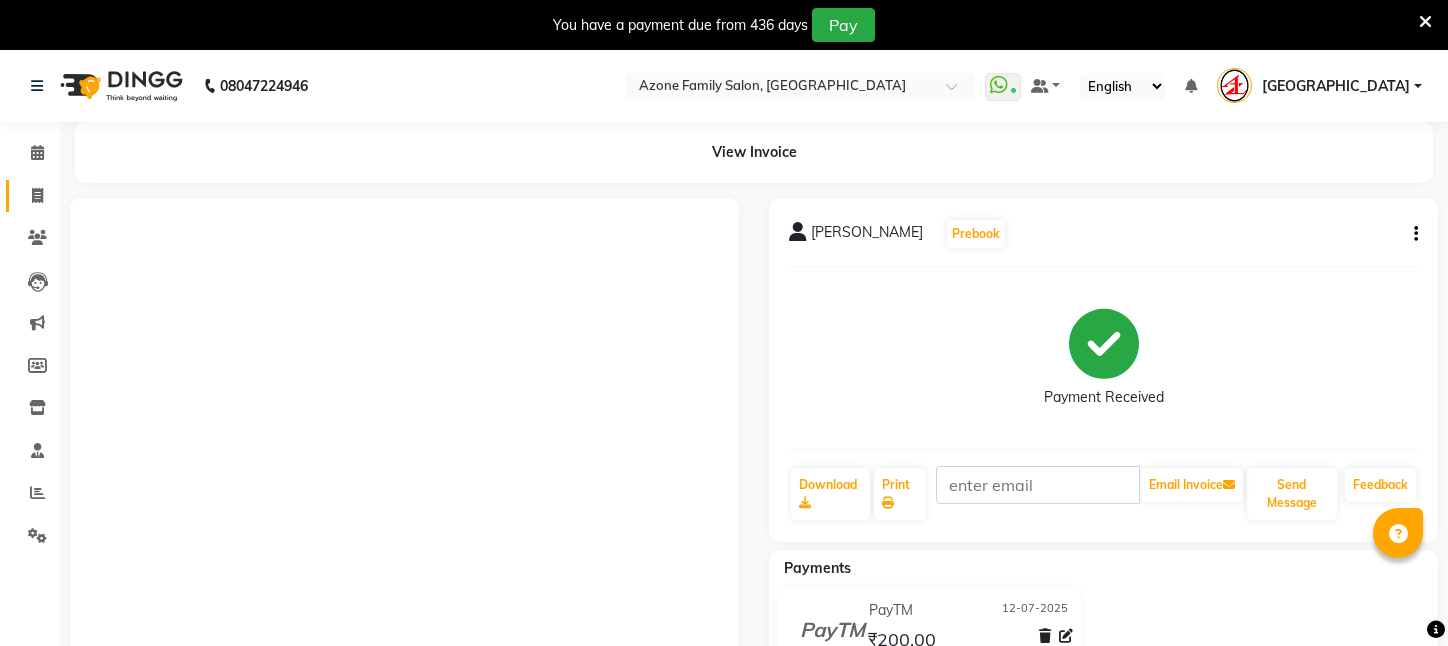 scroll, scrollTop: 0, scrollLeft: 0, axis: both 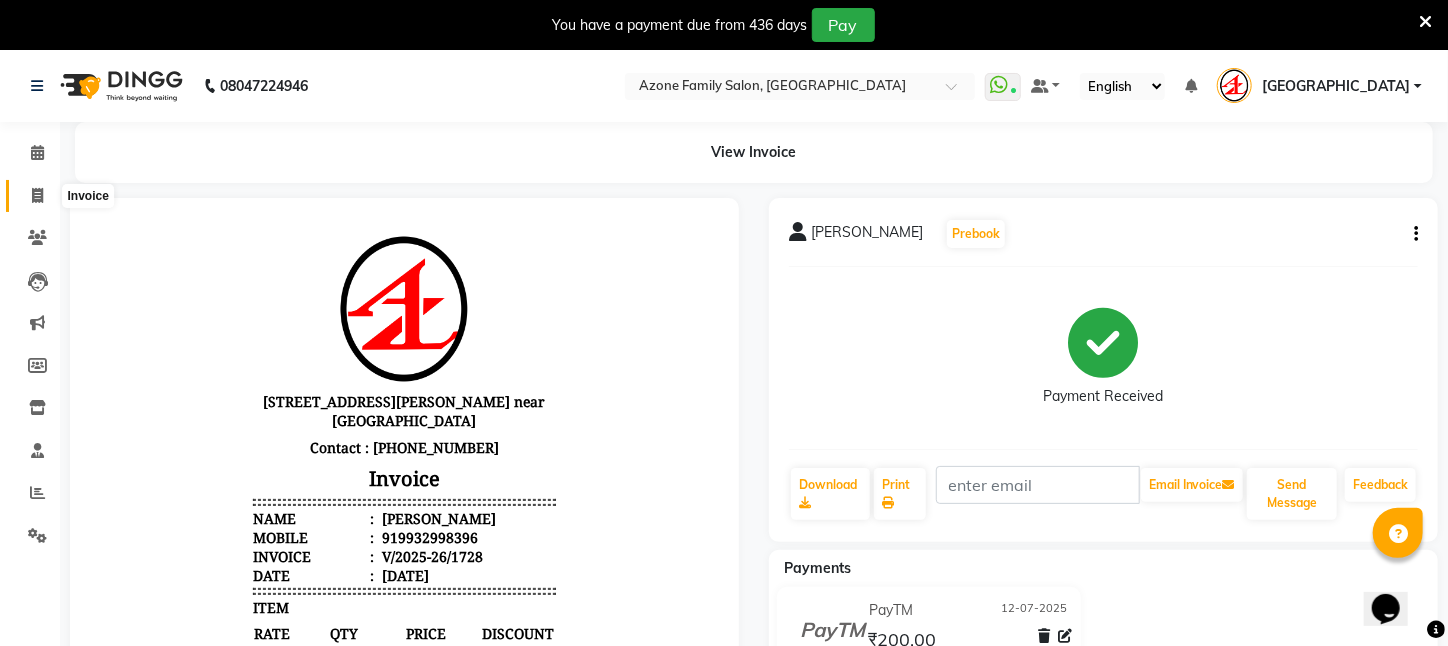 click 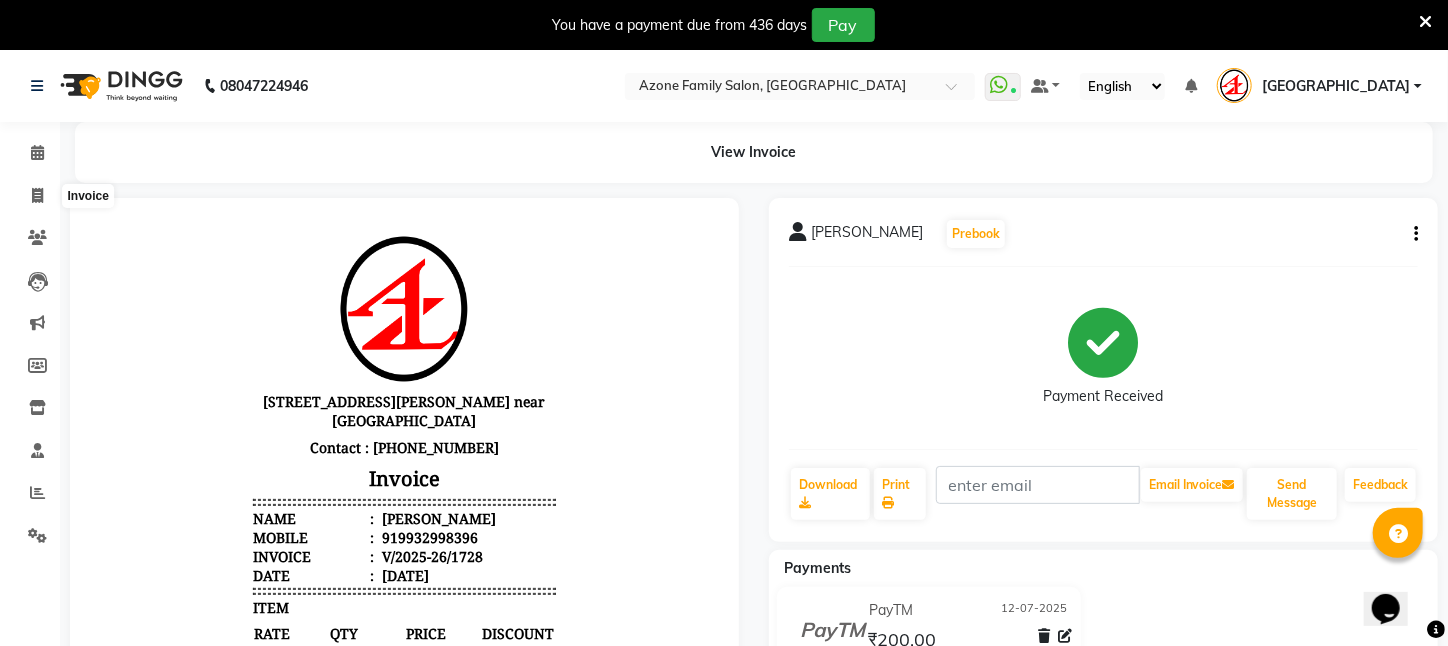 select on "service" 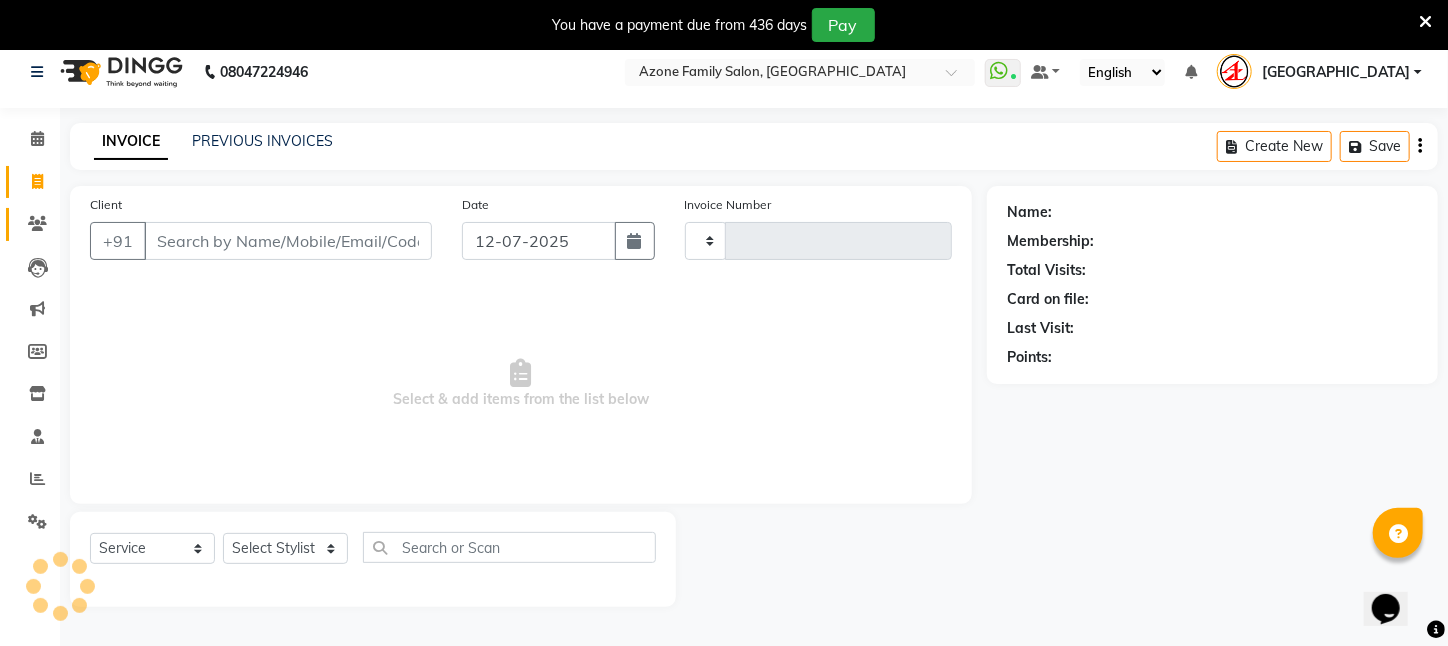 scroll, scrollTop: 50, scrollLeft: 0, axis: vertical 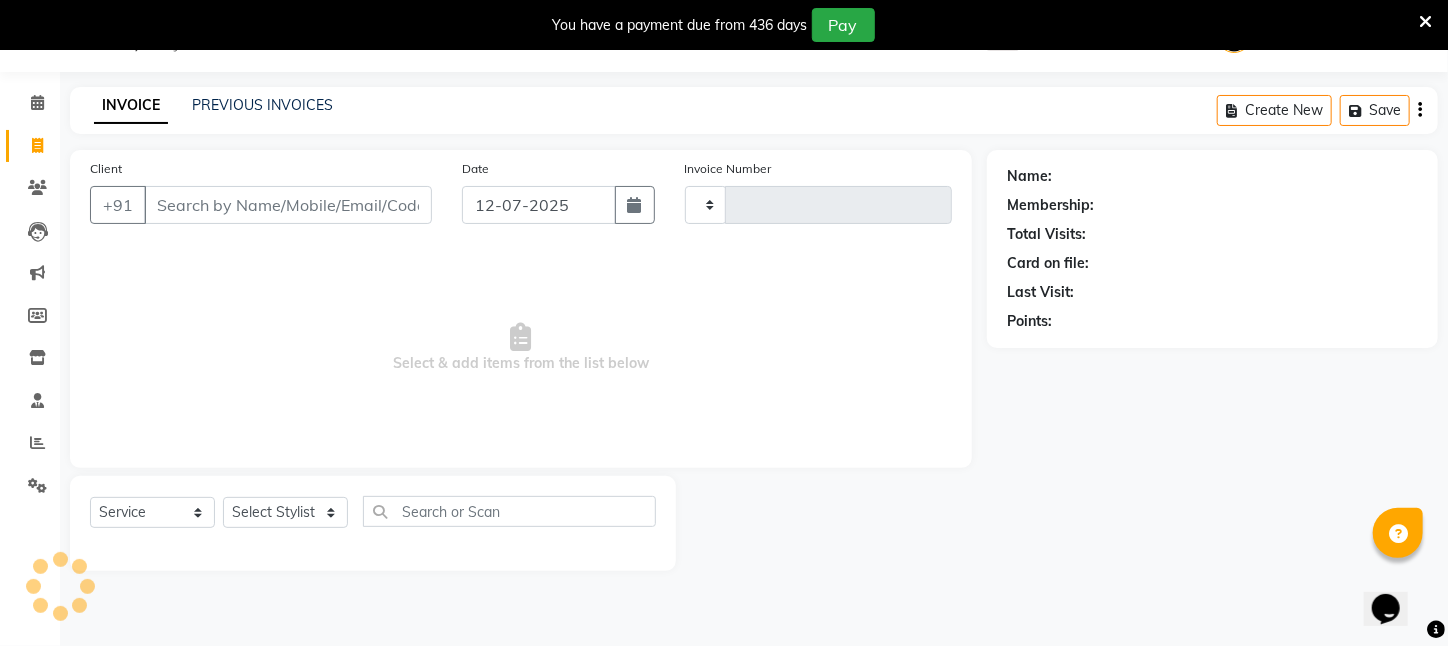 click on "Client" at bounding box center [288, 205] 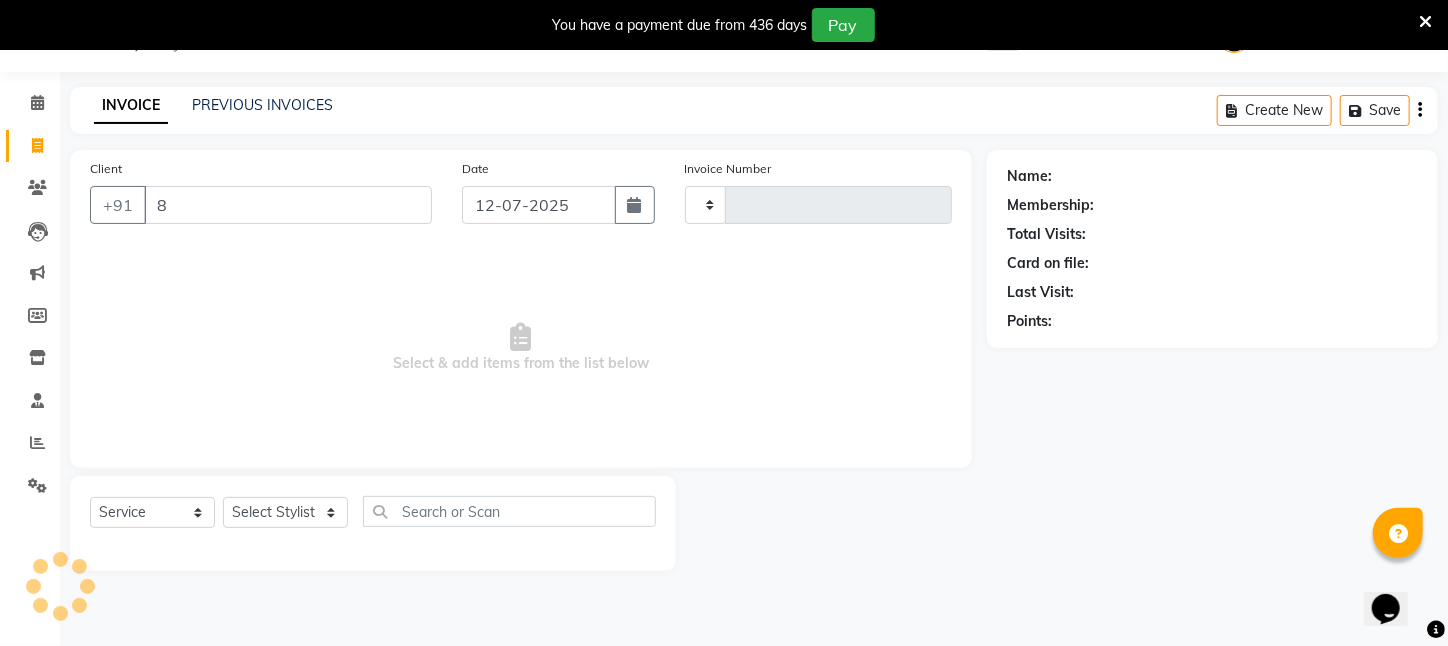 type on "89" 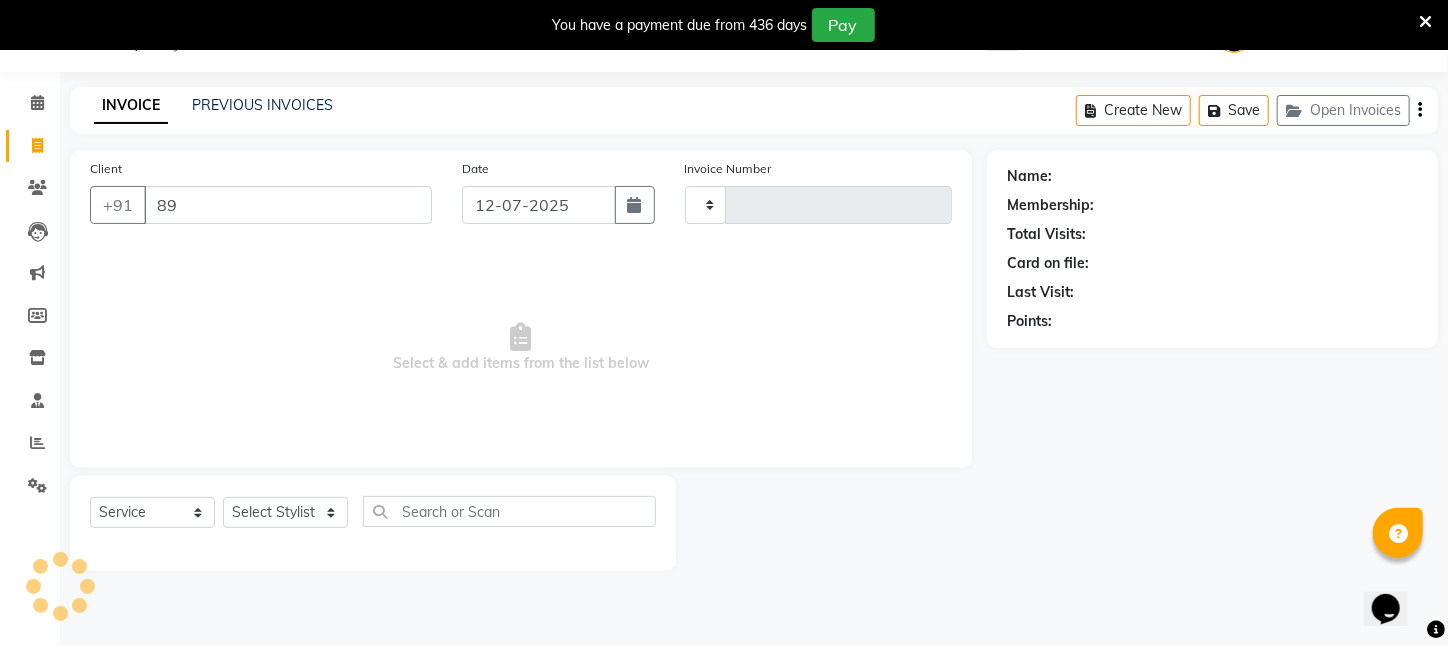 type on "1729" 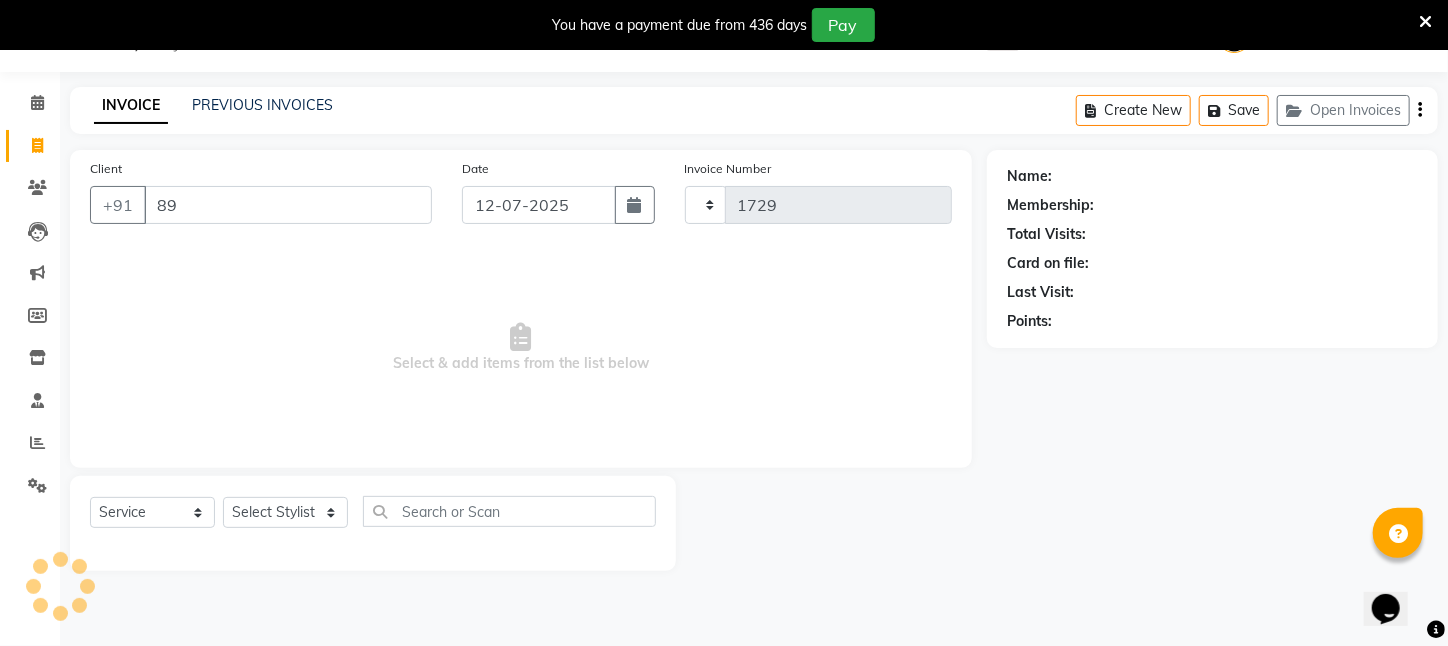 select on "4296" 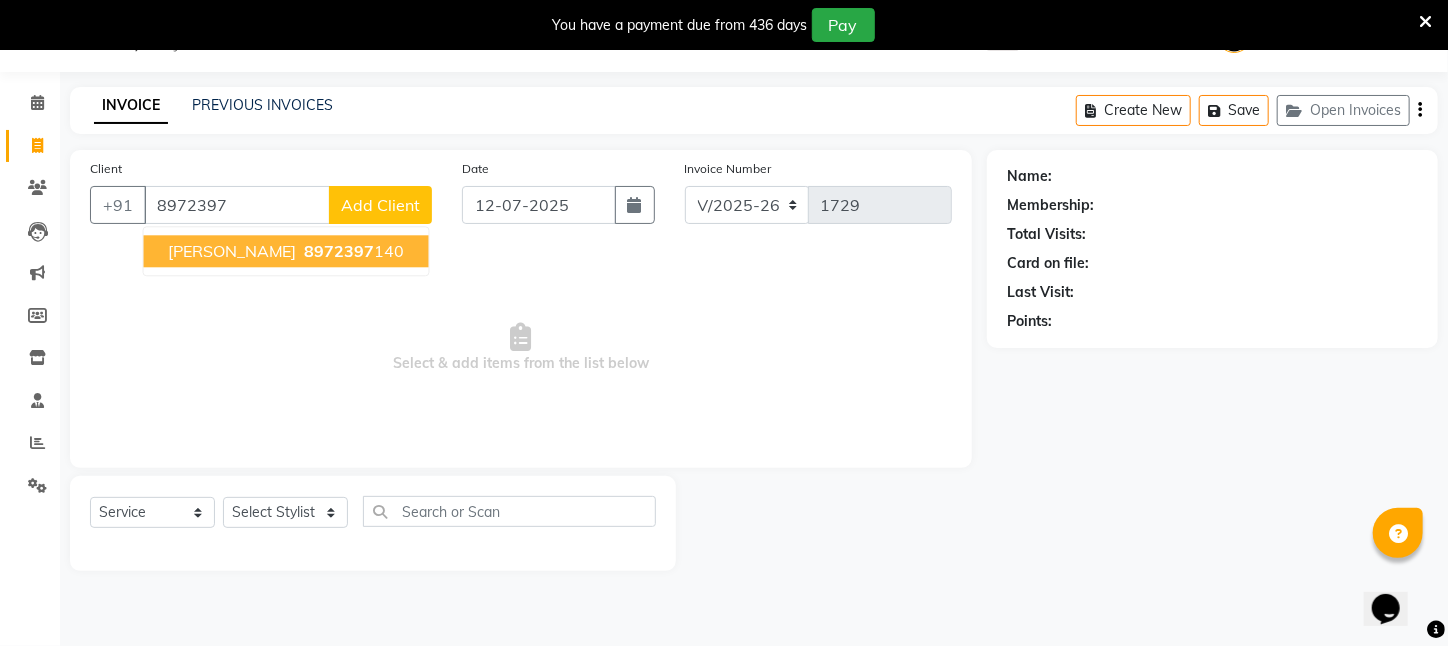 click on "8972397" at bounding box center [340, 251] 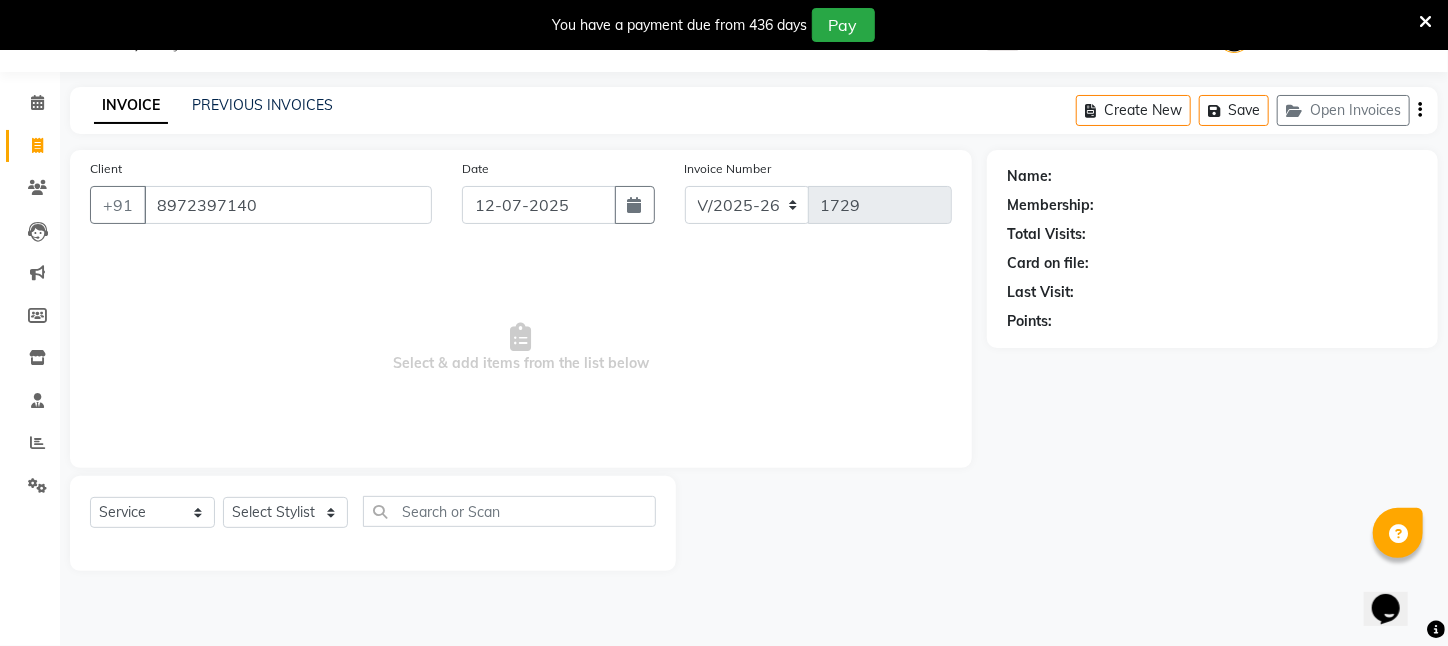 type on "8972397140" 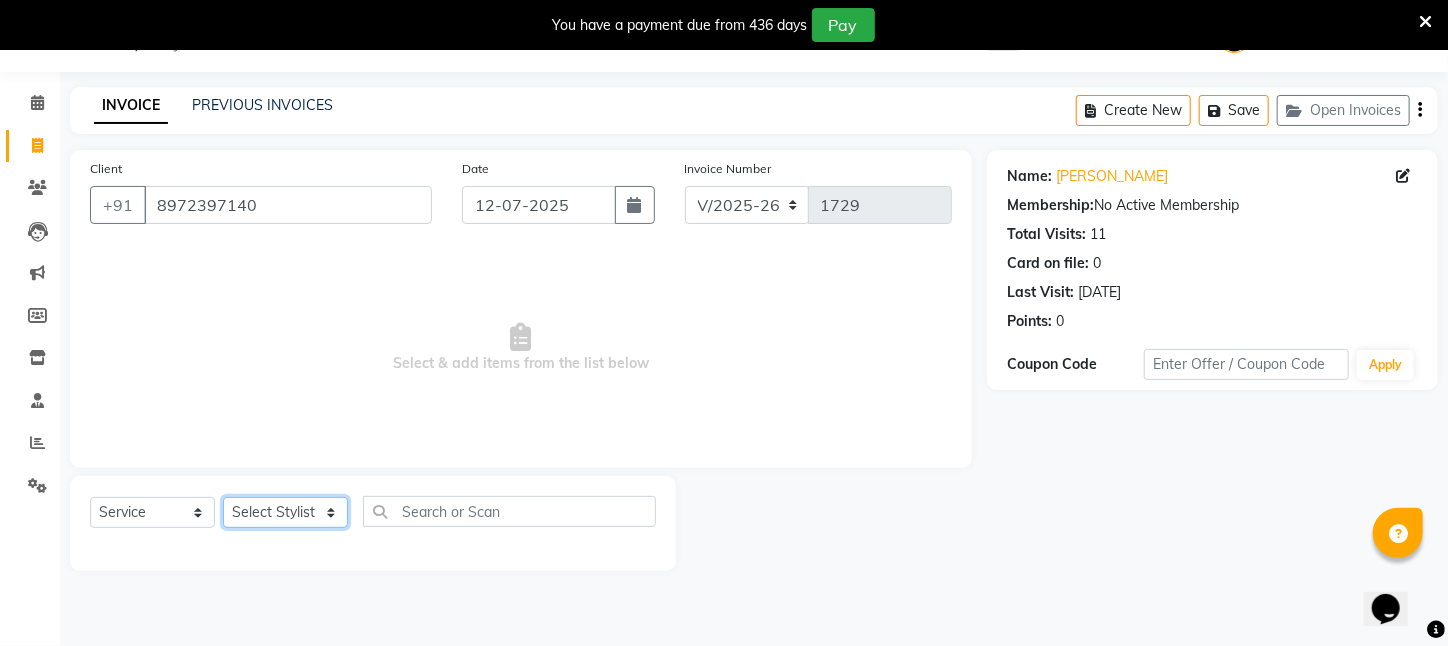 click on "Select Stylist [PERSON_NAME] [PERSON_NAME] DEEPIKA [PERSON_NAME] [PERSON_NAME] kharagpur Mahadev [PERSON_NAME] [PERSON_NAME] NEHA [PERSON_NAME] [PERSON_NAME] [PERSON_NAME] [PERSON_NAME] [PERSON_NAME]" 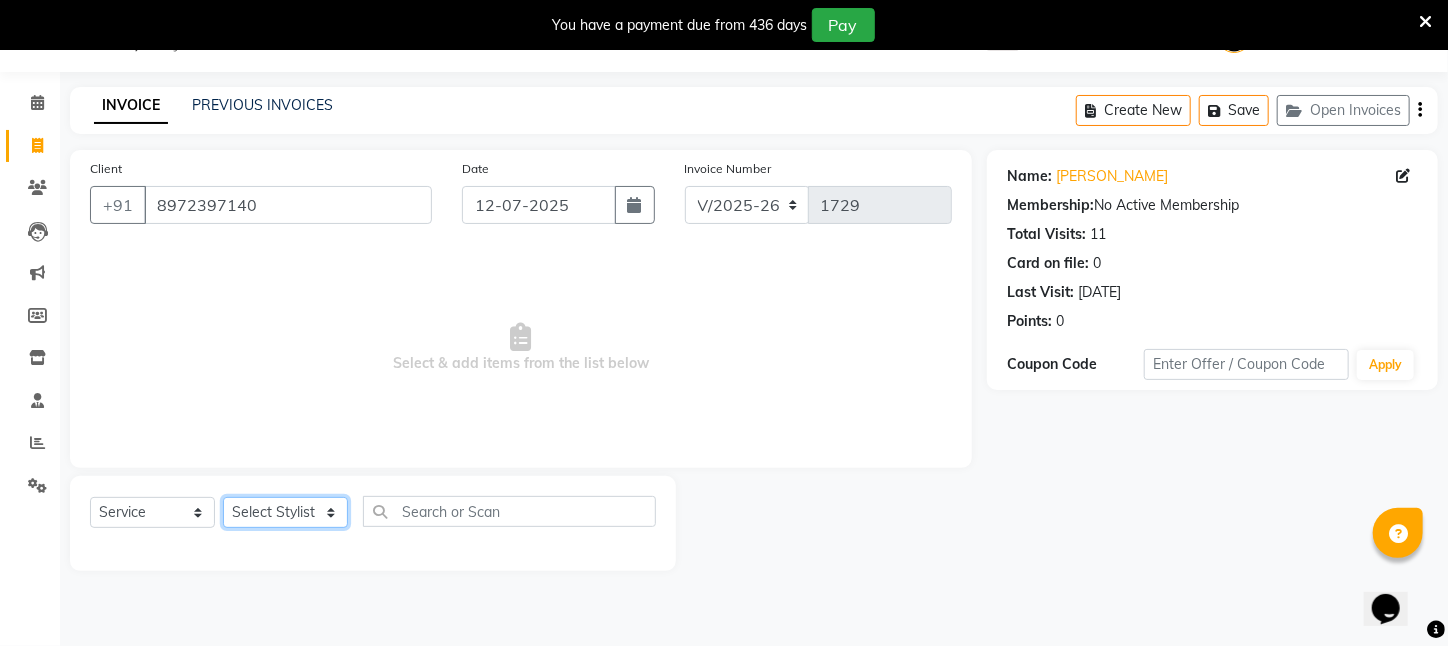 select on "23607" 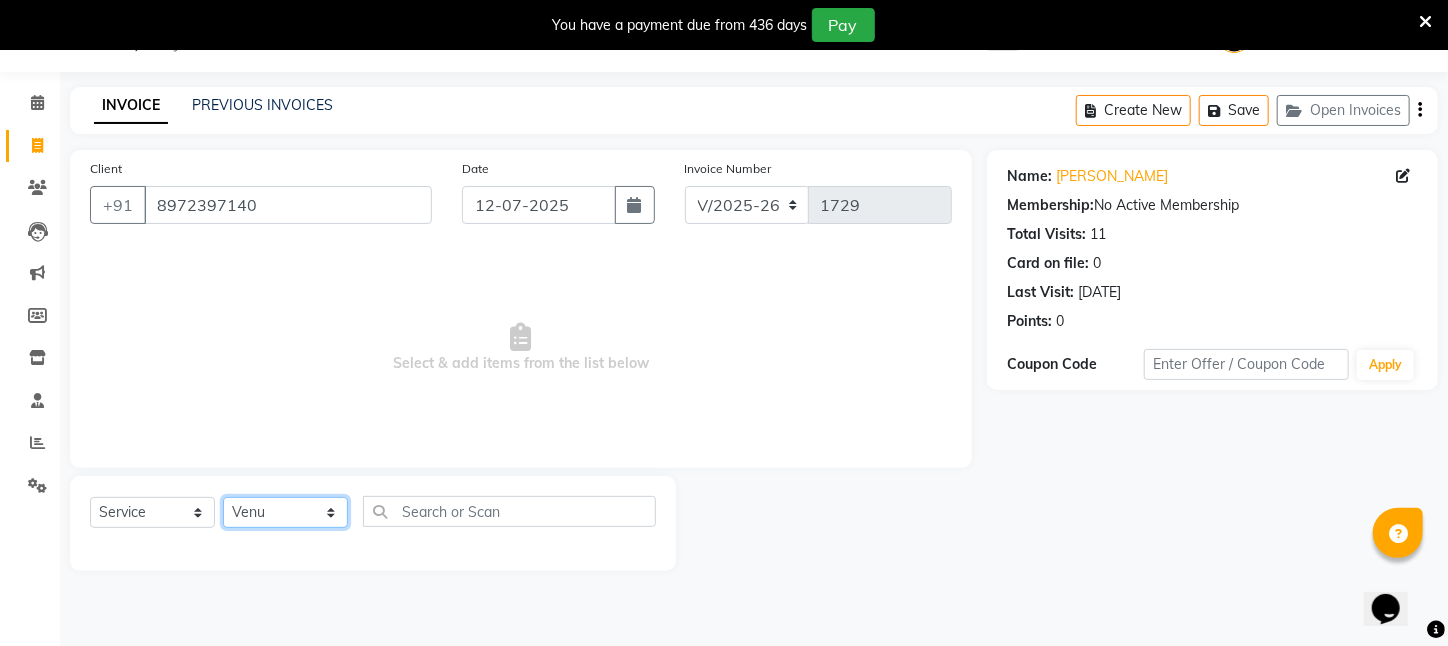 click on "Select Stylist [PERSON_NAME] [PERSON_NAME] DEEPIKA [PERSON_NAME] [PERSON_NAME] kharagpur Mahadev [PERSON_NAME] [PERSON_NAME] NEHA [PERSON_NAME] [PERSON_NAME] [PERSON_NAME] [PERSON_NAME] [PERSON_NAME]" 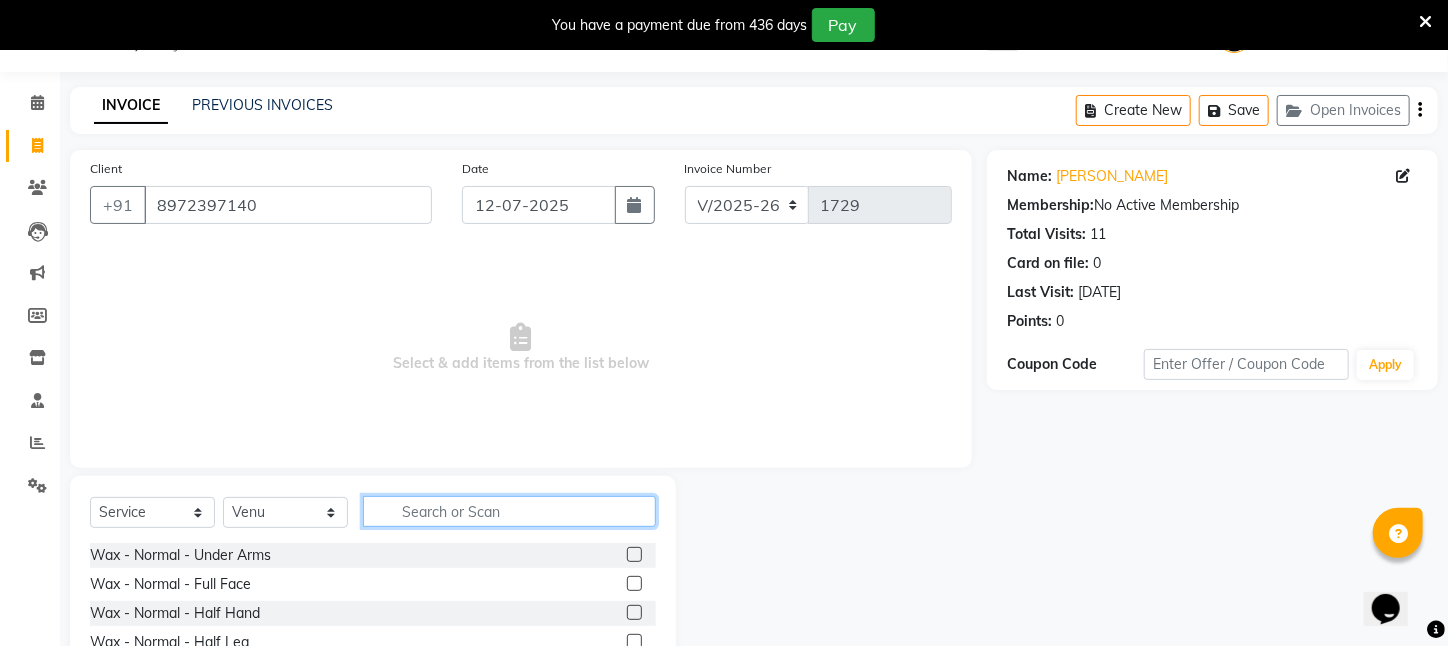 click 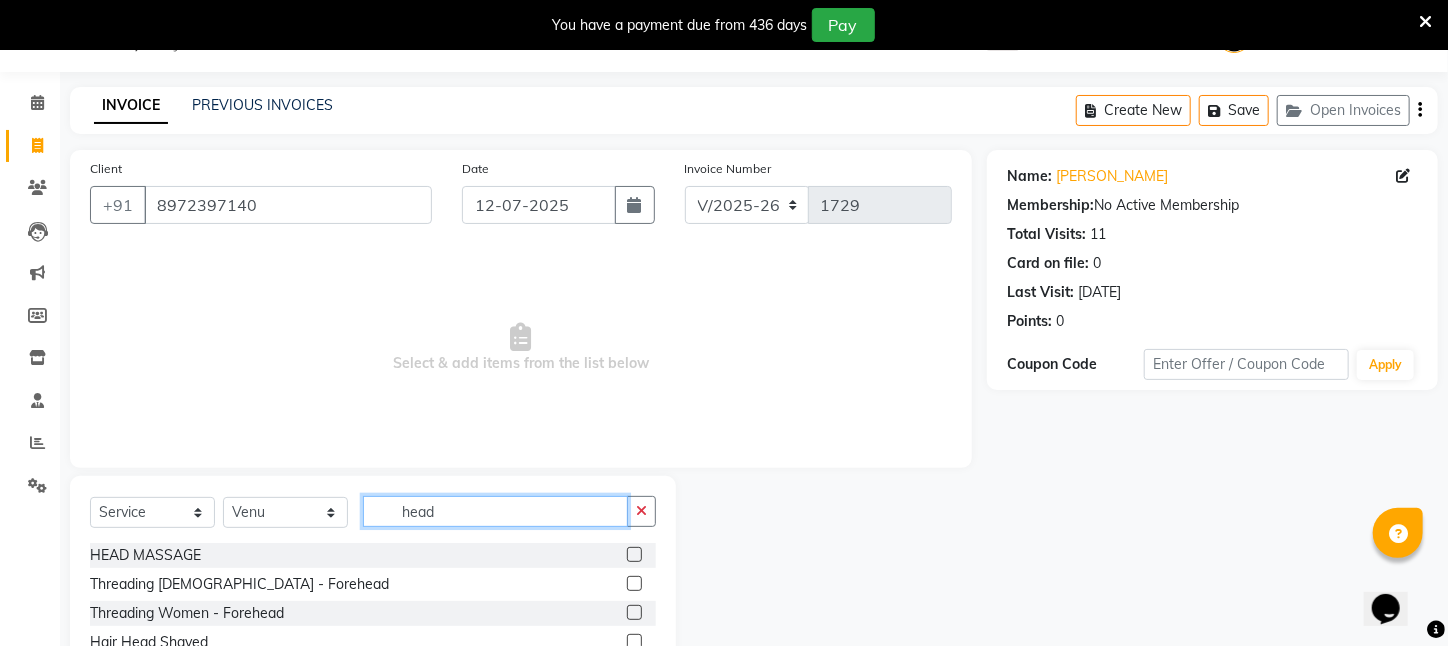 scroll, scrollTop: 204, scrollLeft: 0, axis: vertical 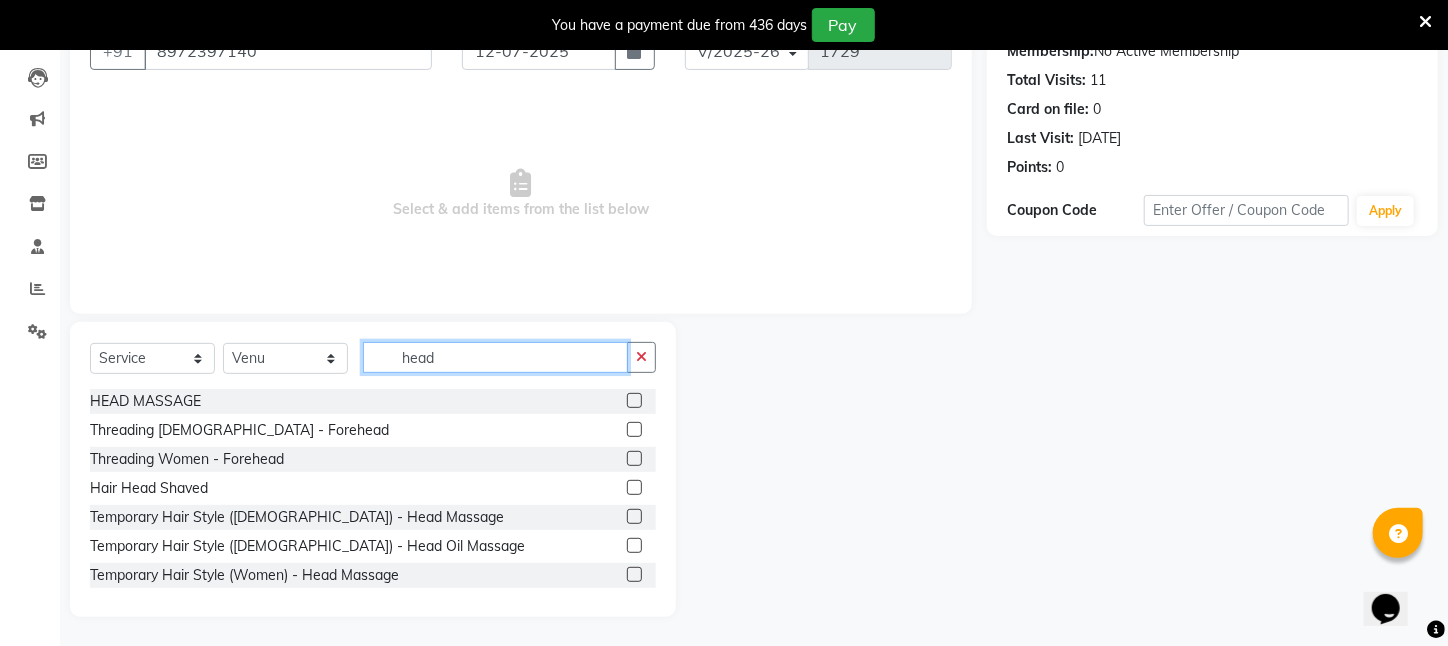 type on "head" 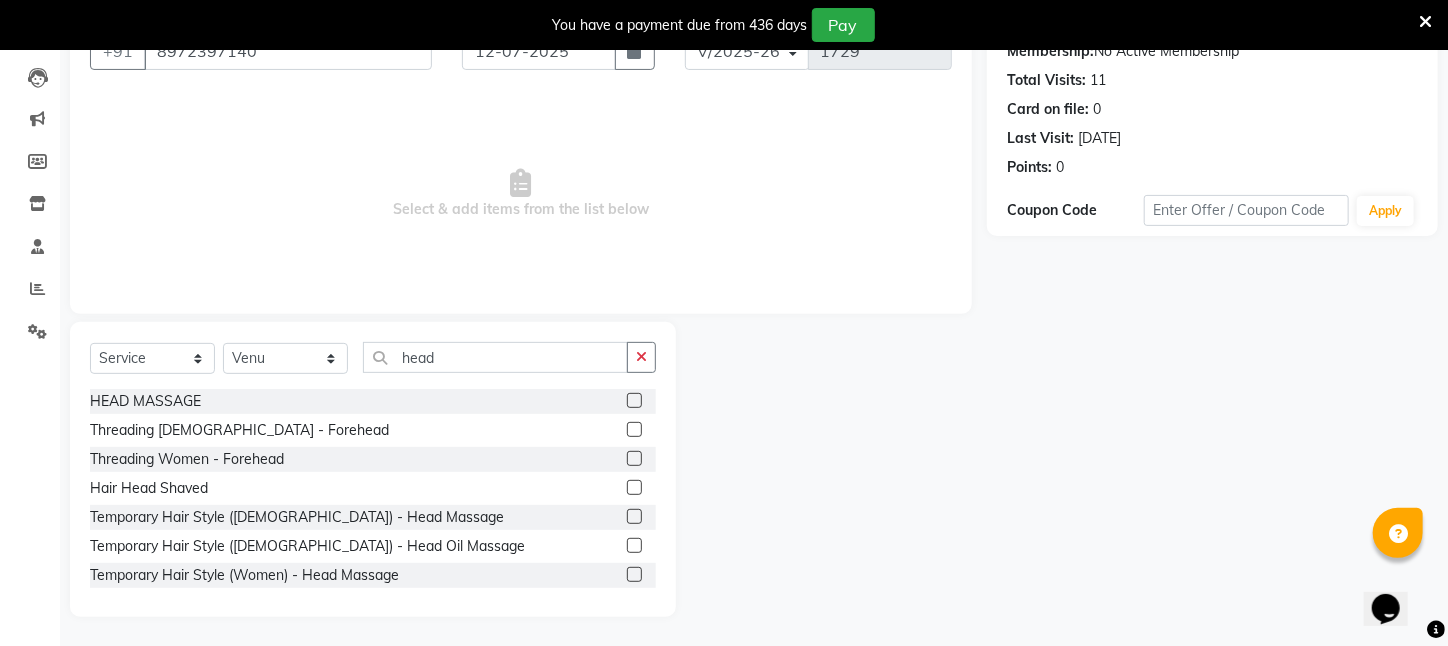 click on "Temporary Hair Style ([DEMOGRAPHIC_DATA])   -   Head Oil Massage" 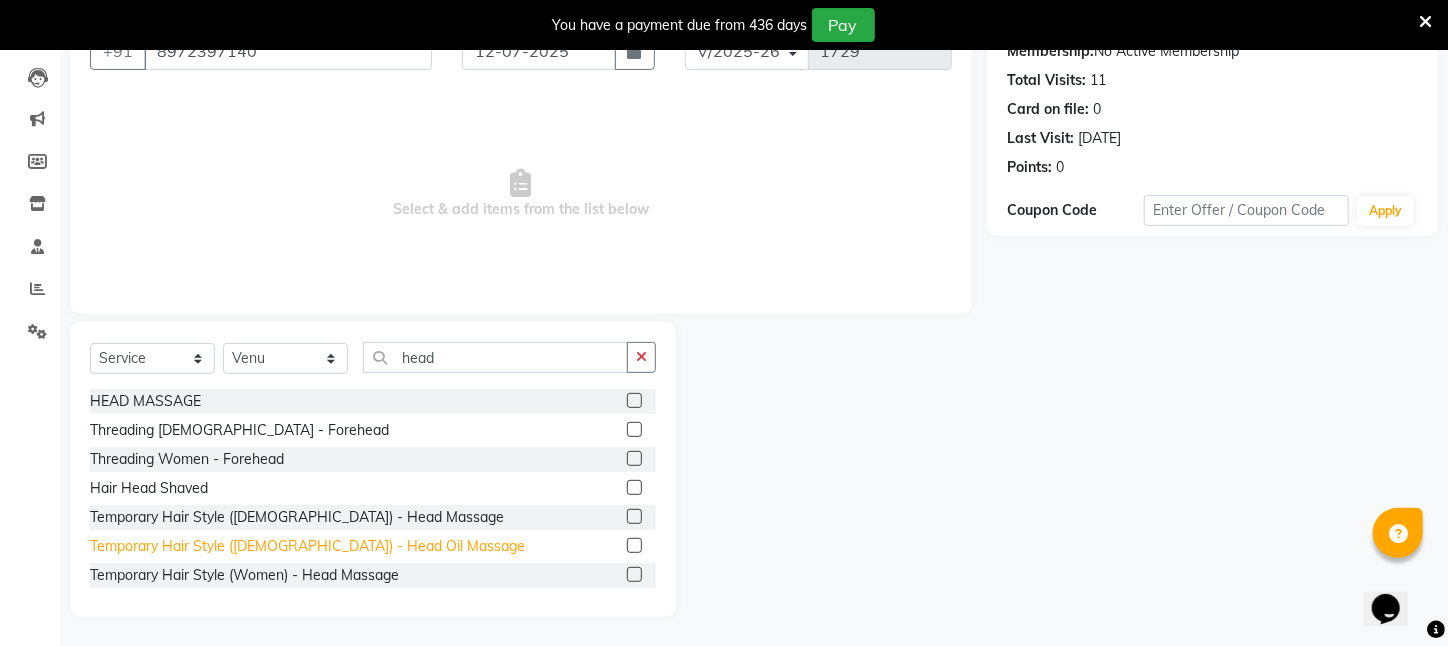 click on "Temporary Hair Style ([DEMOGRAPHIC_DATA])   -   Head Oil Massage" 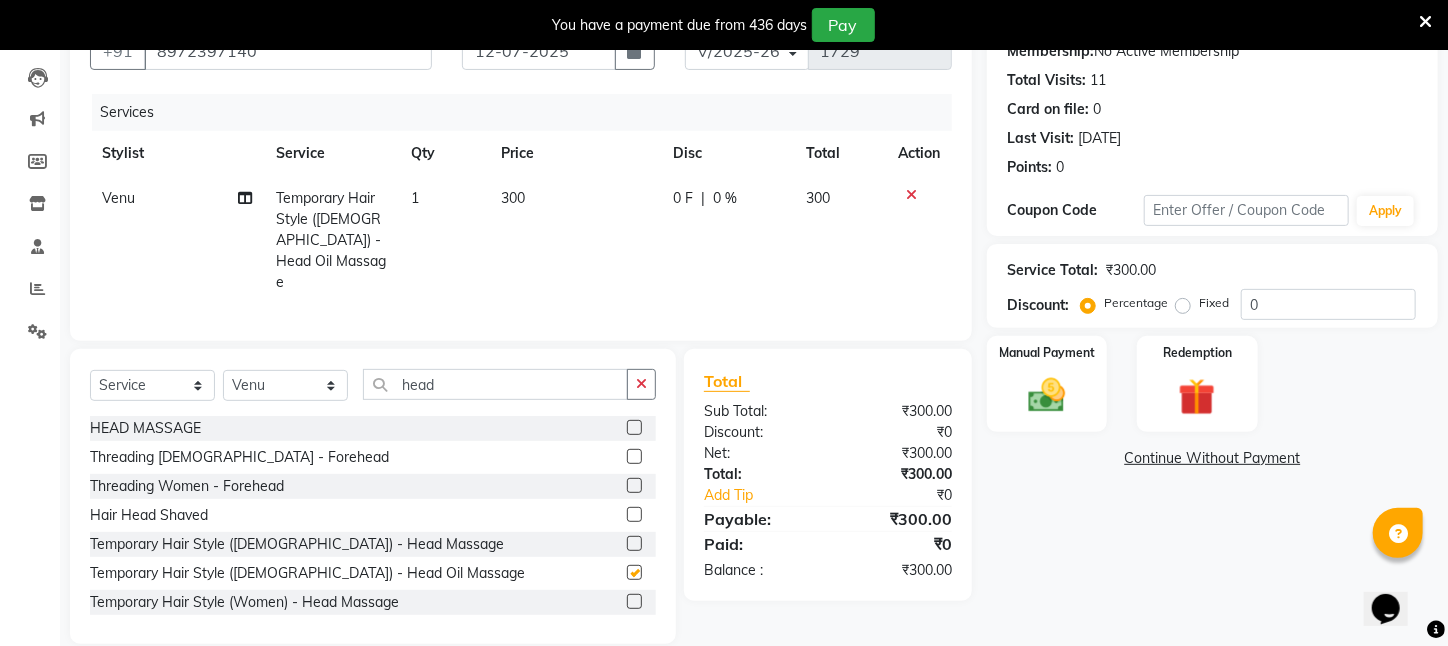 checkbox on "false" 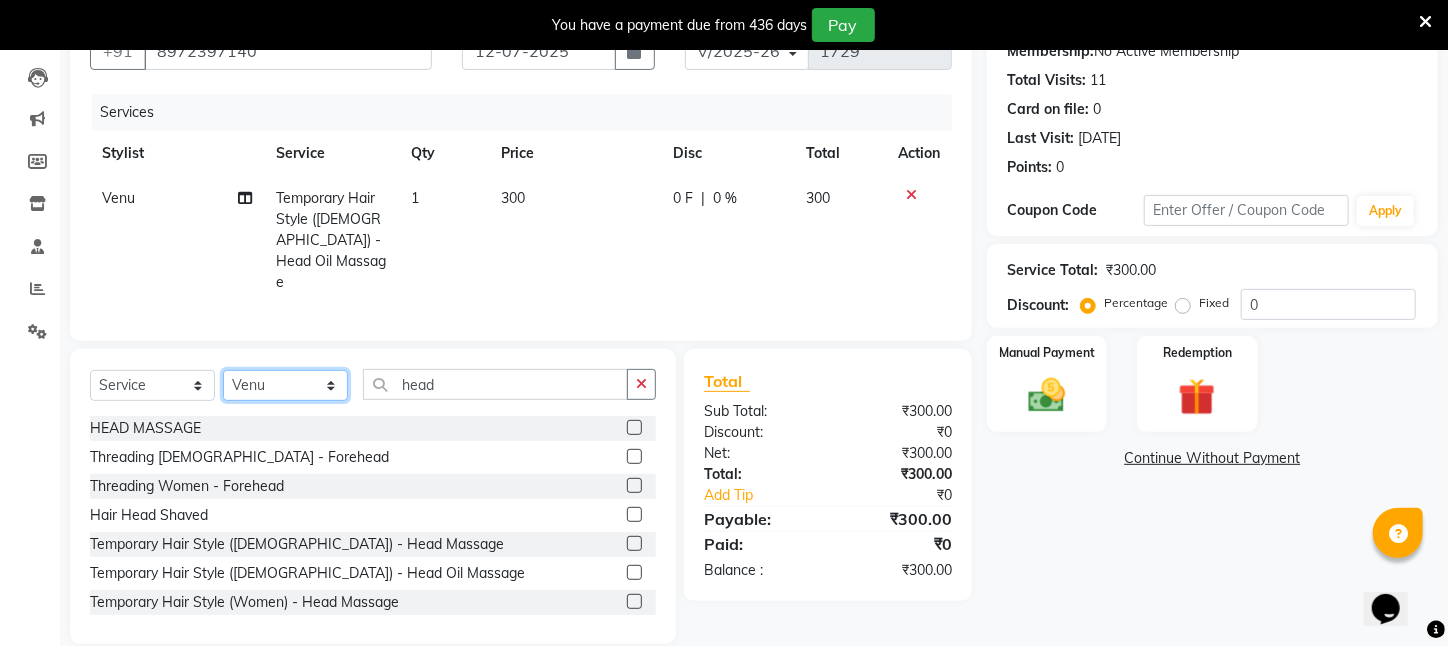 click on "Select Stylist [PERSON_NAME] [PERSON_NAME] DEEPIKA [PERSON_NAME] [PERSON_NAME] kharagpur Mahadev [PERSON_NAME] [PERSON_NAME] NEHA [PERSON_NAME] [PERSON_NAME] [PERSON_NAME] [PERSON_NAME] [PERSON_NAME]" 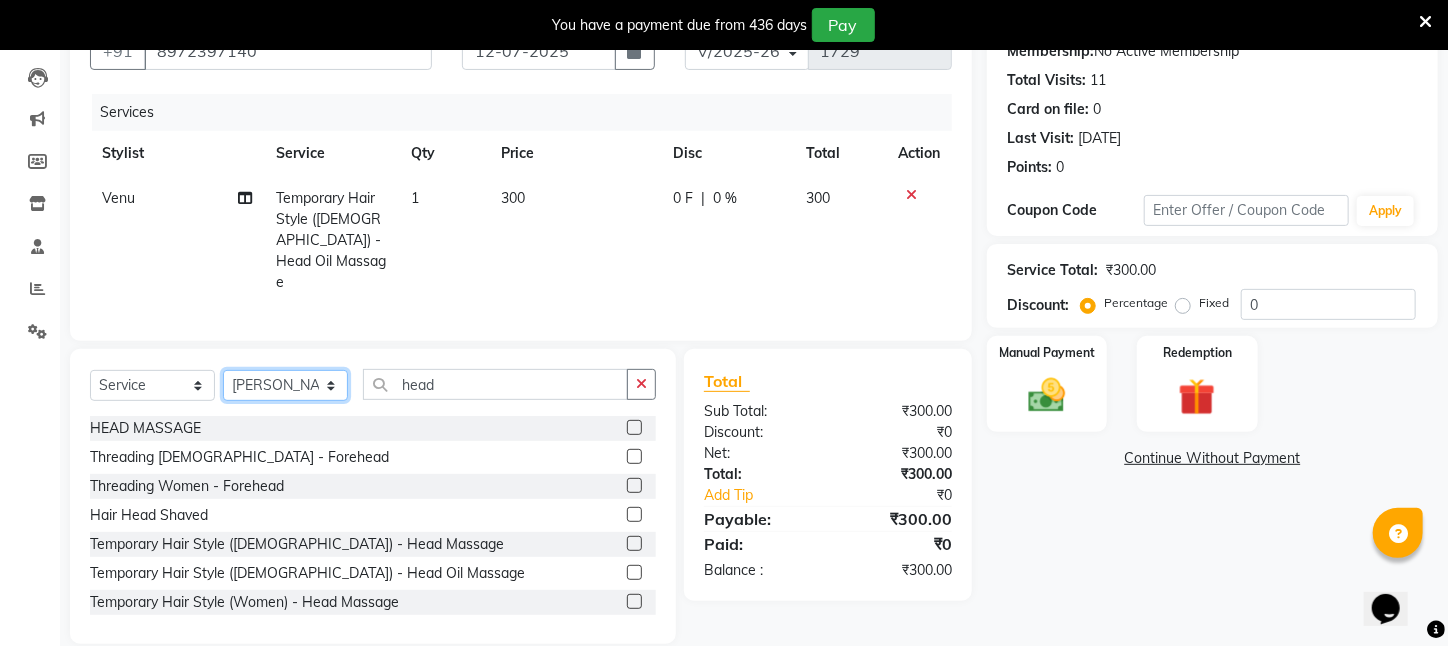 click on "Select Stylist [PERSON_NAME] [PERSON_NAME] DEEPIKA [PERSON_NAME] [PERSON_NAME] kharagpur Mahadev [PERSON_NAME] [PERSON_NAME] NEHA [PERSON_NAME] [PERSON_NAME] [PERSON_NAME] [PERSON_NAME] [PERSON_NAME]" 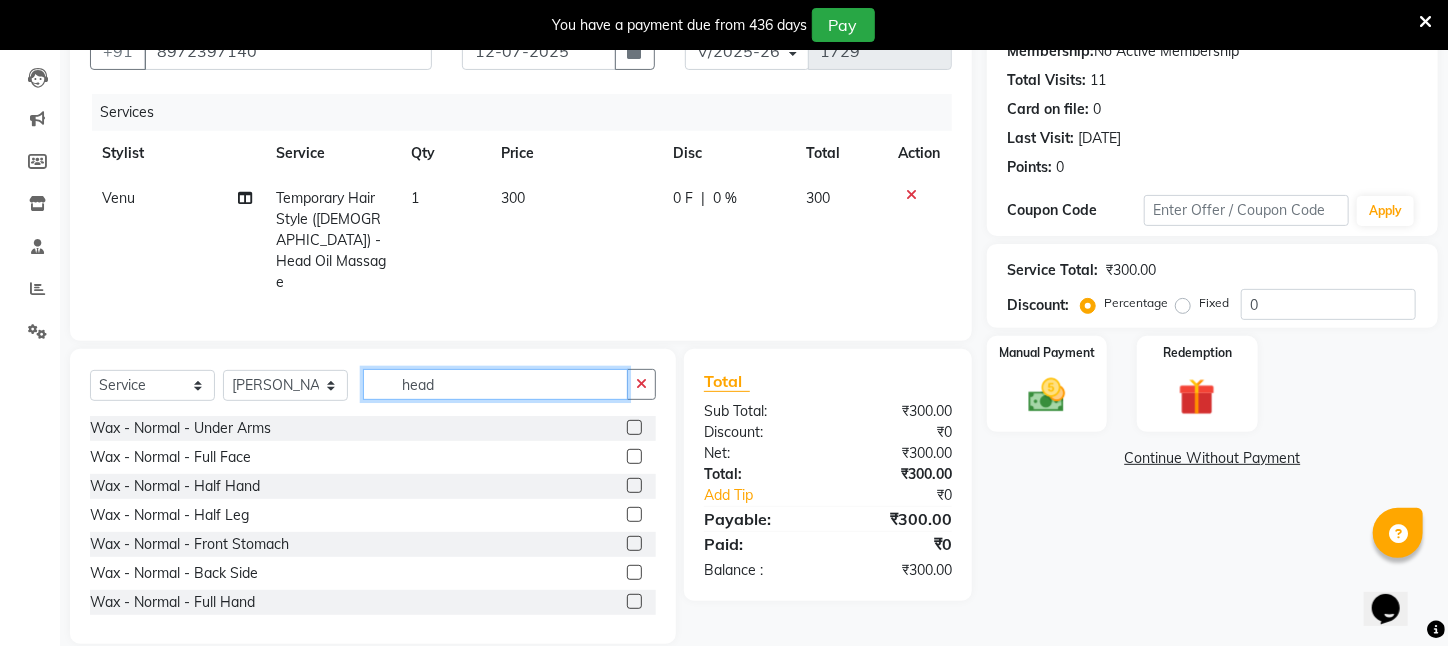 drag, startPoint x: 444, startPoint y: 364, endPoint x: 289, endPoint y: 363, distance: 155.00322 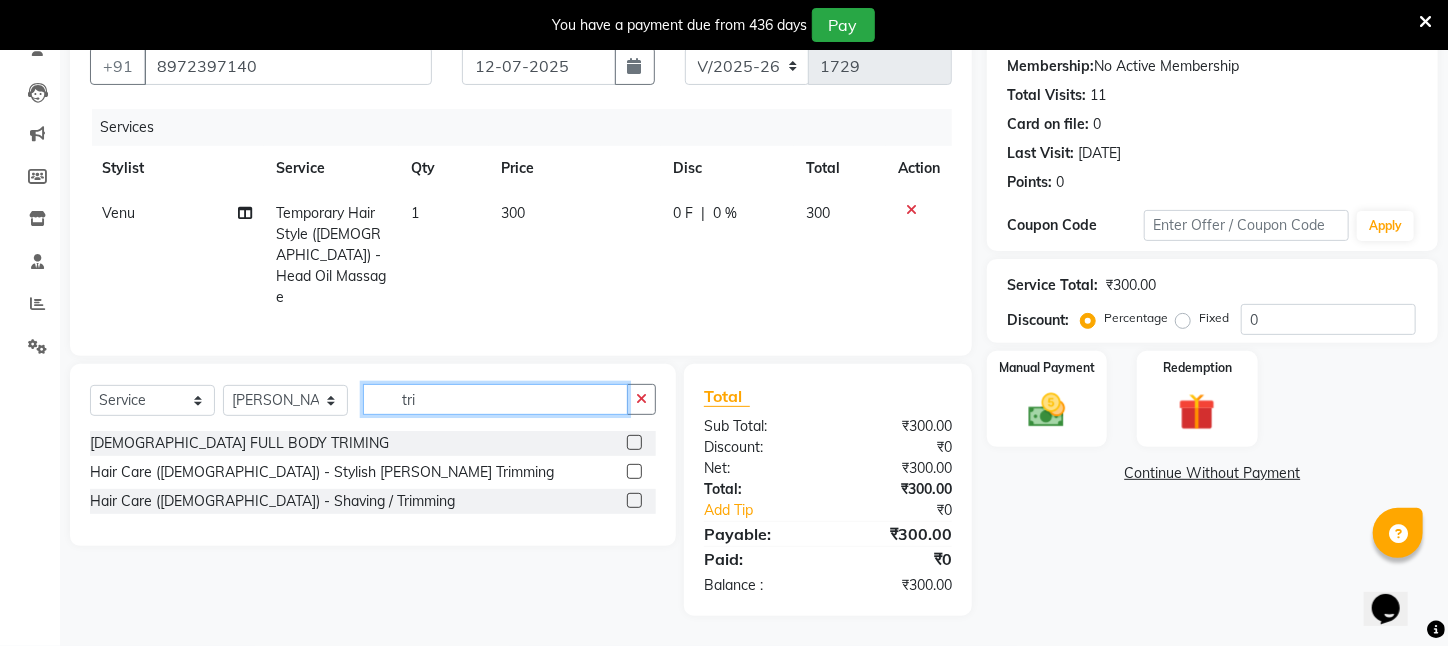 scroll, scrollTop: 161, scrollLeft: 0, axis: vertical 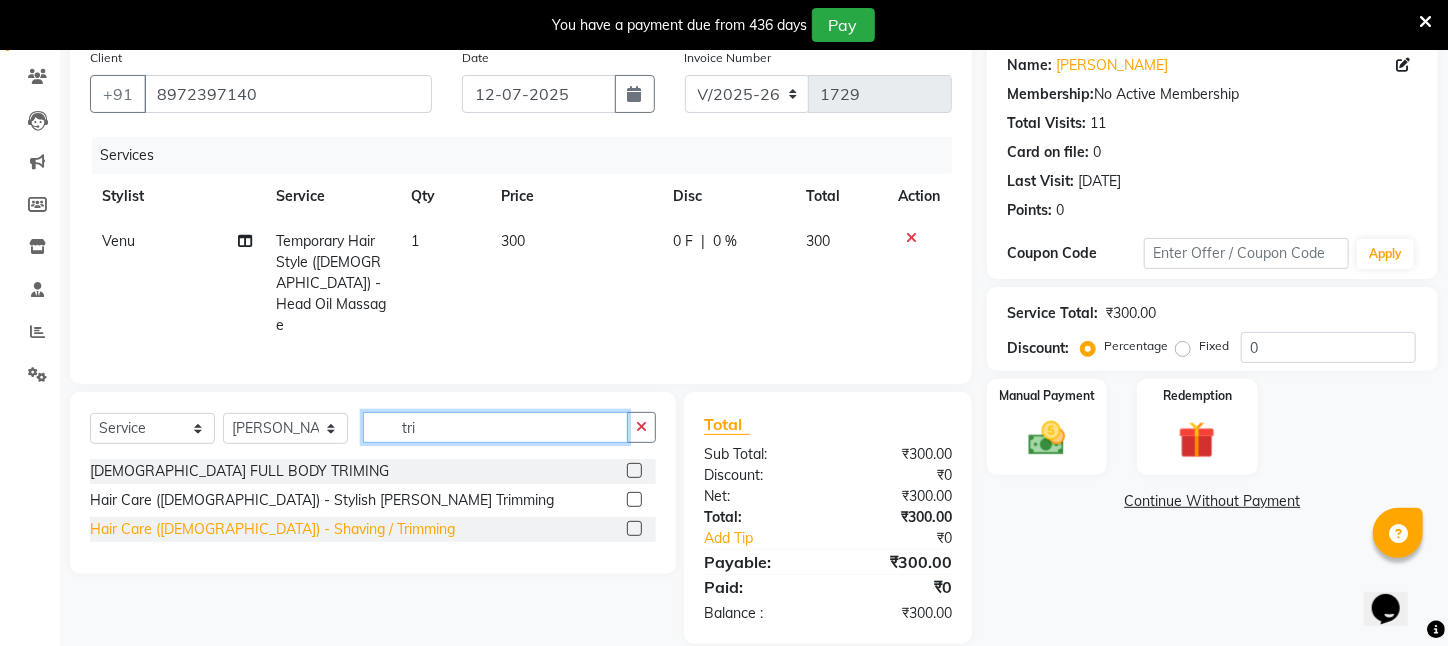 type on "tri" 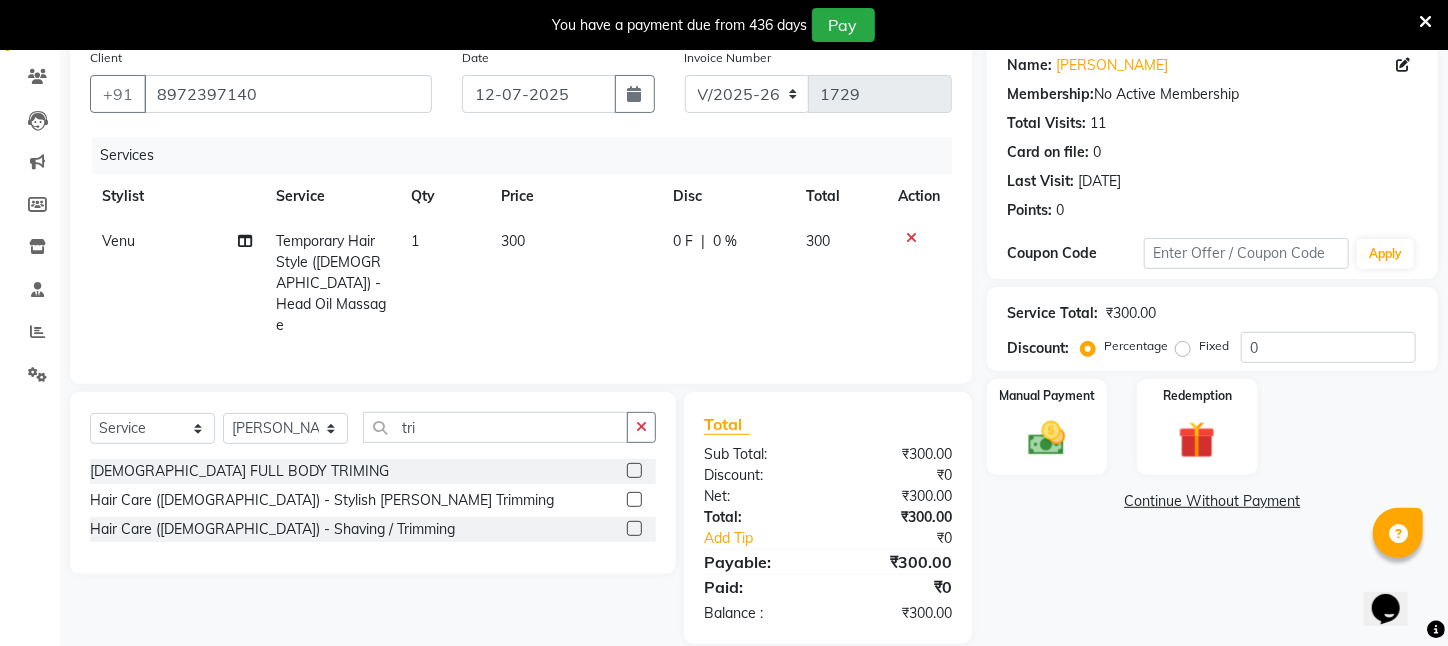 drag, startPoint x: 230, startPoint y: 503, endPoint x: 458, endPoint y: 449, distance: 234.3075 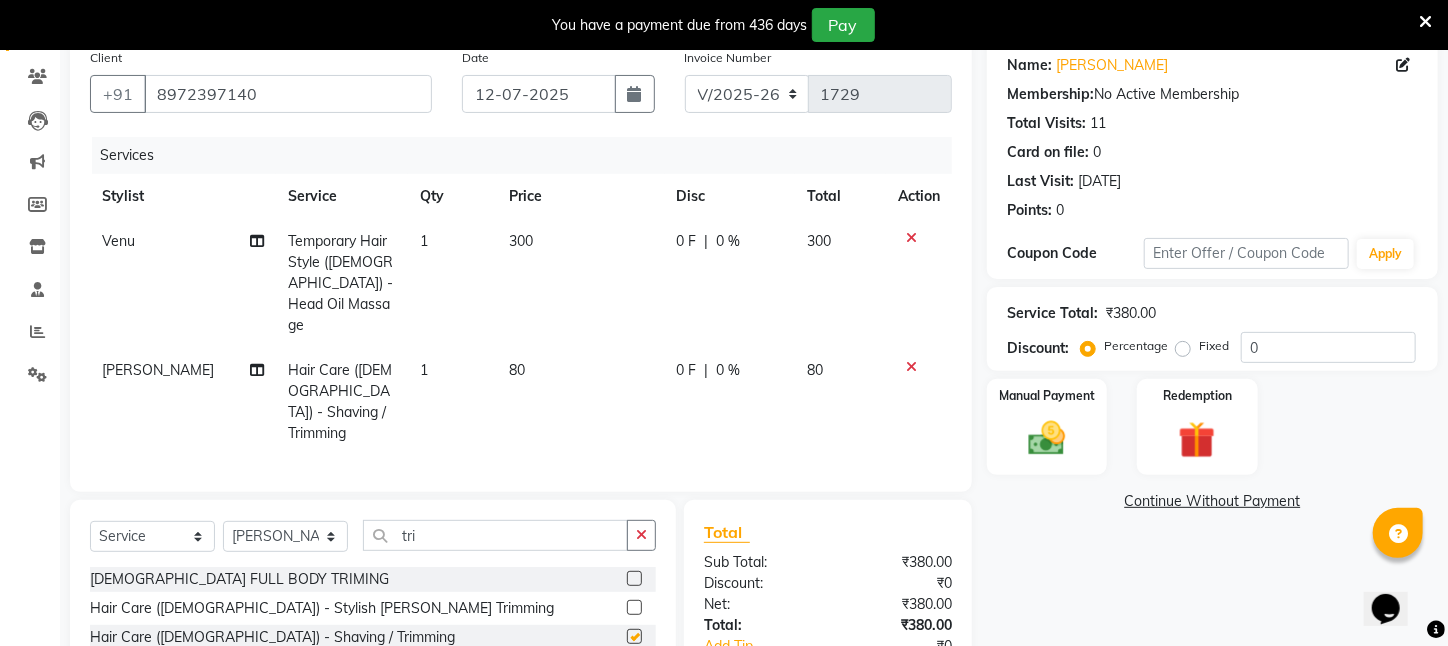checkbox on "false" 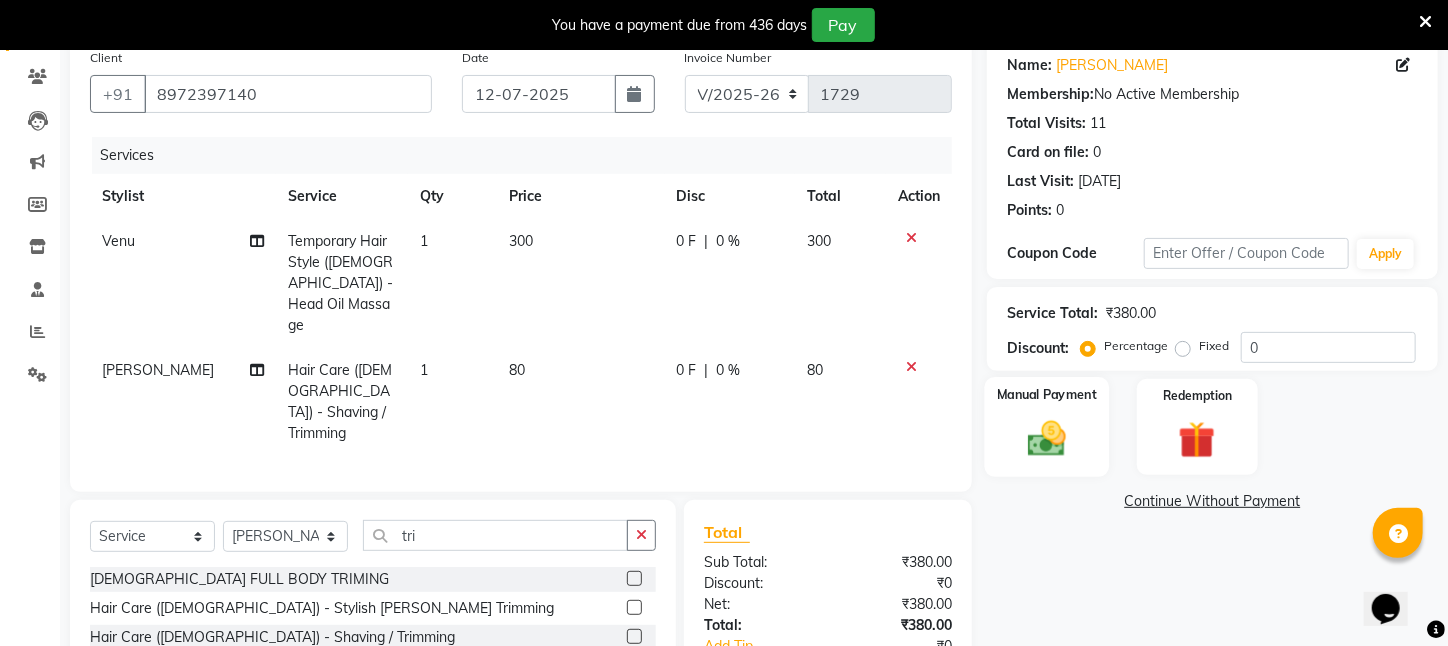 click on "Manual Payment" 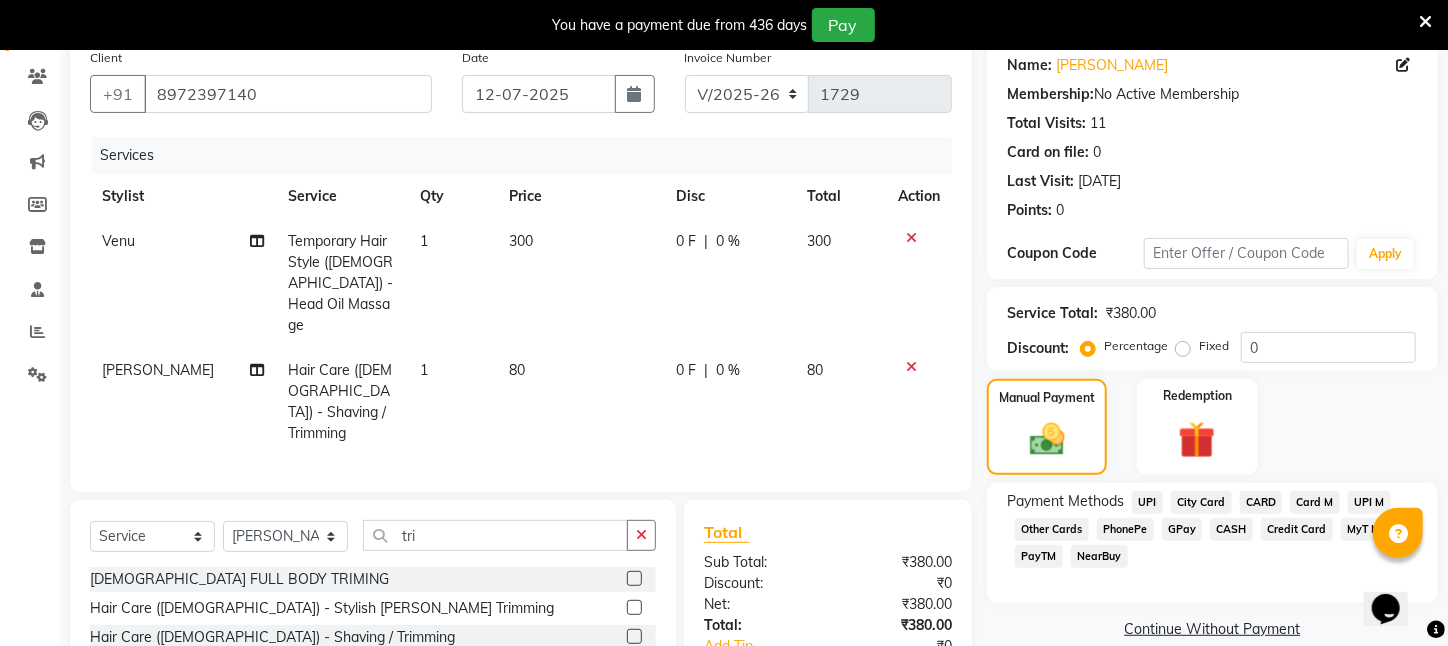 click on "CASH" 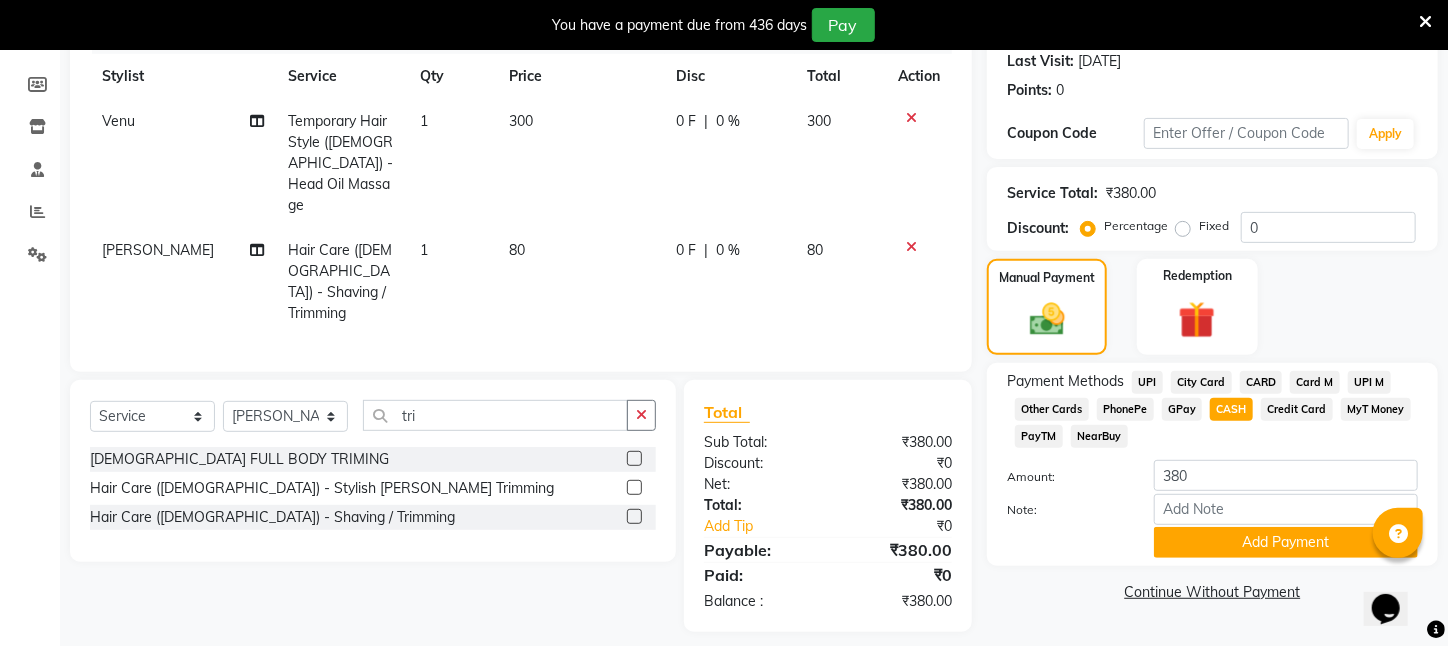 scroll, scrollTop: 293, scrollLeft: 0, axis: vertical 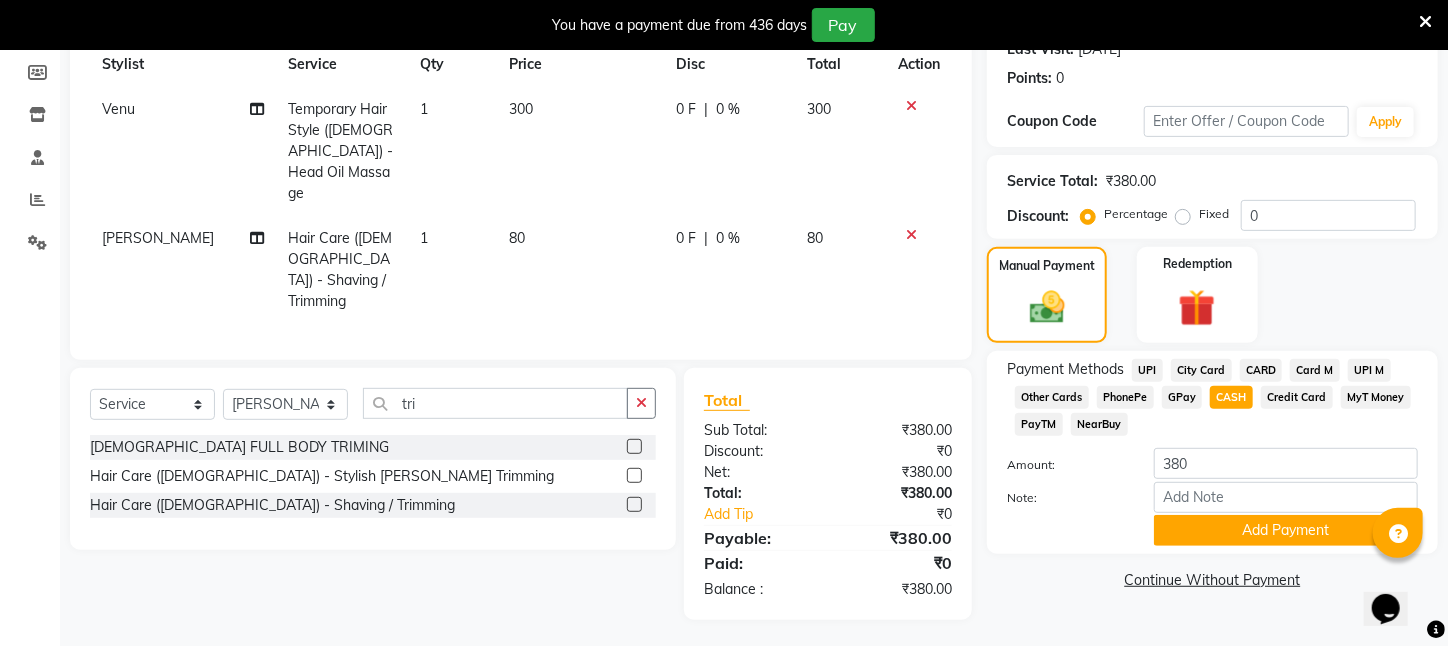 drag, startPoint x: 1241, startPoint y: 556, endPoint x: 1236, endPoint y: 581, distance: 25.495098 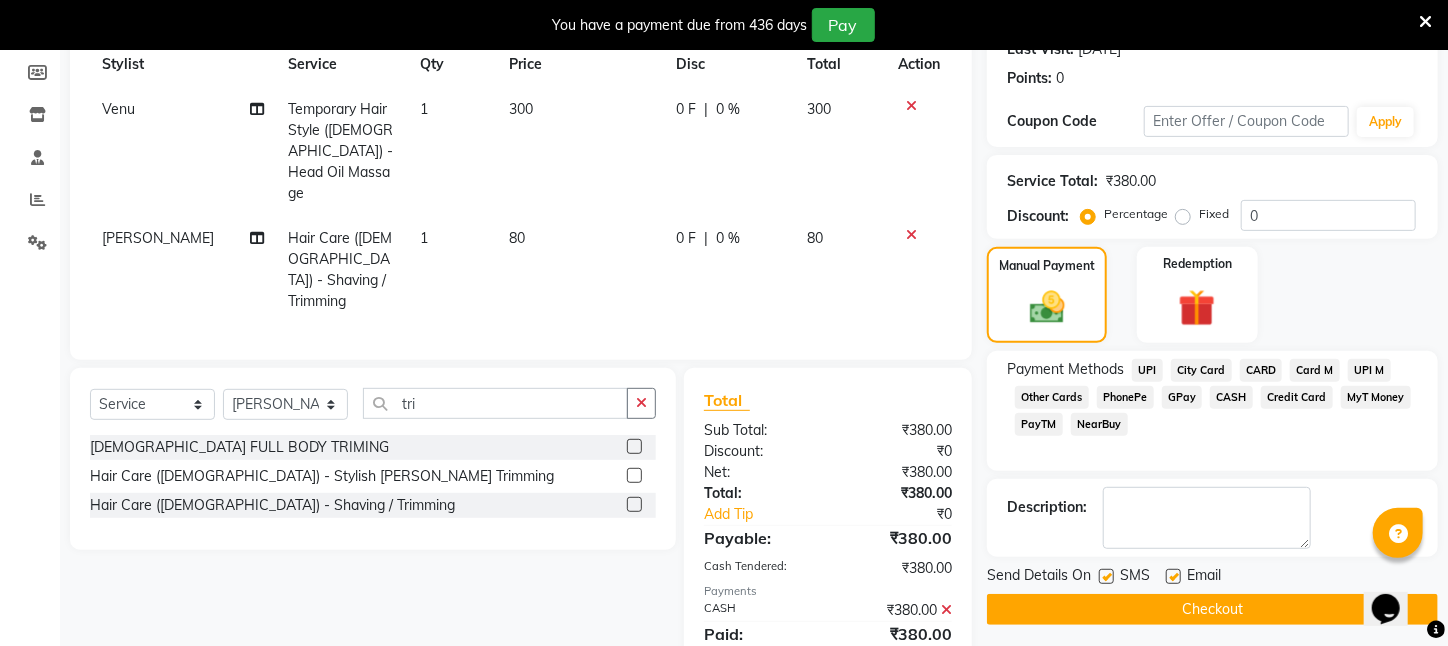 click on "Checkout" 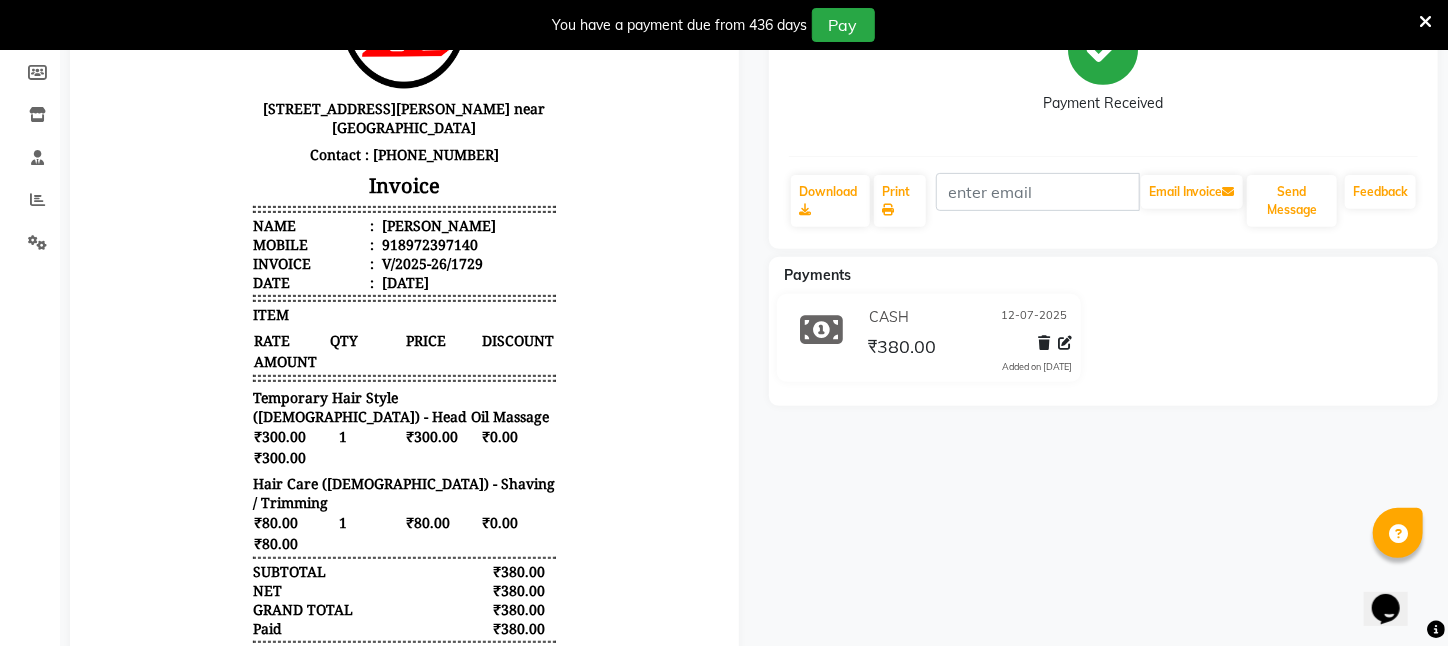 scroll, scrollTop: 0, scrollLeft: 0, axis: both 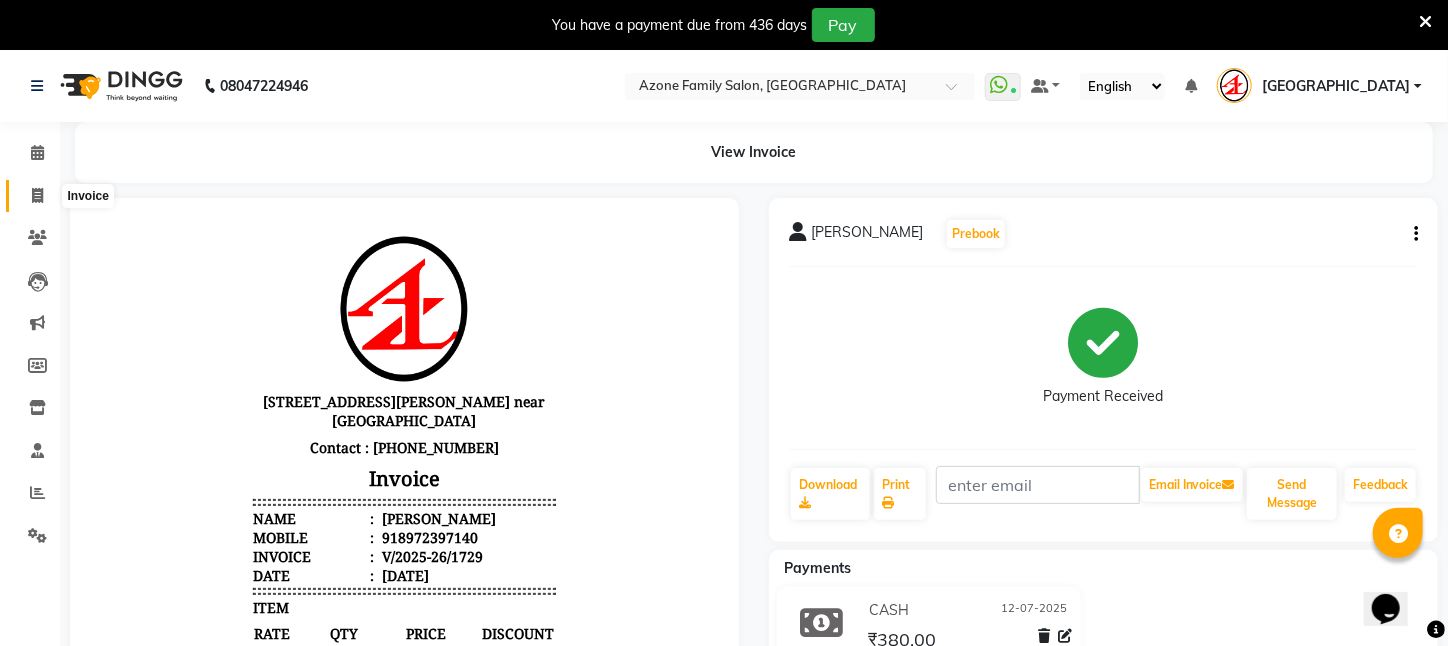 click 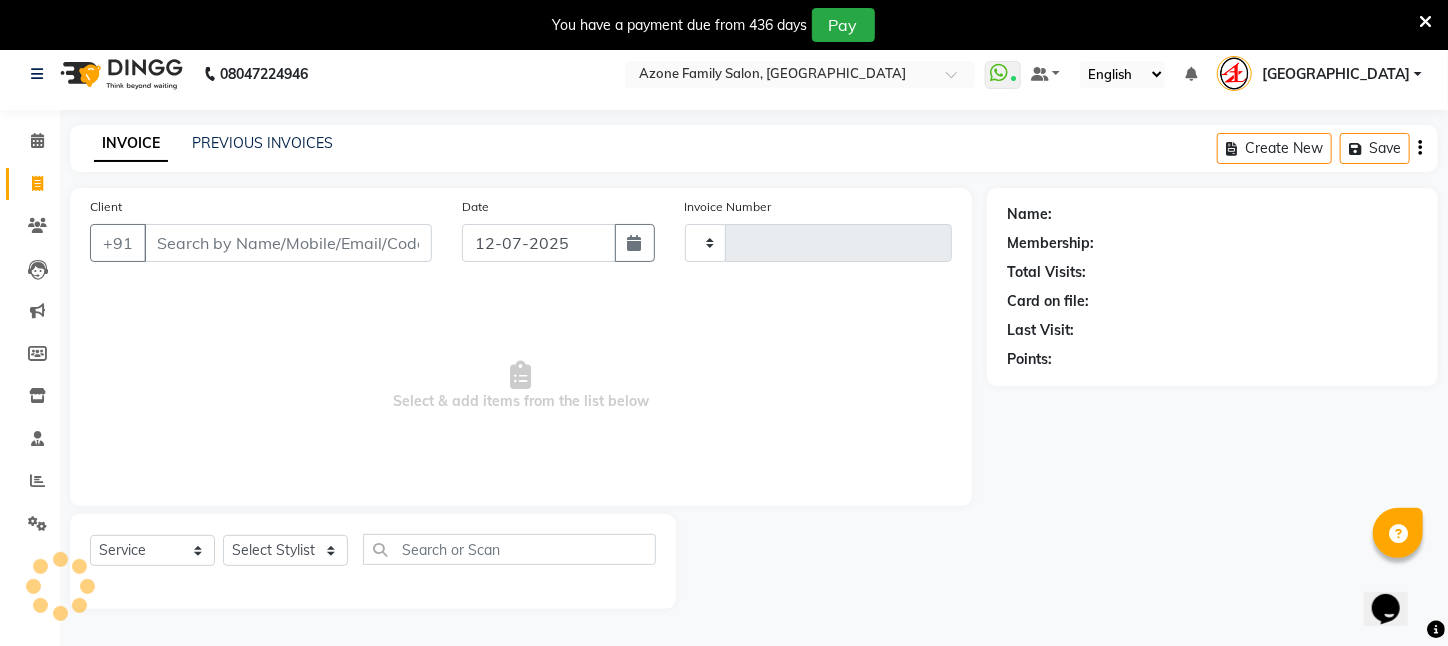 scroll, scrollTop: 50, scrollLeft: 0, axis: vertical 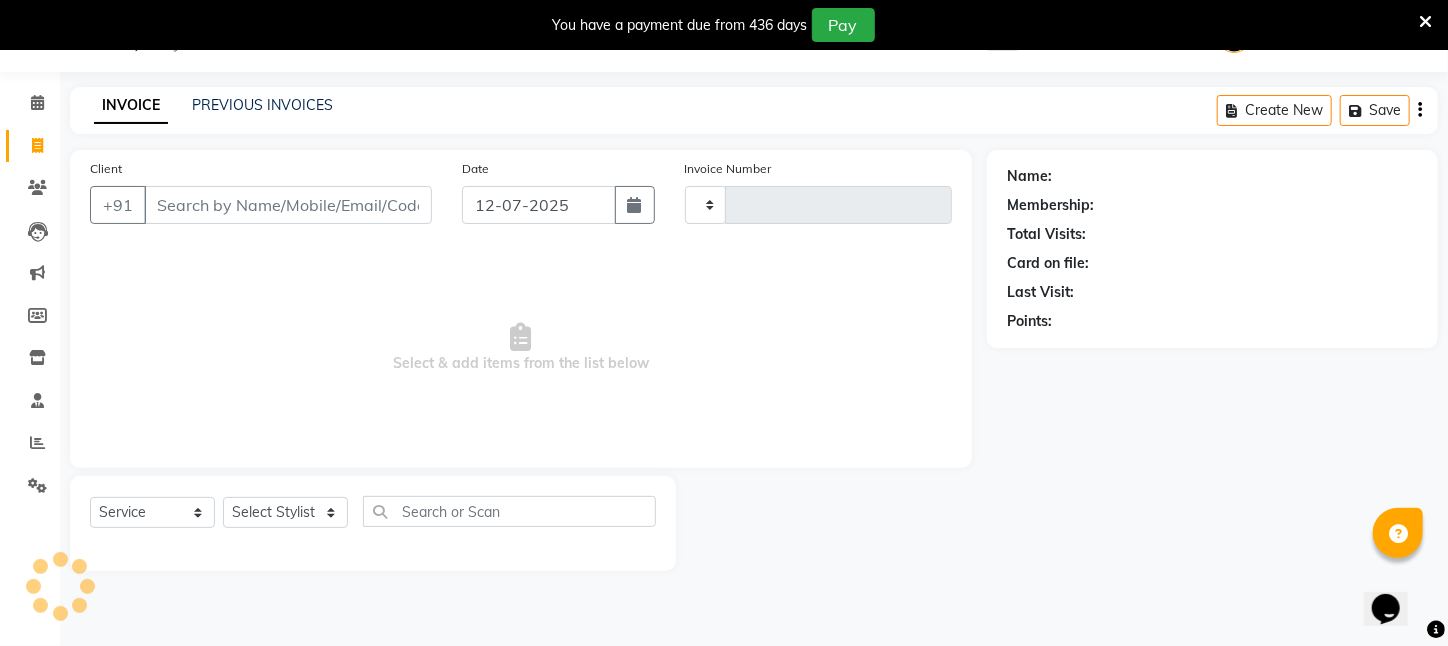 type on "1730" 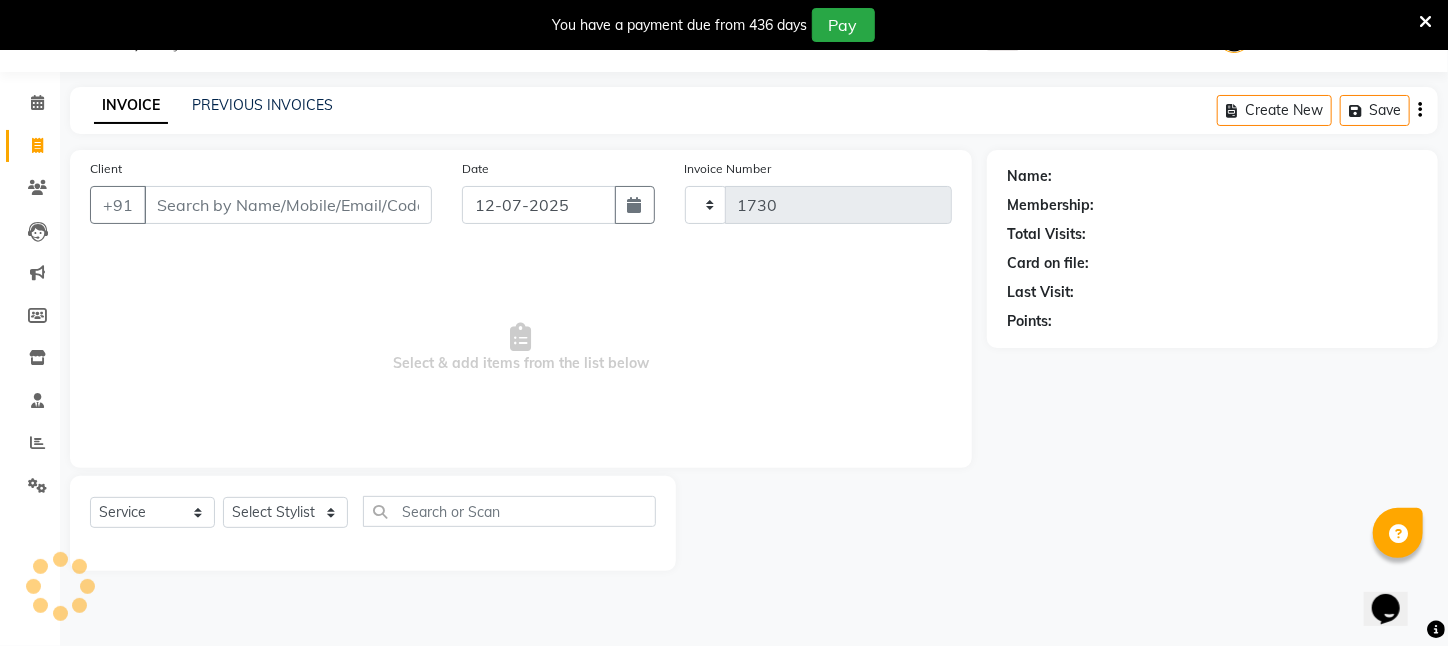 select on "4296" 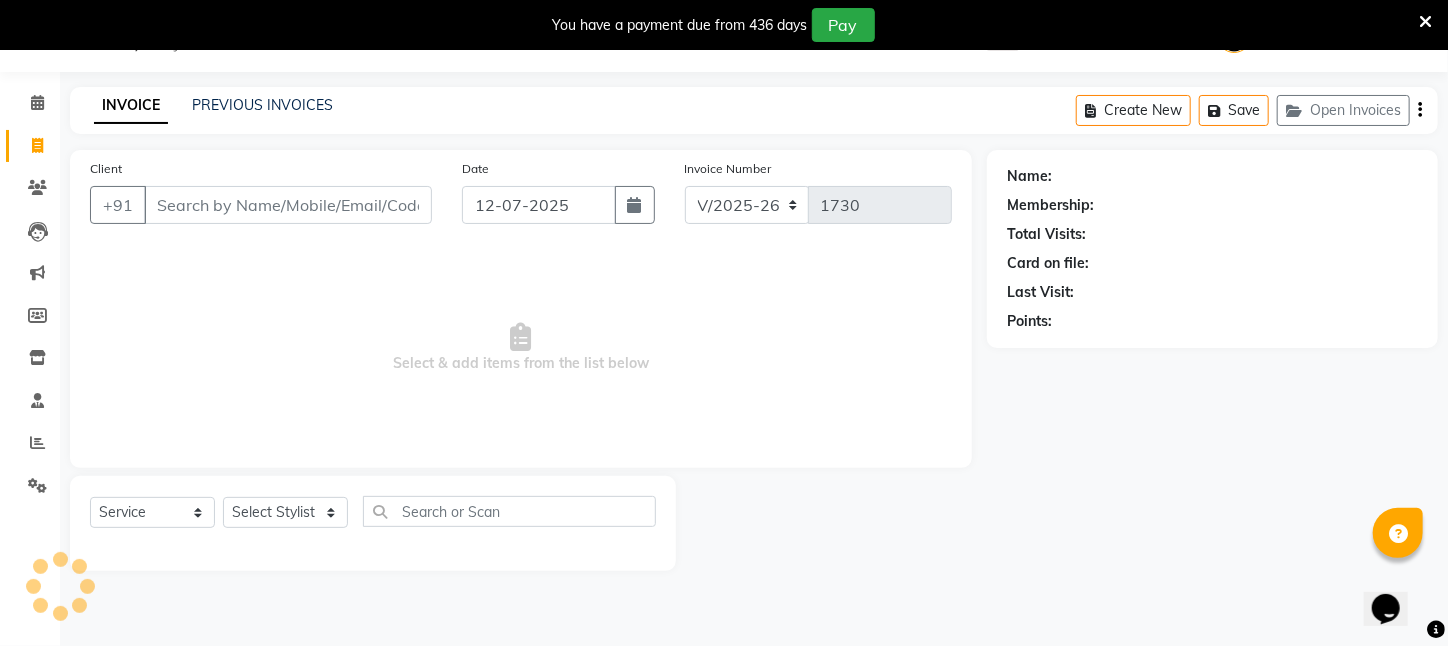 click on "Client" at bounding box center [288, 205] 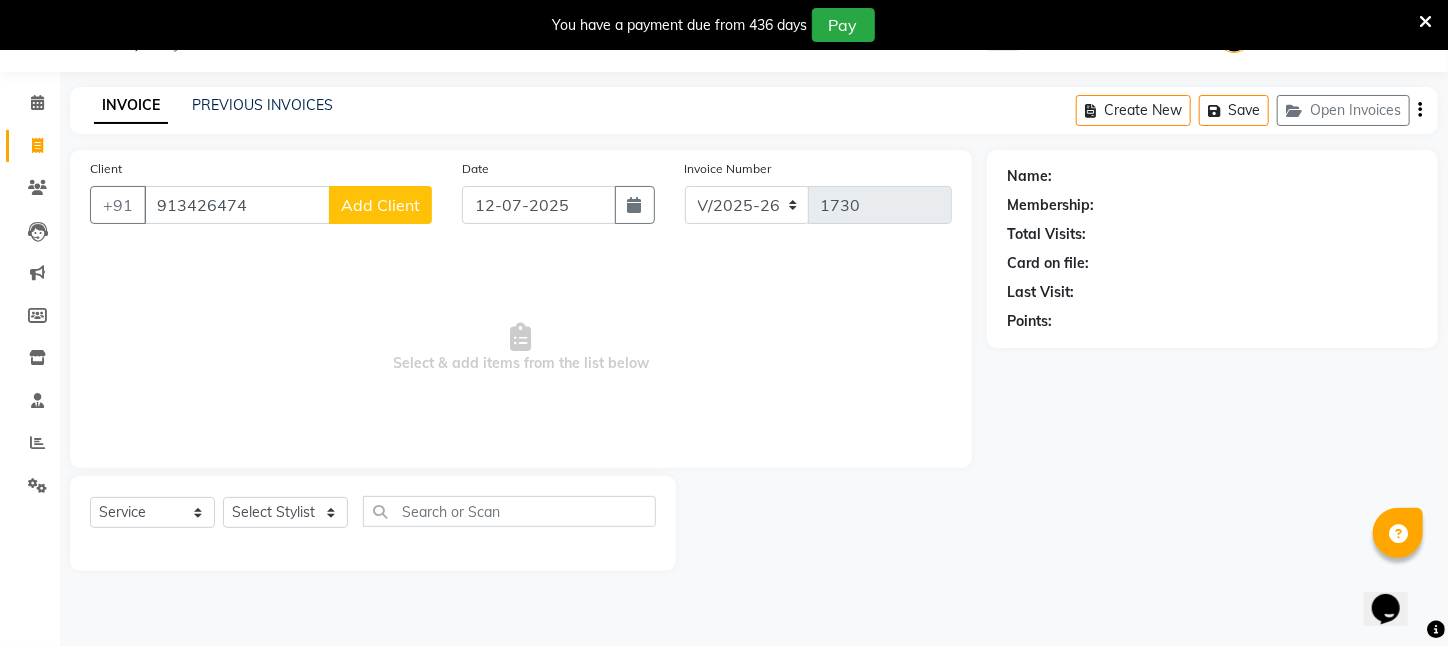 click on "913426474" at bounding box center (237, 205) 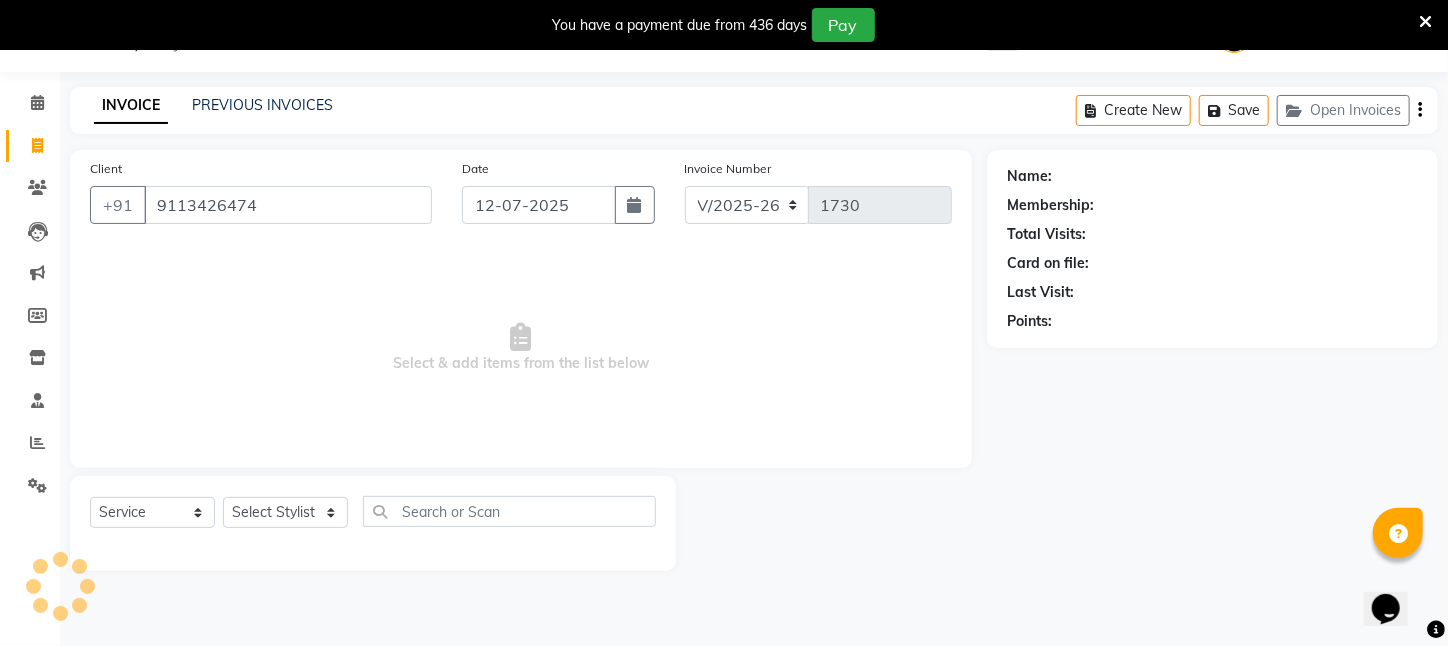 type on "9113426474" 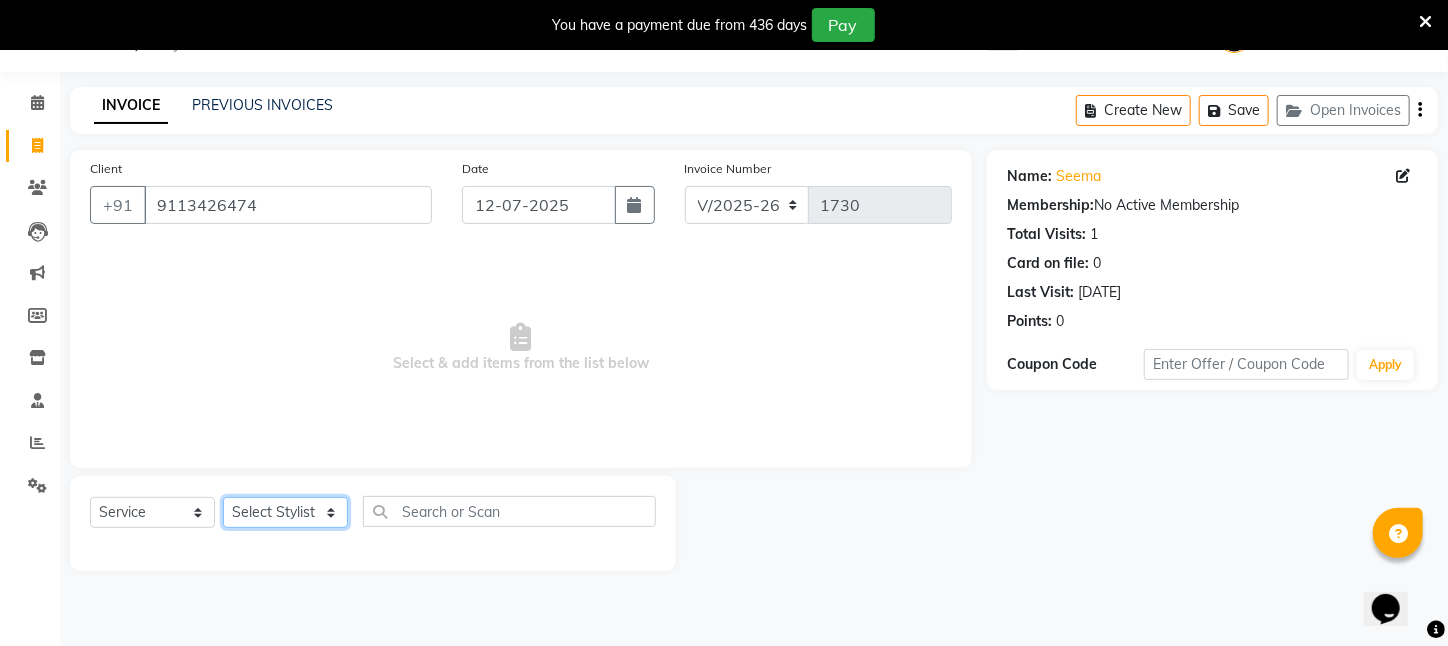 click on "Select Stylist [PERSON_NAME] [PERSON_NAME] DEEPIKA [PERSON_NAME] [PERSON_NAME] kharagpur Mahadev [PERSON_NAME] [PERSON_NAME] NEHA [PERSON_NAME] [PERSON_NAME] [PERSON_NAME] [PERSON_NAME] [PERSON_NAME]" 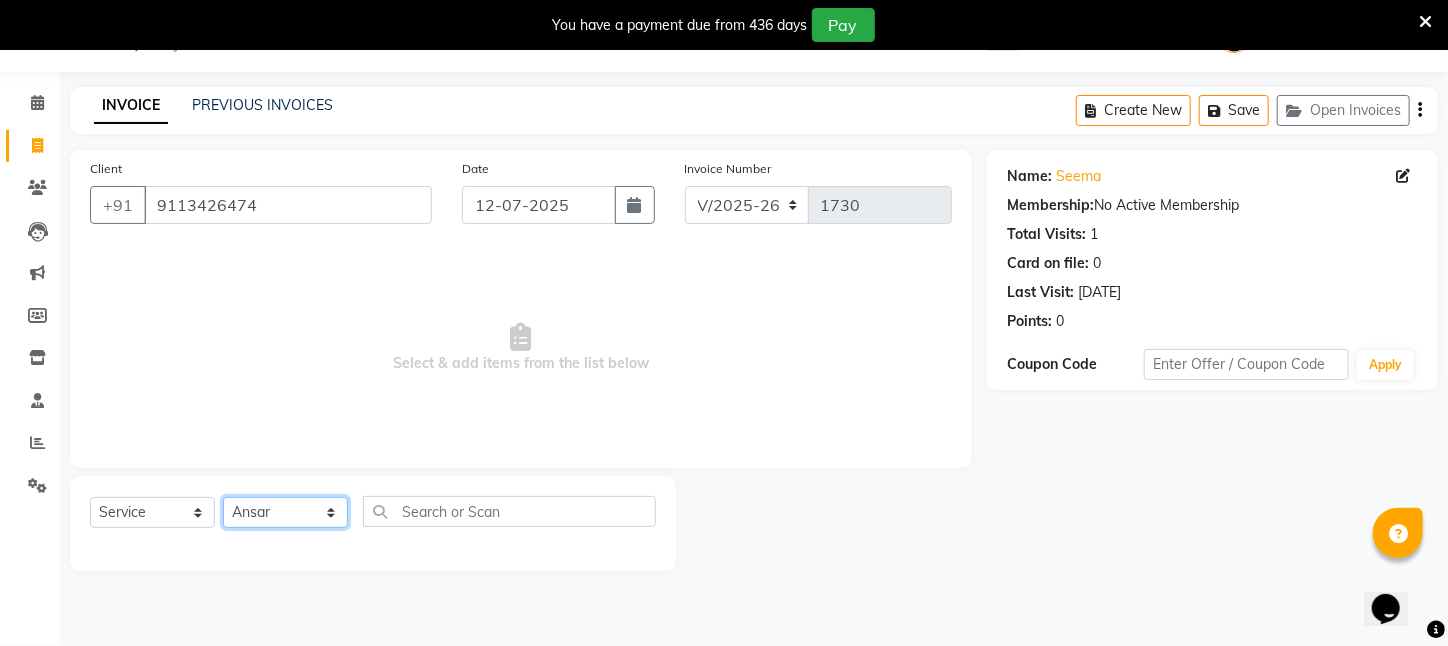 click on "Select Stylist [PERSON_NAME] [PERSON_NAME] DEEPIKA [PERSON_NAME] [PERSON_NAME] kharagpur Mahadev [PERSON_NAME] [PERSON_NAME] NEHA [PERSON_NAME] [PERSON_NAME] [PERSON_NAME] [PERSON_NAME] [PERSON_NAME]" 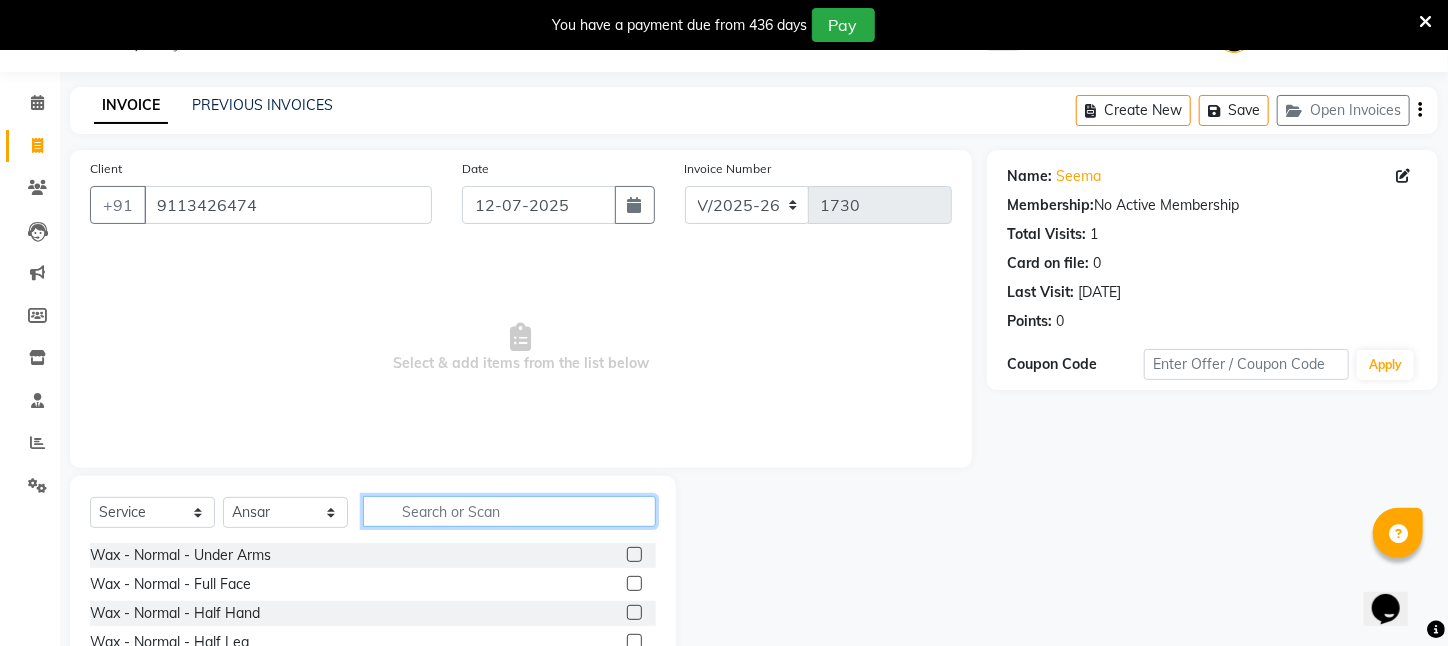 click 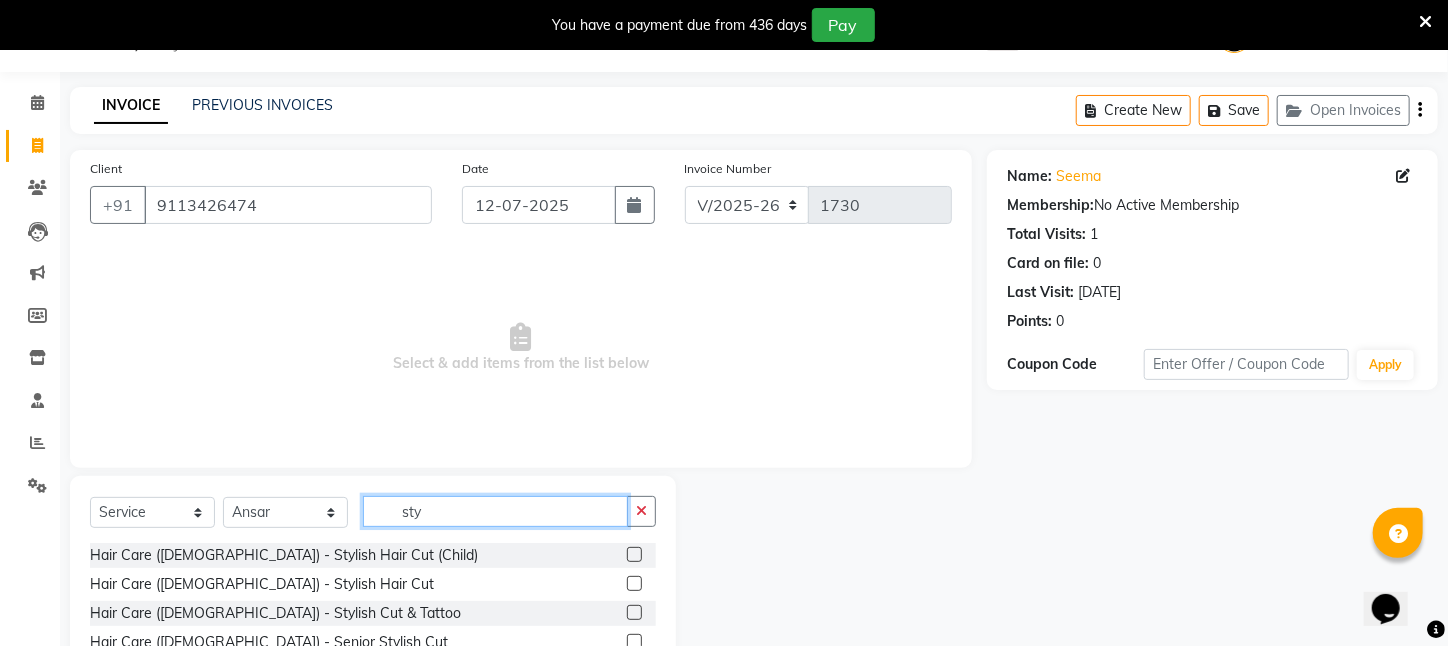 scroll, scrollTop: 204, scrollLeft: 0, axis: vertical 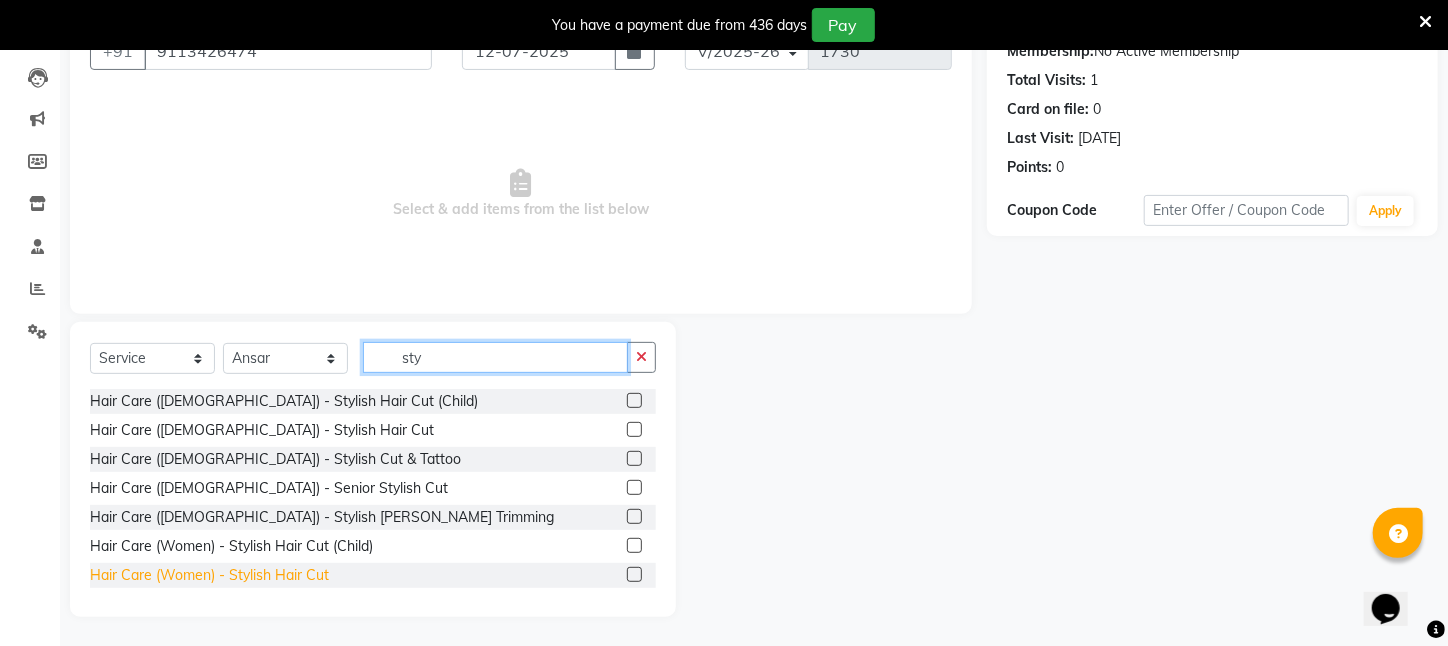 type on "sty" 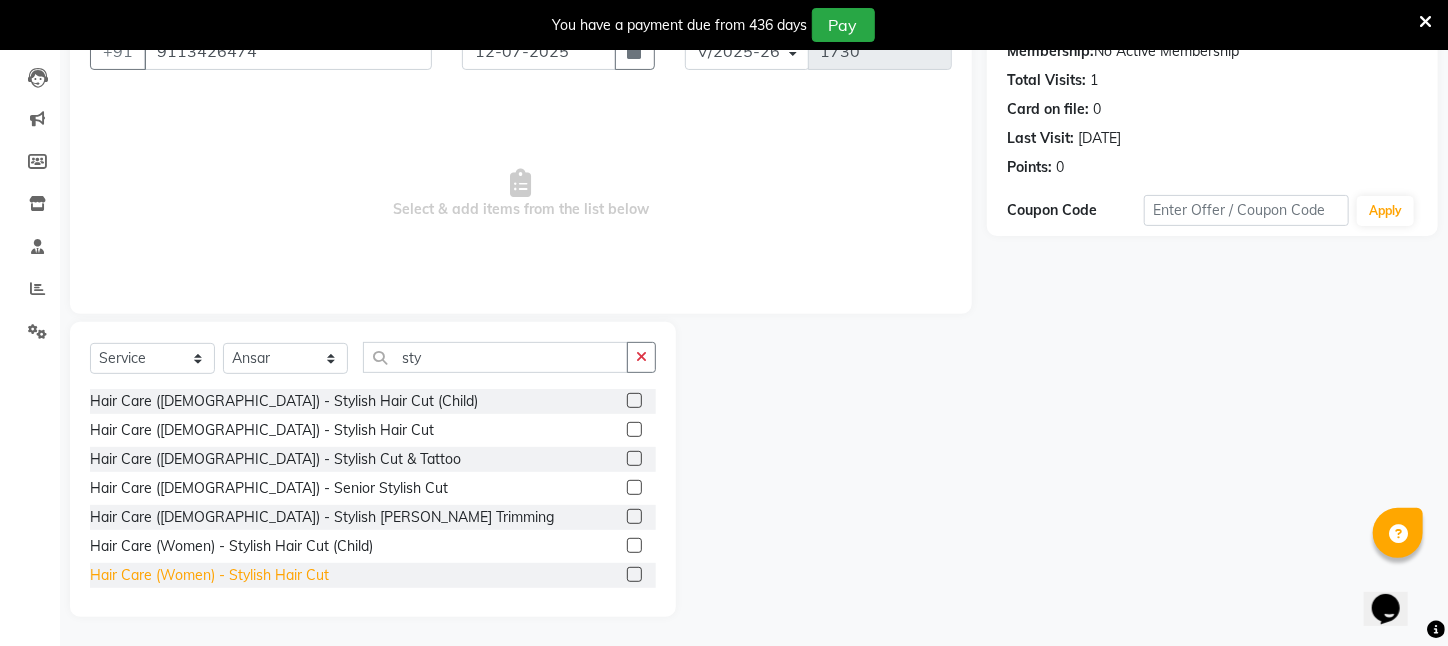 click on "Hair Care (Women)   -   Stylish Hair Cut" 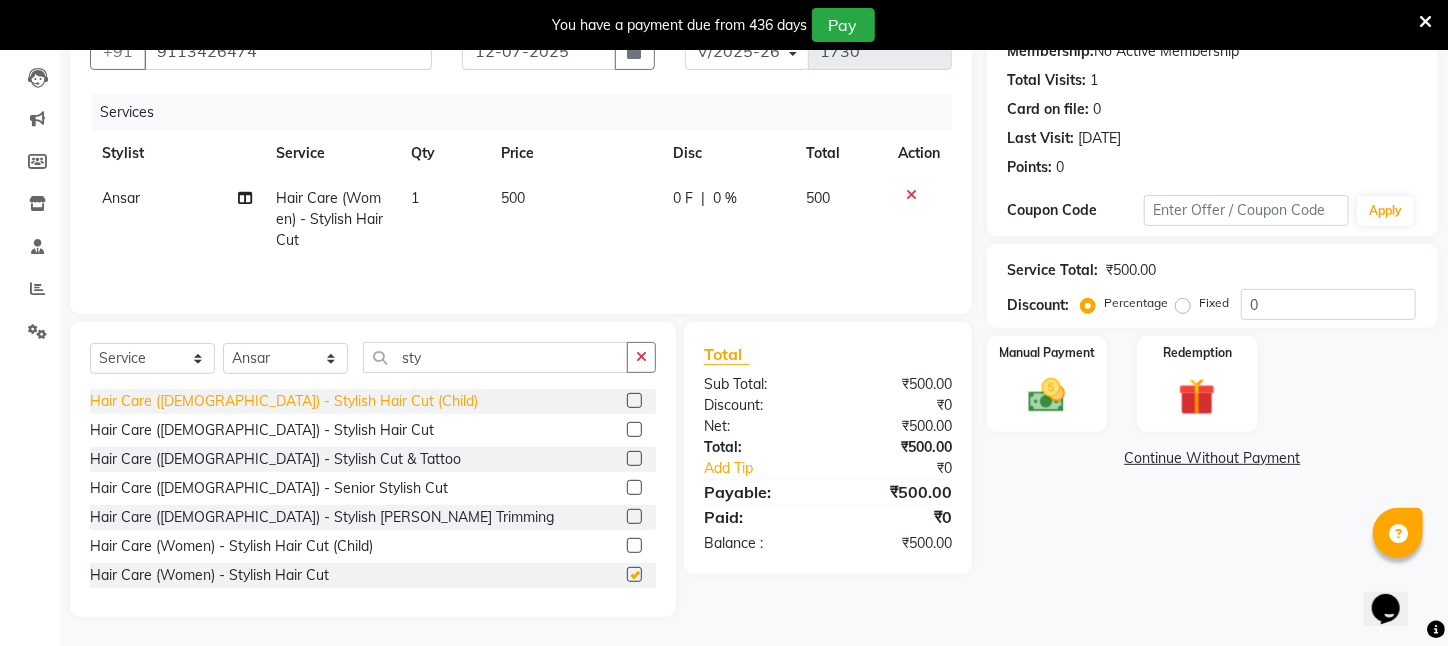checkbox on "false" 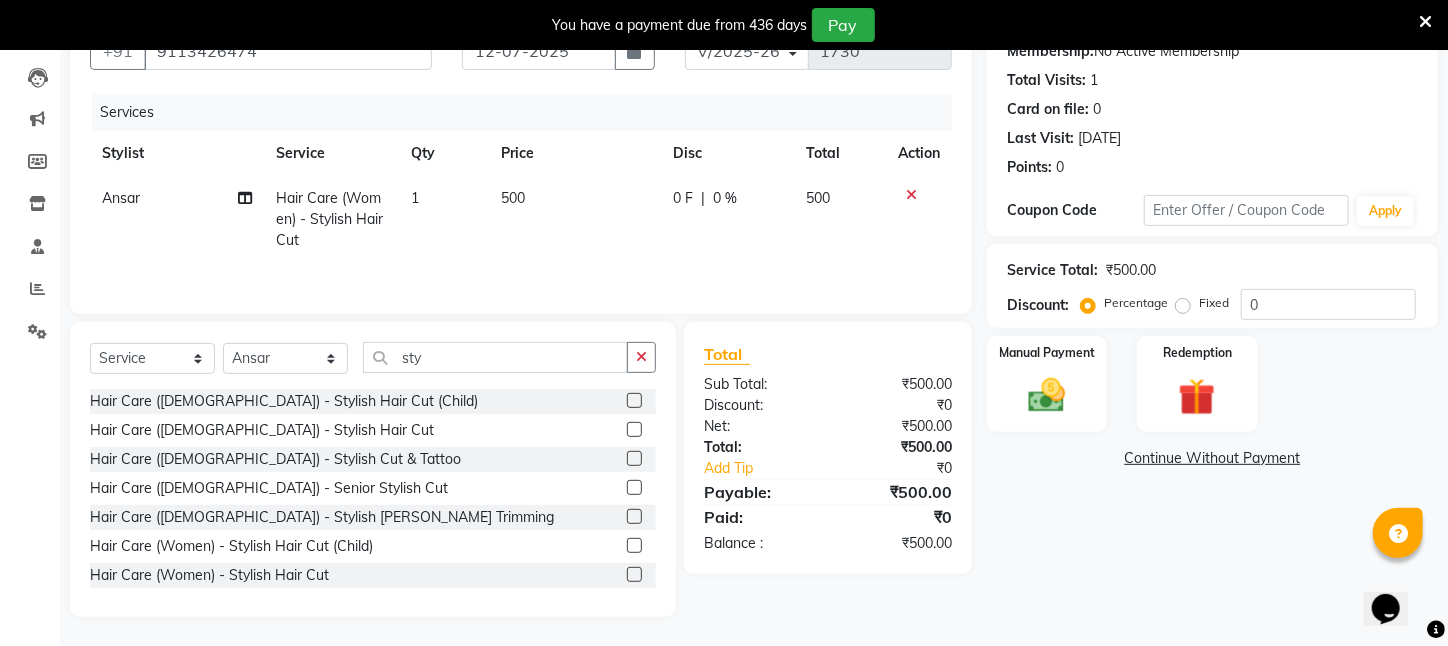 click on "Select  Service  Product  Membership  Package Voucher Prepaid Gift Card  Select Stylist [PERSON_NAME] [PERSON_NAME] DEEPIKA [PERSON_NAME] [PERSON_NAME] kharagpur Mahadev [PERSON_NAME] [PERSON_NAME] NEHA [PERSON_NAME] [PERSON_NAME] [PERSON_NAME] [PERSON_NAME] [PERSON_NAME] sty Hair Care ([DEMOGRAPHIC_DATA])   -   Stylish Hair Cut (Child)  Hair Care ([DEMOGRAPHIC_DATA])   -   Stylish Hair Cut  Hair Care ([DEMOGRAPHIC_DATA])   -   Stylish Cut & Tattoo  Hair Care ([DEMOGRAPHIC_DATA])   -   Senior Stylish Cut  Hair Care ([DEMOGRAPHIC_DATA])   -   Stylish [PERSON_NAME] Trimming  Hair Care (Women)   -   Stylish Hair Cut (Child)  Hair Care (Women)   -   Stylish Hair Cut  Hair Care (Women)   -   Stylish Cut & Tattoo  Hair Care (Women)   -   Senior Stylish Cut  Permanent Hair Style ([DEMOGRAPHIC_DATA])   -   Smoothing & Straigtning  Permanent Hair Style ([DEMOGRAPHIC_DATA])   -   Kerasmooth  Permanent Hair Style ([DEMOGRAPHIC_DATA])   -    Nanoplastiatreatment  Permanent Hair Style ([DEMOGRAPHIC_DATA])   -   Kertein Treatment  Permanent Hair Style ([DEMOGRAPHIC_DATA])   -   Pumming  Permanent Hair Style ([DEMOGRAPHIC_DATA])   -   Cyctein Treatment  Permanent Hair Style ([DEMOGRAPHIC_DATA])   -   [MEDICAL_DATA] Treatment" 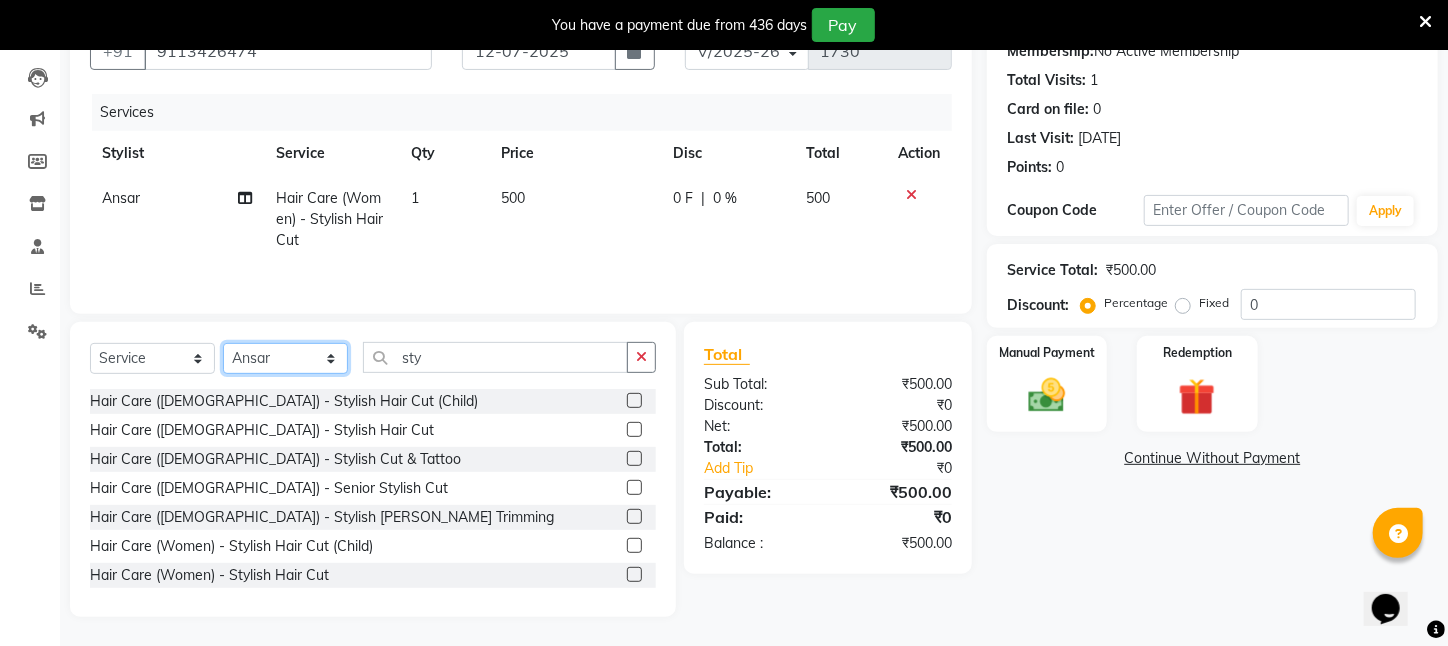 click on "Select Stylist [PERSON_NAME] [PERSON_NAME] DEEPIKA [PERSON_NAME] [PERSON_NAME] kharagpur Mahadev [PERSON_NAME] [PERSON_NAME] NEHA [PERSON_NAME] [PERSON_NAME] [PERSON_NAME] [PERSON_NAME] [PERSON_NAME]" 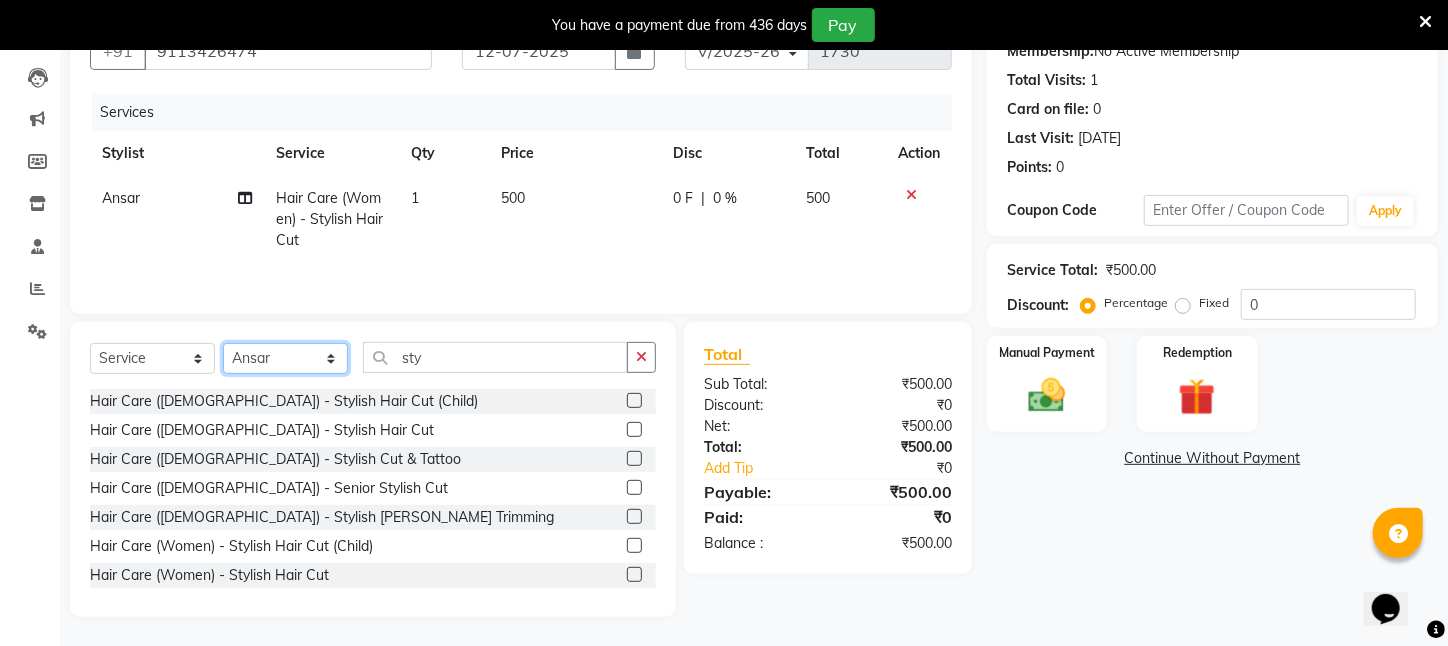 select on "25302" 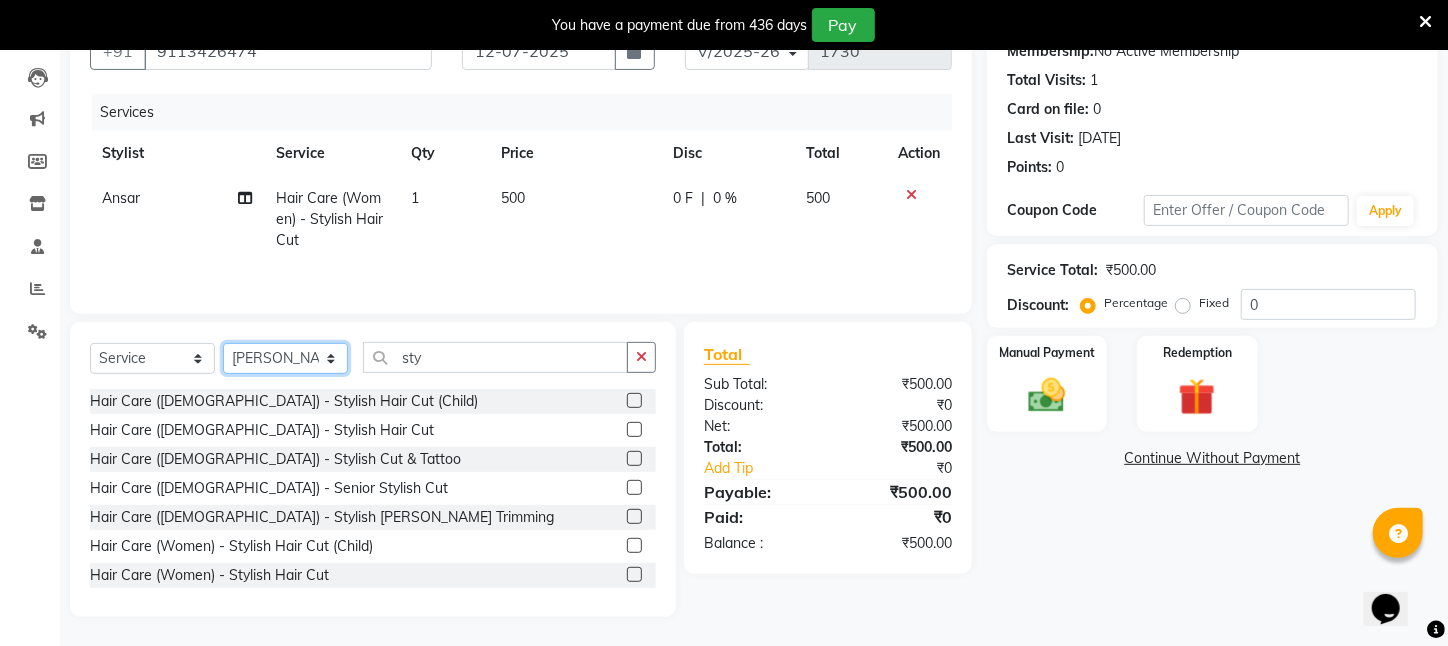 click on "Select Stylist [PERSON_NAME] [PERSON_NAME] DEEPIKA [PERSON_NAME] [PERSON_NAME] kharagpur Mahadev [PERSON_NAME] [PERSON_NAME] NEHA [PERSON_NAME] [PERSON_NAME] [PERSON_NAME] [PERSON_NAME] [PERSON_NAME]" 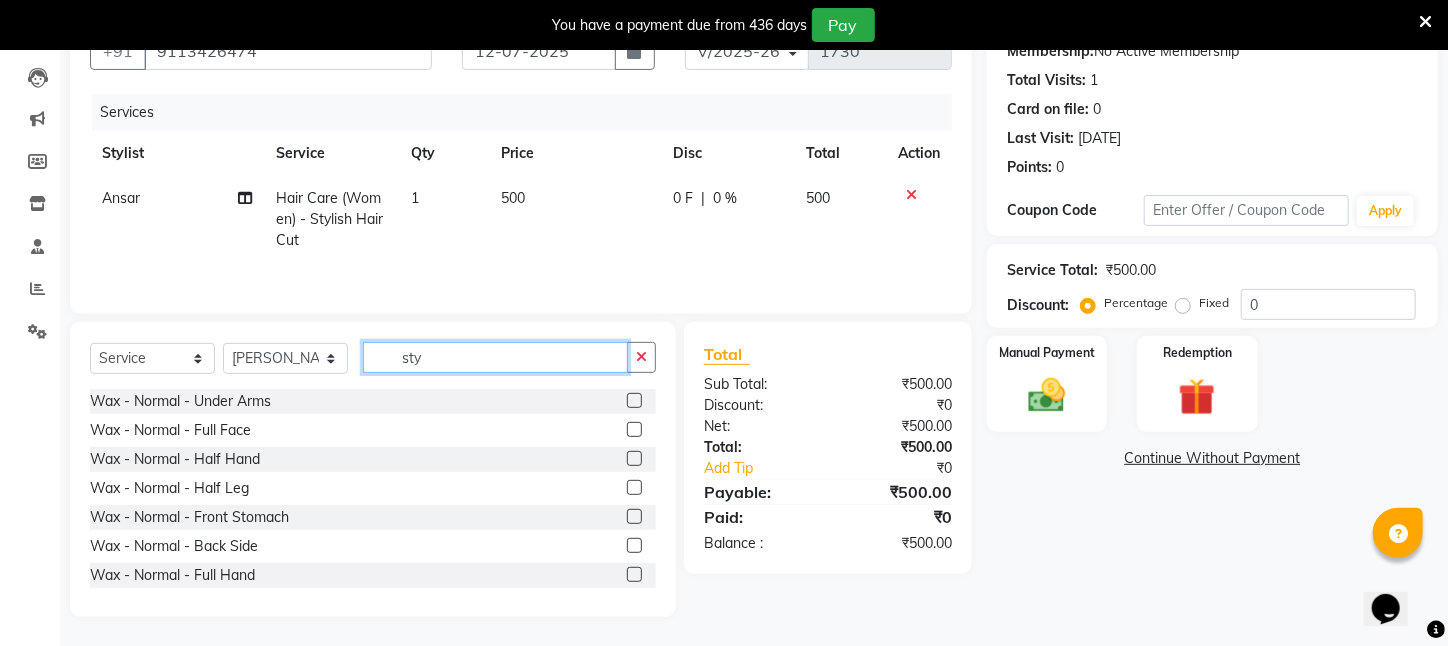 click on "sty" 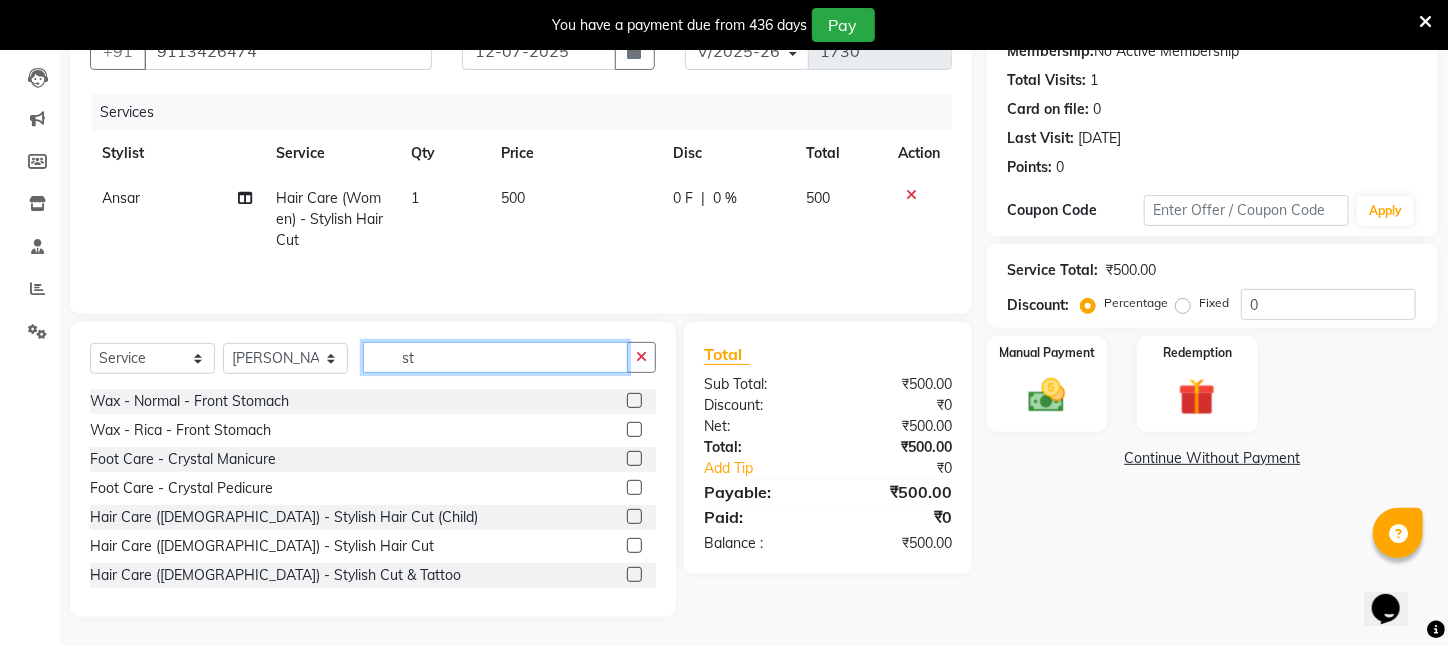 type on "sty" 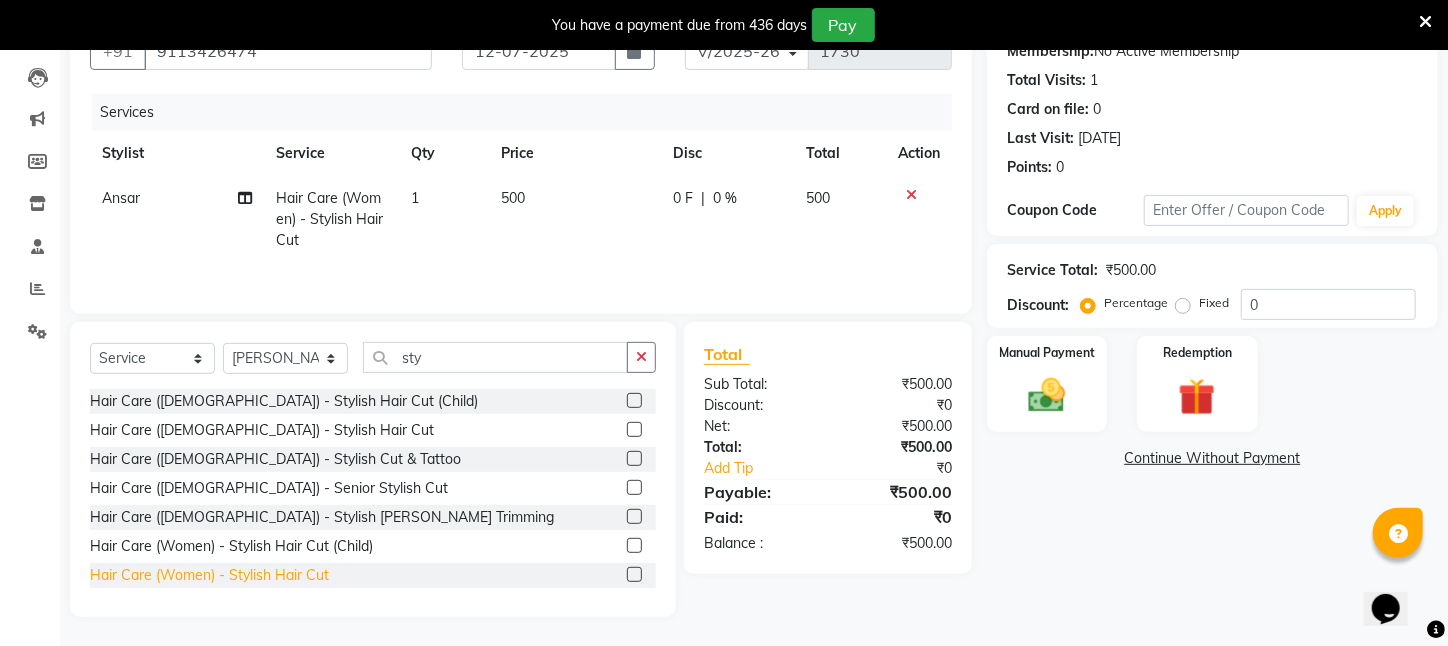 click on "Hair Care (Women)   -   Stylish Hair Cut" 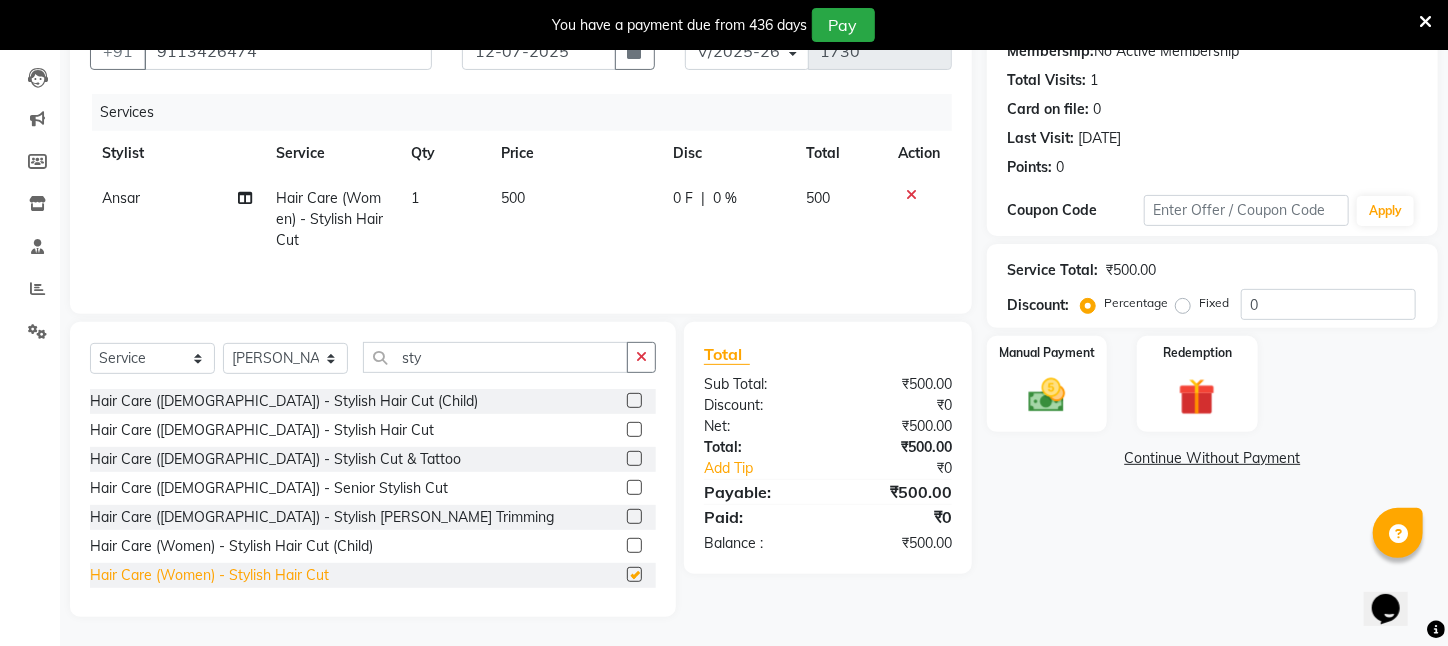 checkbox on "false" 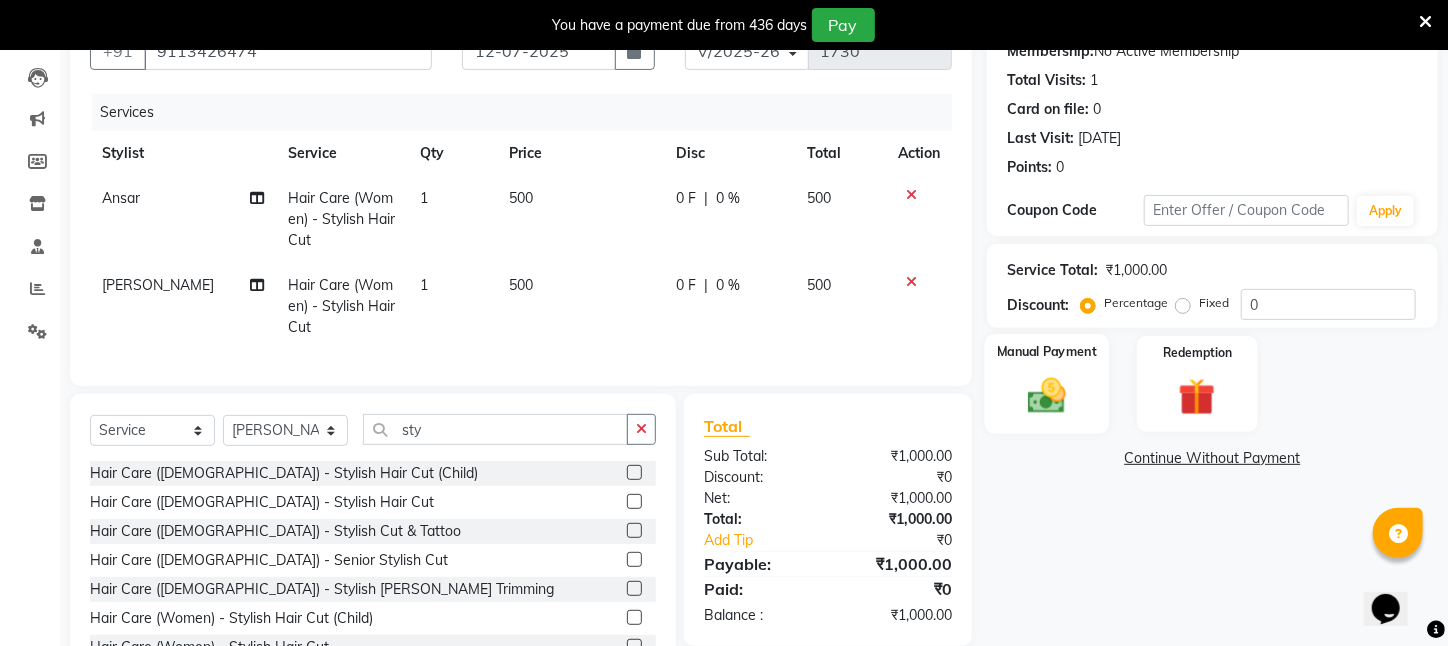 click 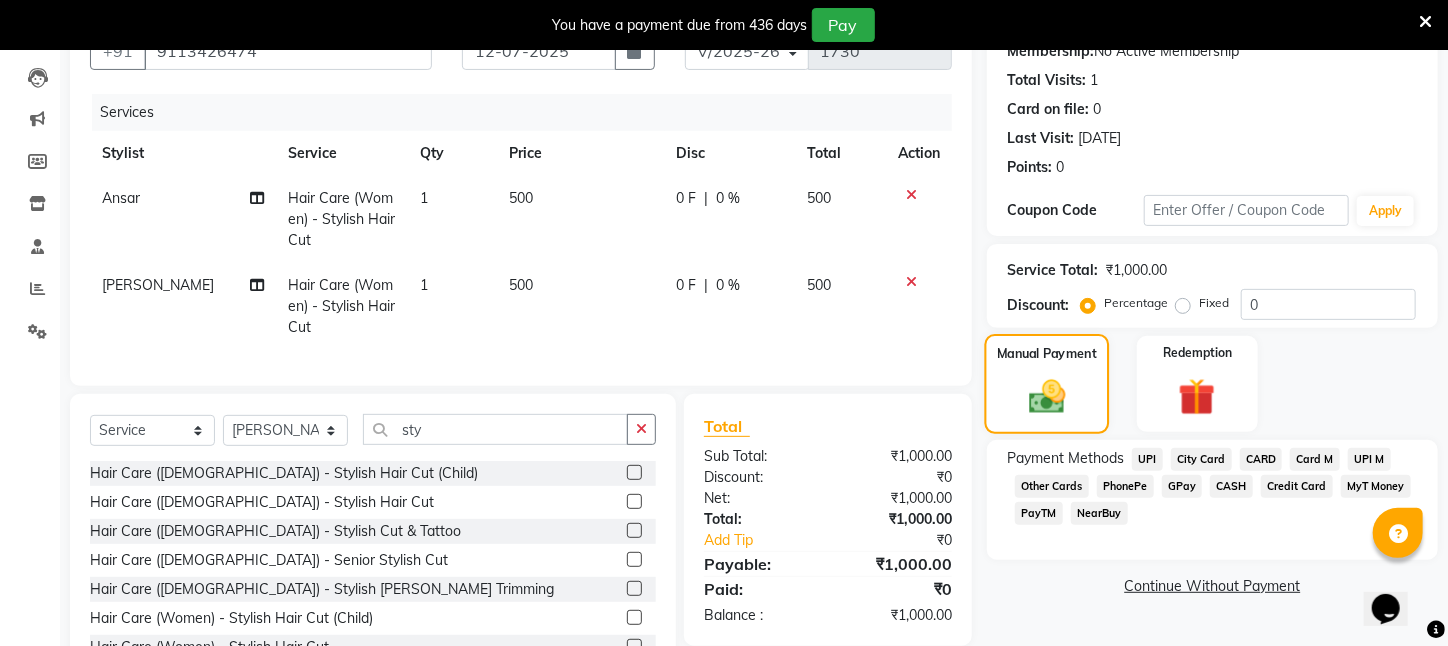 scroll, scrollTop: 291, scrollLeft: 0, axis: vertical 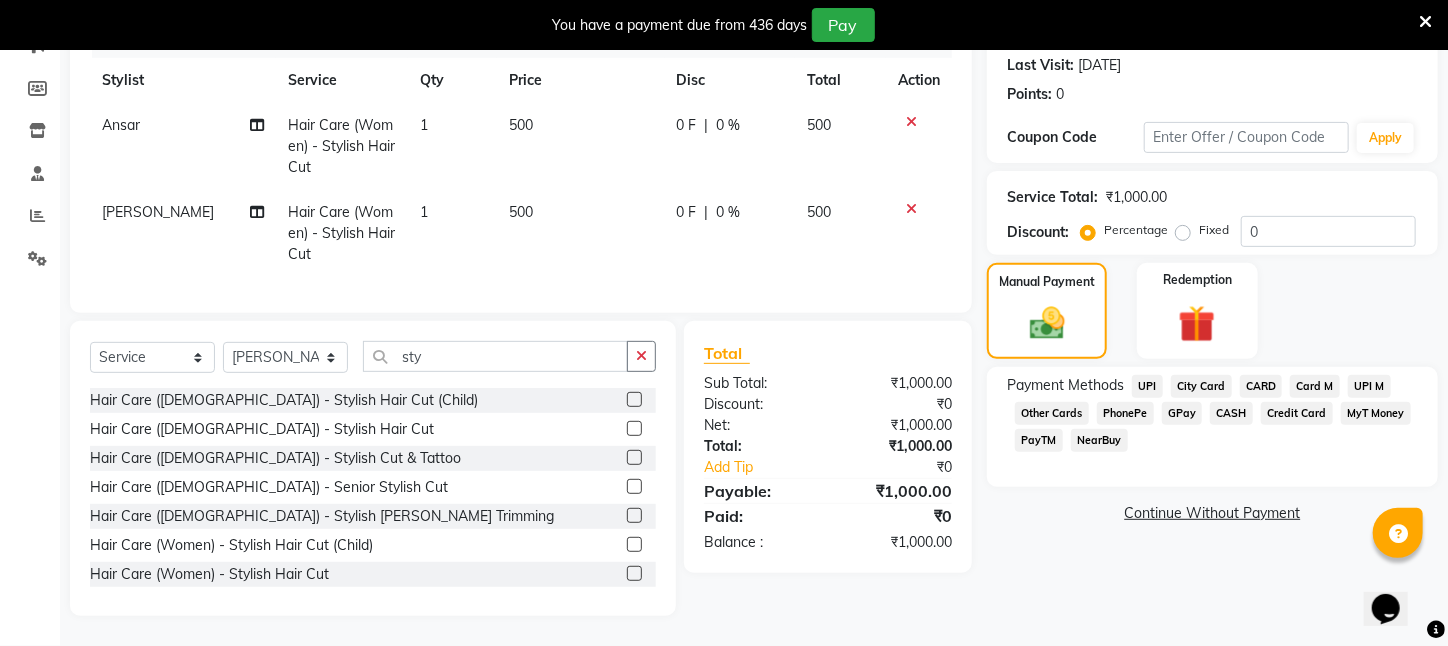 click on "PayTM" 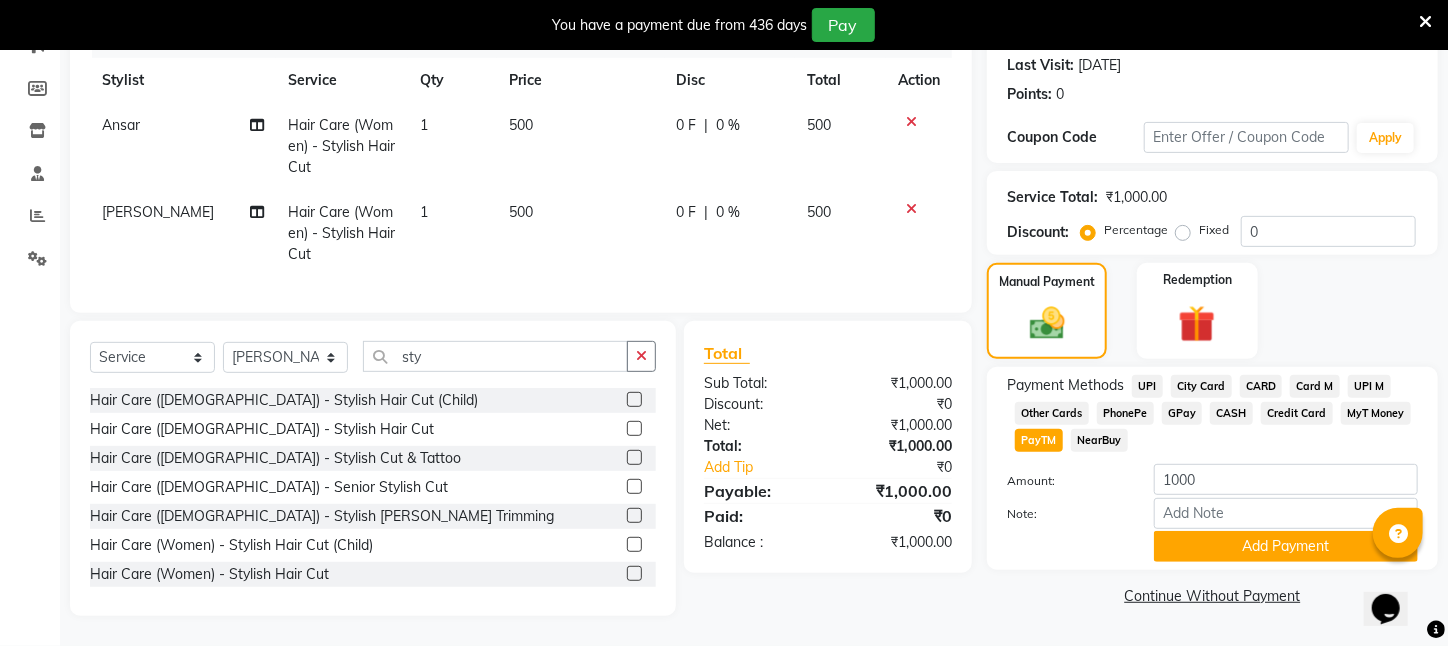 click on "UPI" 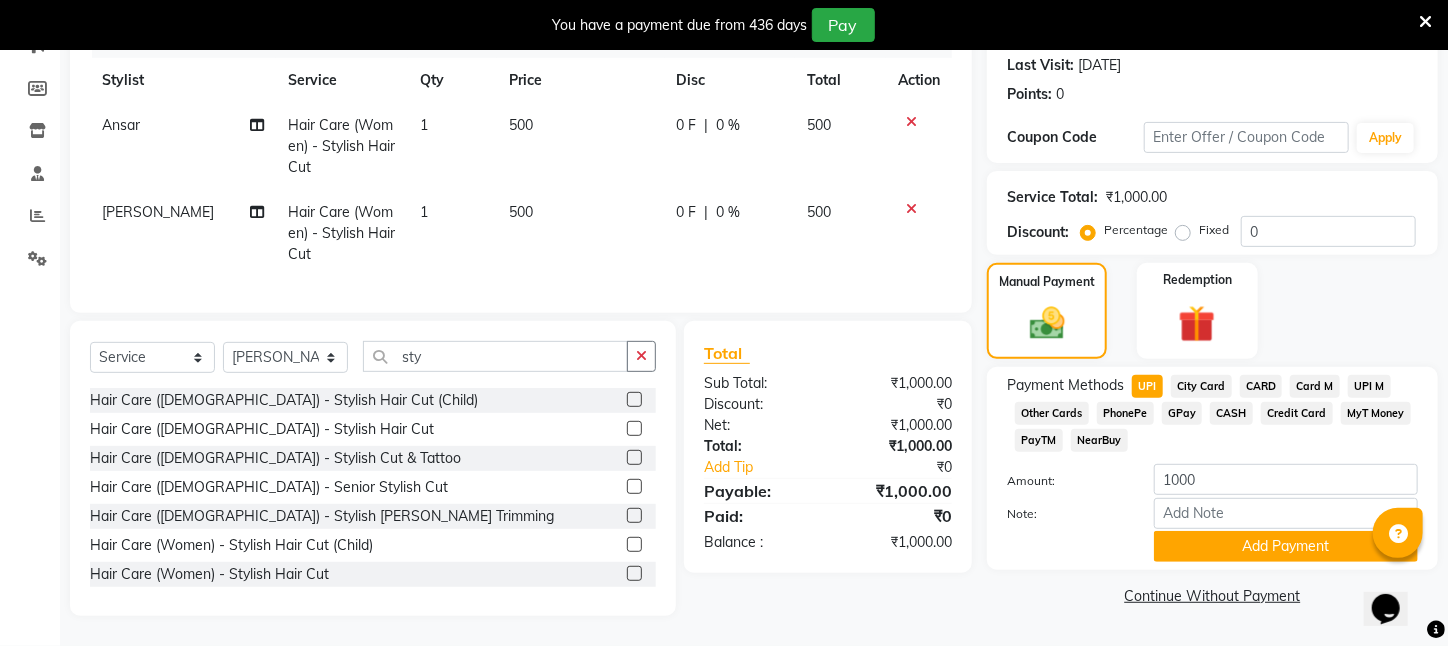 scroll, scrollTop: 293, scrollLeft: 0, axis: vertical 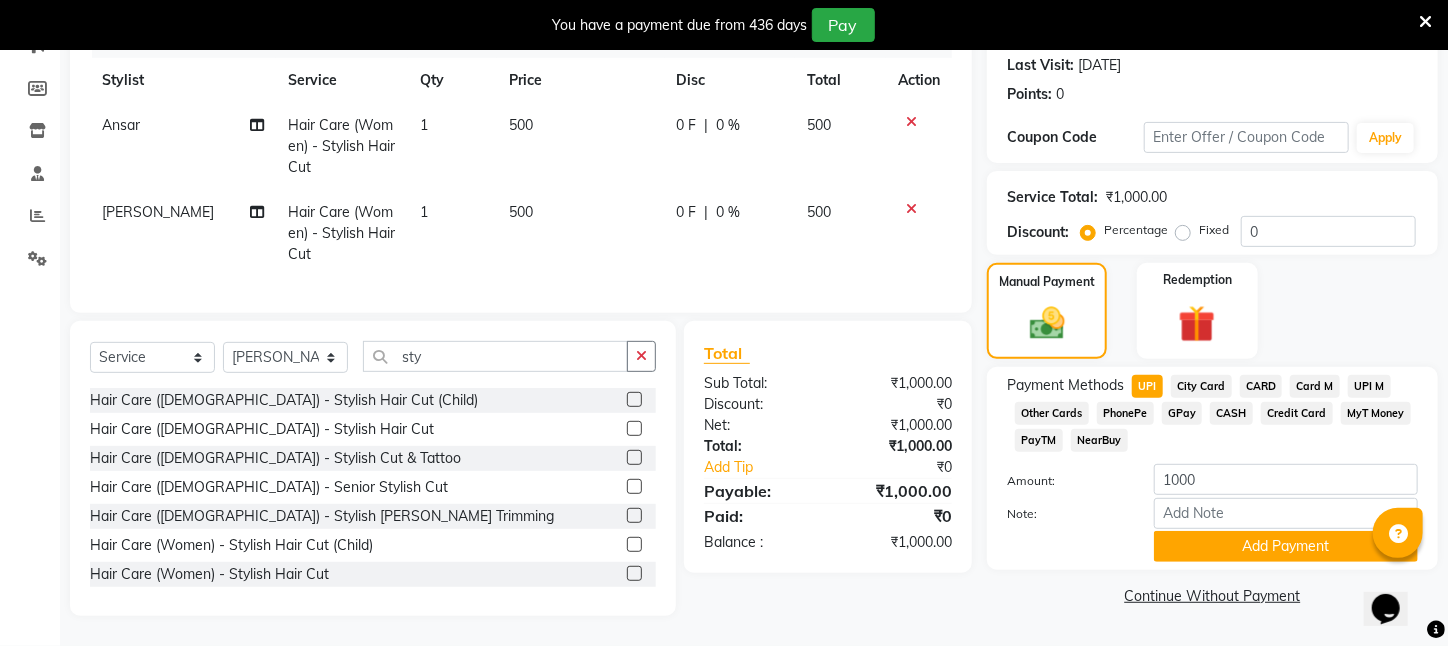 click on "PayTM" 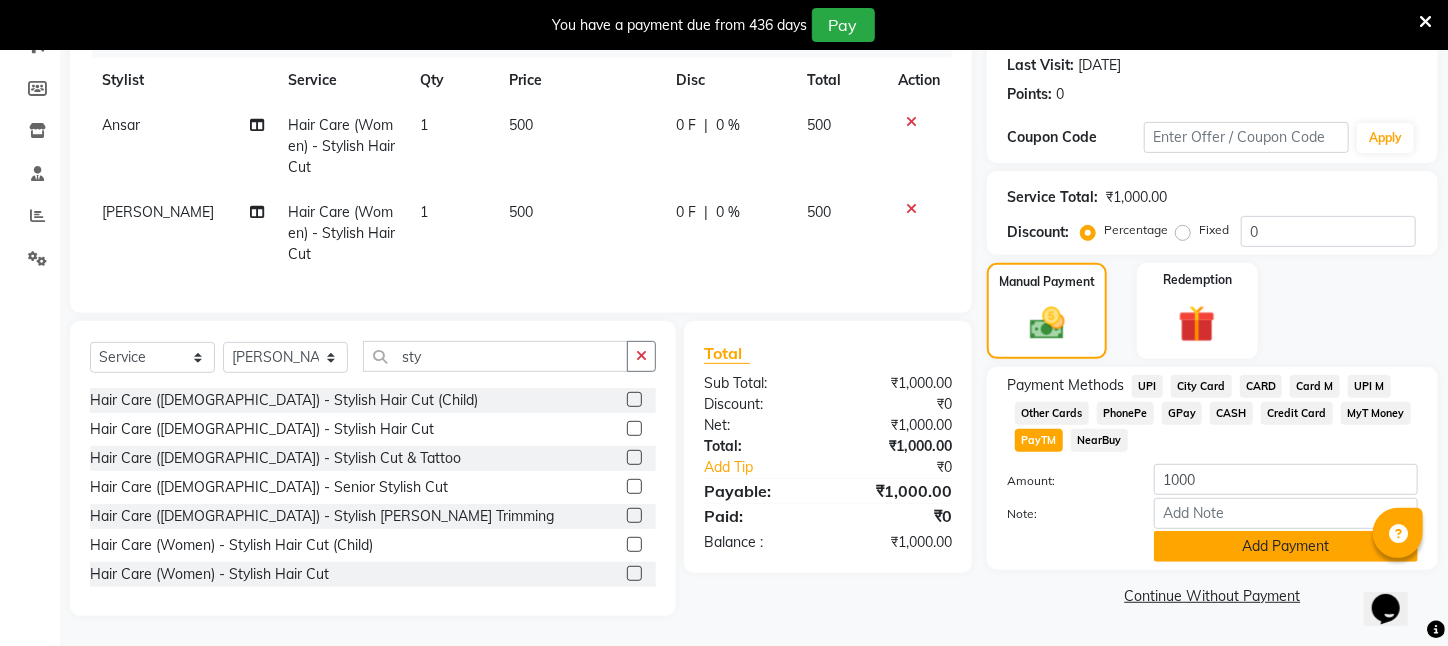 click on "Add Payment" 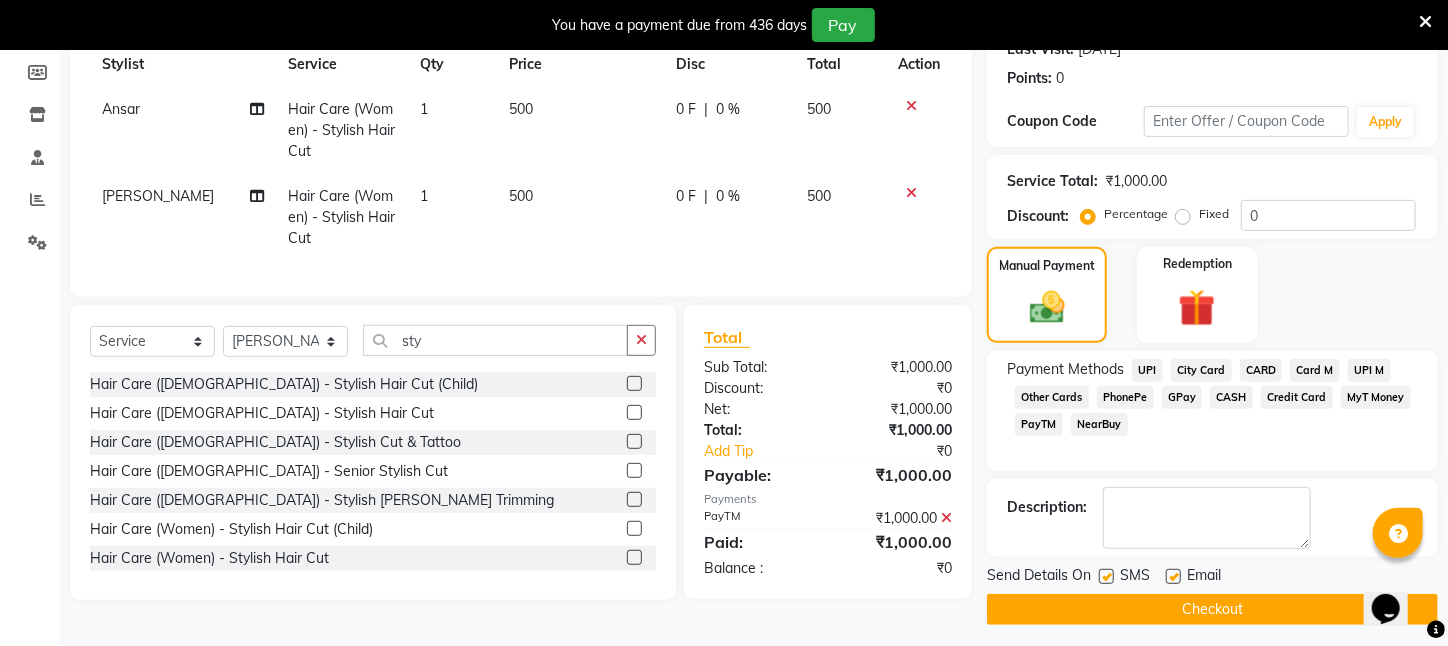 click on "PayTM" 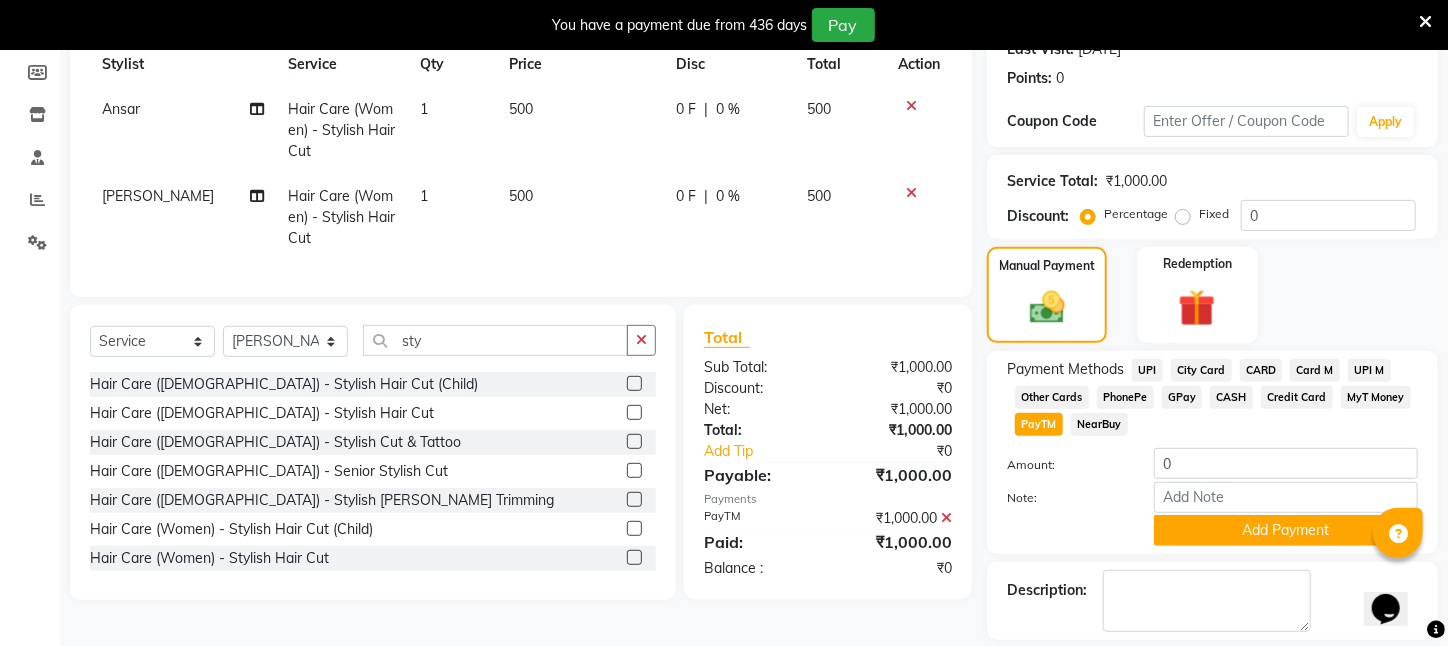 click 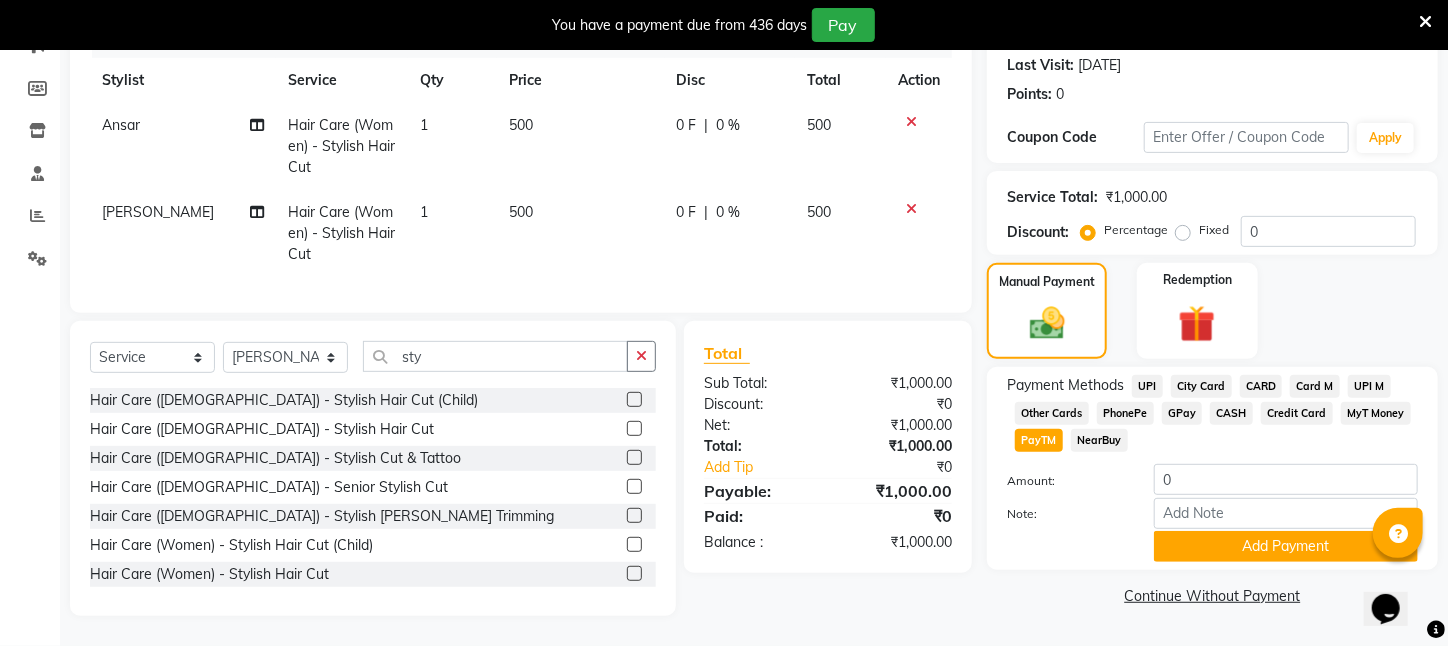 click on "PayTM" 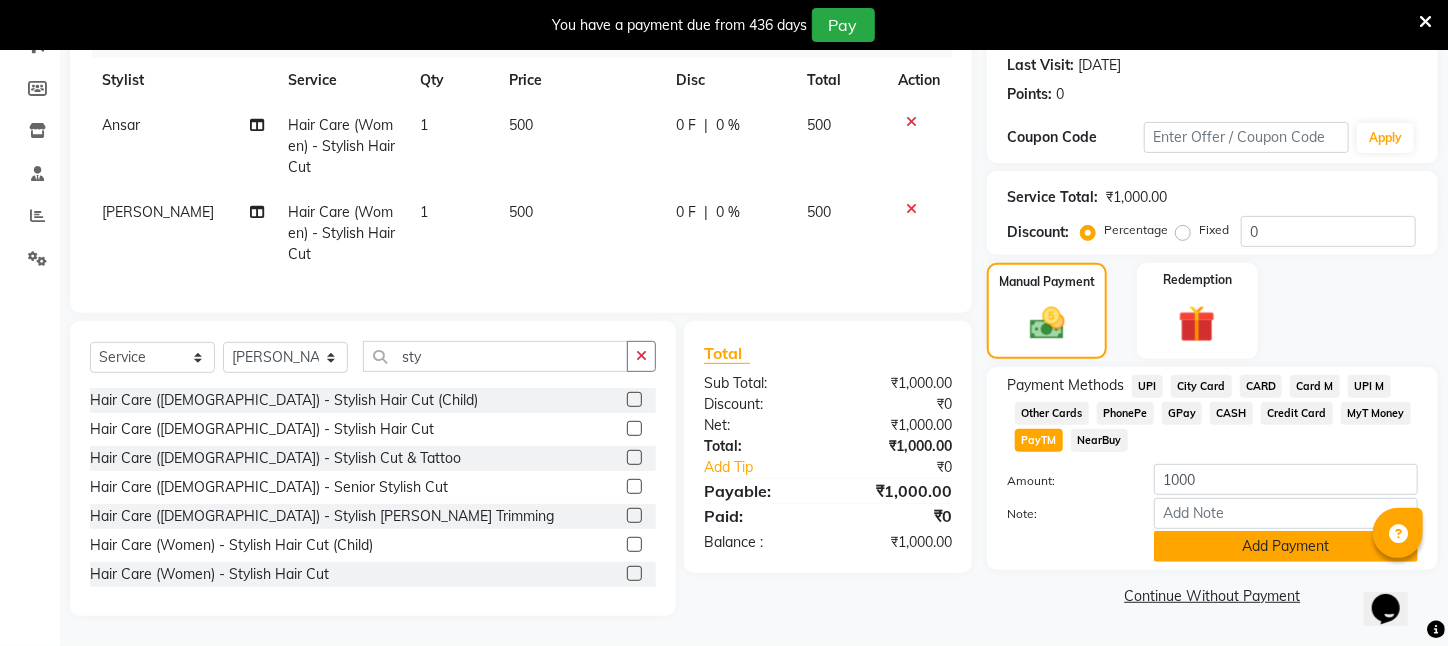 click on "Add Payment" 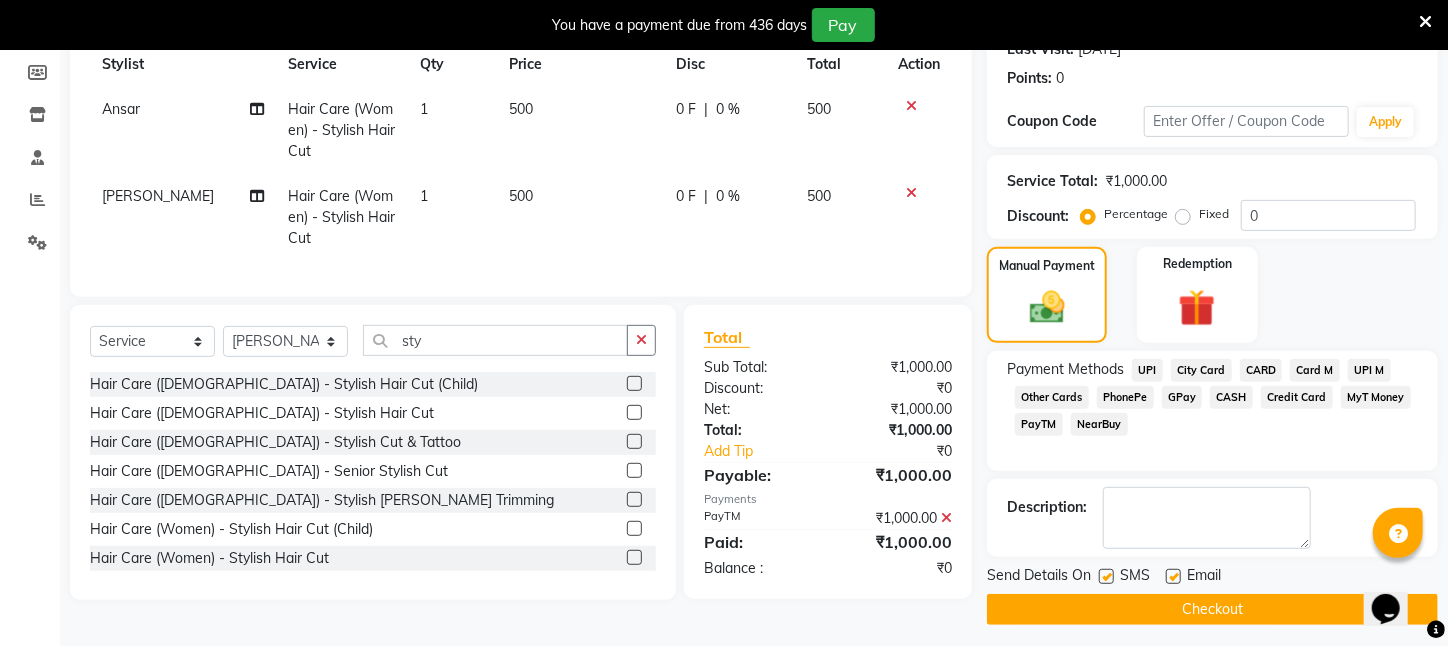 click on "Checkout" 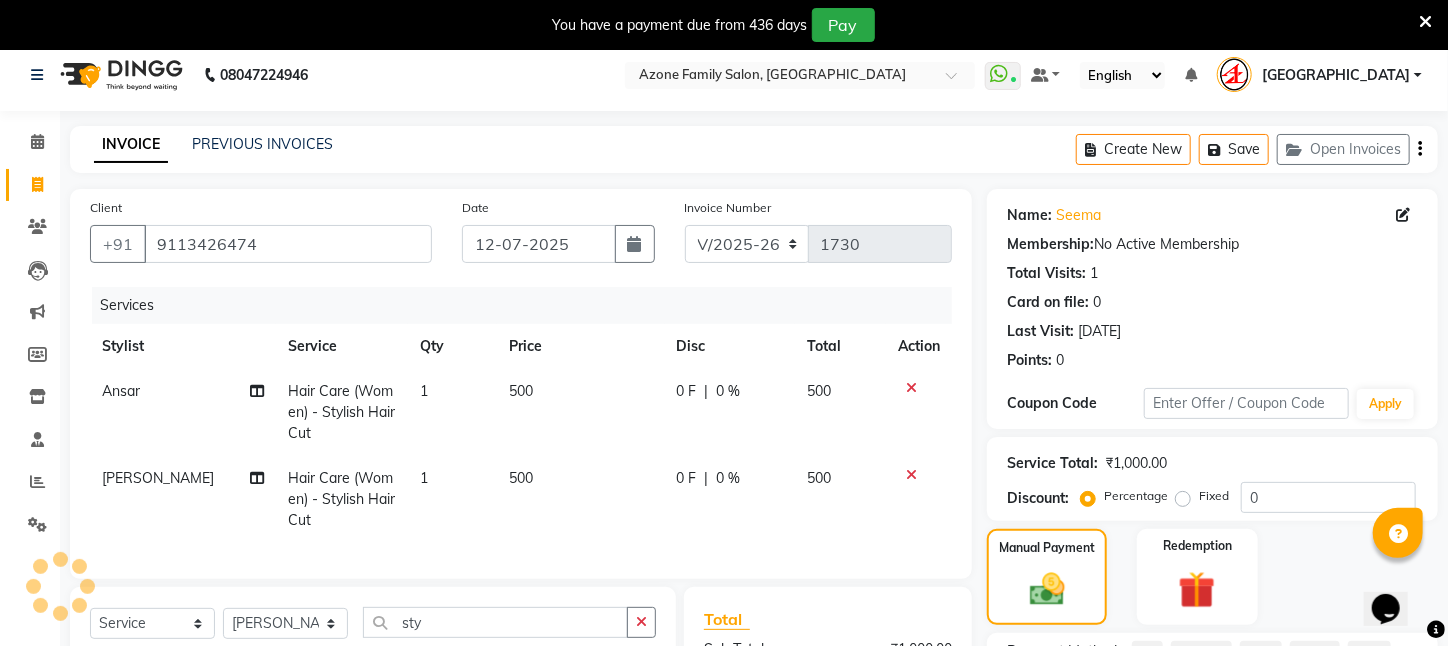 scroll, scrollTop: 0, scrollLeft: 0, axis: both 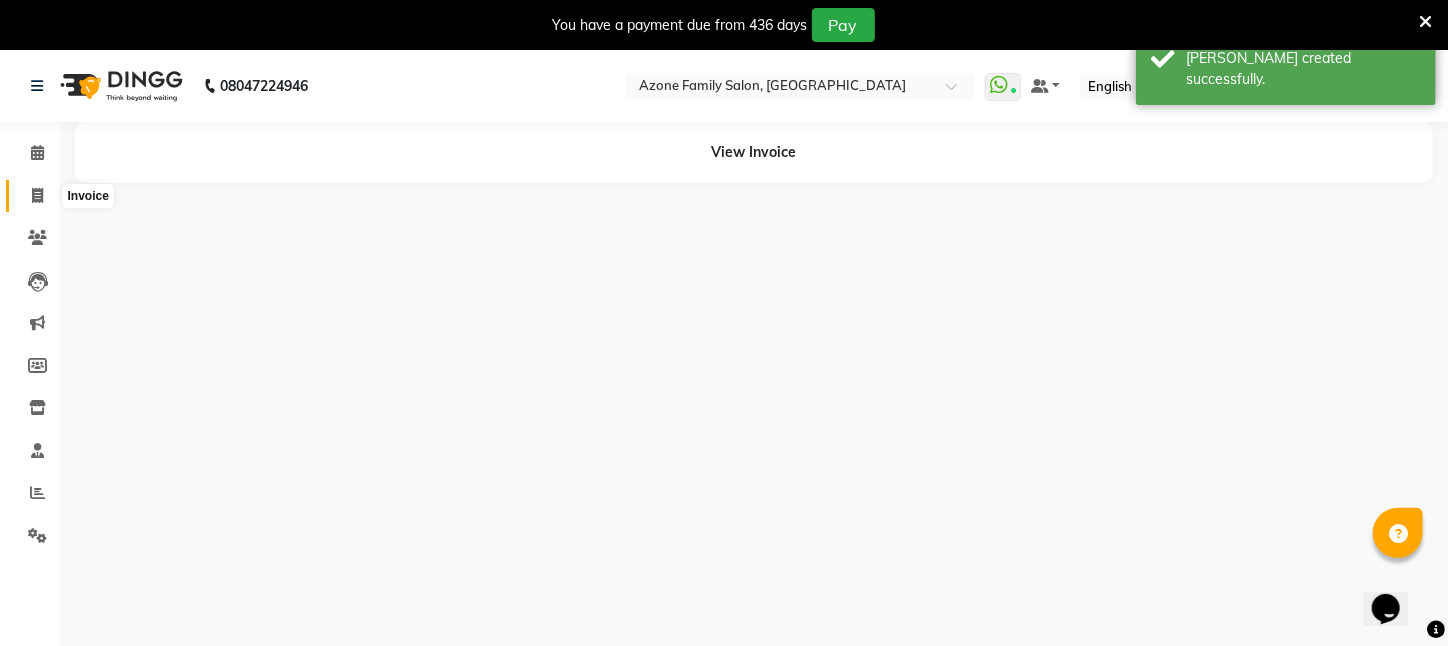 click 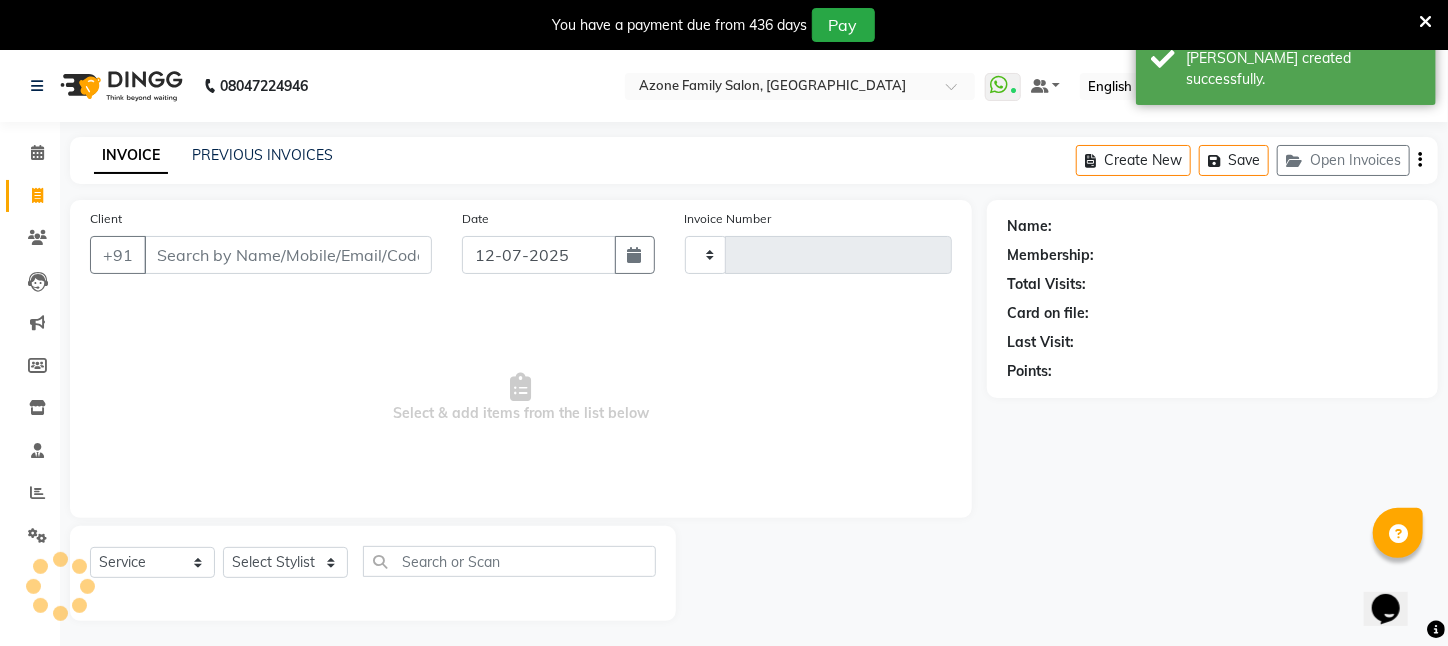 type on "1731" 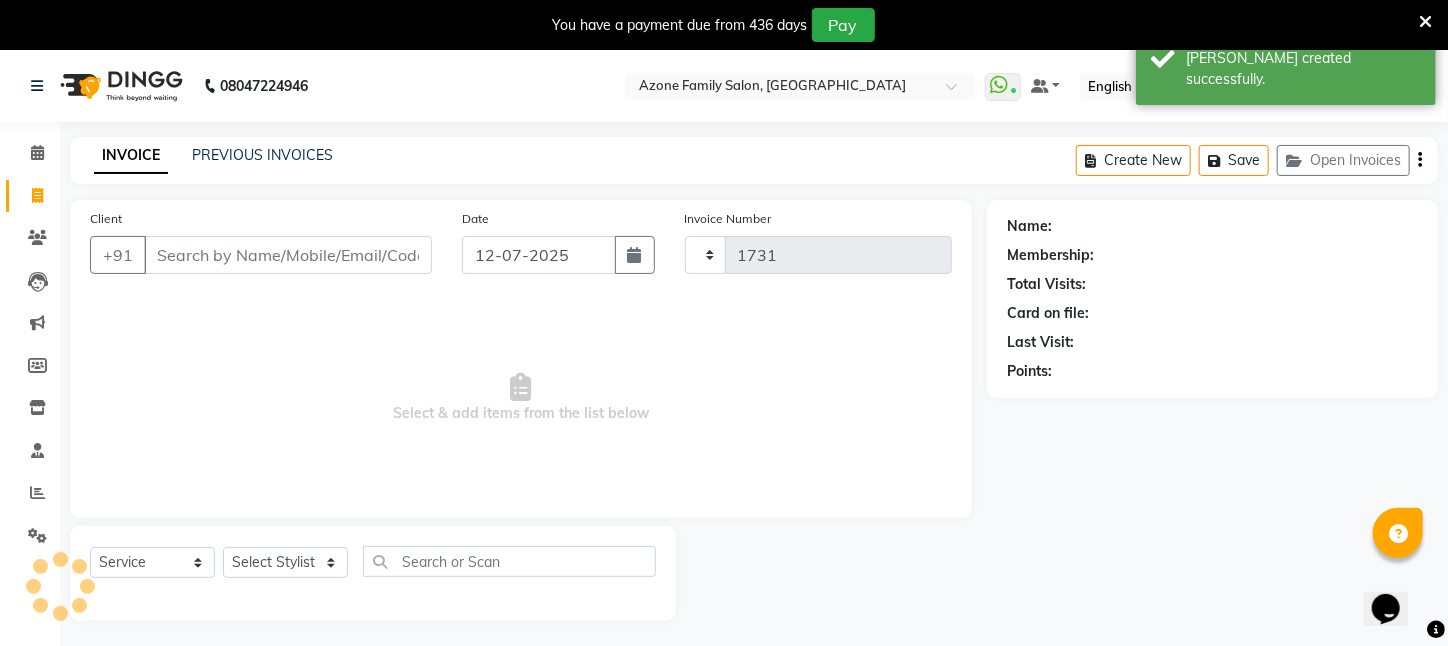 select on "4296" 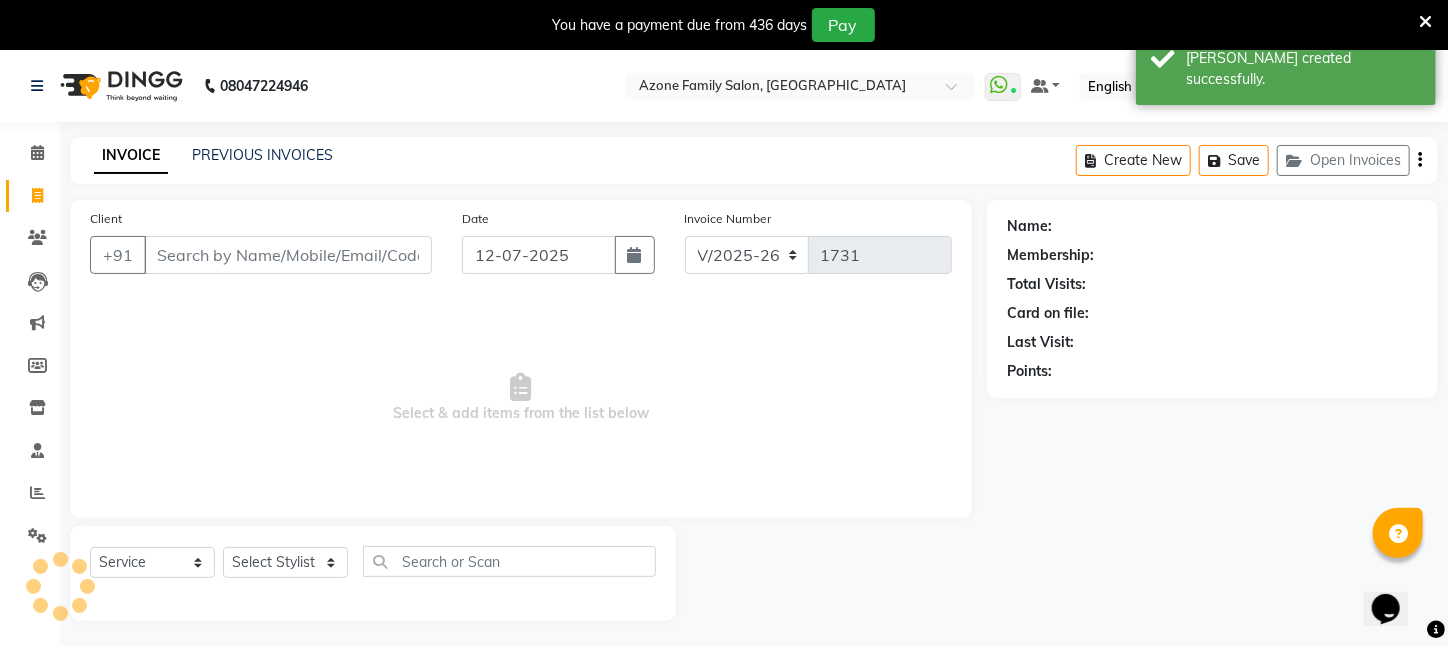 click on "Client" at bounding box center (288, 255) 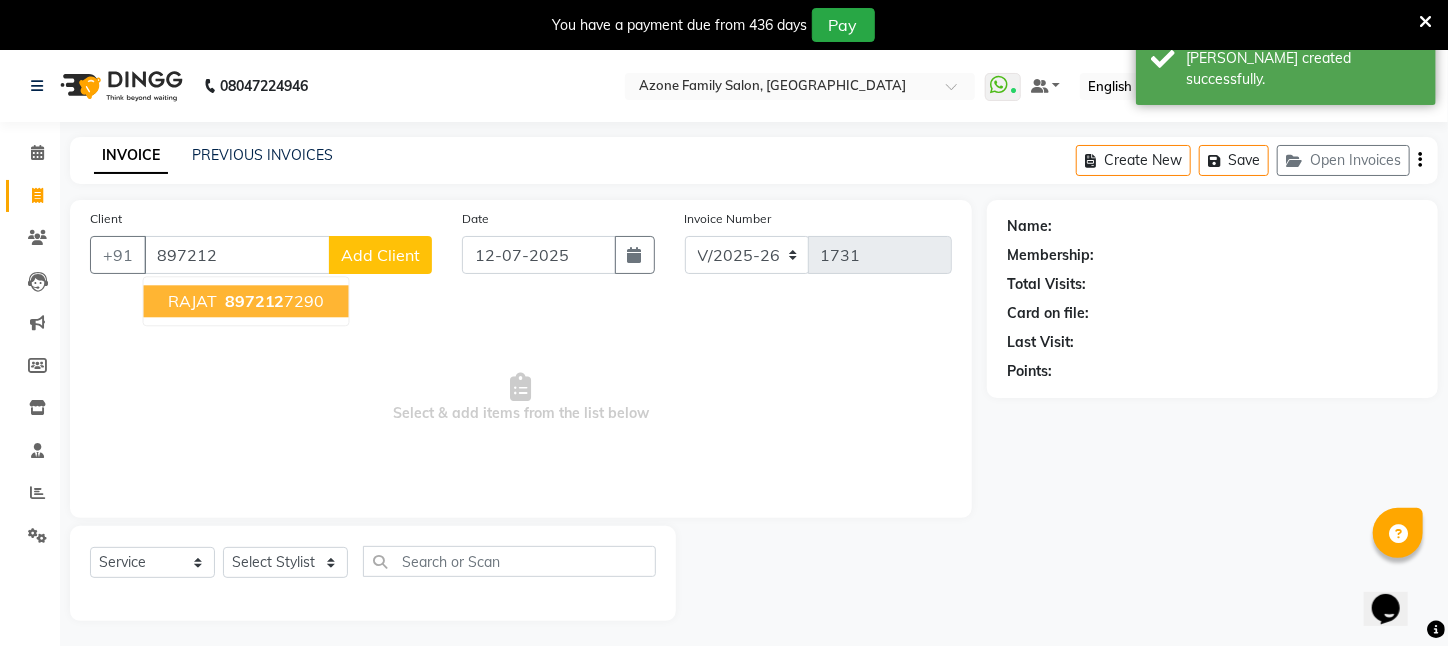 click on "897212 7290" at bounding box center (273, 301) 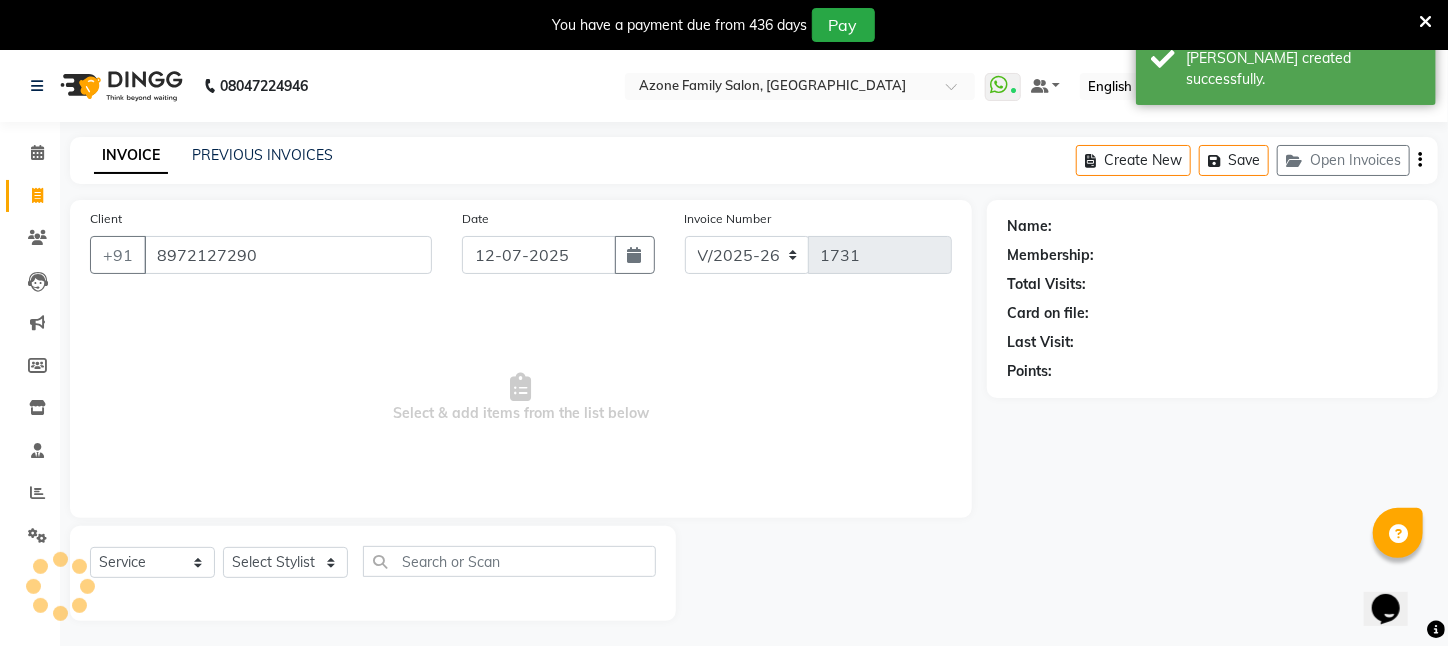 type on "8972127290" 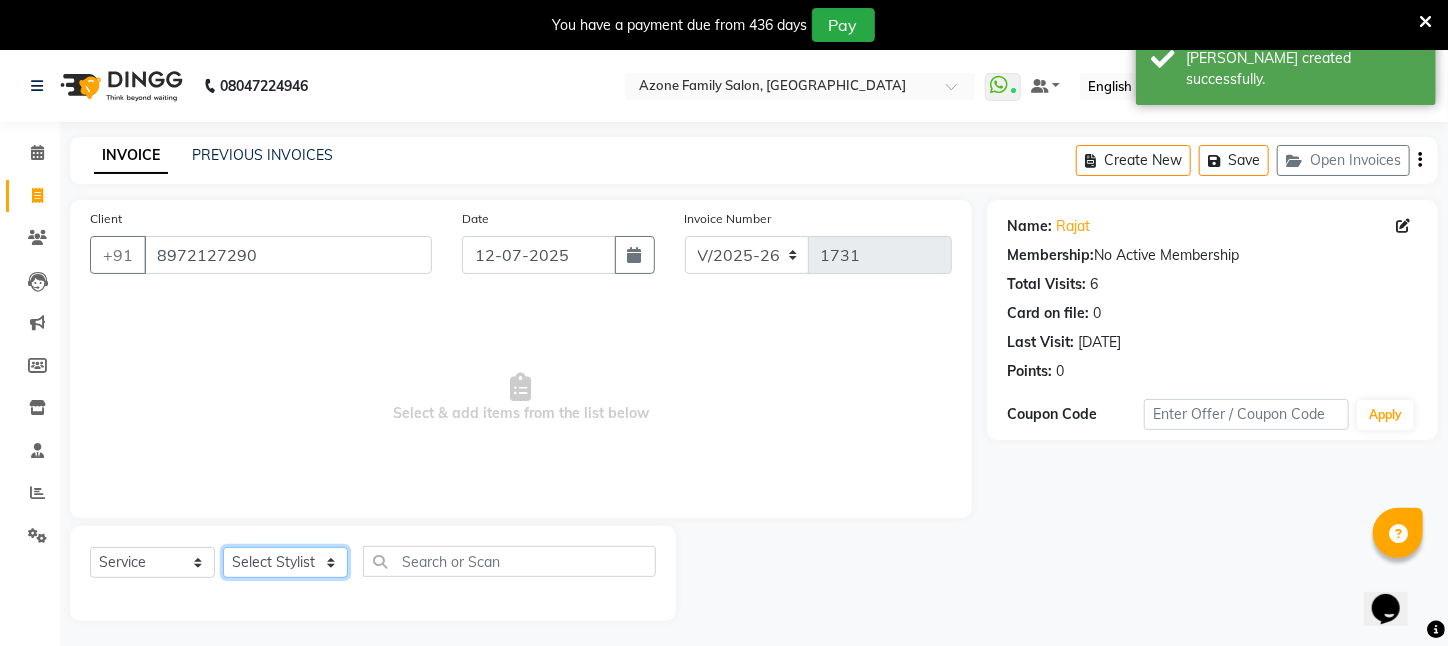 click on "Select Stylist [PERSON_NAME] [PERSON_NAME] DEEPIKA [PERSON_NAME] [PERSON_NAME] kharagpur Mahadev [PERSON_NAME] [PERSON_NAME] NEHA [PERSON_NAME] [PERSON_NAME] [PERSON_NAME] [PERSON_NAME] [PERSON_NAME]" 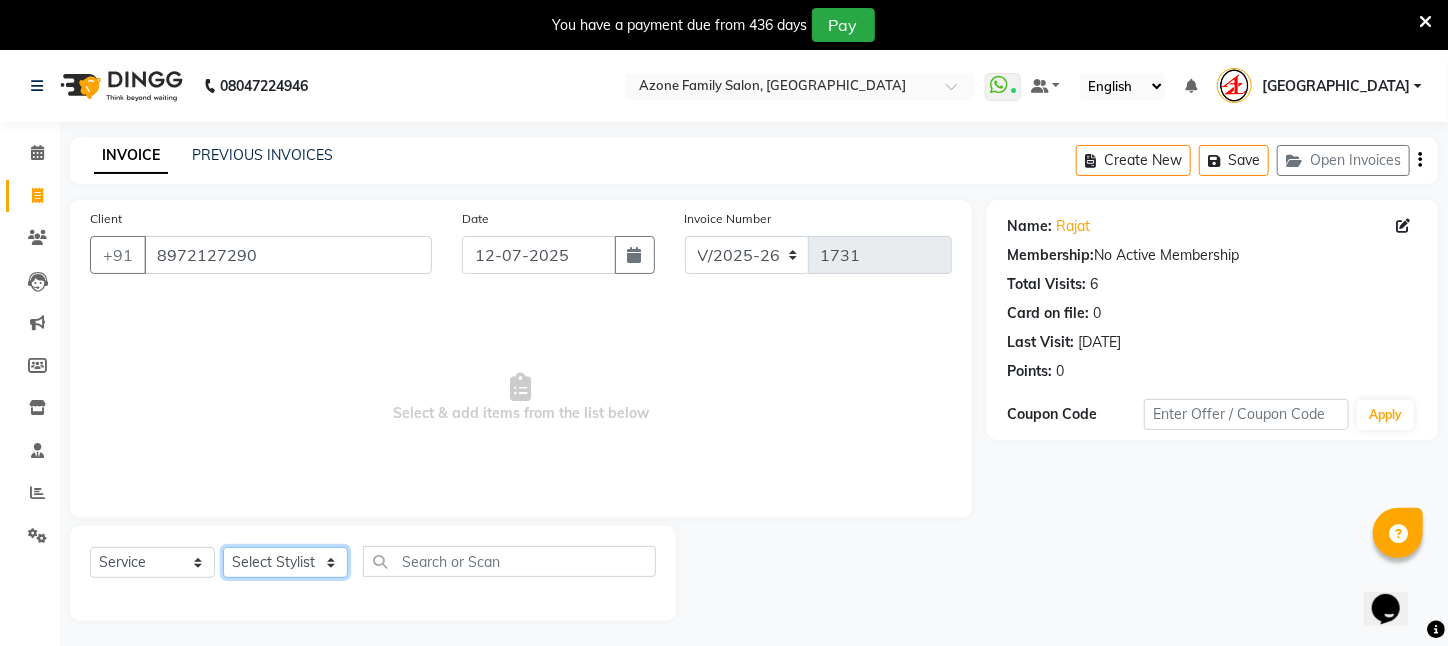 select on "65480" 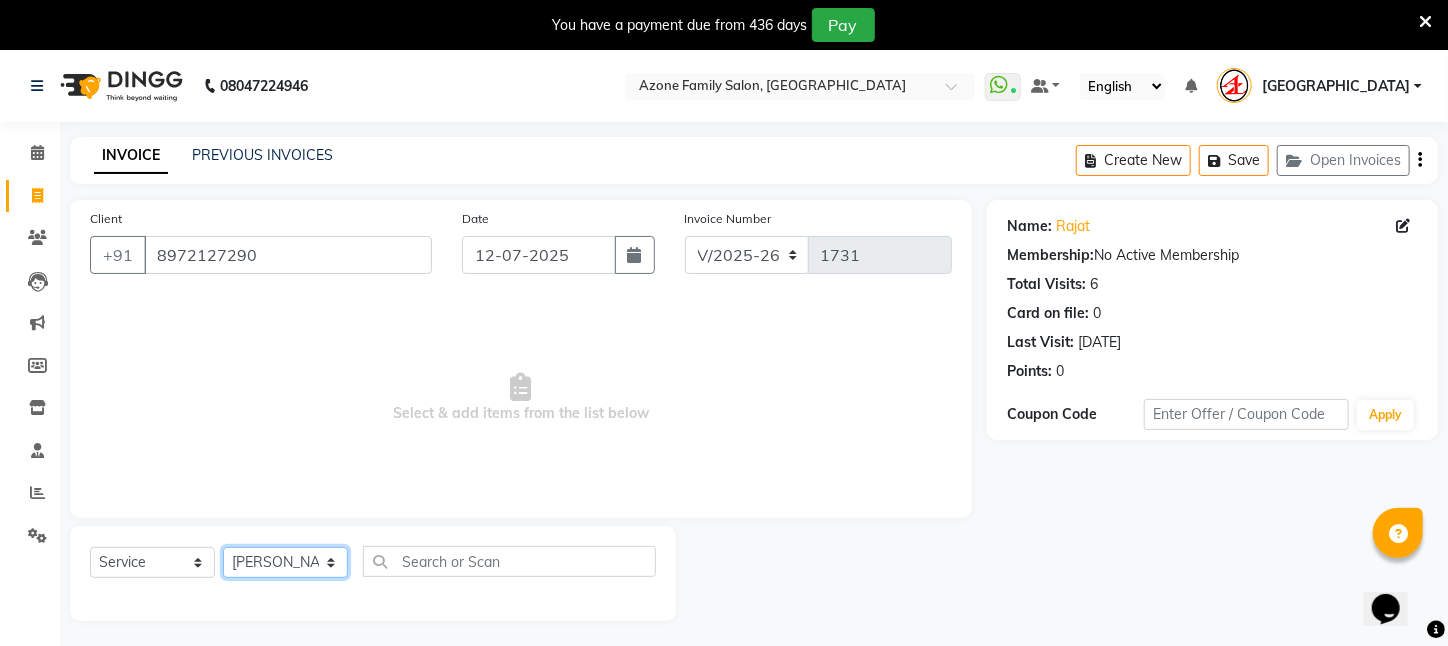 click on "Select Stylist [PERSON_NAME] [PERSON_NAME] DEEPIKA [PERSON_NAME] [PERSON_NAME] kharagpur Mahadev [PERSON_NAME] [PERSON_NAME] NEHA [PERSON_NAME] [PERSON_NAME] [PERSON_NAME] [PERSON_NAME] [PERSON_NAME]" 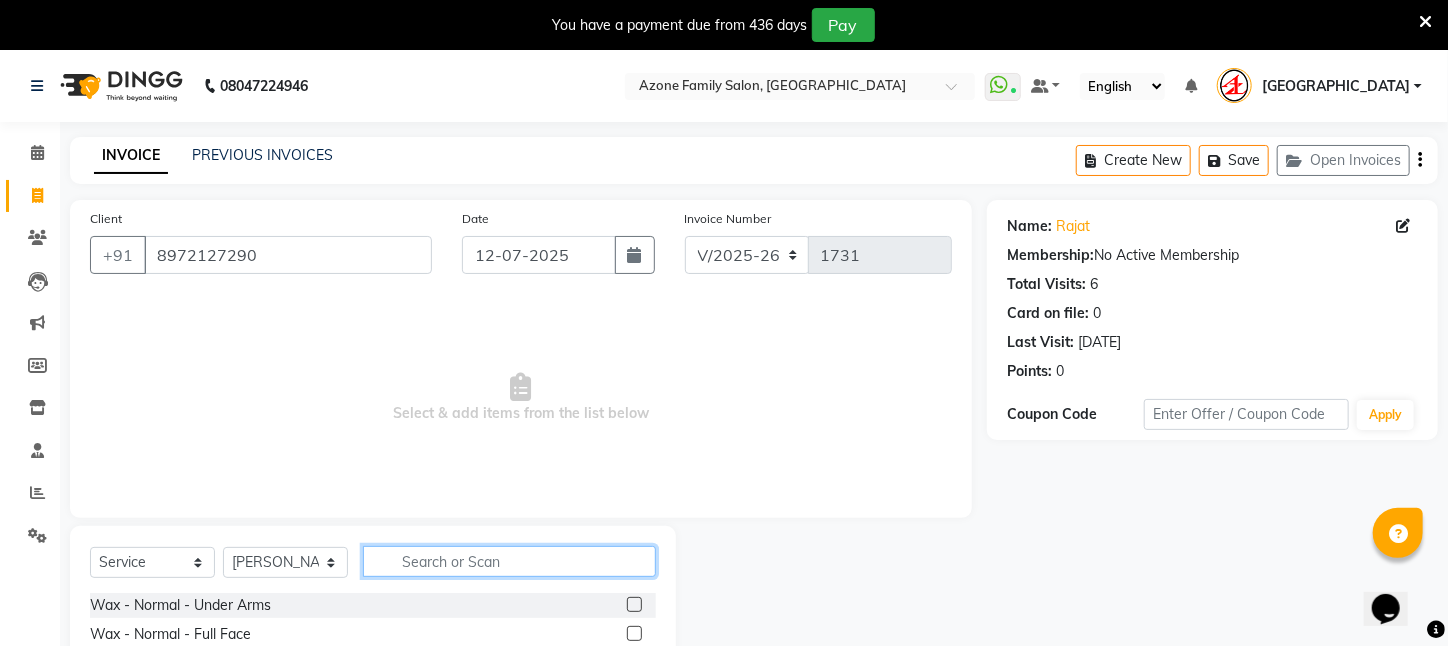 click 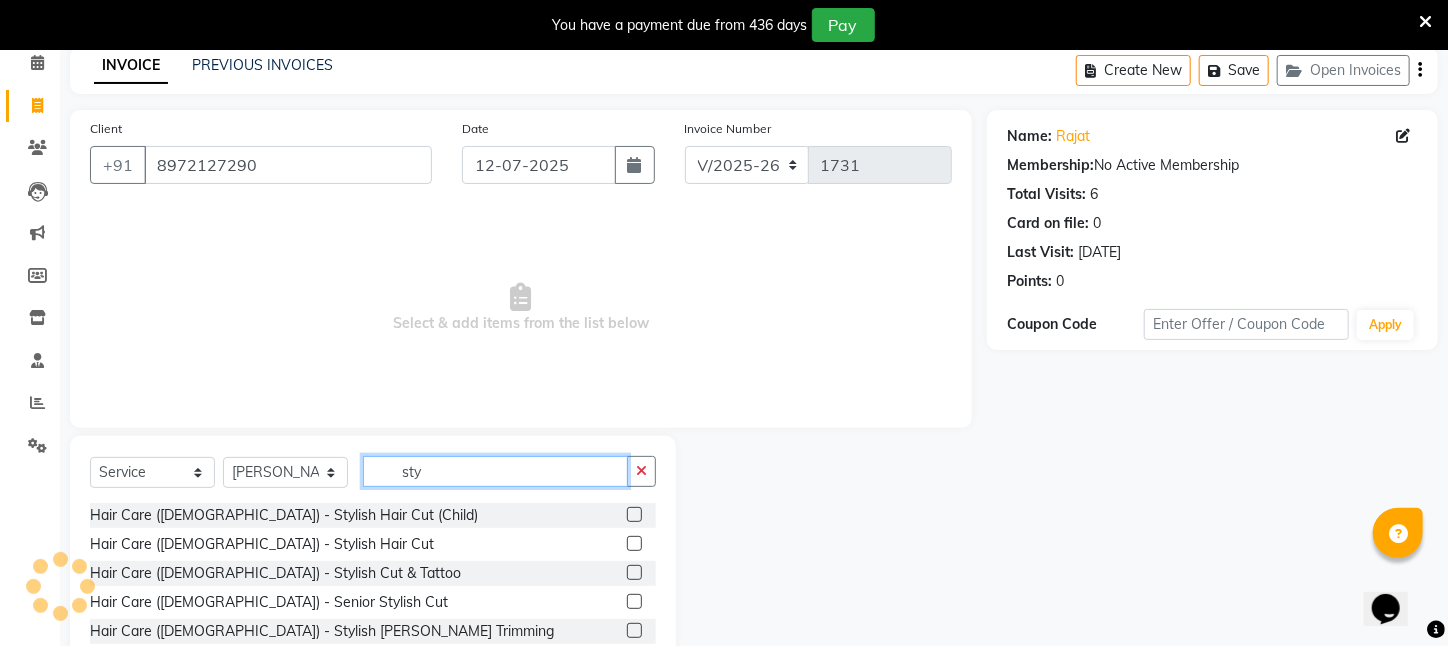 scroll, scrollTop: 204, scrollLeft: 0, axis: vertical 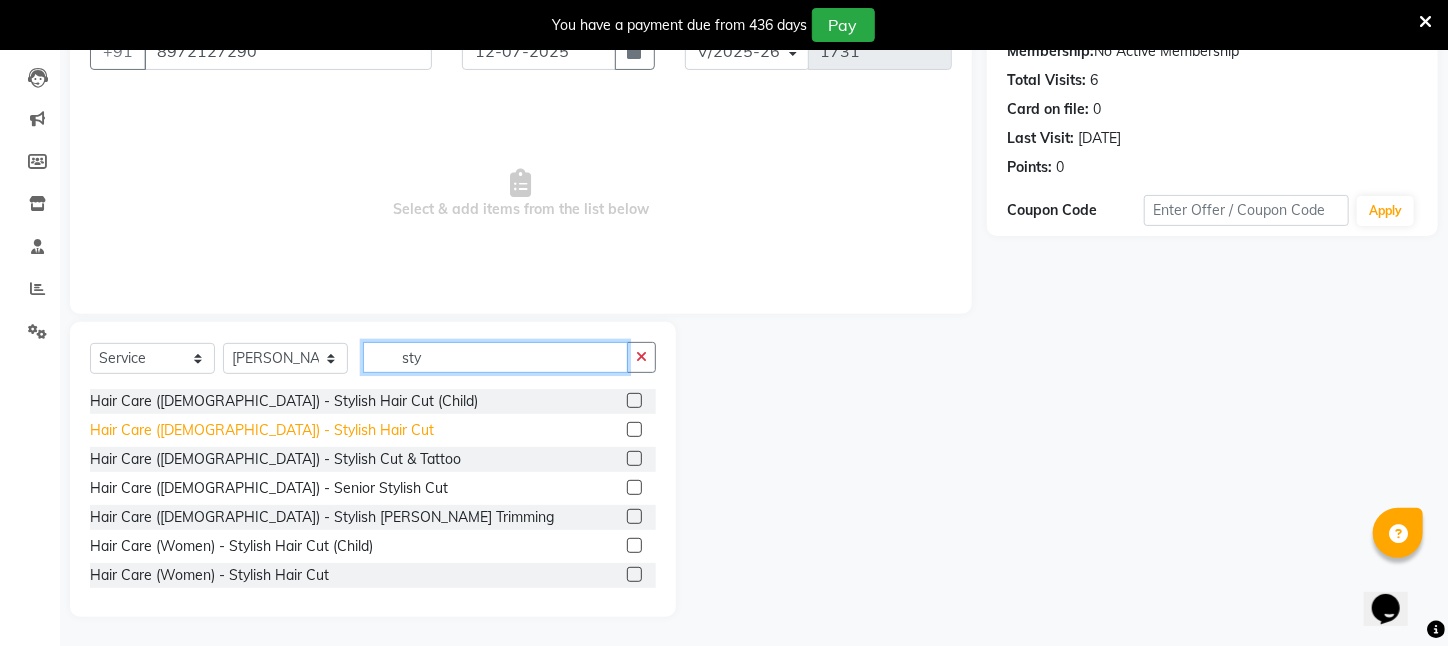 type on "sty" 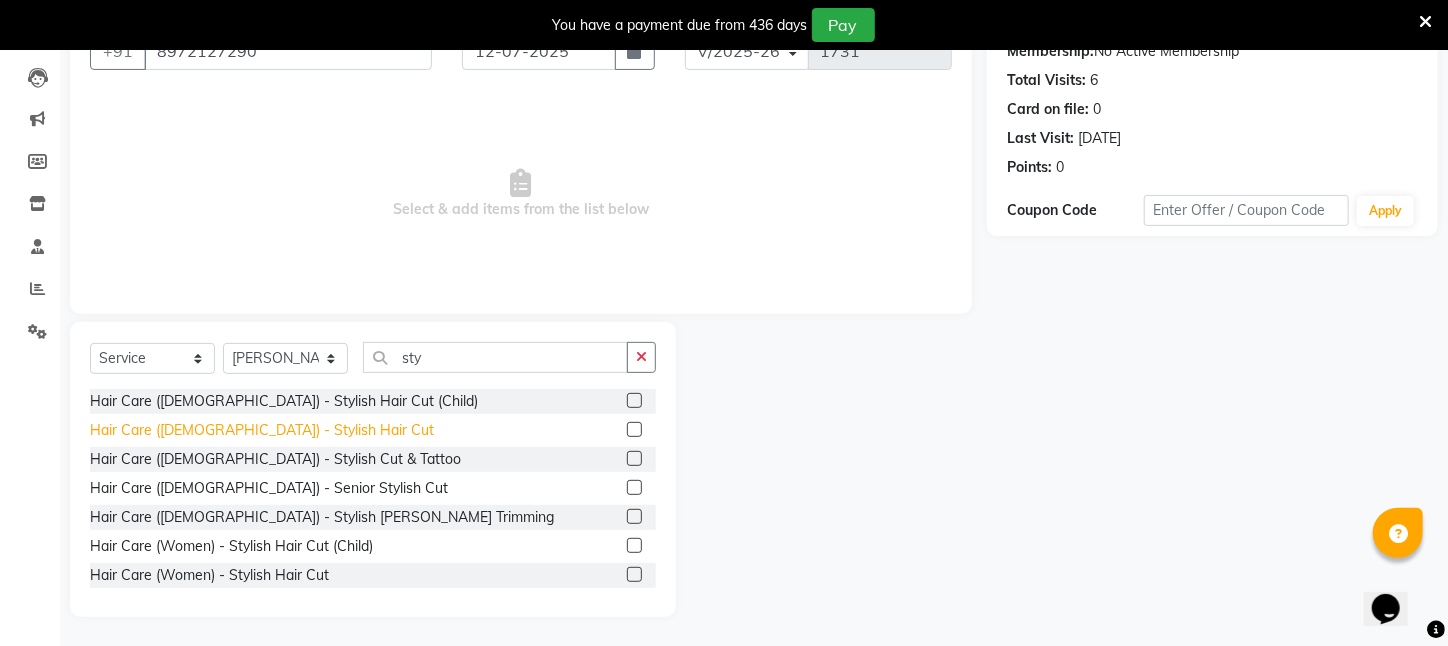 click on "Hair Care ([DEMOGRAPHIC_DATA])   -   Stylish Hair Cut" 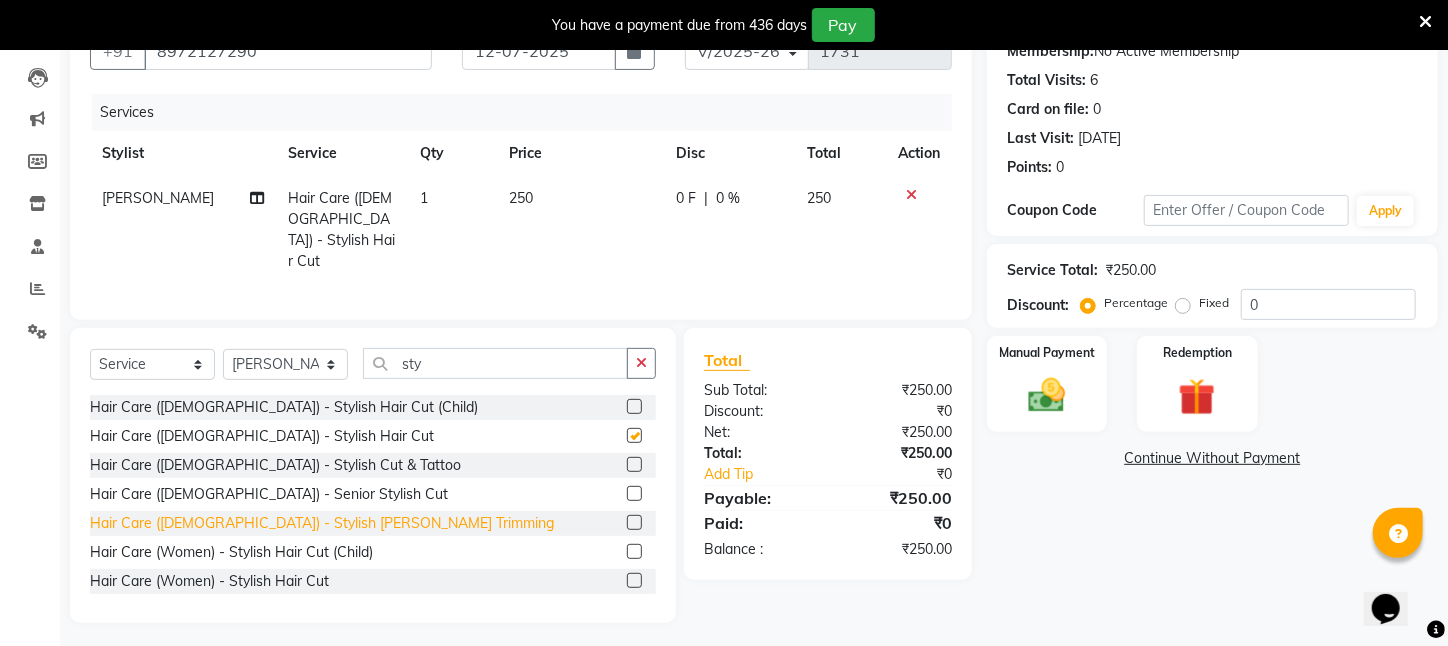 checkbox on "false" 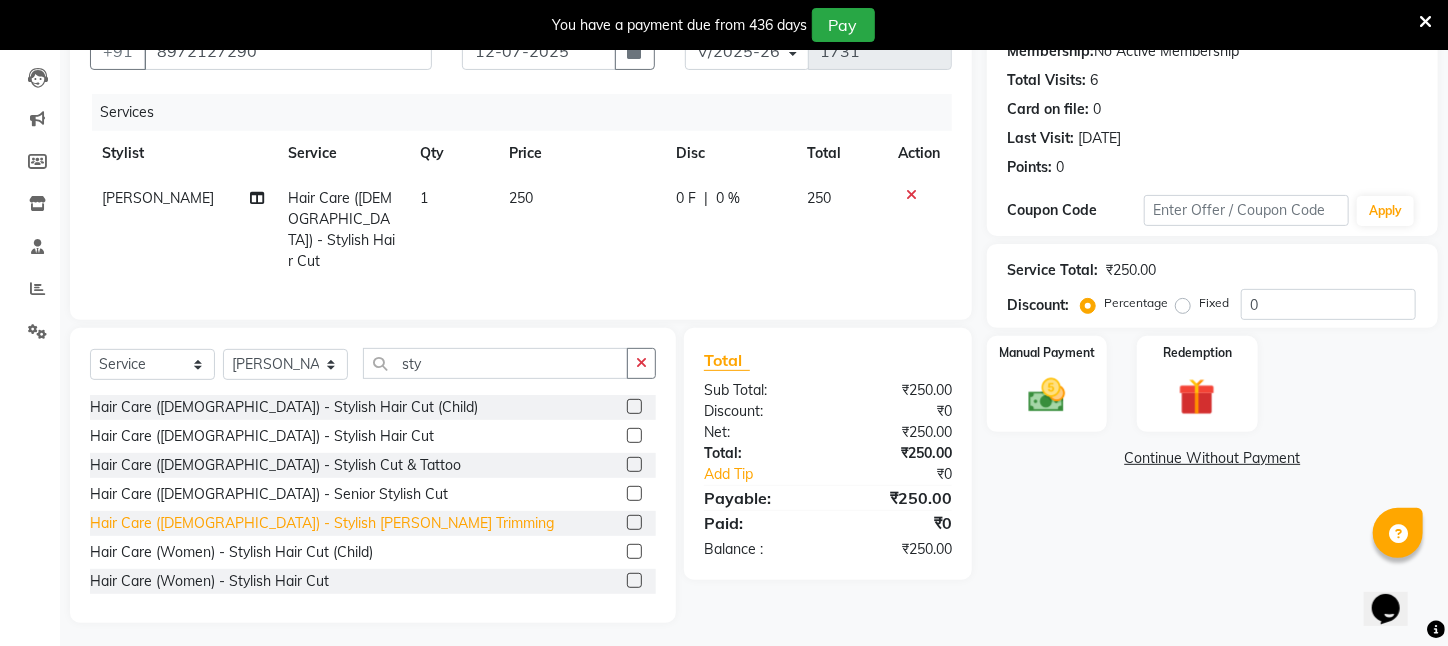 click on "Hair Care ([DEMOGRAPHIC_DATA])   -   Stylish [PERSON_NAME] Trimming" 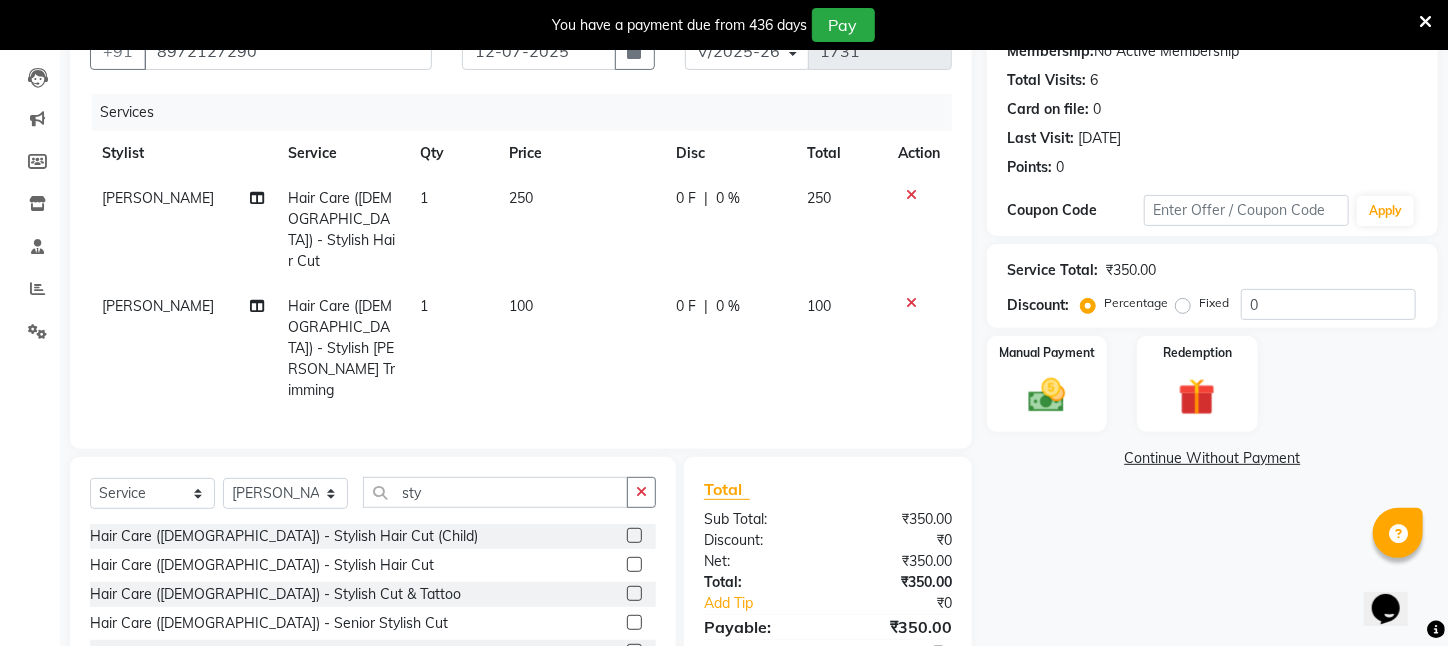 checkbox on "false" 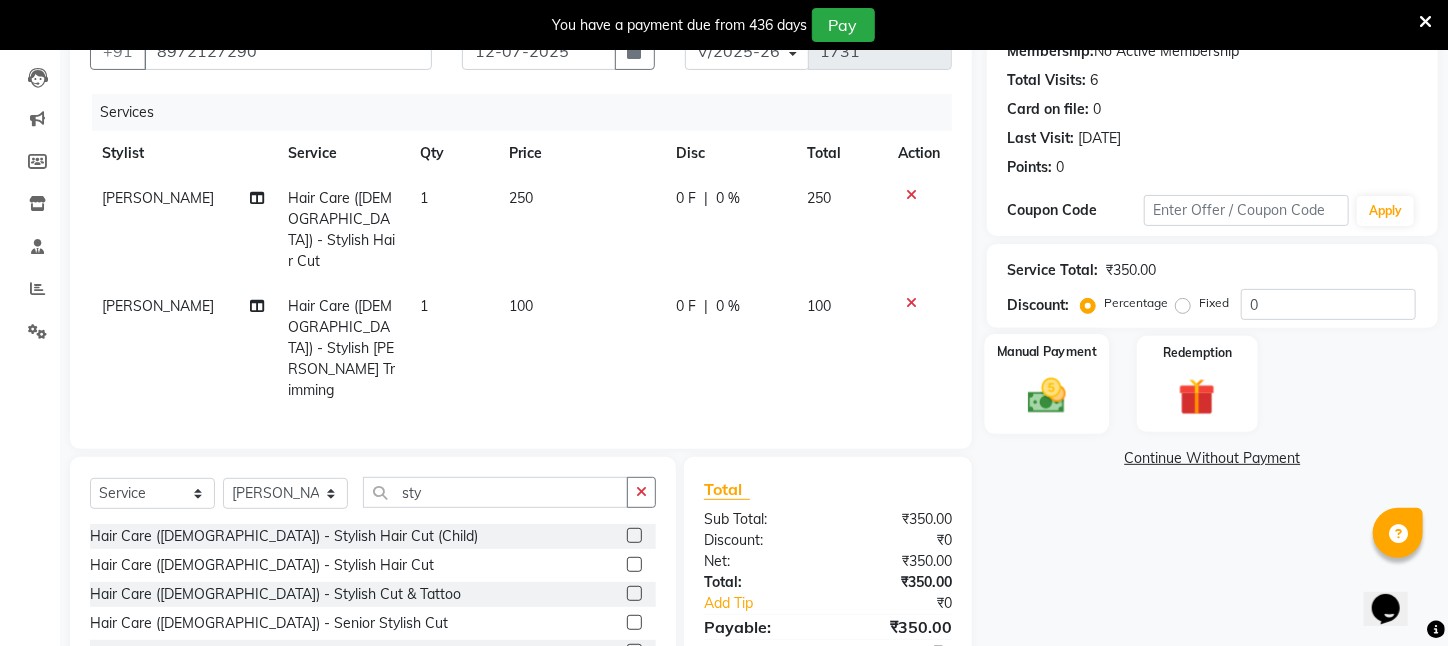 click 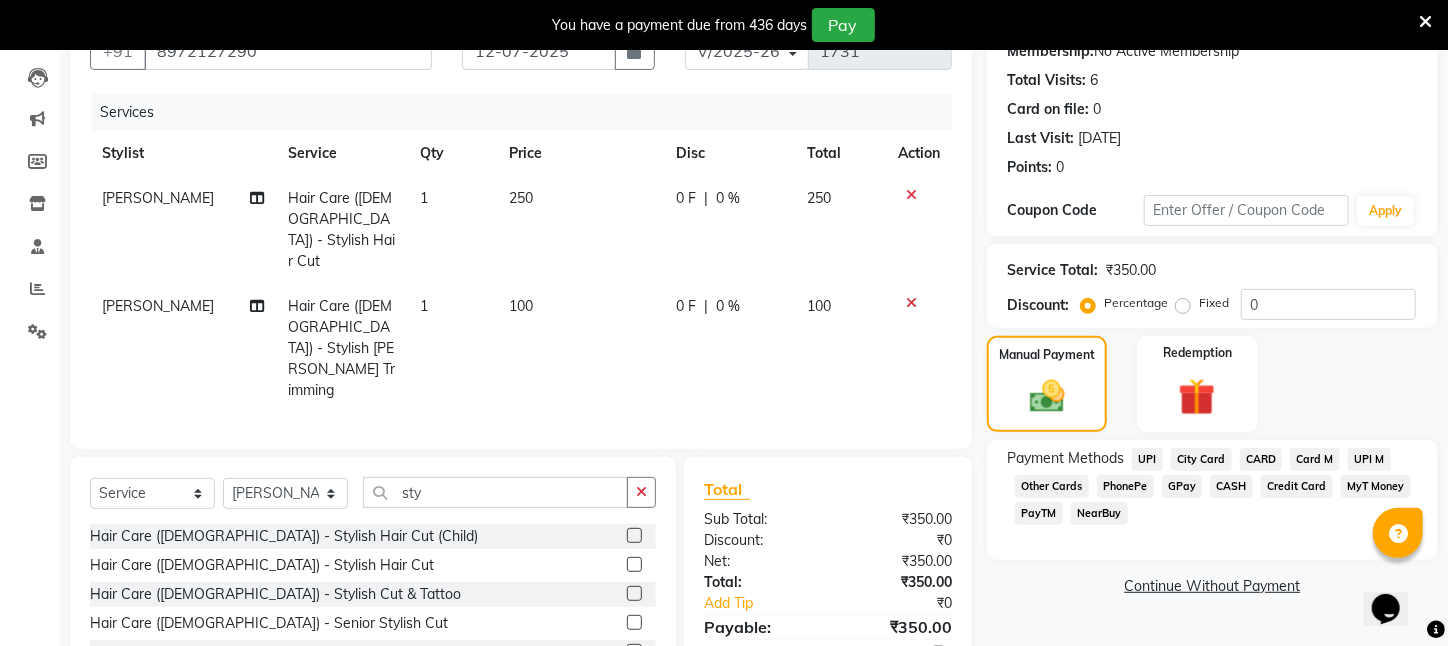 click on "PayTM" 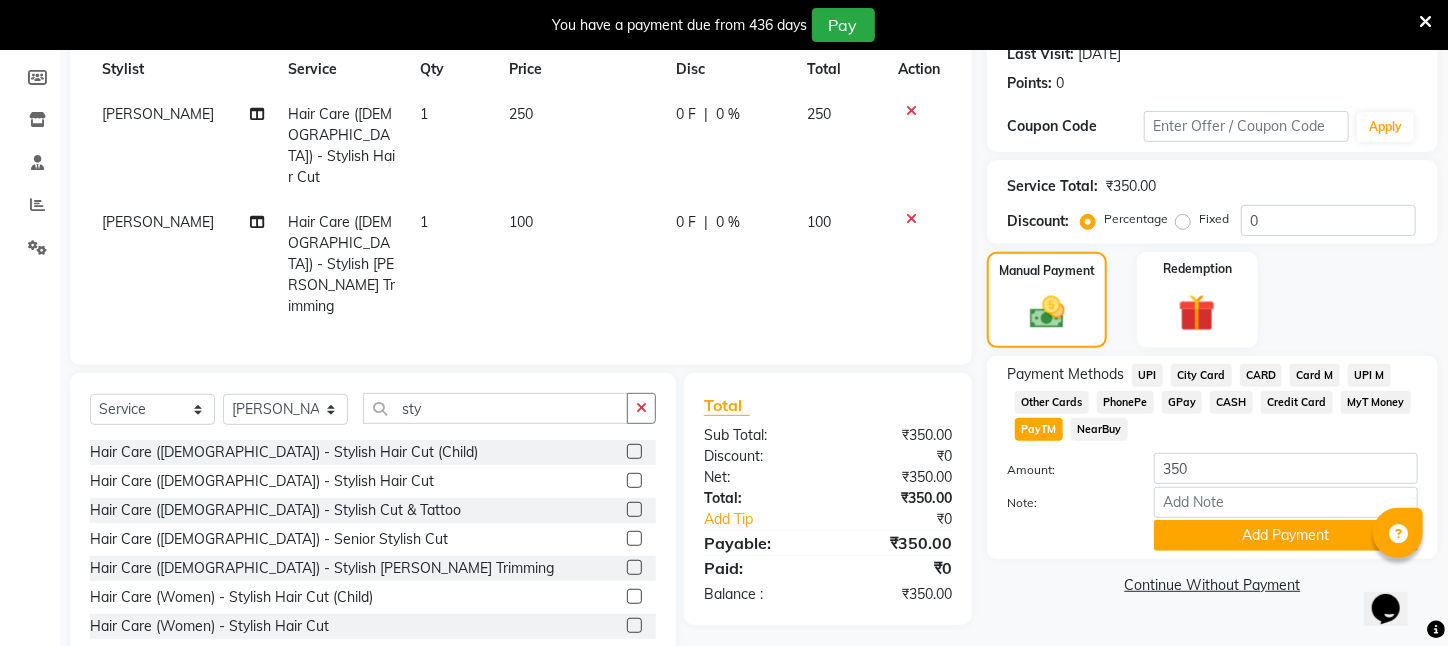 scroll, scrollTop: 293, scrollLeft: 0, axis: vertical 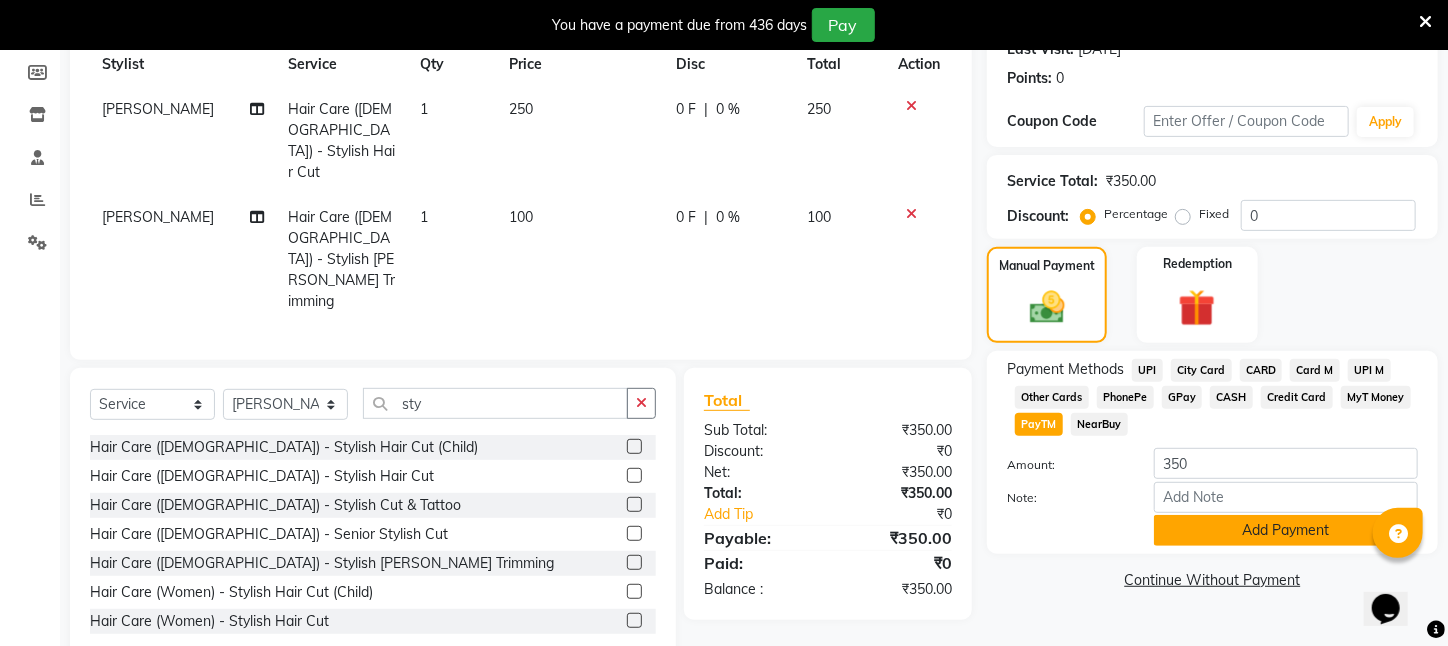 click on "Add Payment" 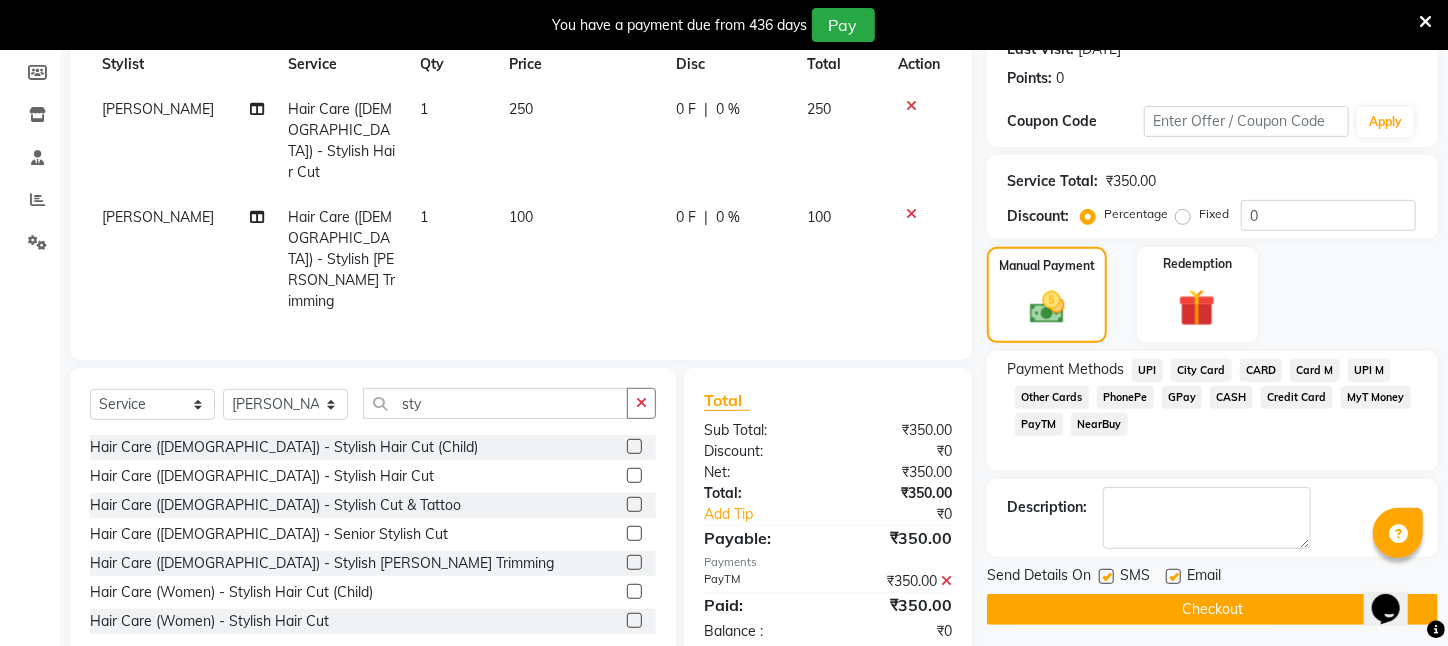 click on "Checkout" 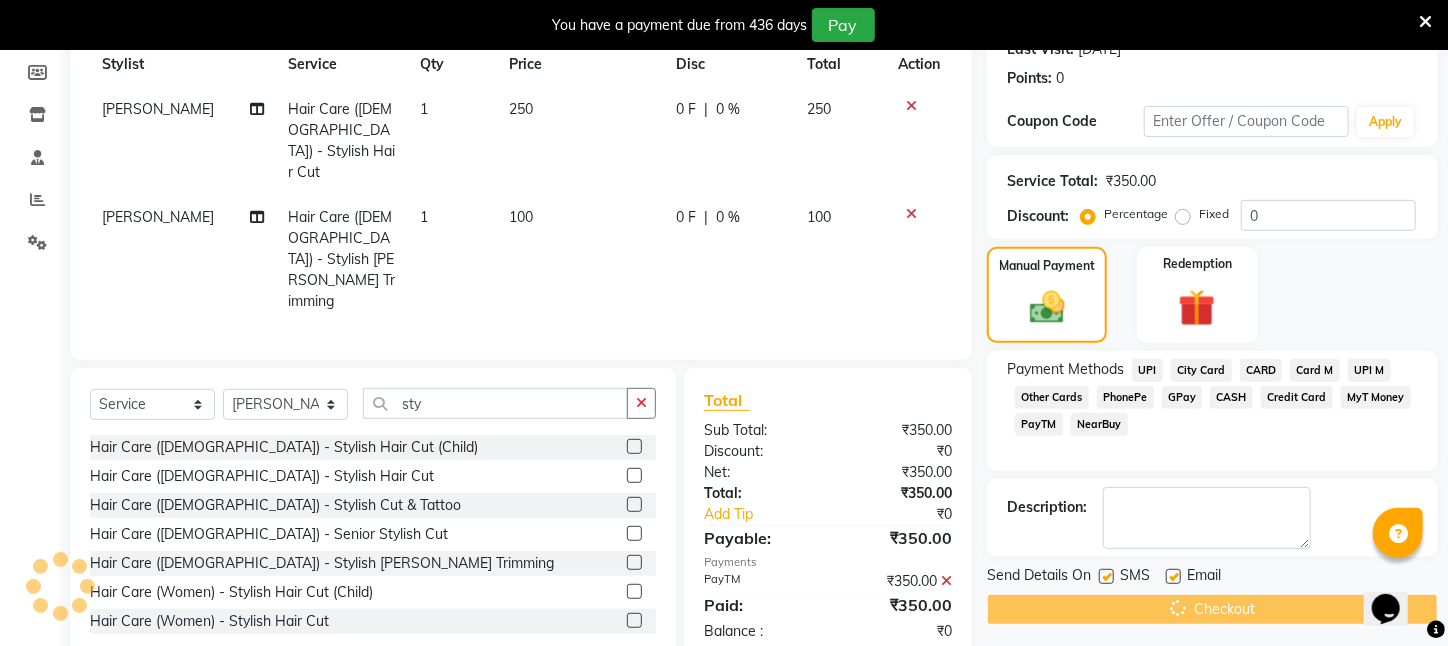 scroll, scrollTop: 0, scrollLeft: 0, axis: both 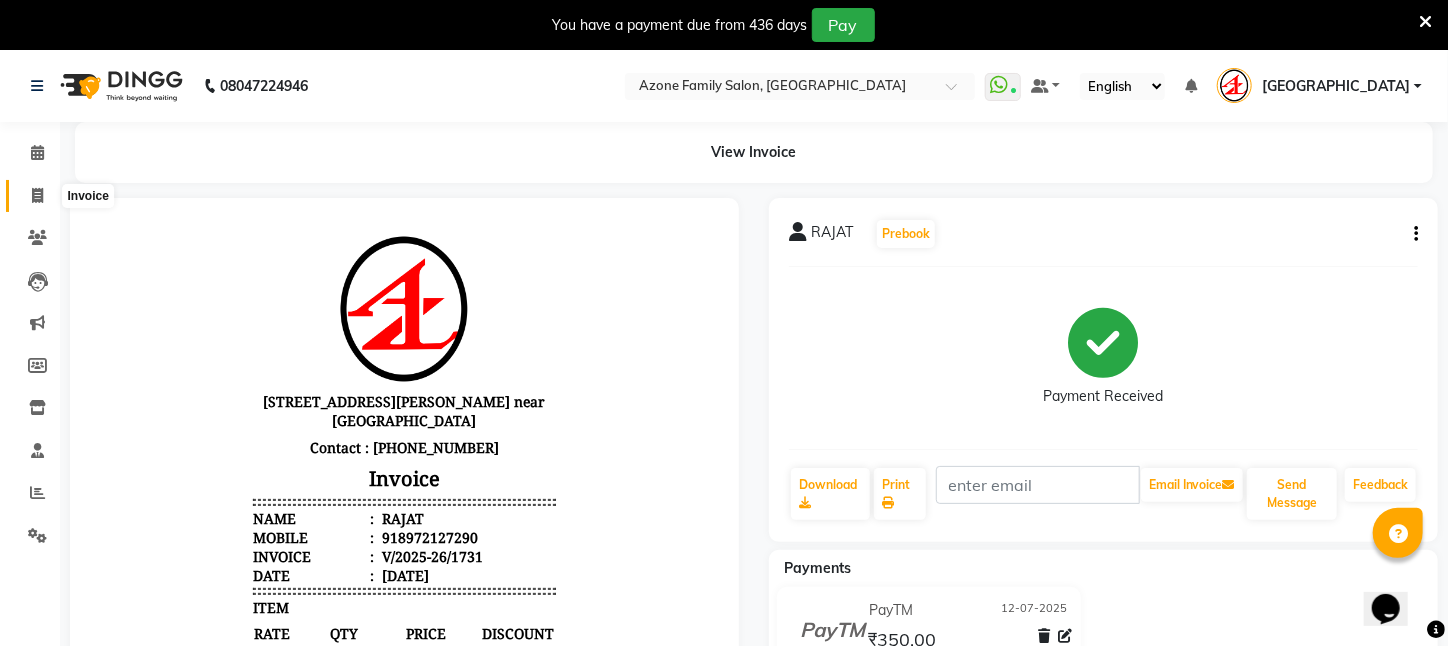 click 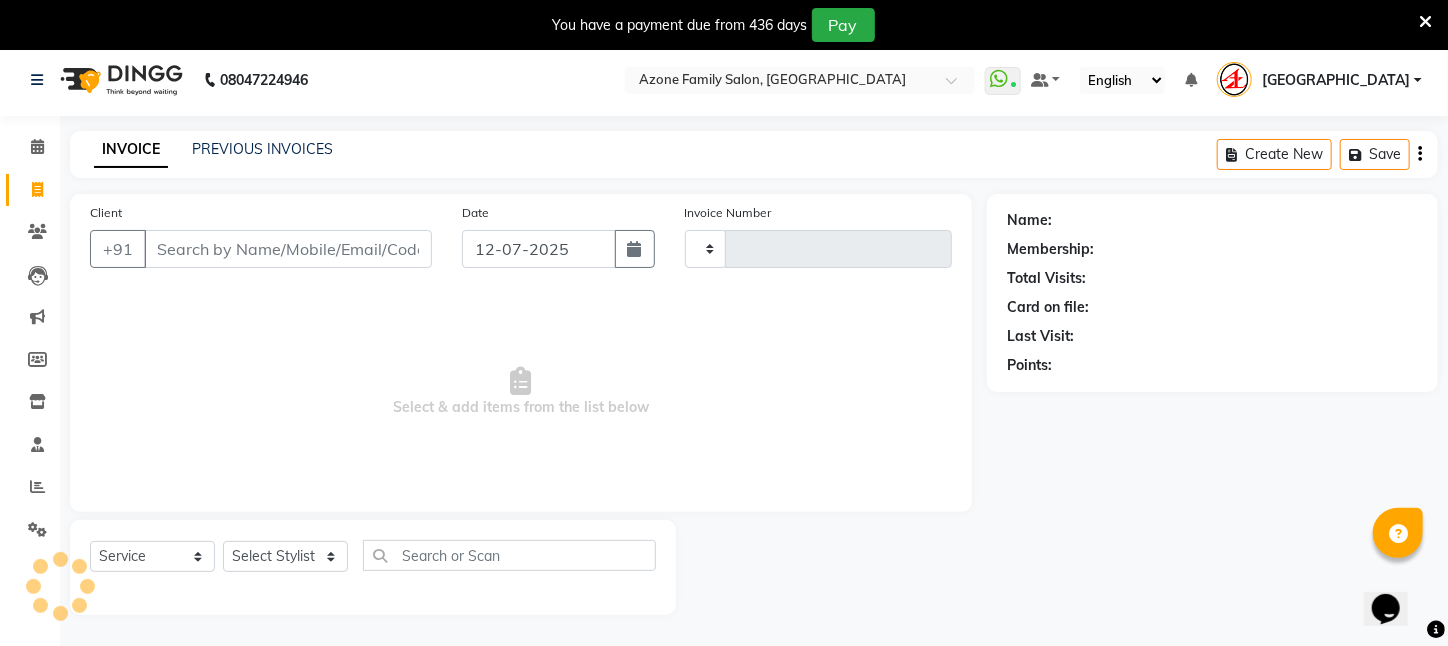 scroll, scrollTop: 50, scrollLeft: 0, axis: vertical 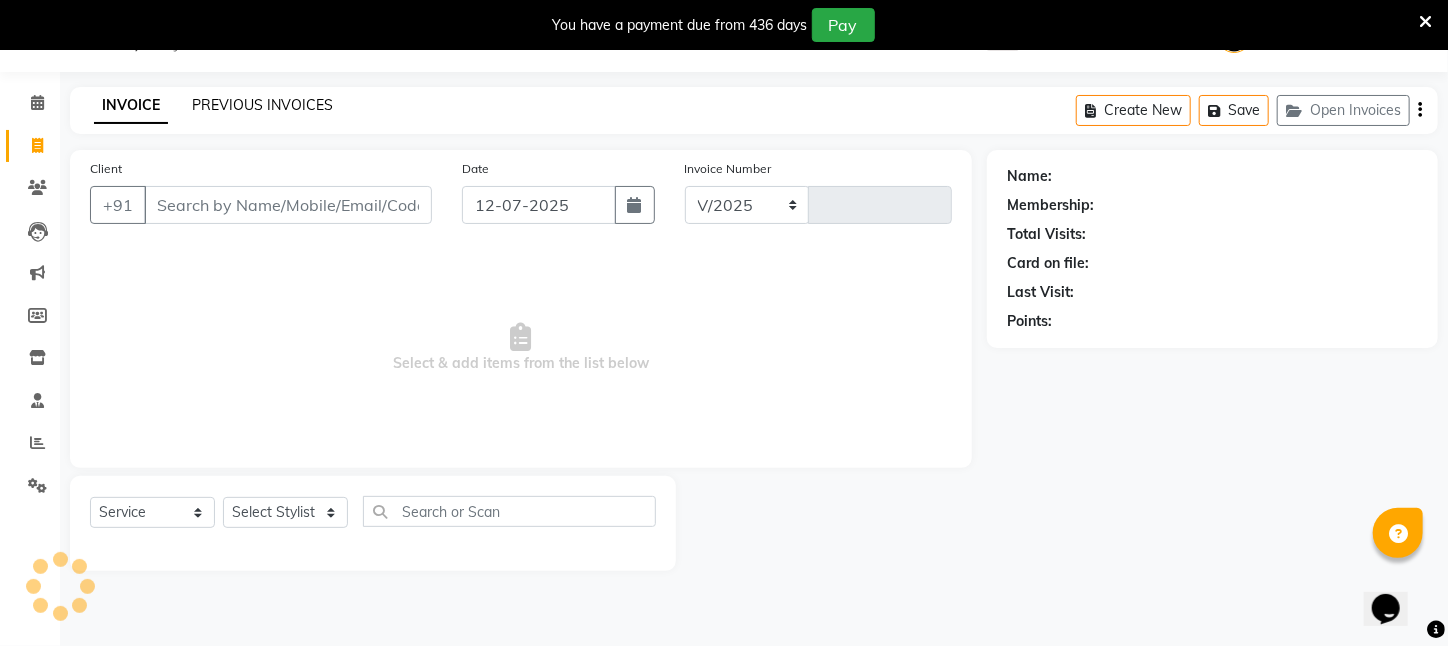 select on "4296" 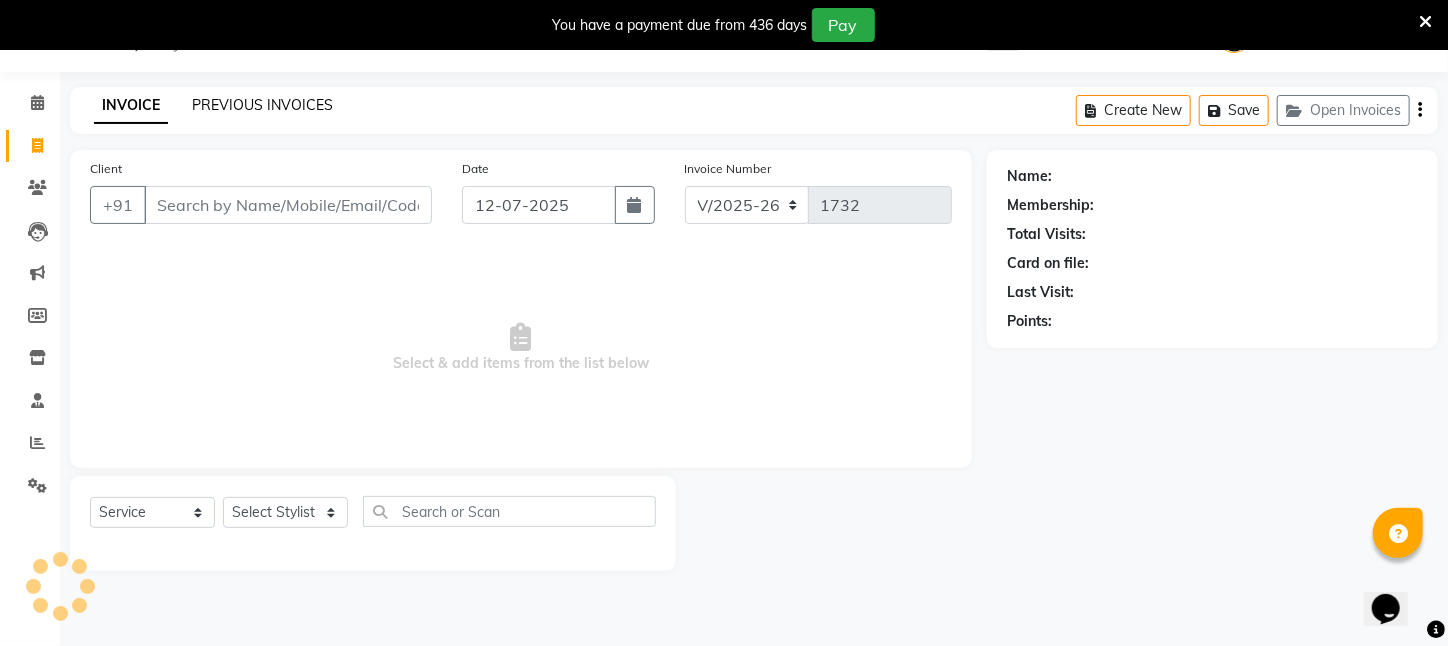 click on "PREVIOUS INVOICES" 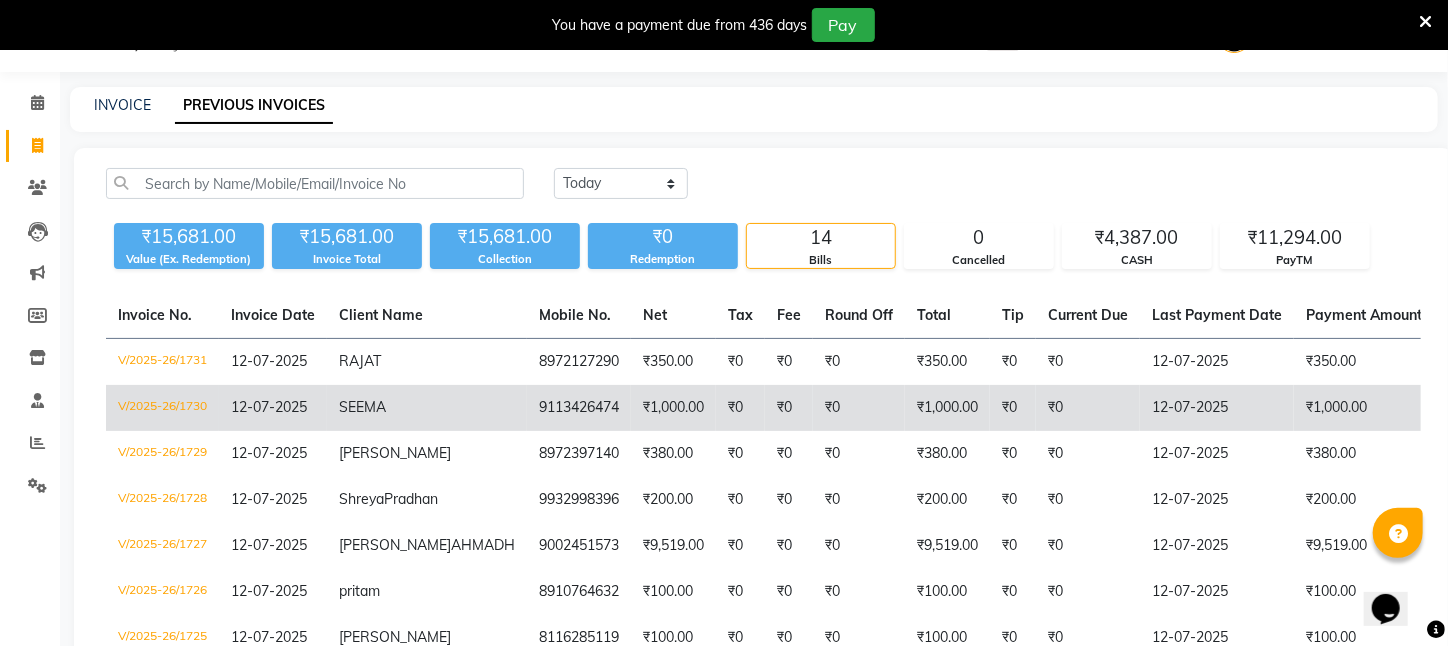 click on "9113426474" 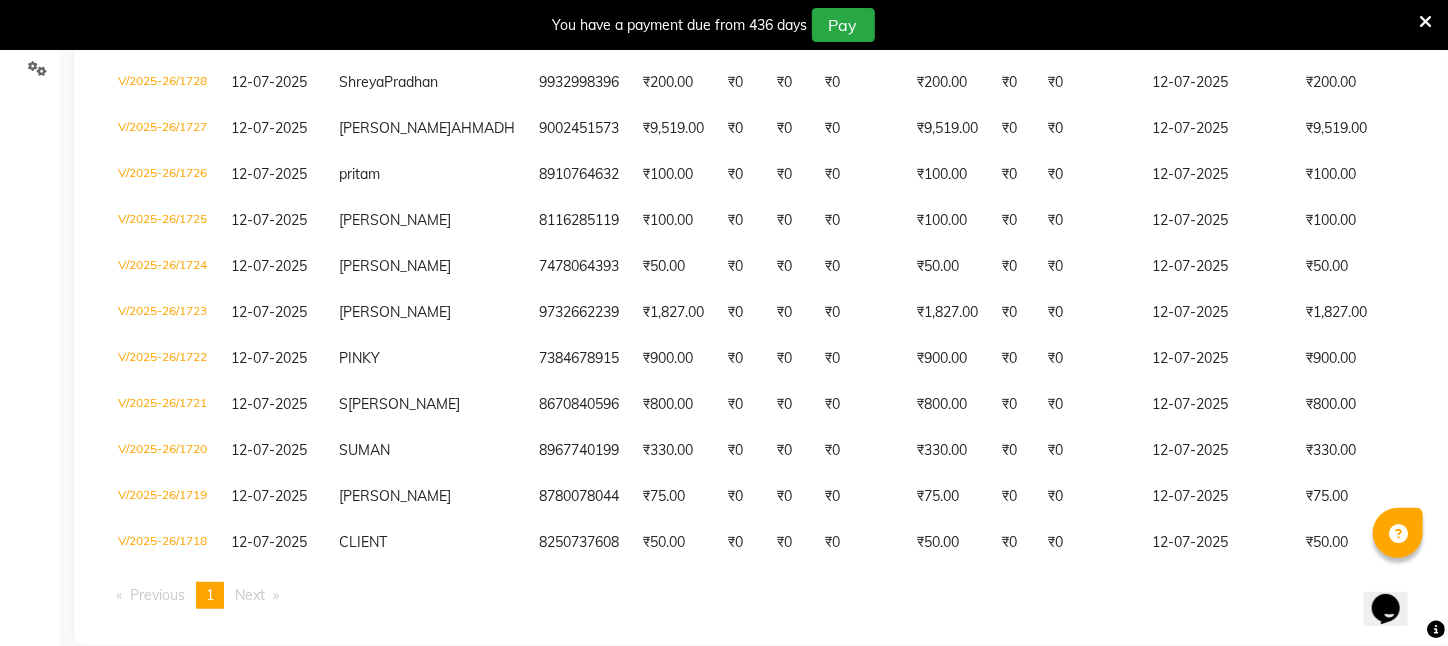 scroll, scrollTop: 569, scrollLeft: 0, axis: vertical 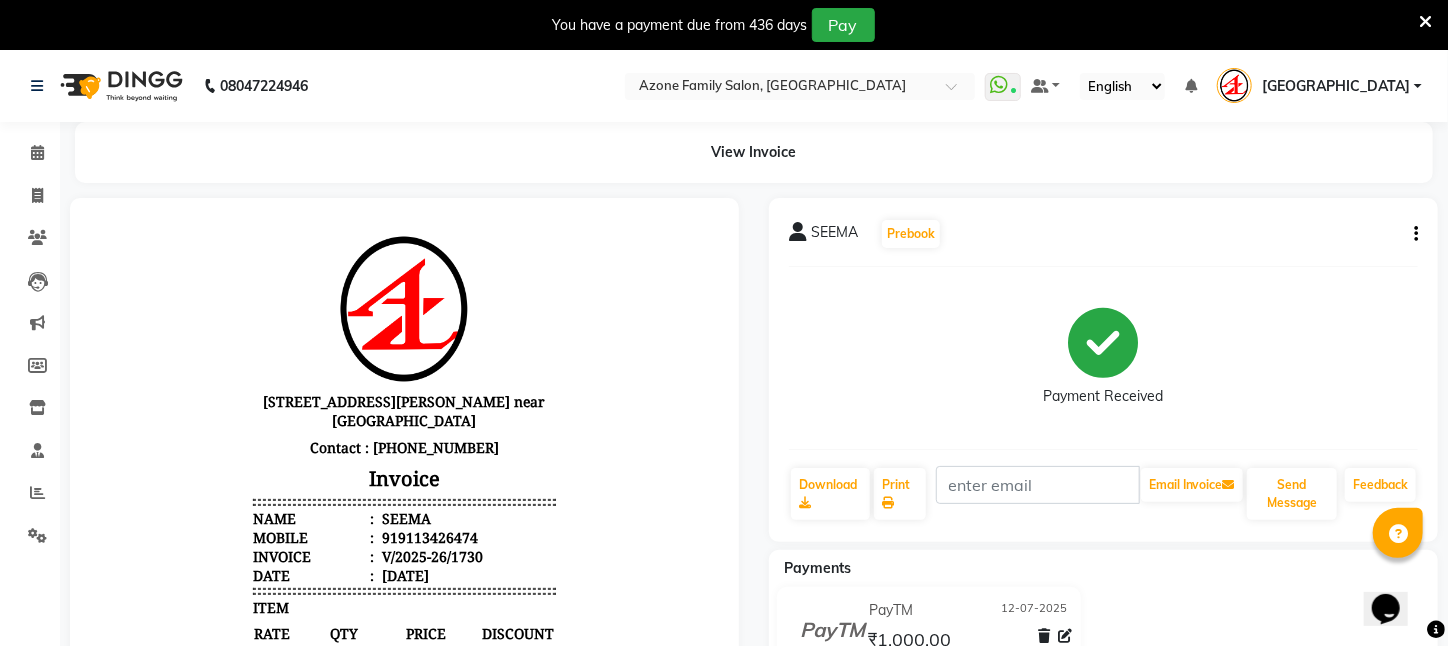 click 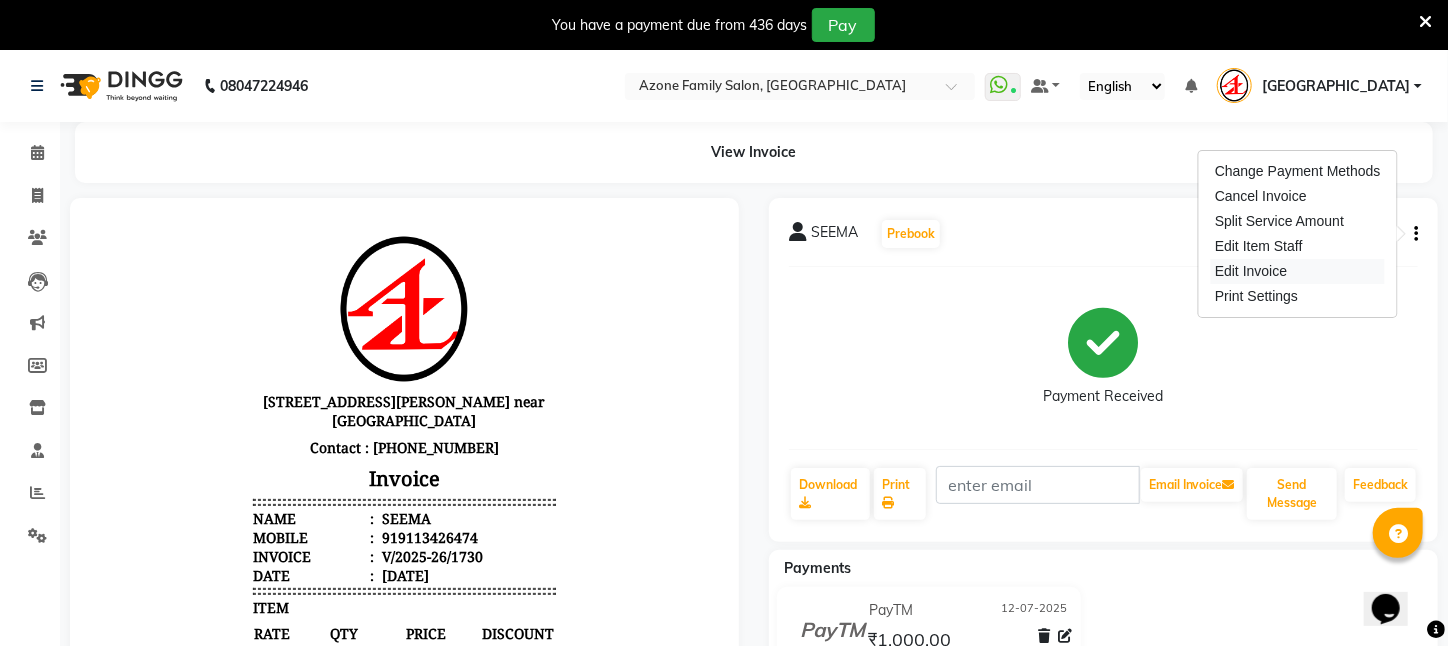 click on "Edit Invoice" at bounding box center [1298, 271] 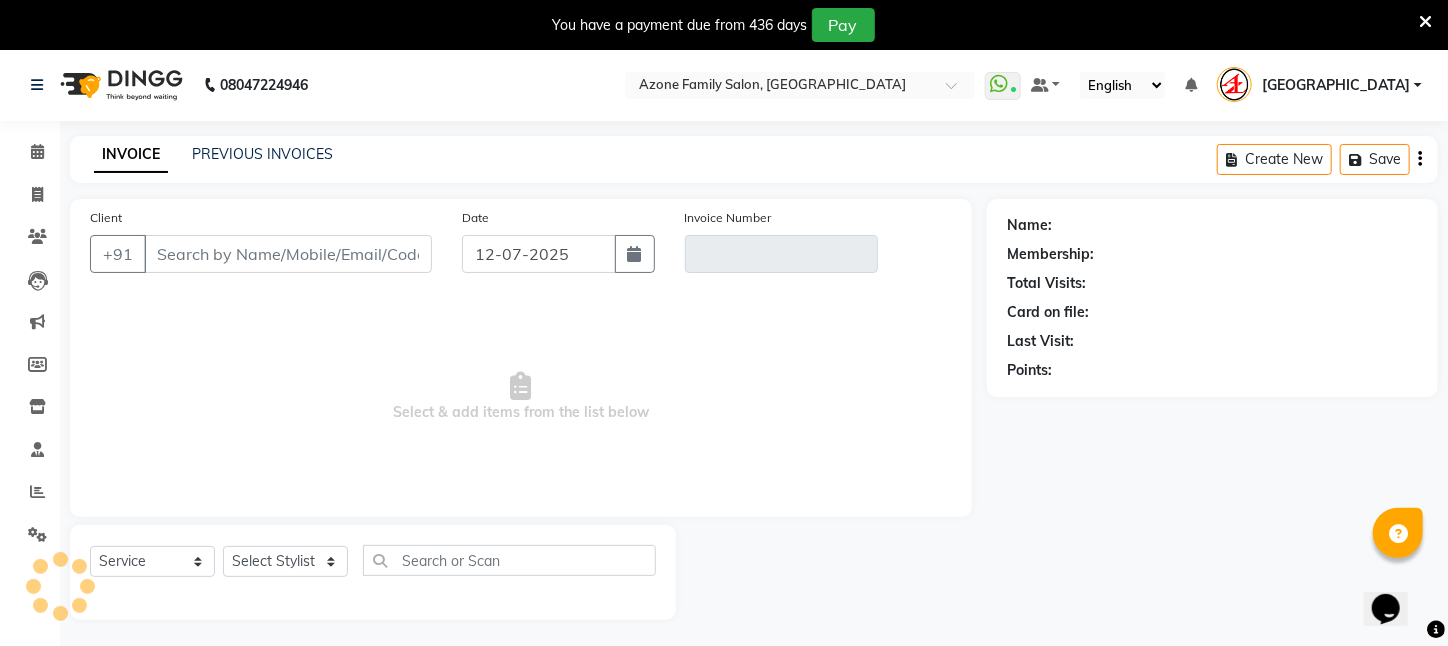 scroll, scrollTop: 50, scrollLeft: 0, axis: vertical 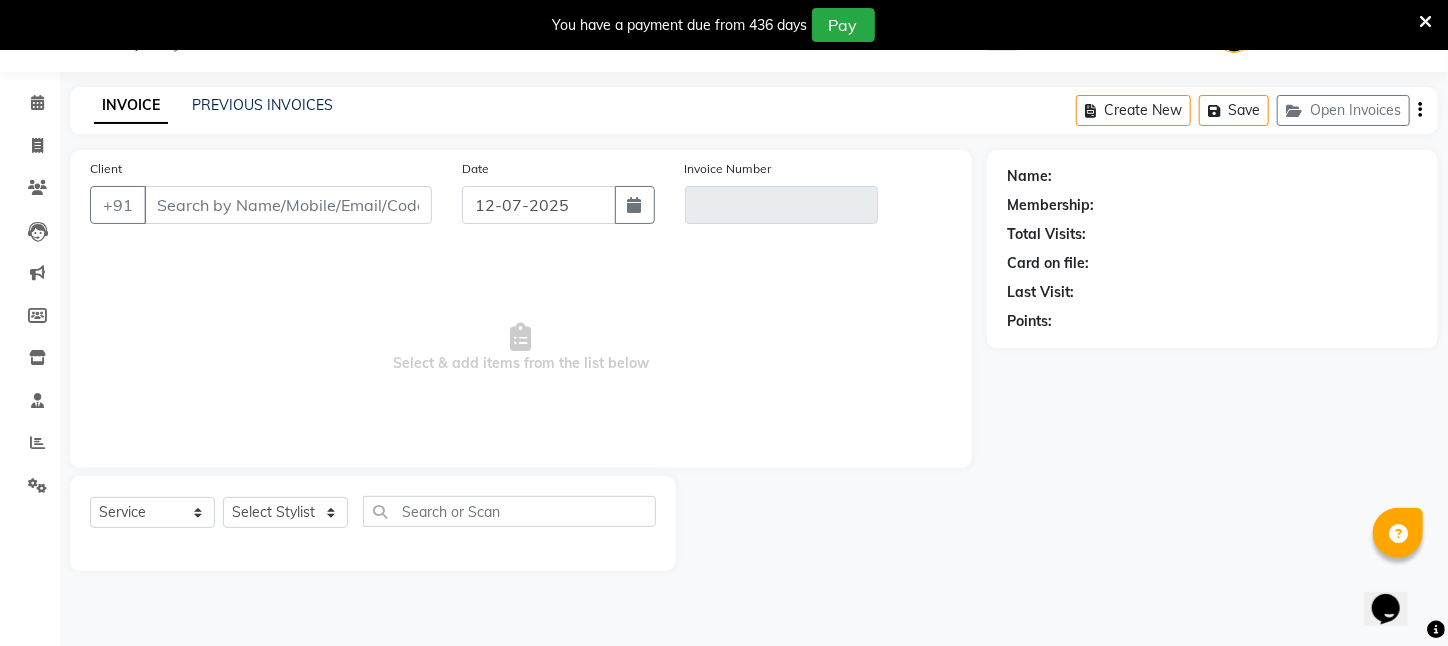 type on "9113426474" 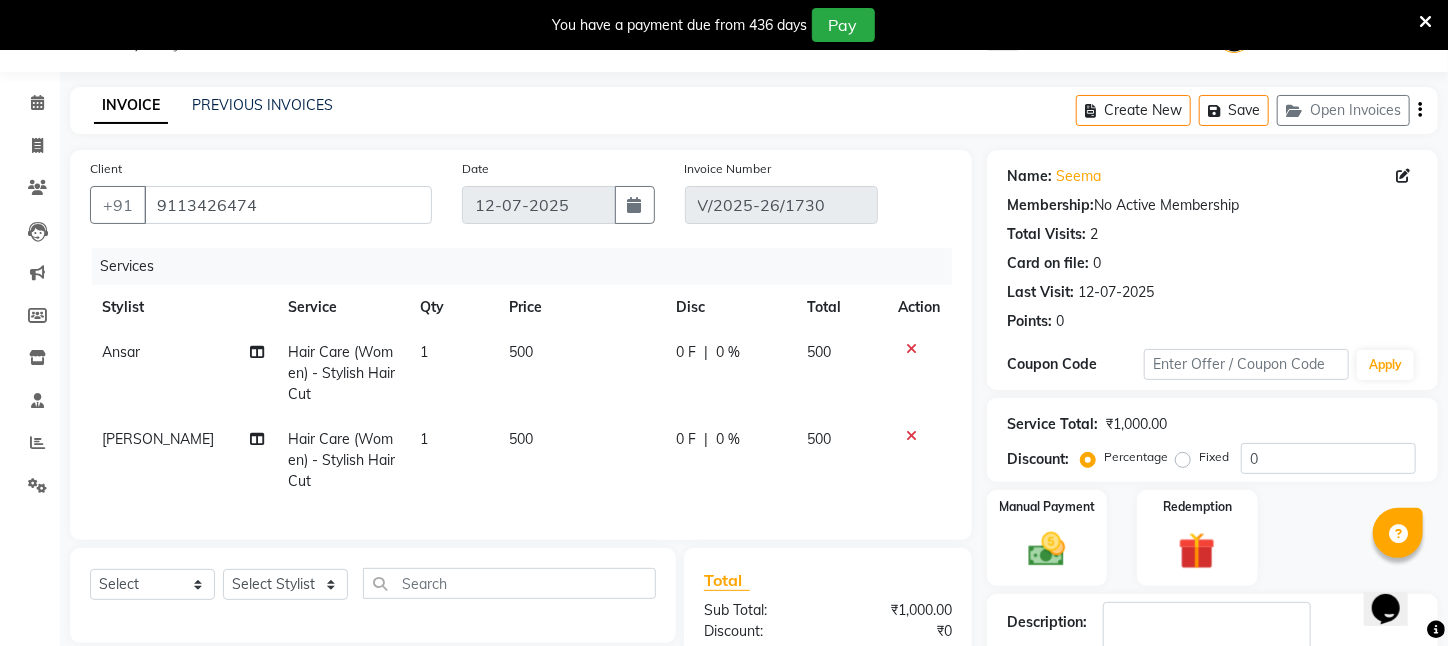 scroll, scrollTop: 290, scrollLeft: 0, axis: vertical 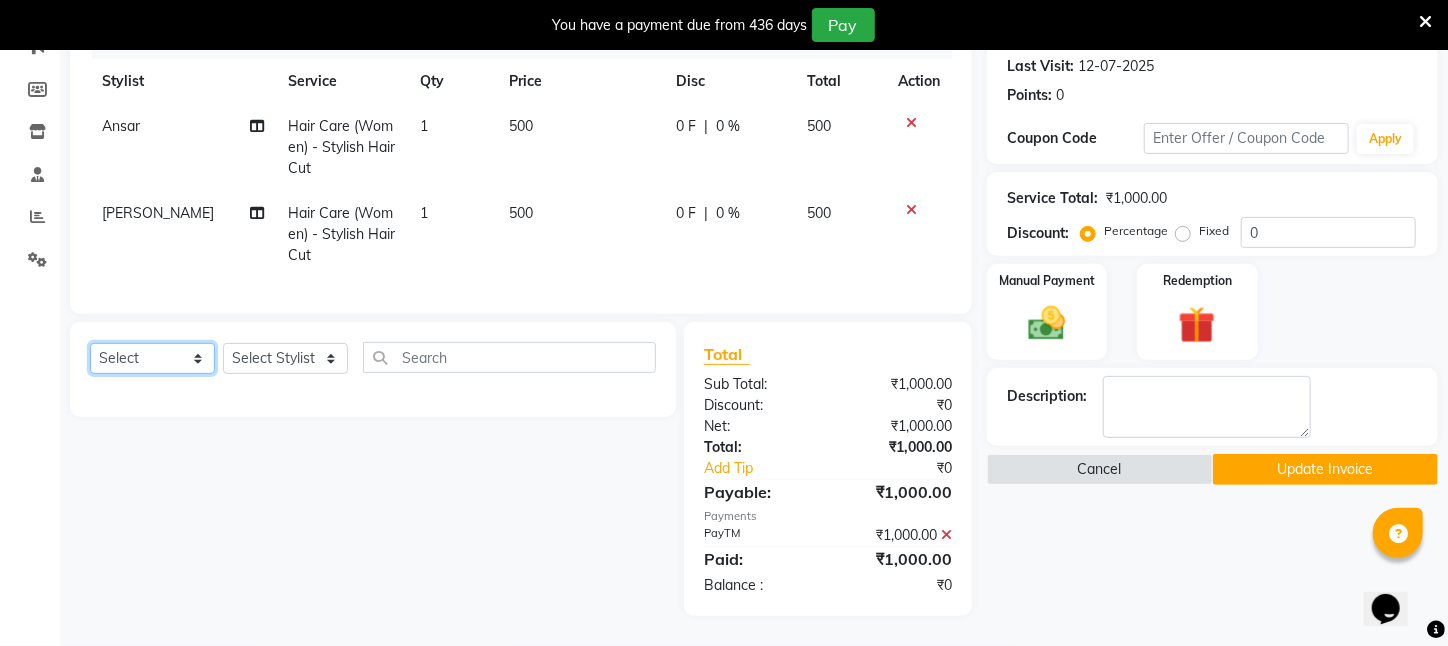 click on "Select  Service  Product  Membership  Package Voucher Prepaid Gift Card" 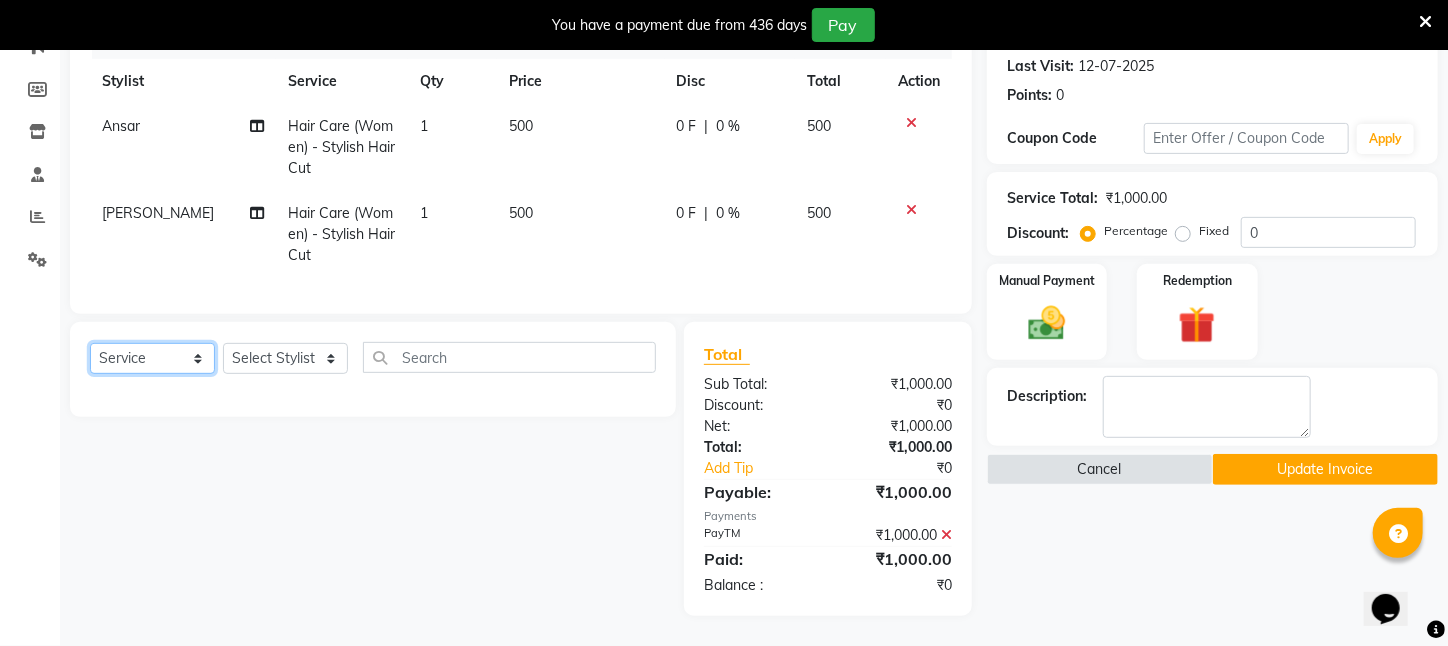 click on "Select  Service  Product  Membership  Package Voucher Prepaid Gift Card" 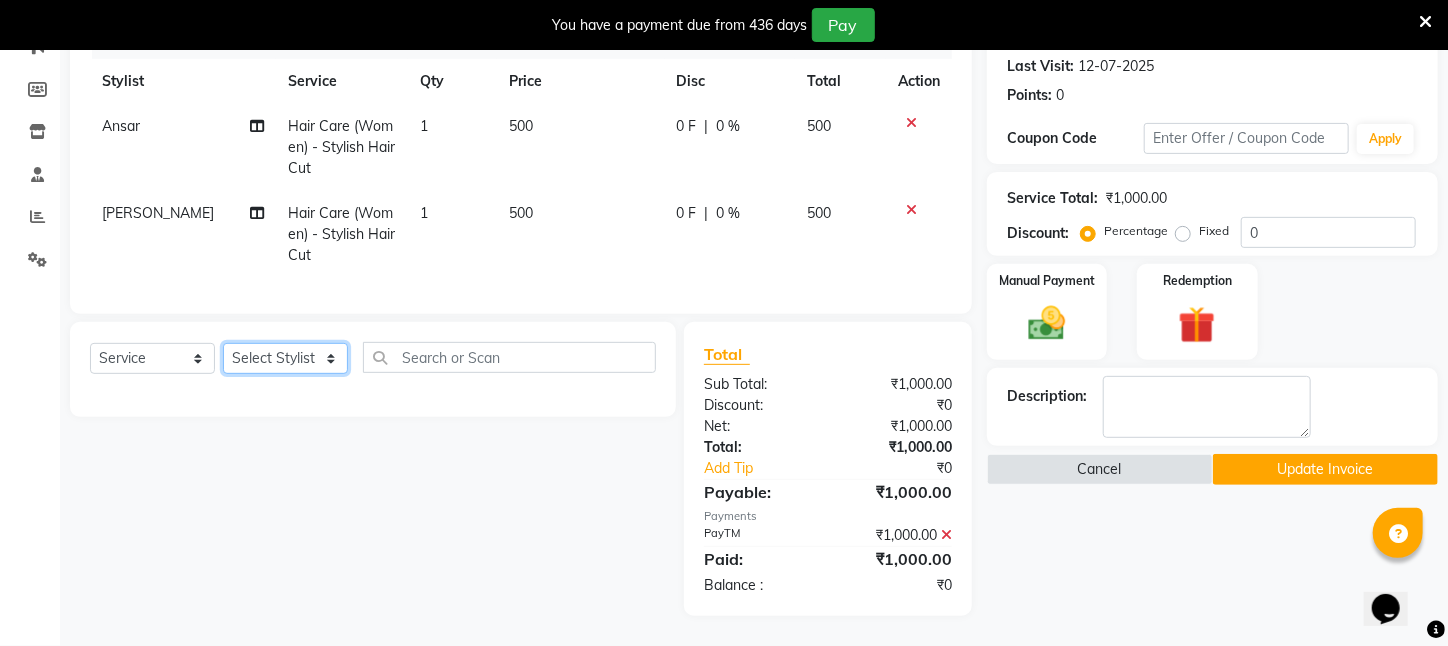 click on "Select Stylist [PERSON_NAME] [PERSON_NAME] DEEPIKA [PERSON_NAME] [PERSON_NAME] kharagpur Mahadev [PERSON_NAME] [PERSON_NAME] NEHA [PERSON_NAME] [PERSON_NAME] [PERSON_NAME] [PERSON_NAME] [PERSON_NAME]" 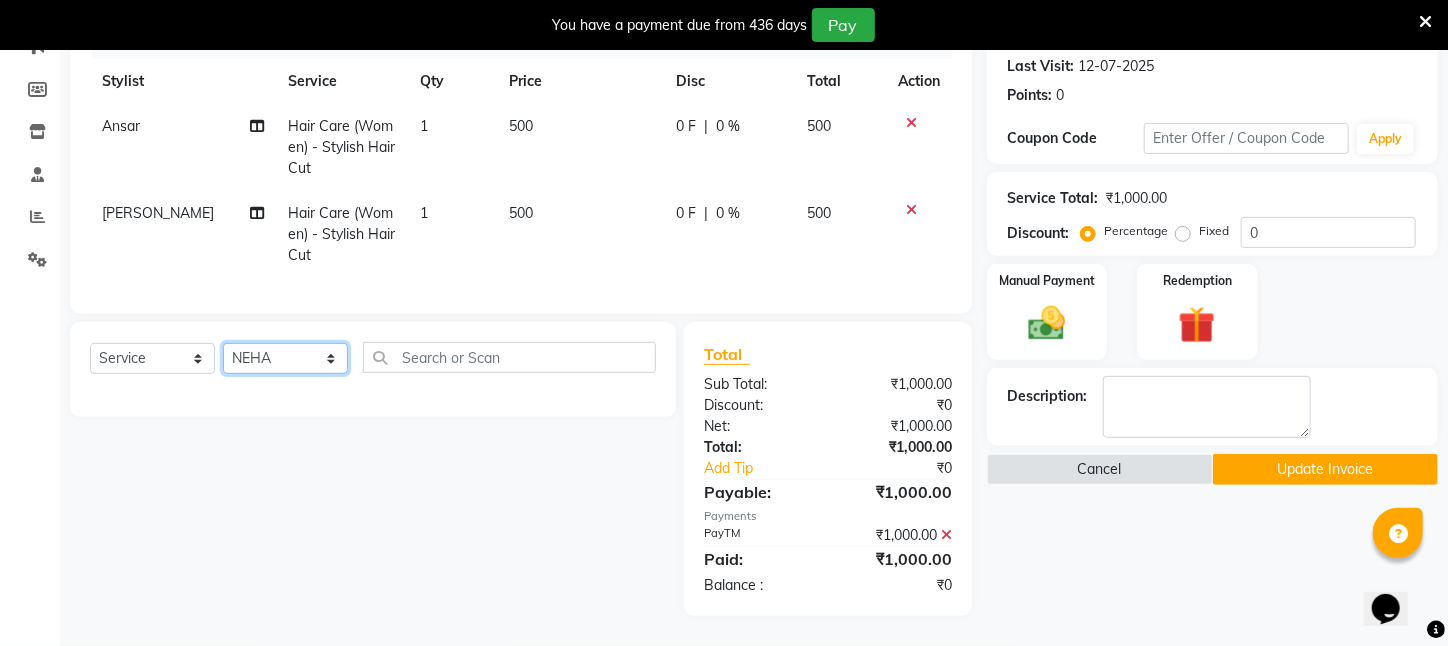 click on "Select Stylist [PERSON_NAME] [PERSON_NAME] DEEPIKA [PERSON_NAME] [PERSON_NAME] kharagpur Mahadev [PERSON_NAME] [PERSON_NAME] NEHA [PERSON_NAME] [PERSON_NAME] [PERSON_NAME] [PERSON_NAME] [PERSON_NAME]" 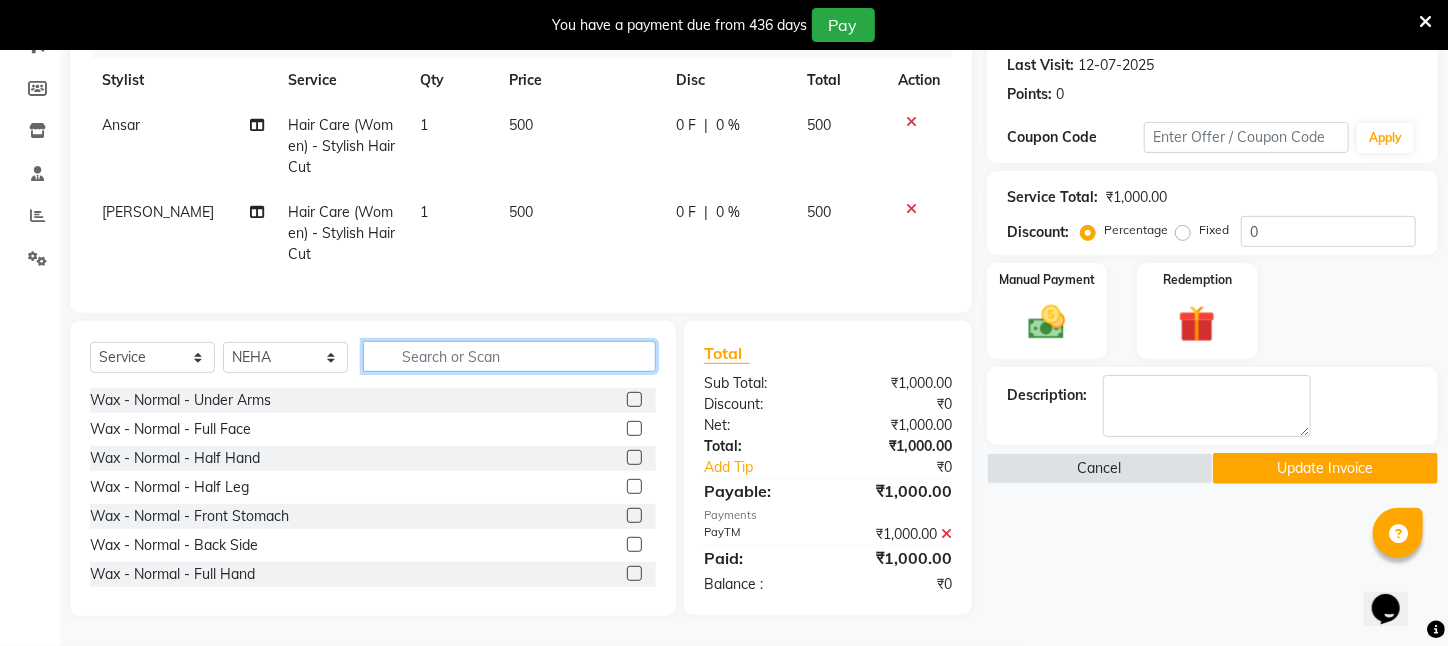 click 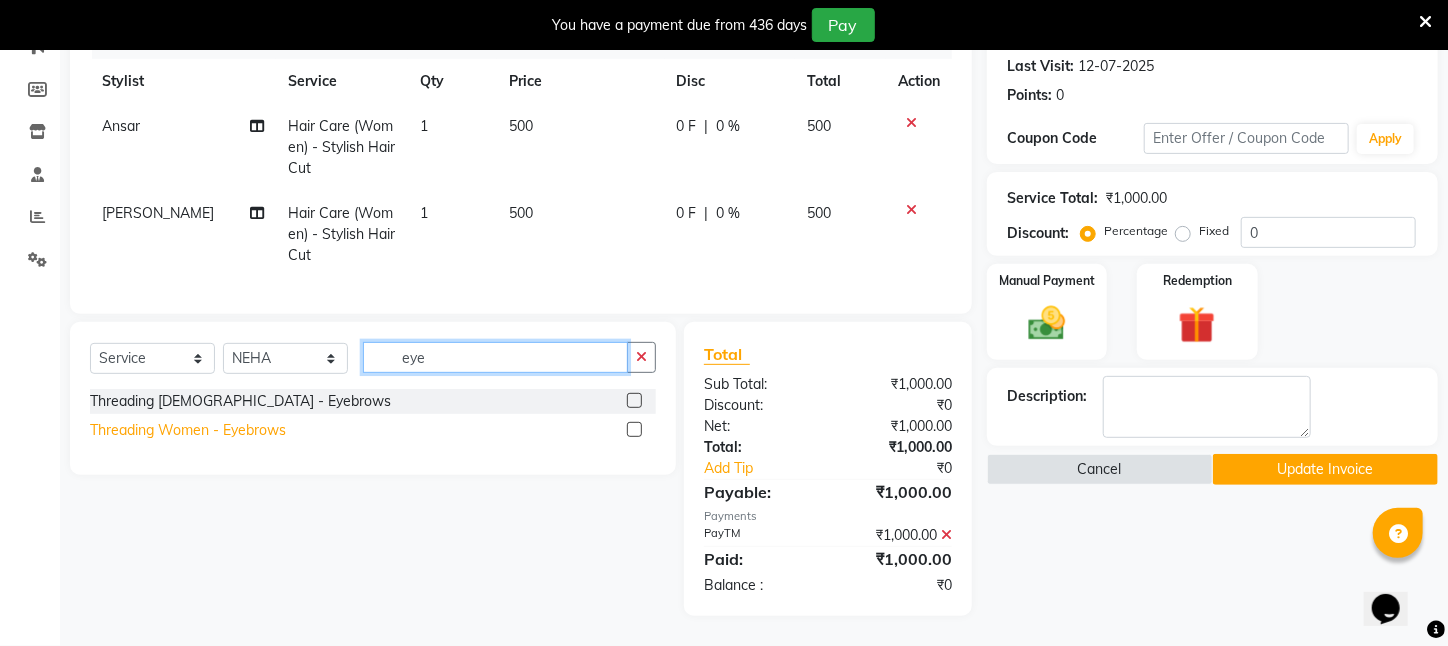 type on "eye" 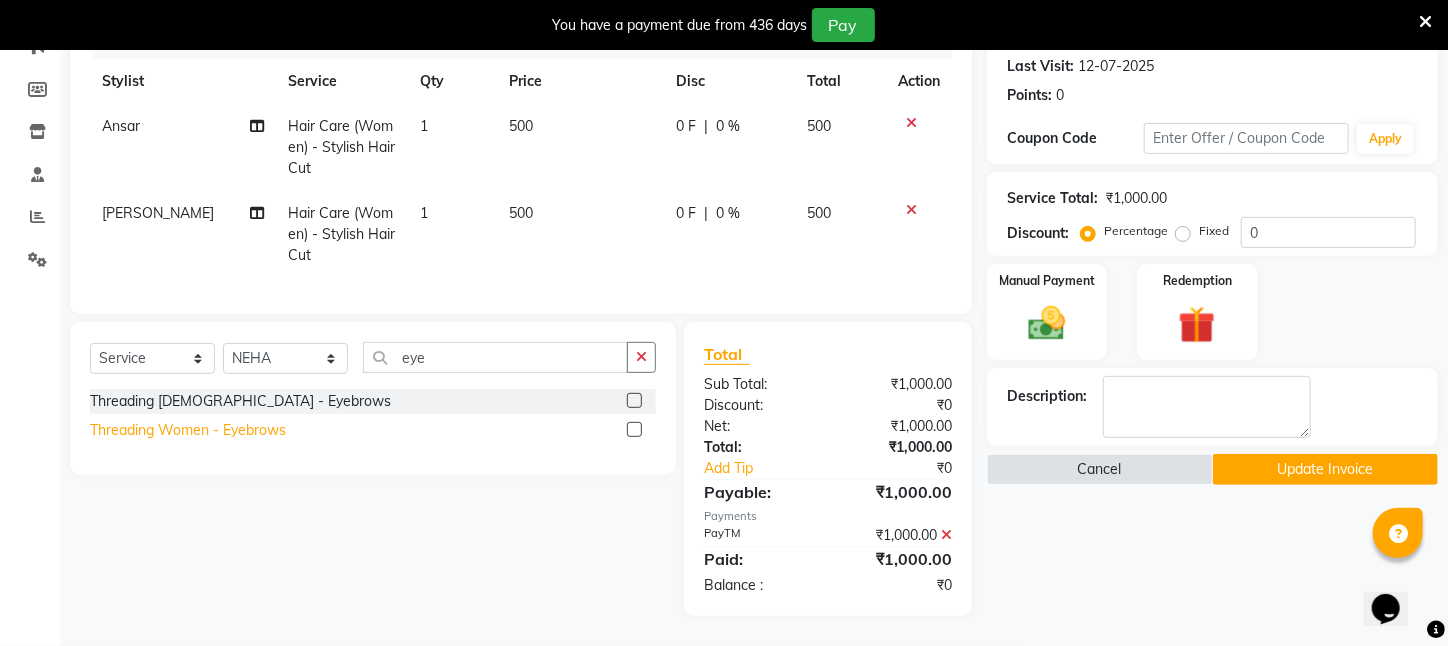 click on "Threading Women    -   Eyebrows" 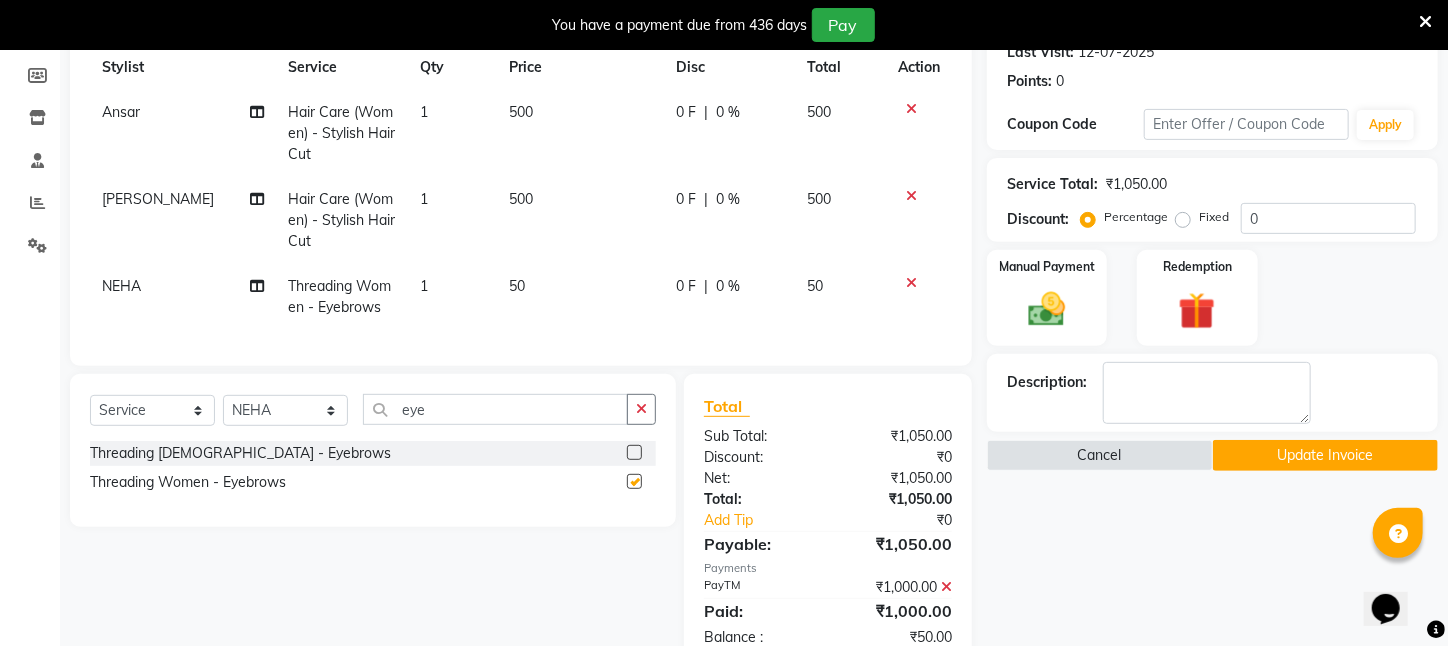 checkbox on "false" 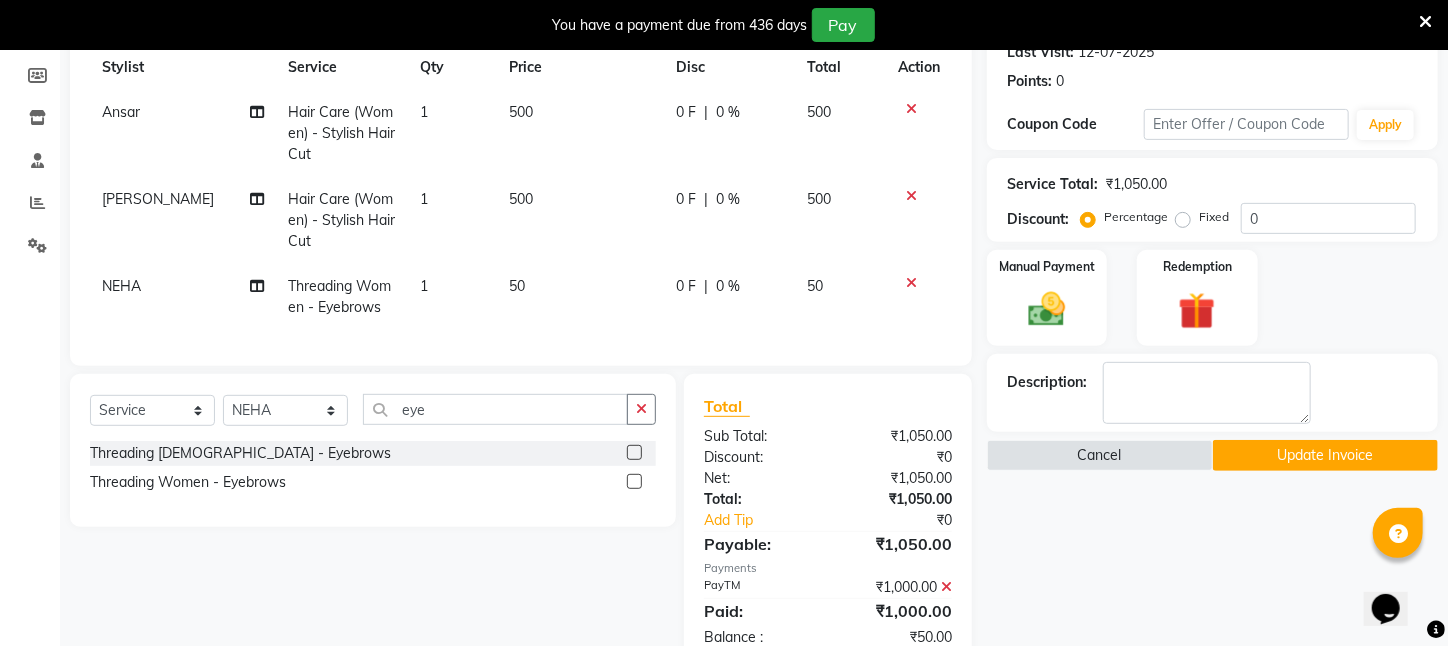 click 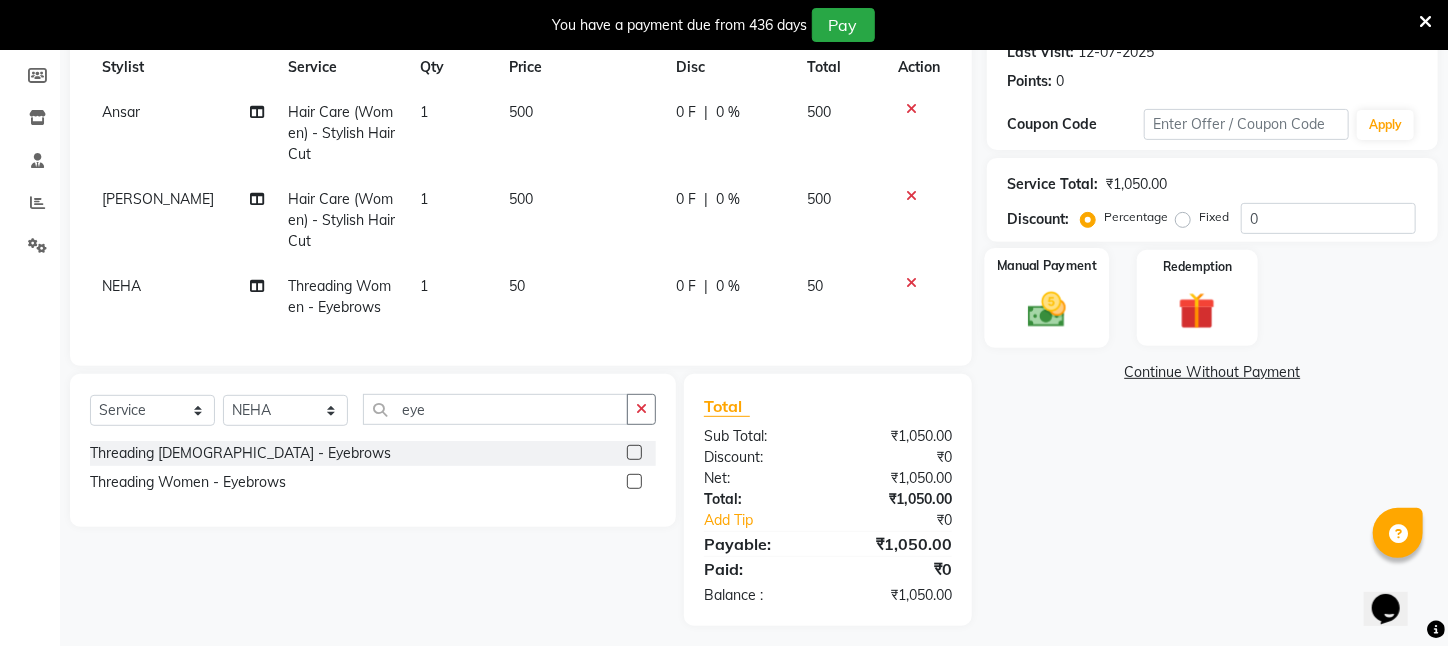 click 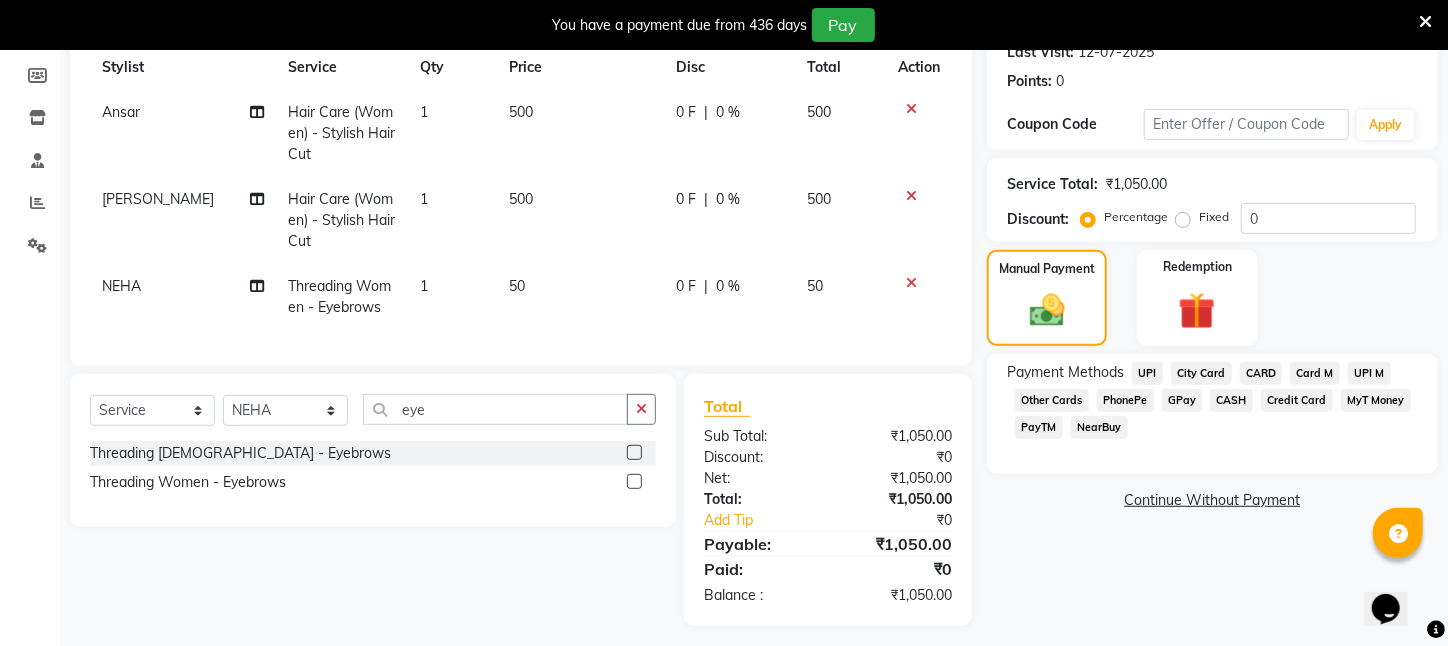 click on "PayTM" 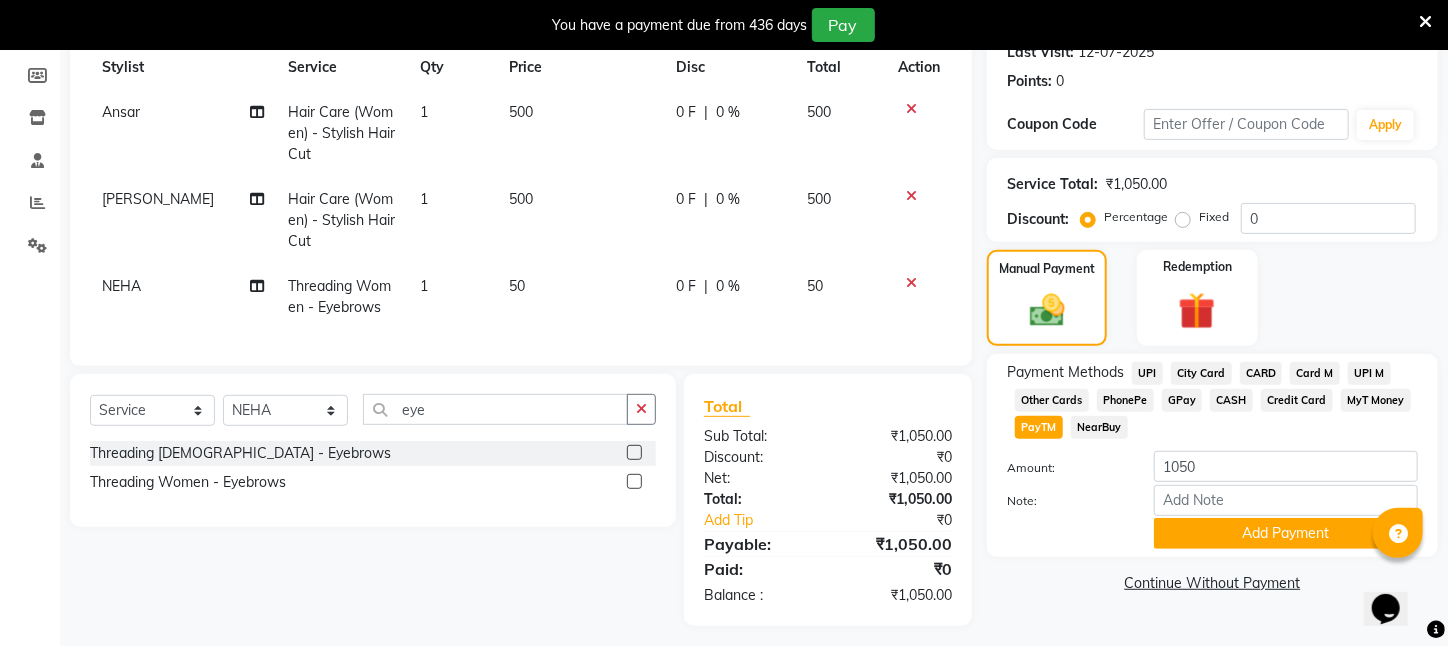 scroll, scrollTop: 314, scrollLeft: 0, axis: vertical 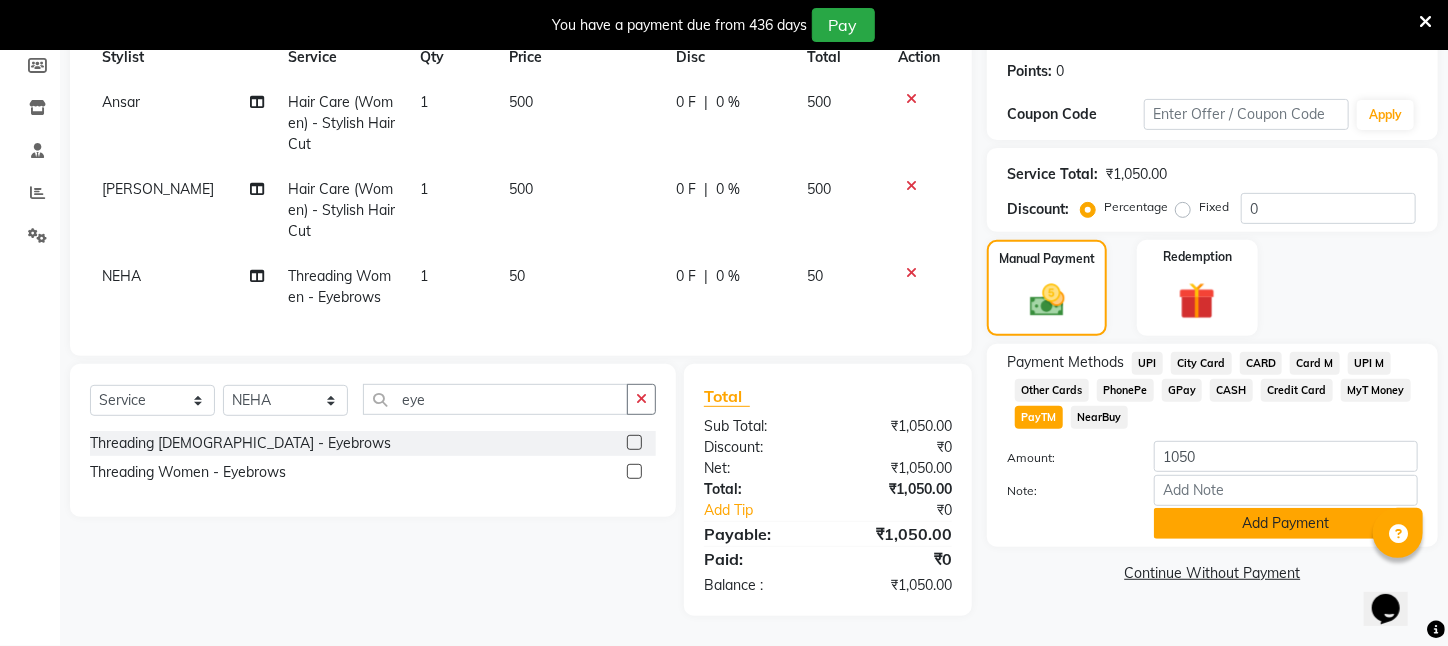 click on "Add Payment" 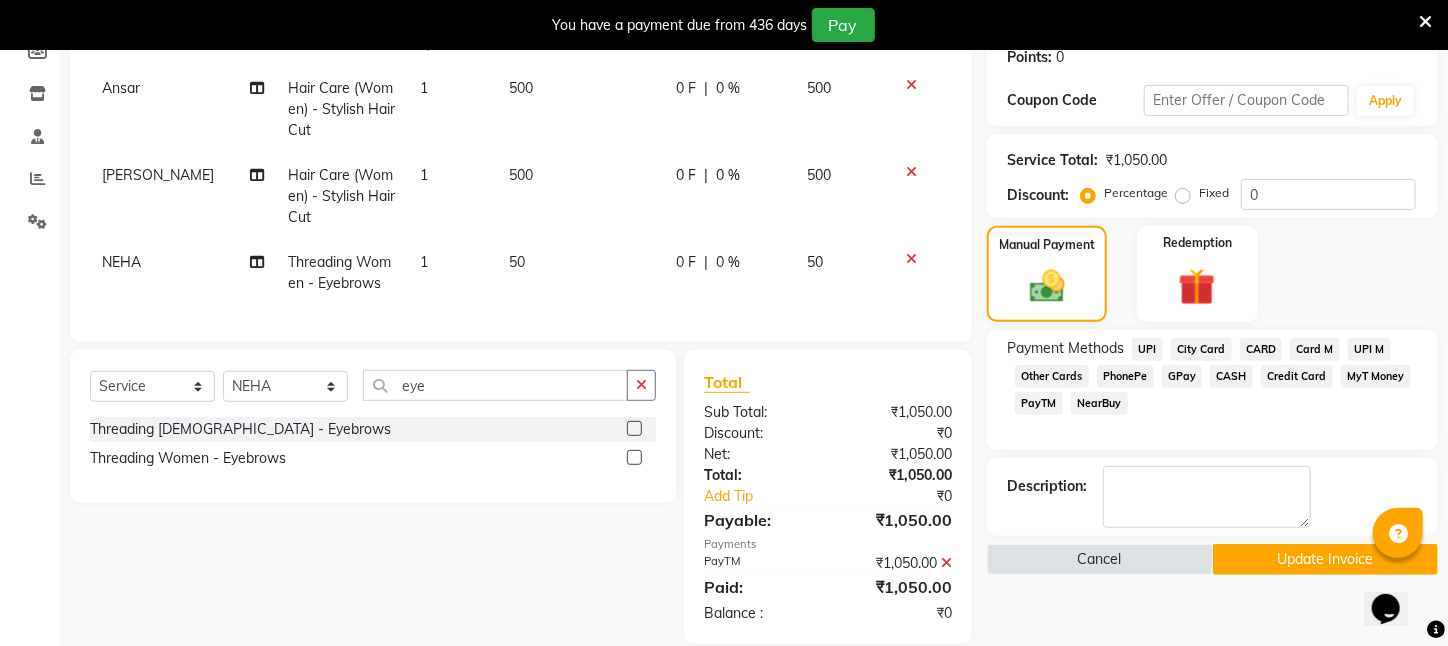 click on "Update Invoice" 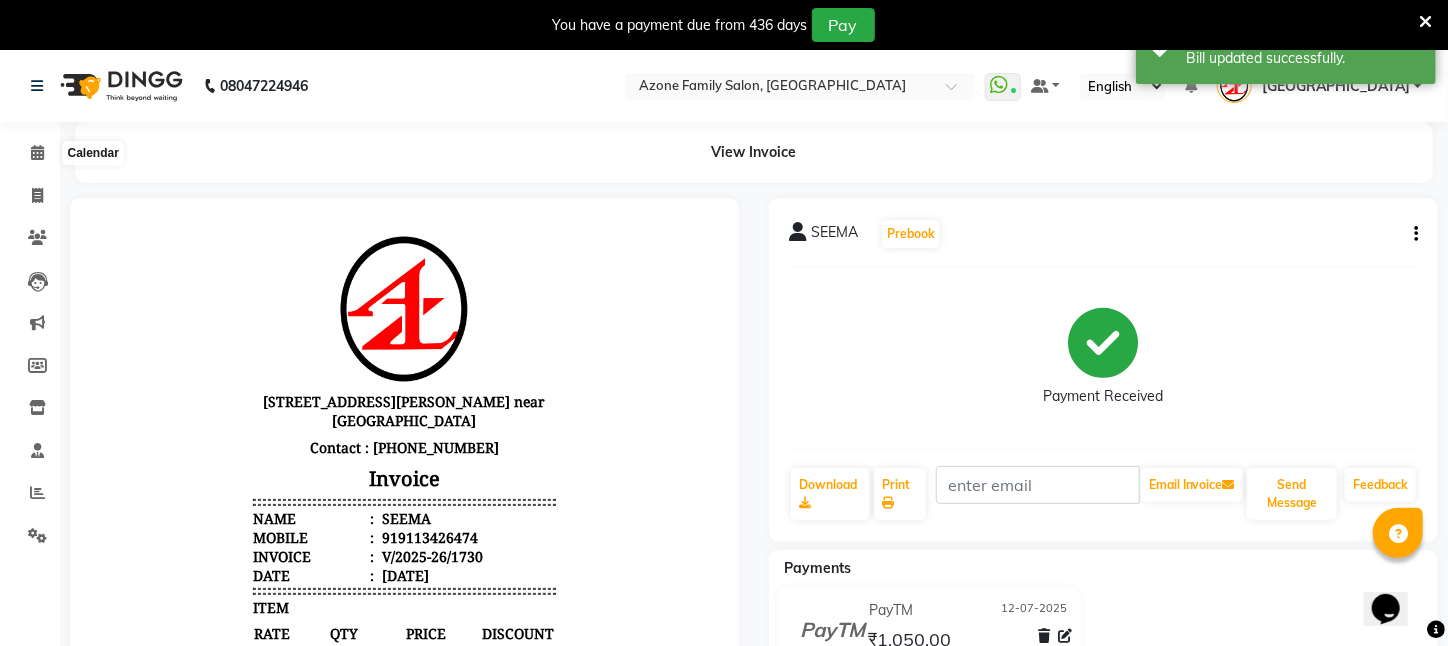 scroll, scrollTop: 0, scrollLeft: 0, axis: both 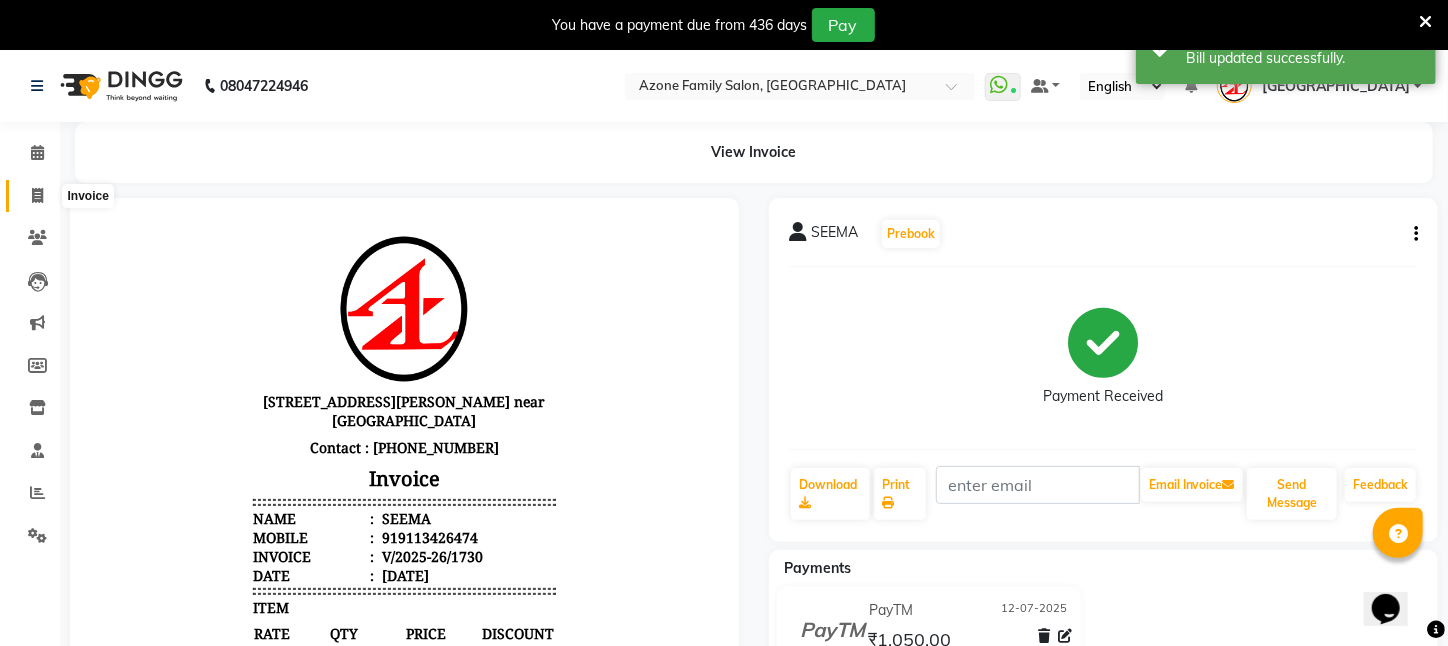 click 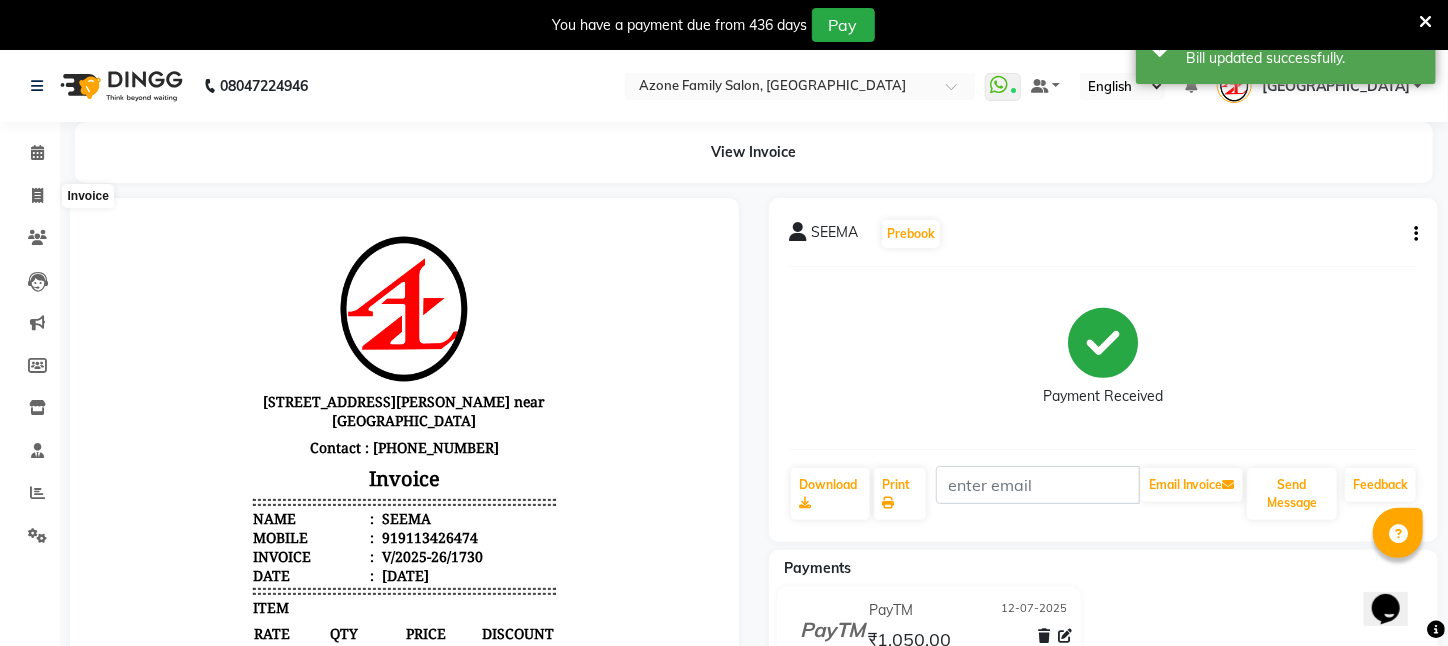 select on "service" 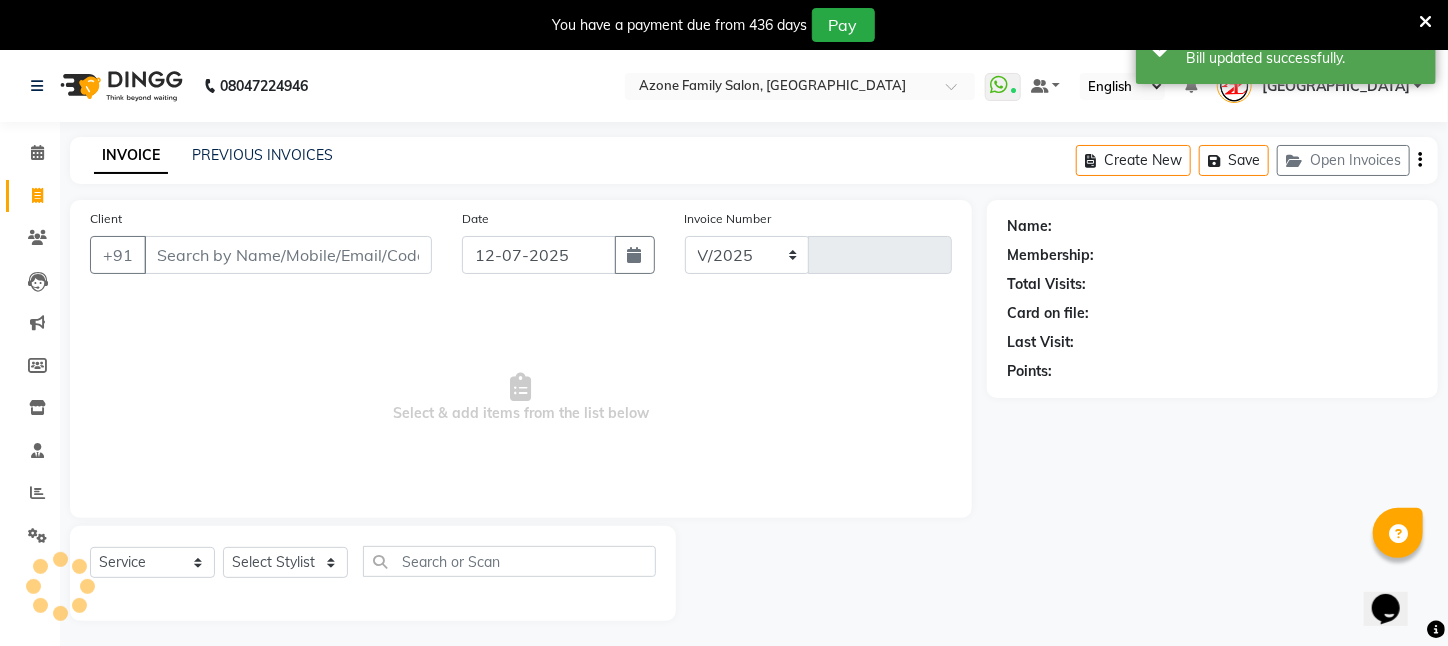 scroll, scrollTop: 50, scrollLeft: 0, axis: vertical 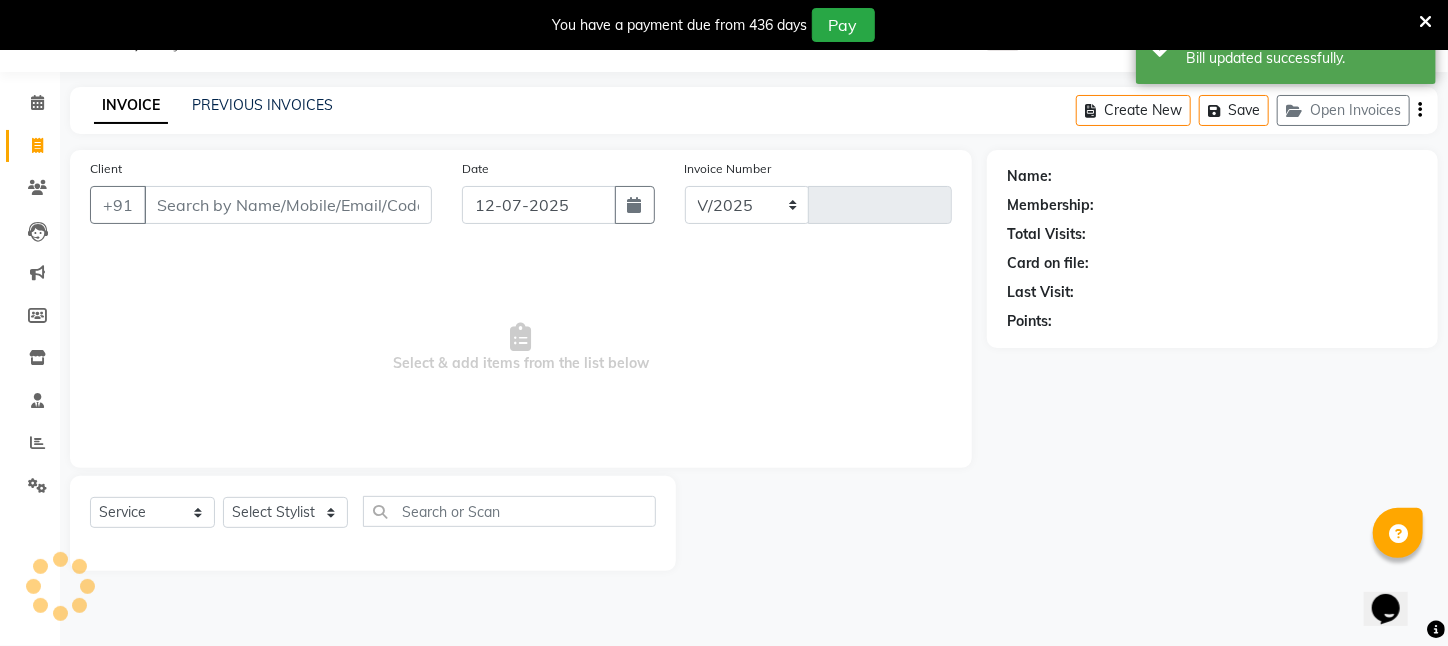 select on "4296" 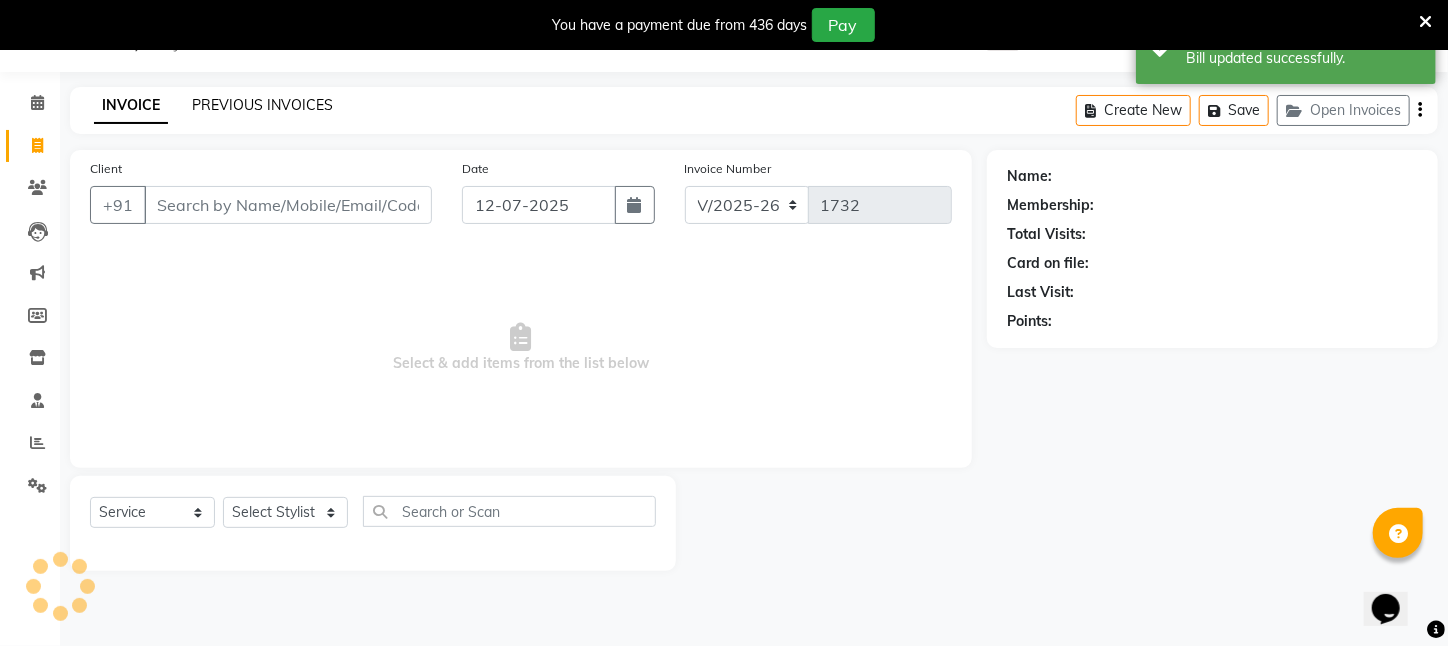 click on "PREVIOUS INVOICES" 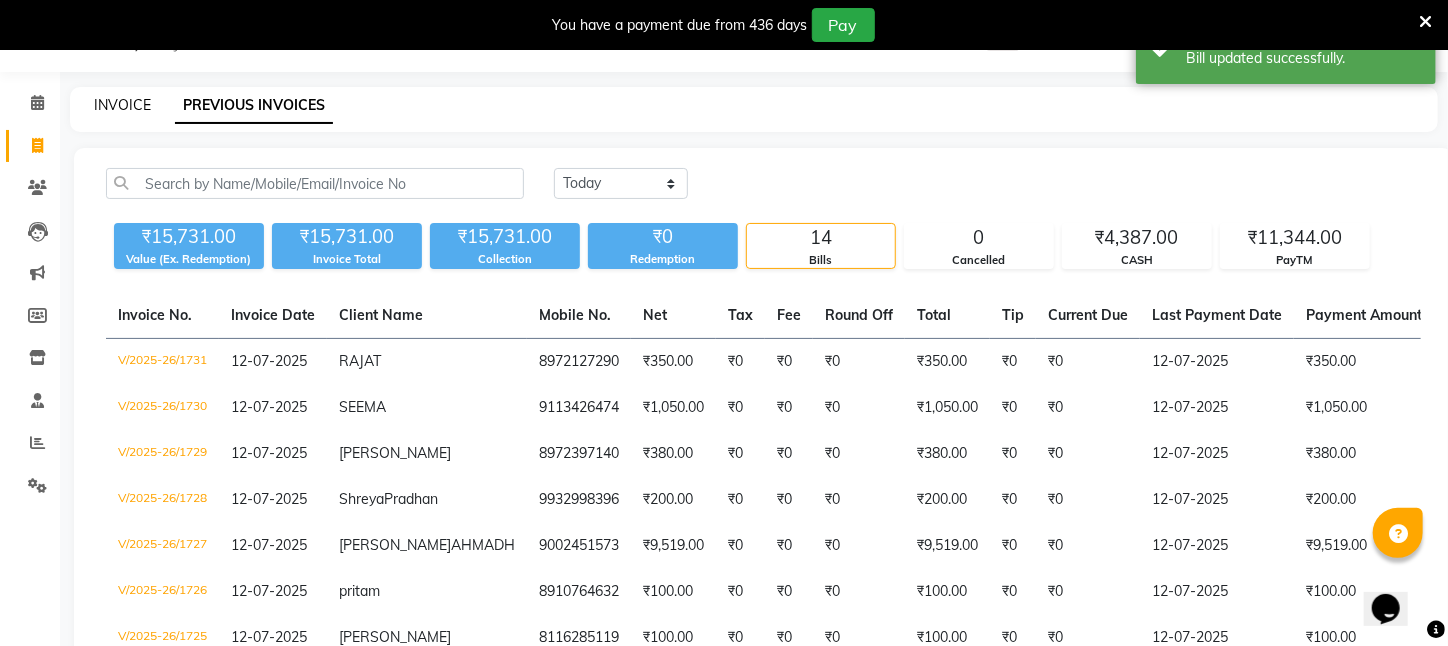 click on "INVOICE" 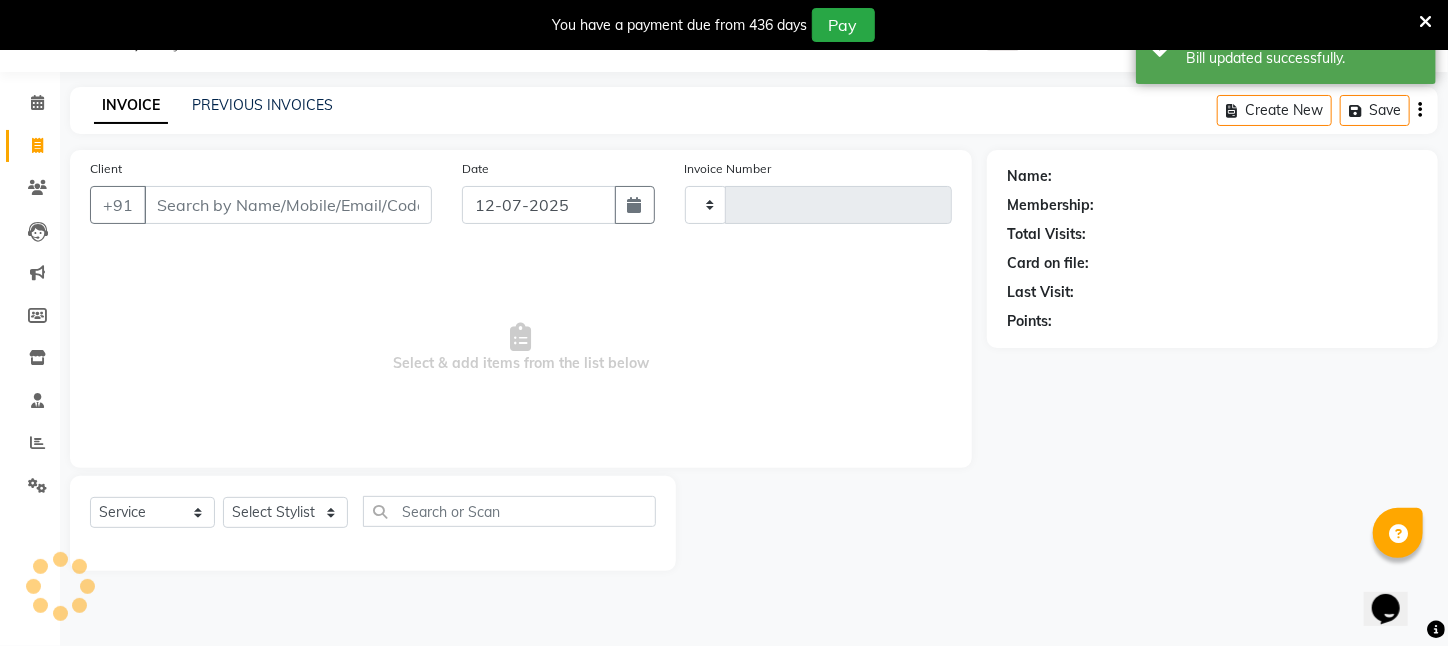 type on "1732" 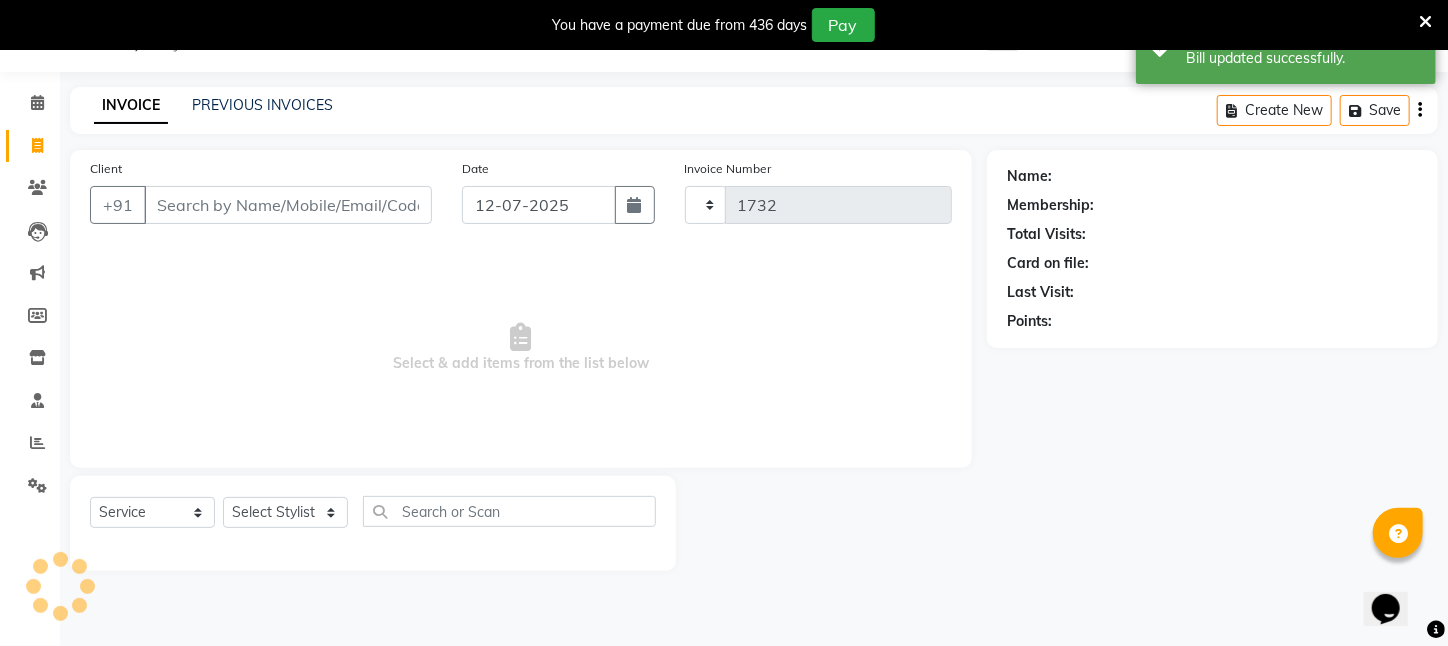 select on "4296" 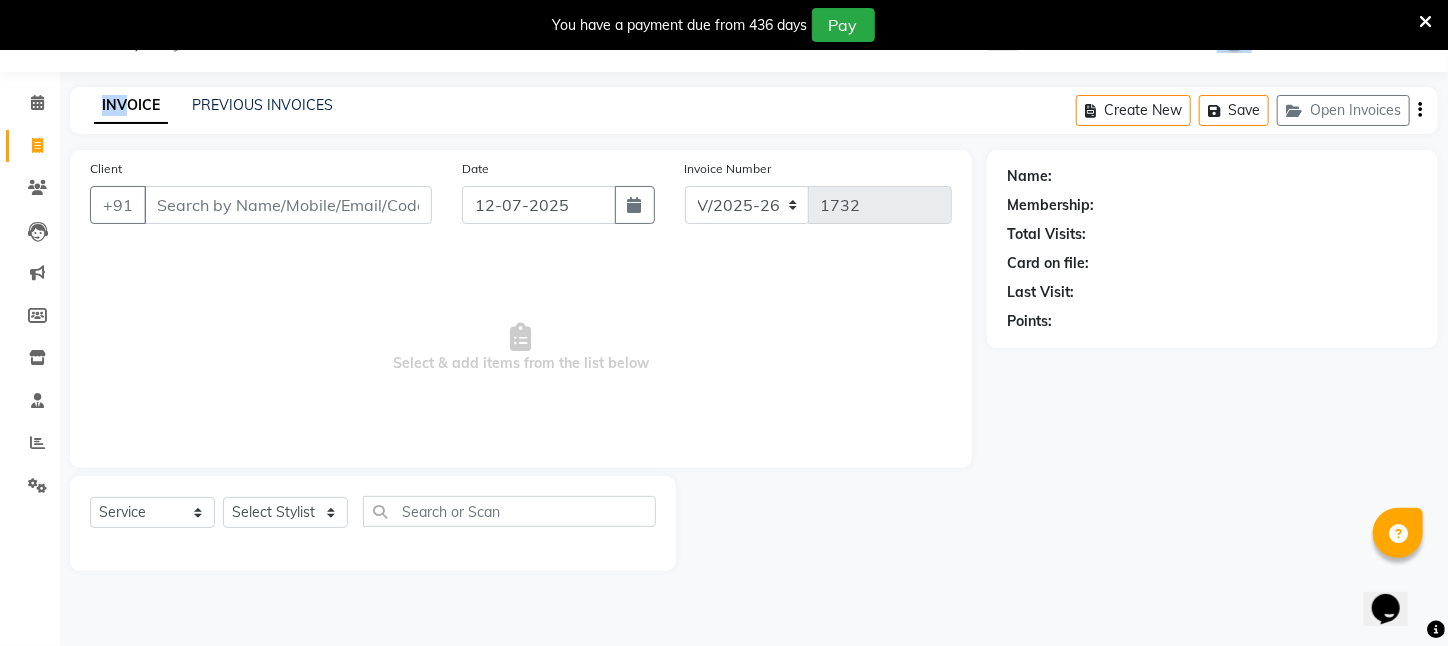 scroll, scrollTop: 0, scrollLeft: 0, axis: both 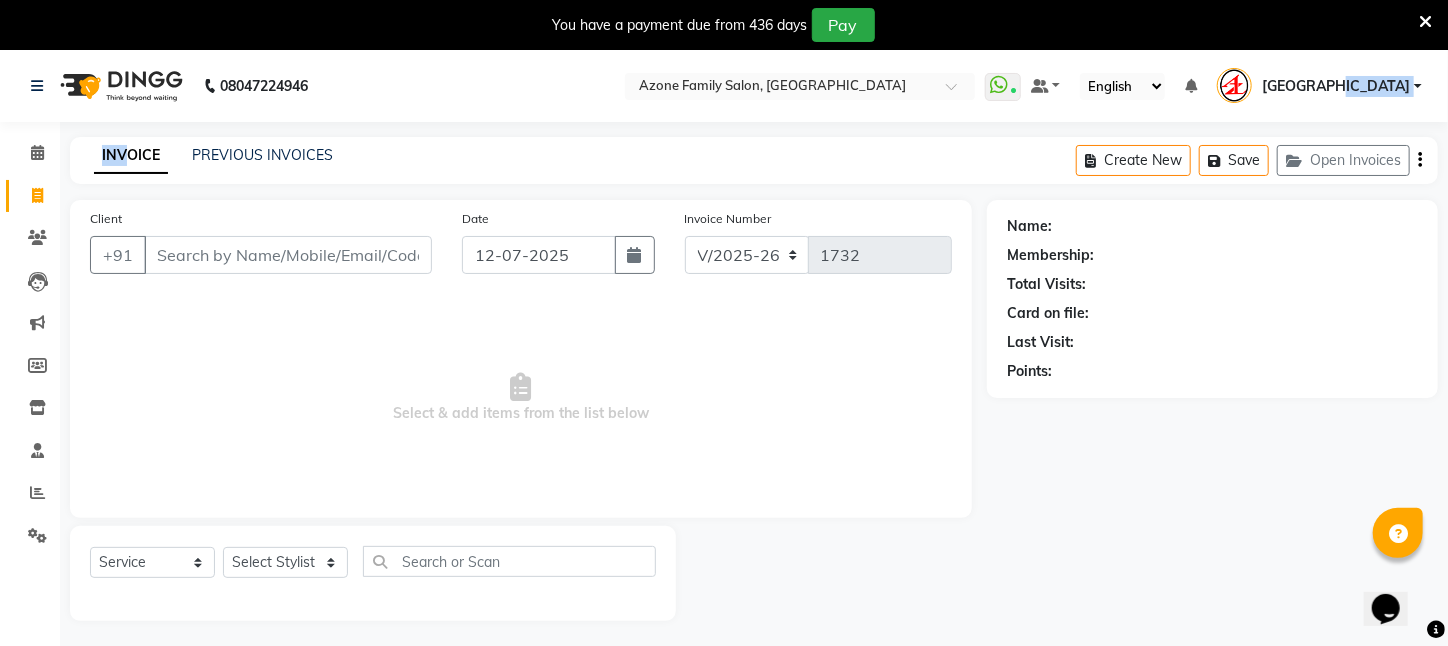 drag, startPoint x: 124, startPoint y: 104, endPoint x: 1462, endPoint y: -139, distance: 1359.8871 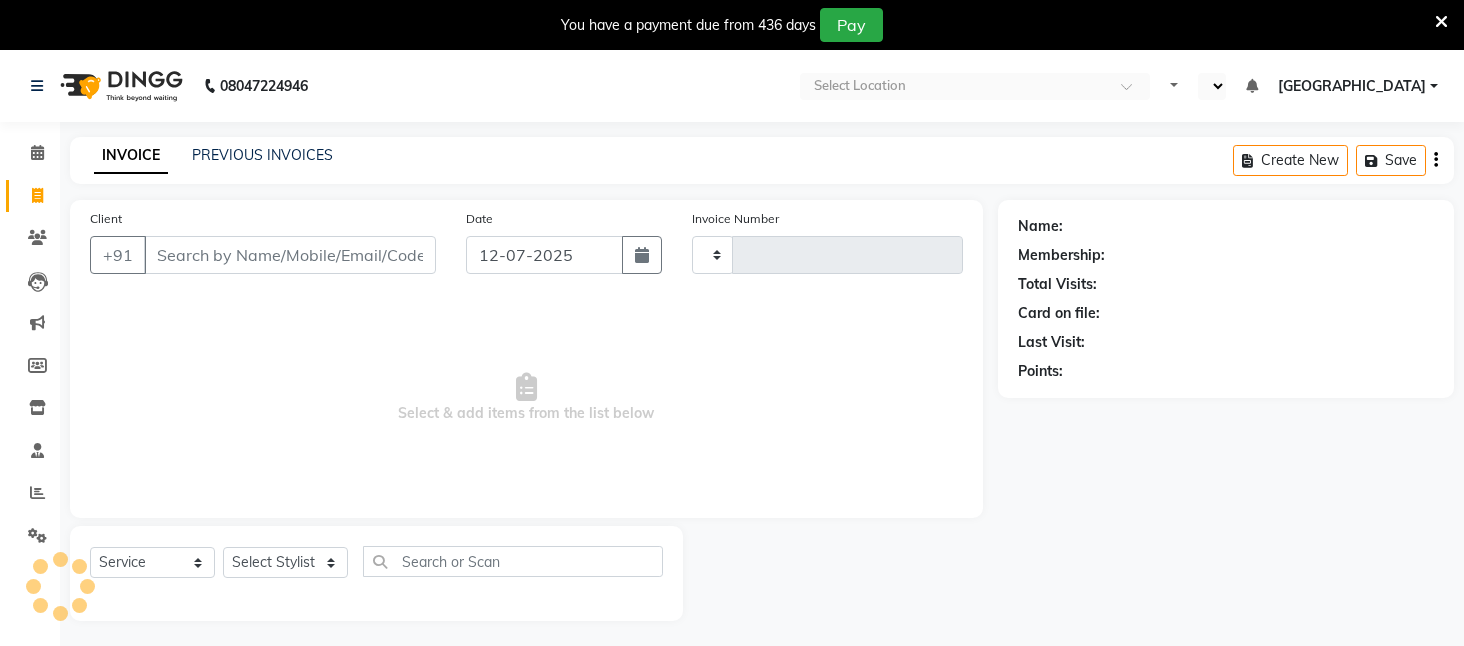 select on "service" 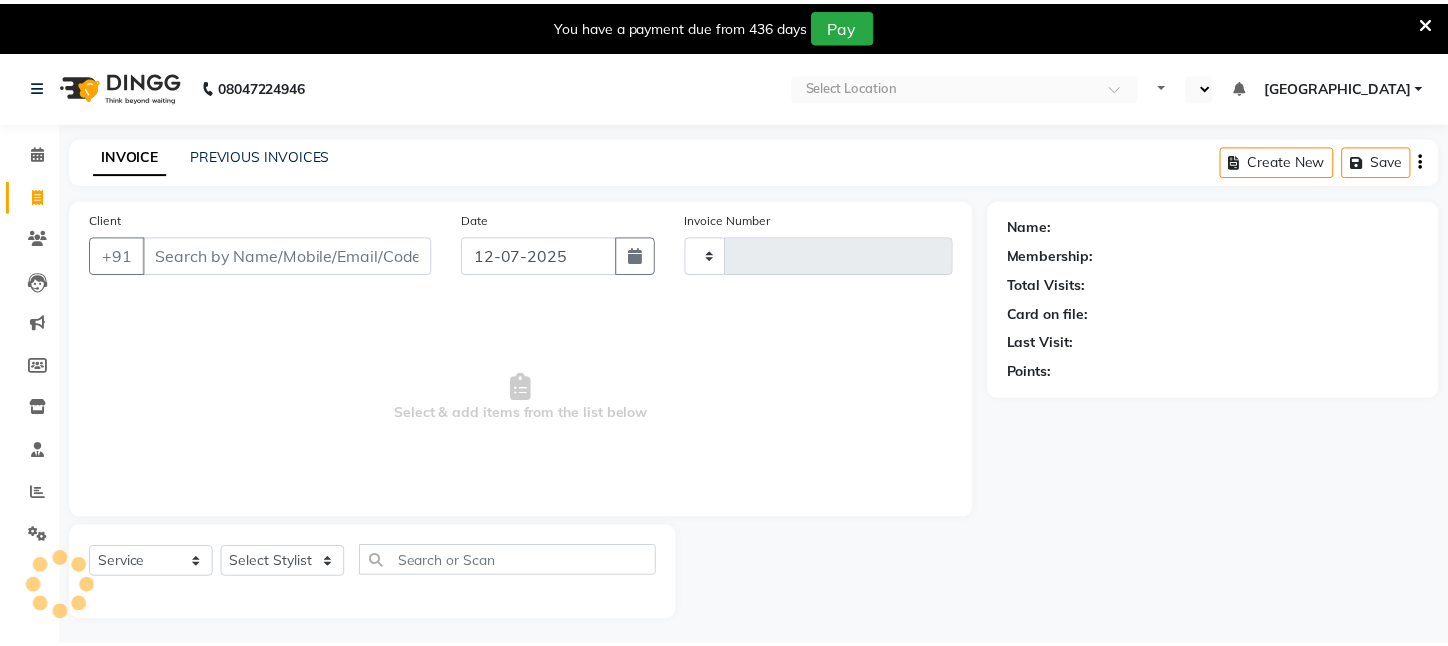 scroll, scrollTop: 0, scrollLeft: 0, axis: both 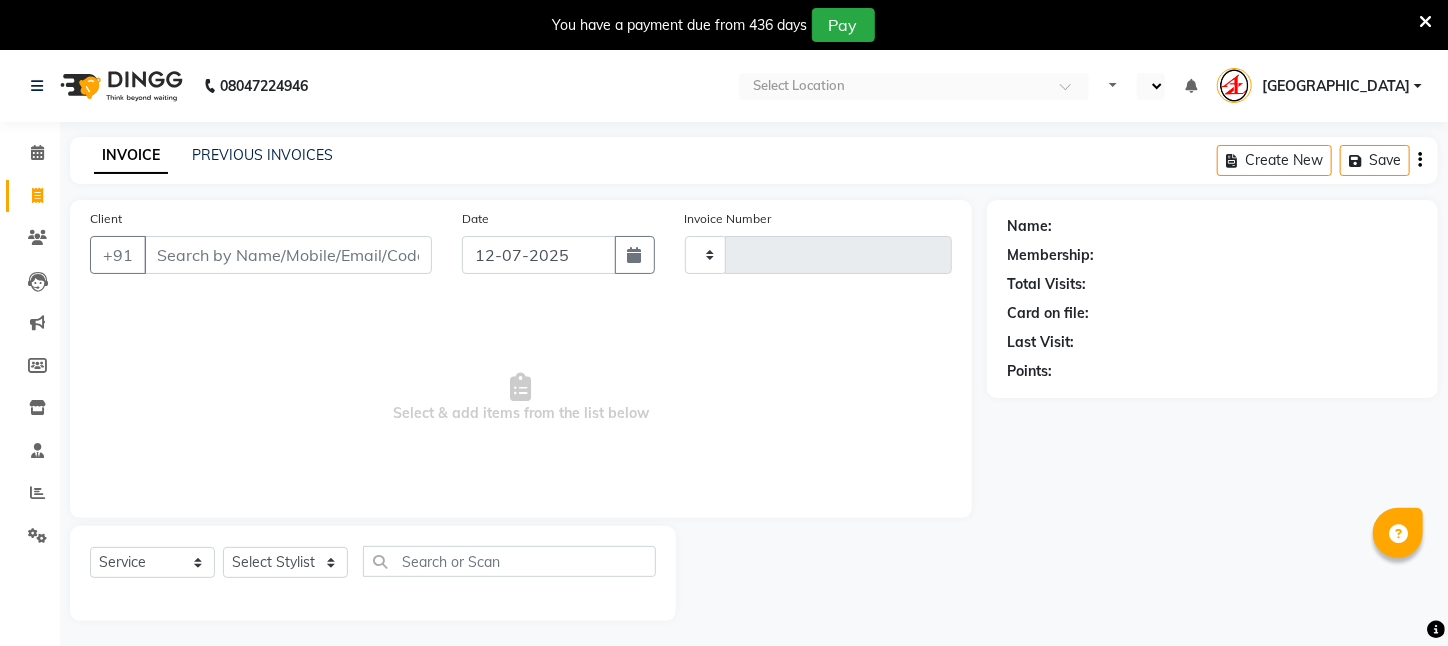 select on "en" 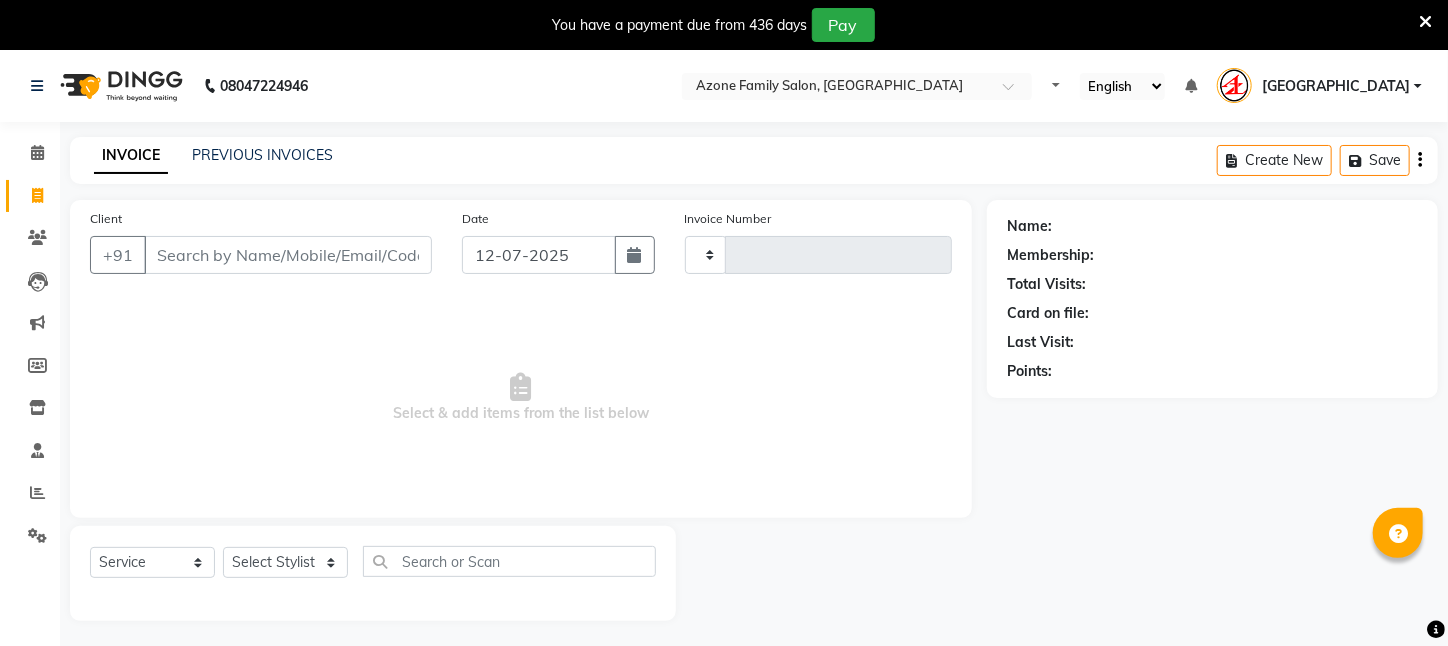 type on "1732" 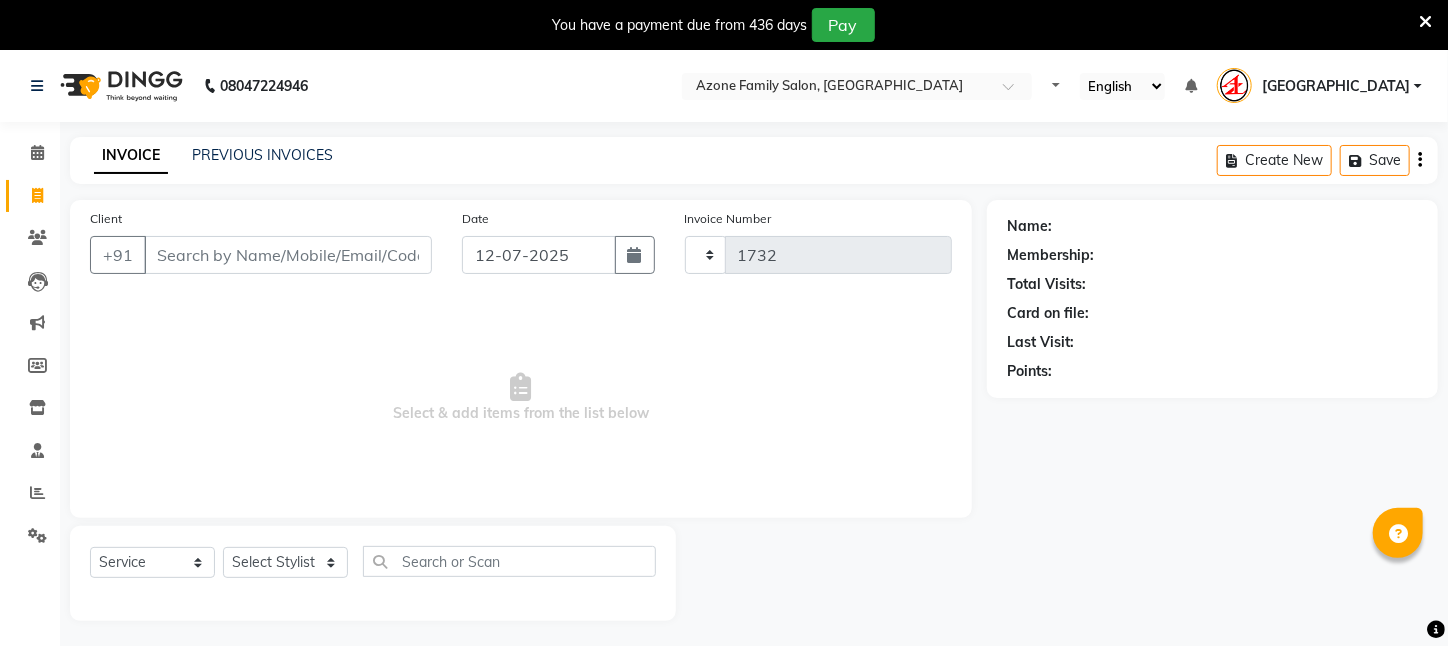 select on "4296" 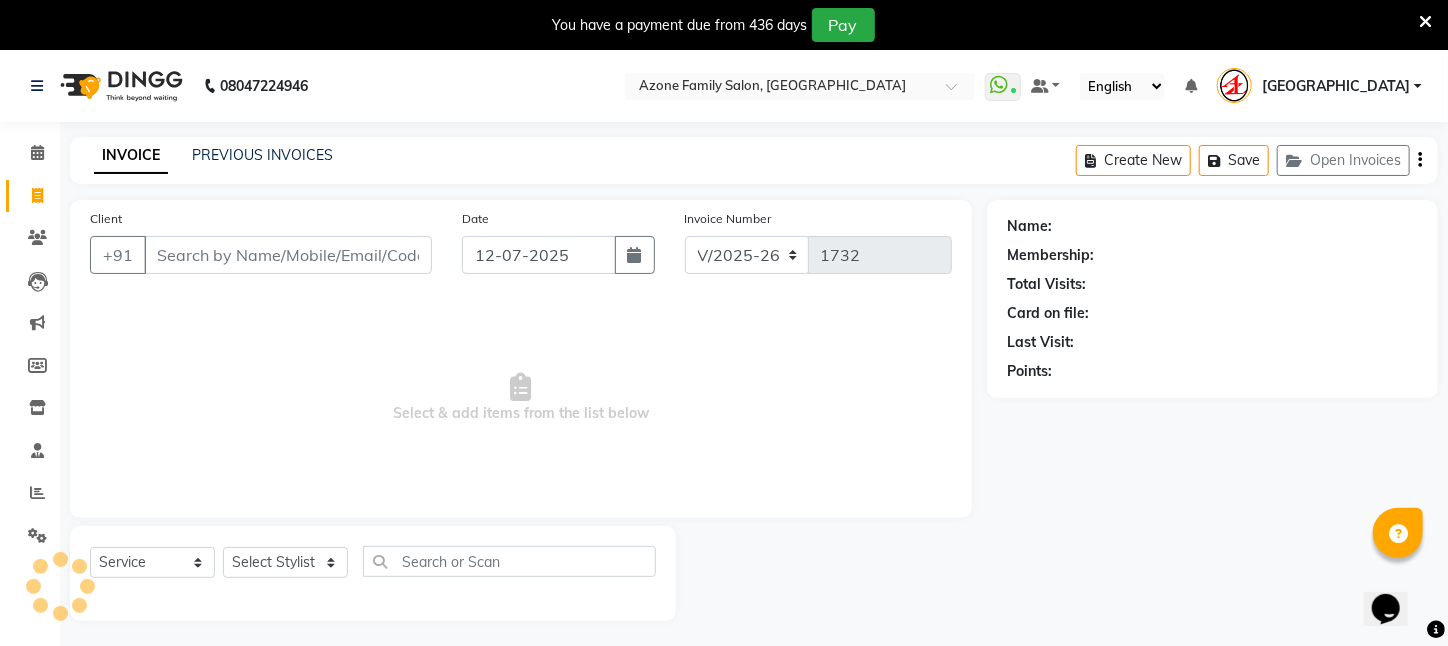 scroll, scrollTop: 0, scrollLeft: 0, axis: both 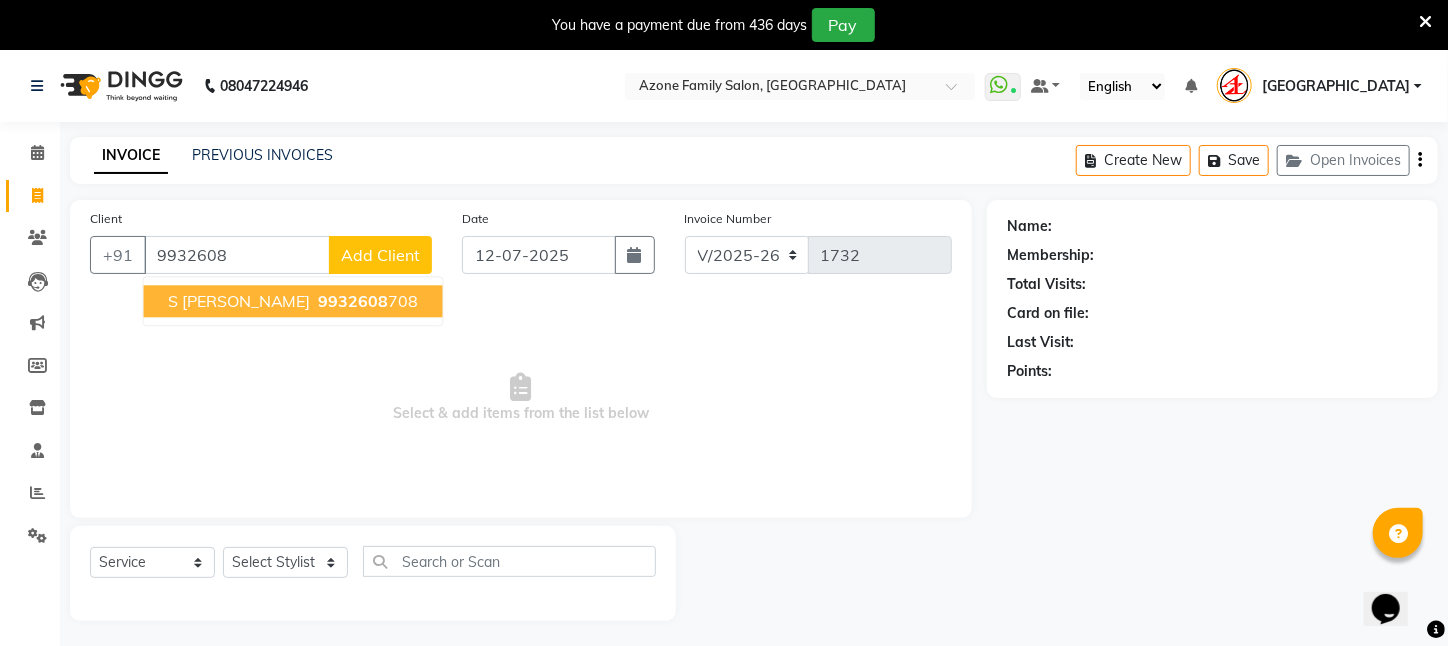 click on "S MUKHARJEE" at bounding box center (239, 301) 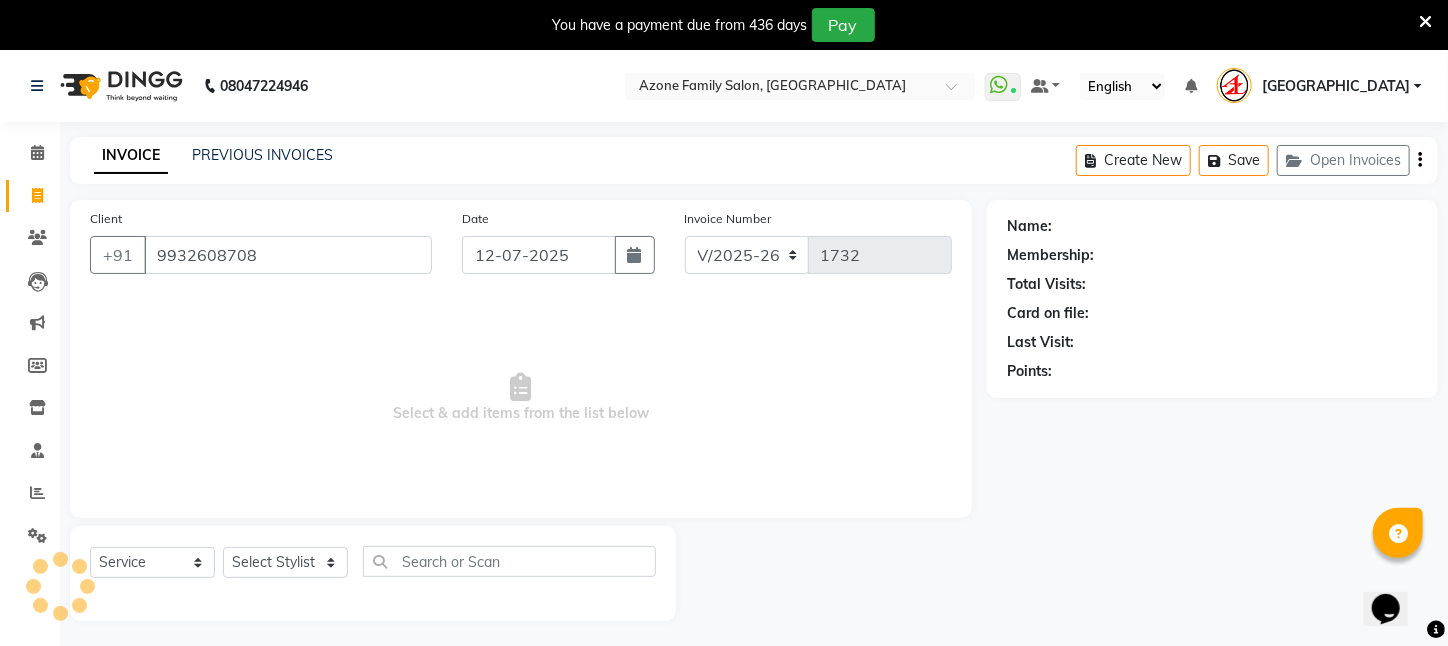 type on "9932608708" 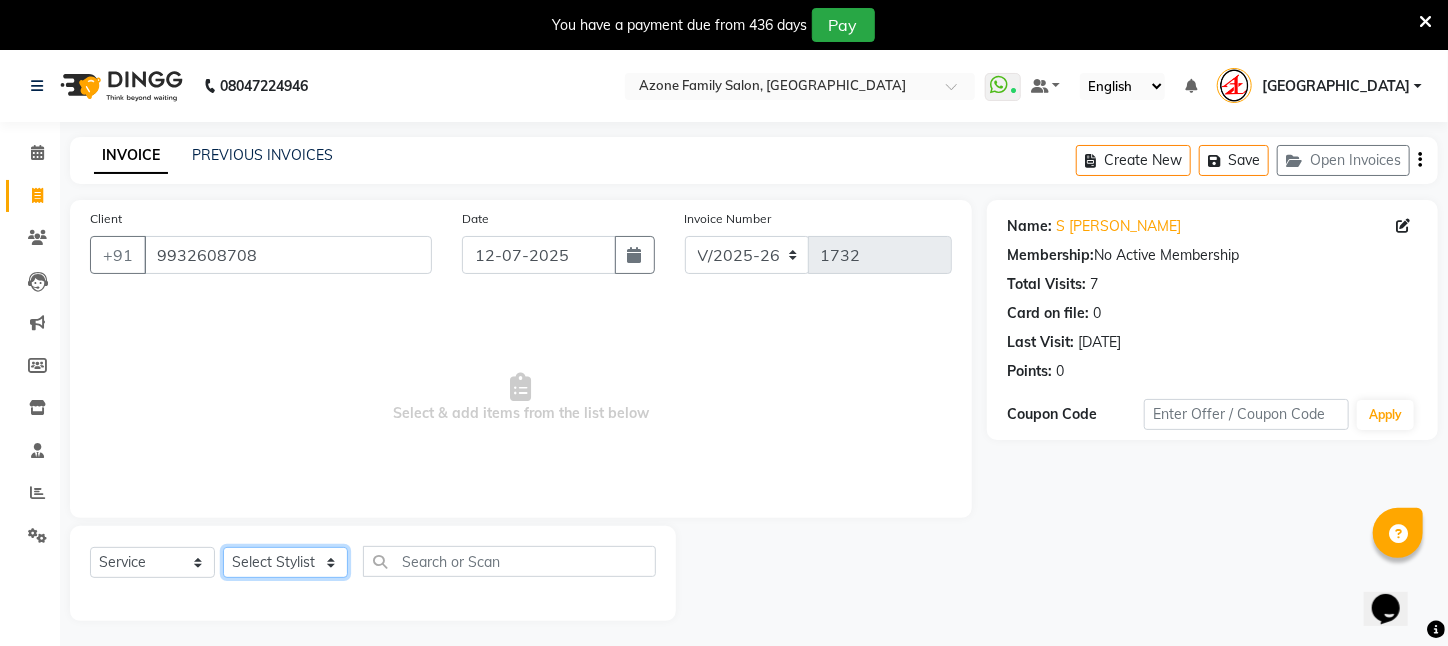 click on "Select Stylist [PERSON_NAME] [PERSON_NAME] DEEPIKA [PERSON_NAME] [PERSON_NAME] kharagpur Mahadev [PERSON_NAME] [PERSON_NAME] NEHA [PERSON_NAME] [PERSON_NAME] [PERSON_NAME] [PERSON_NAME] [PERSON_NAME]" 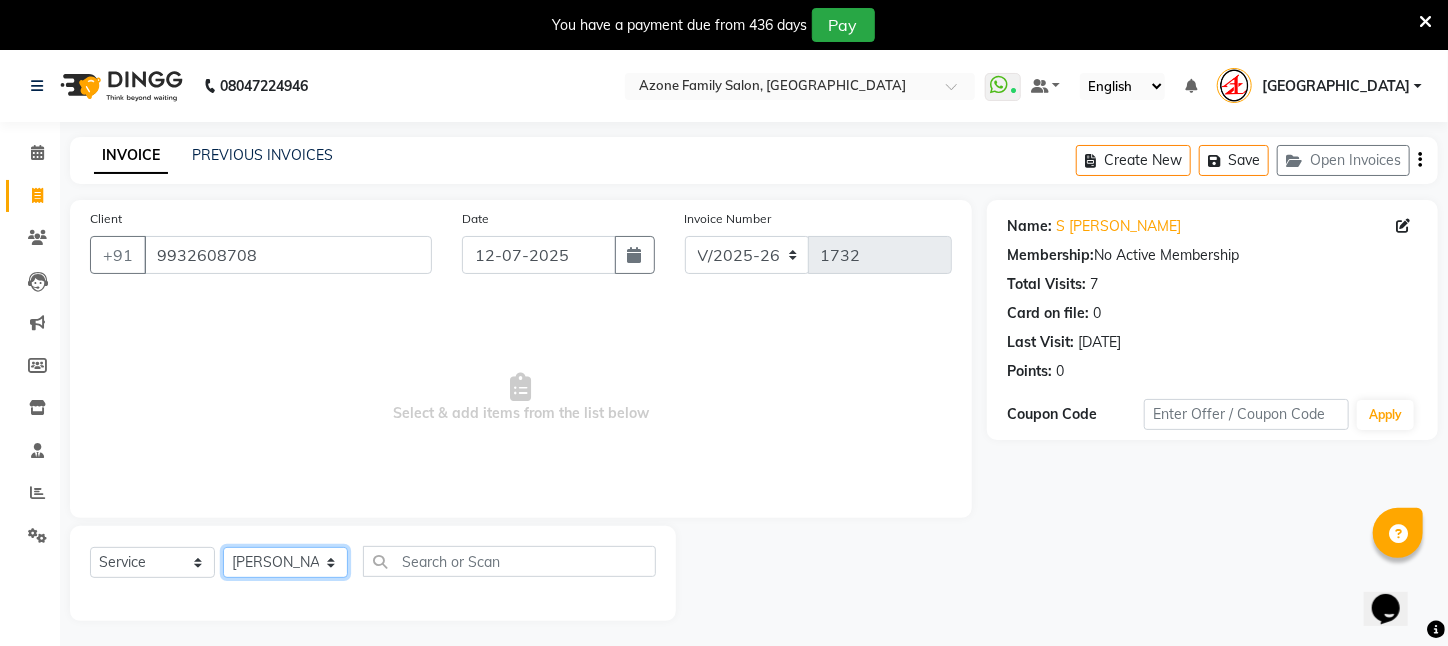 click on "Select Stylist [PERSON_NAME] [PERSON_NAME] DEEPIKA [PERSON_NAME] [PERSON_NAME] kharagpur Mahadev [PERSON_NAME] [PERSON_NAME] NEHA [PERSON_NAME] [PERSON_NAME] [PERSON_NAME] [PERSON_NAME] [PERSON_NAME]" 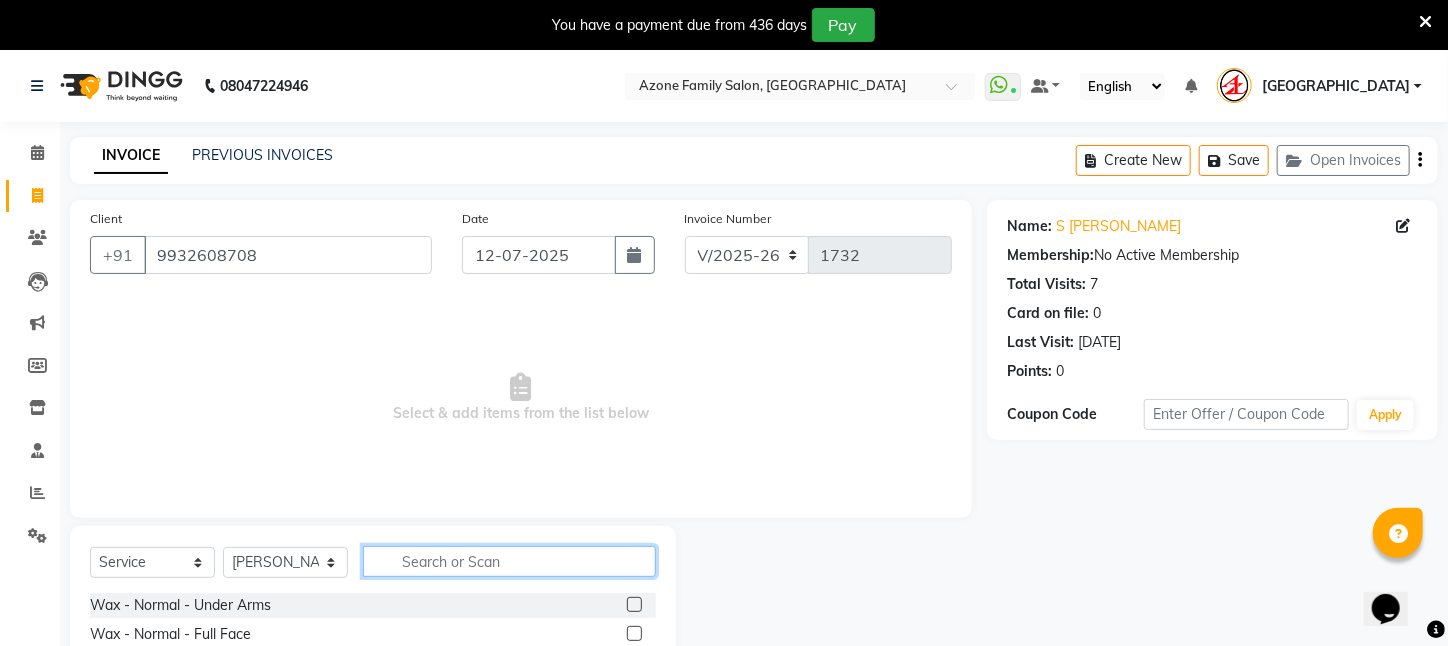 click 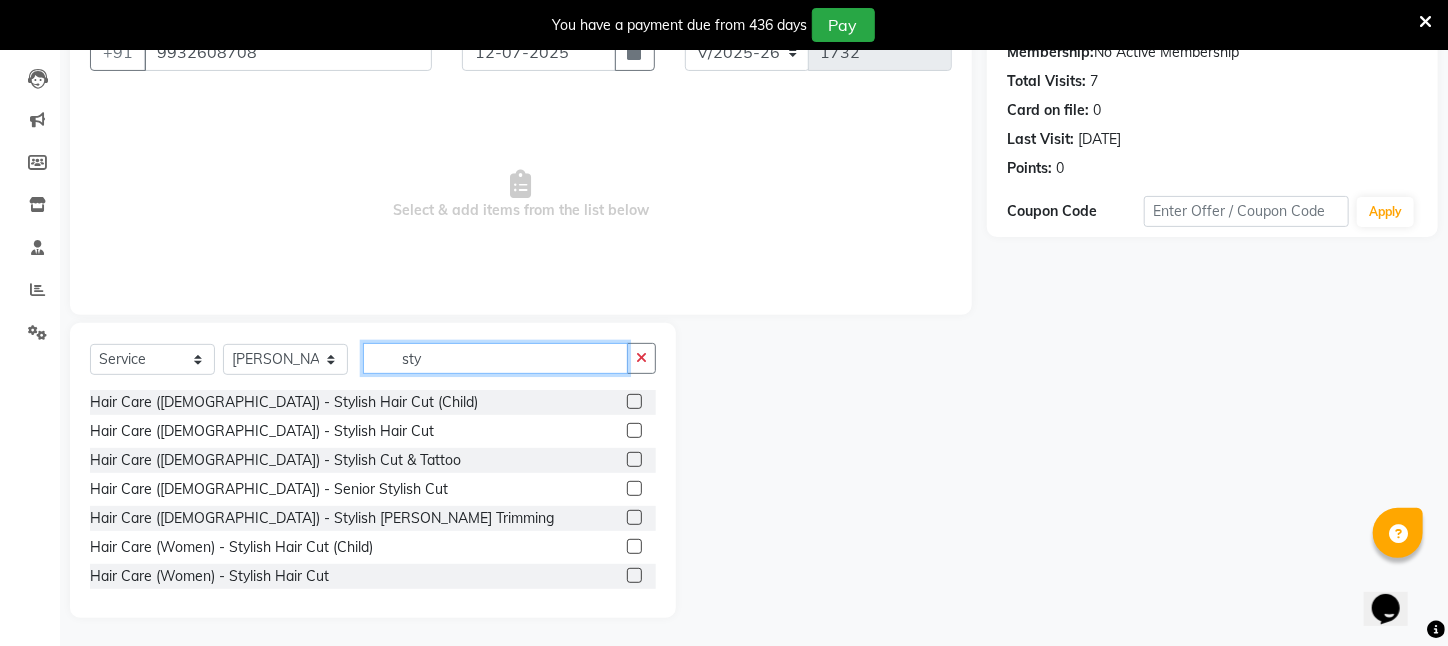 scroll, scrollTop: 204, scrollLeft: 0, axis: vertical 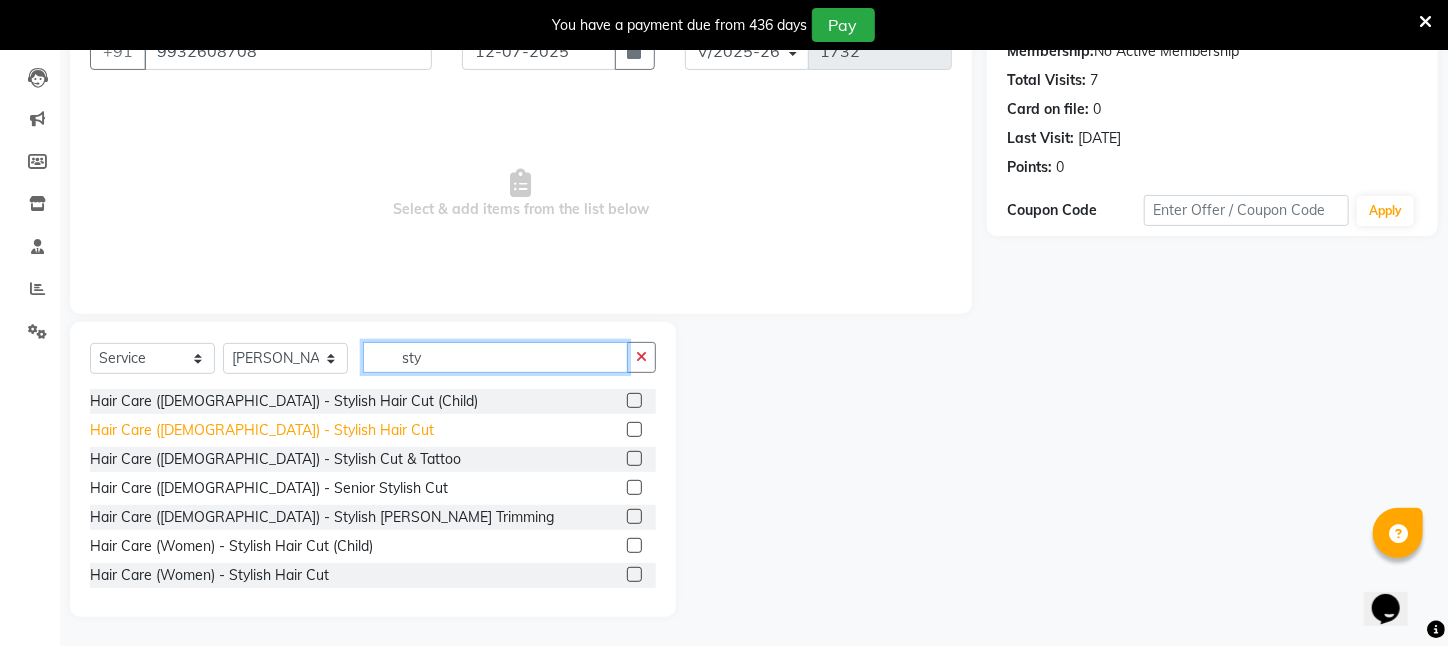 type on "sty" 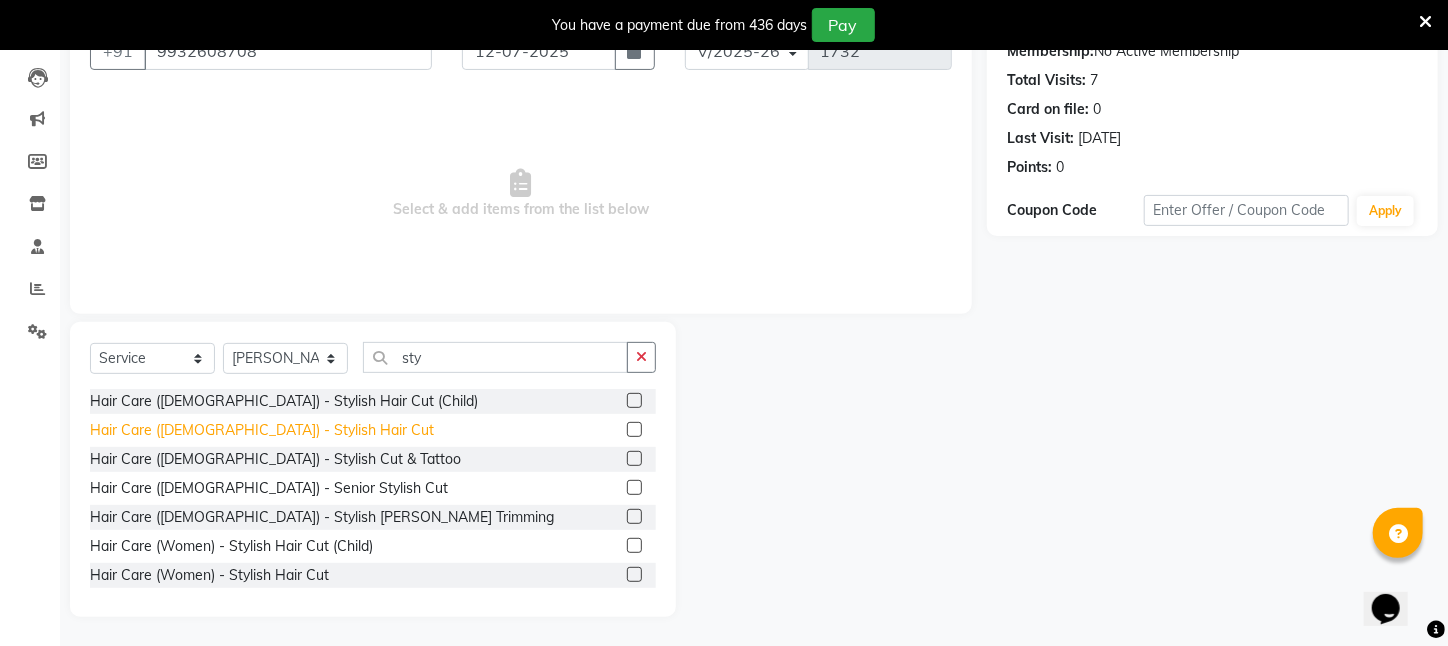 click on "Hair Care ([DEMOGRAPHIC_DATA])   -   Stylish Hair Cut" 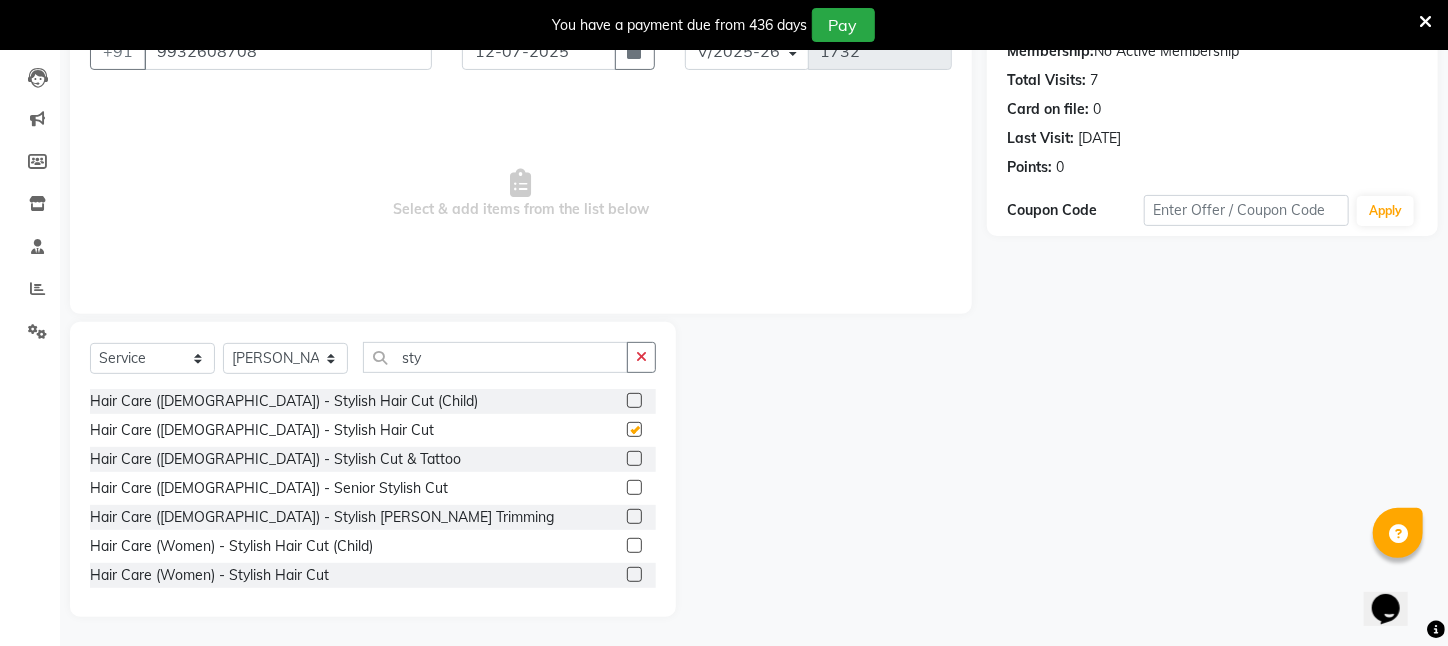 checkbox on "false" 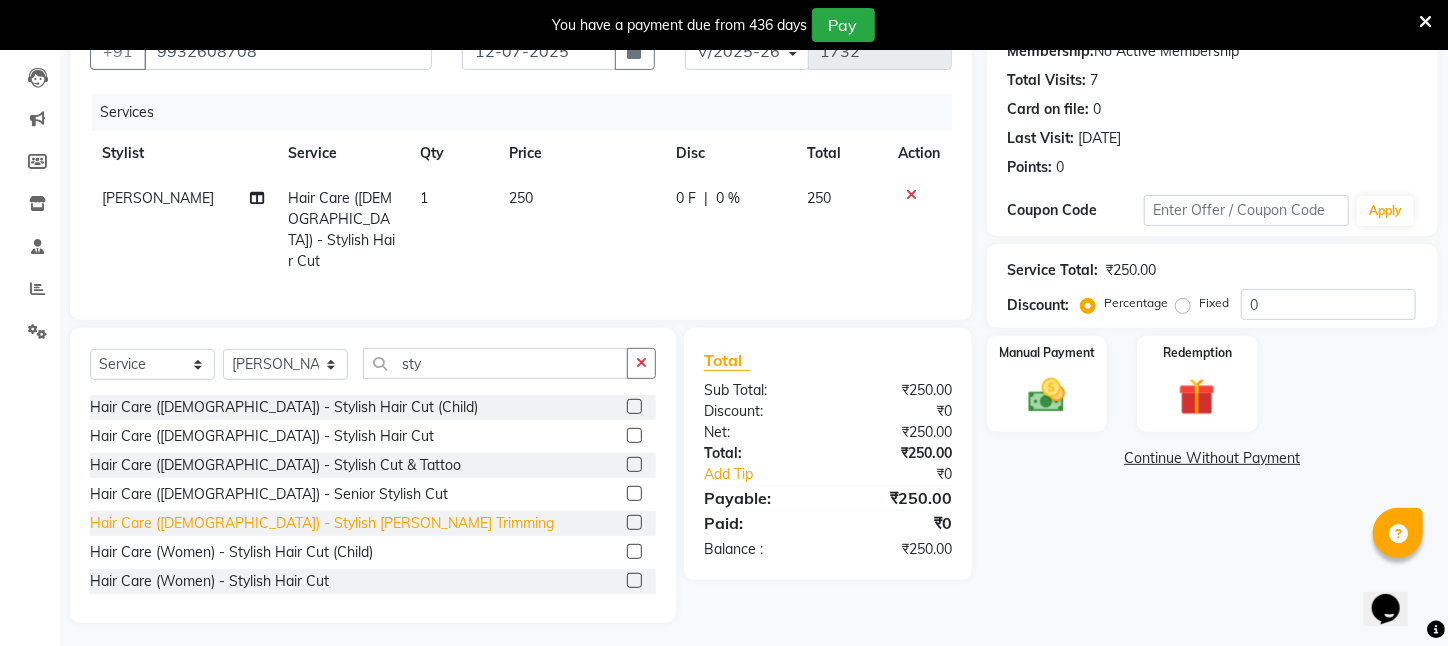 click on "Hair Care ([DEMOGRAPHIC_DATA])   -   Stylish [PERSON_NAME] Trimming" 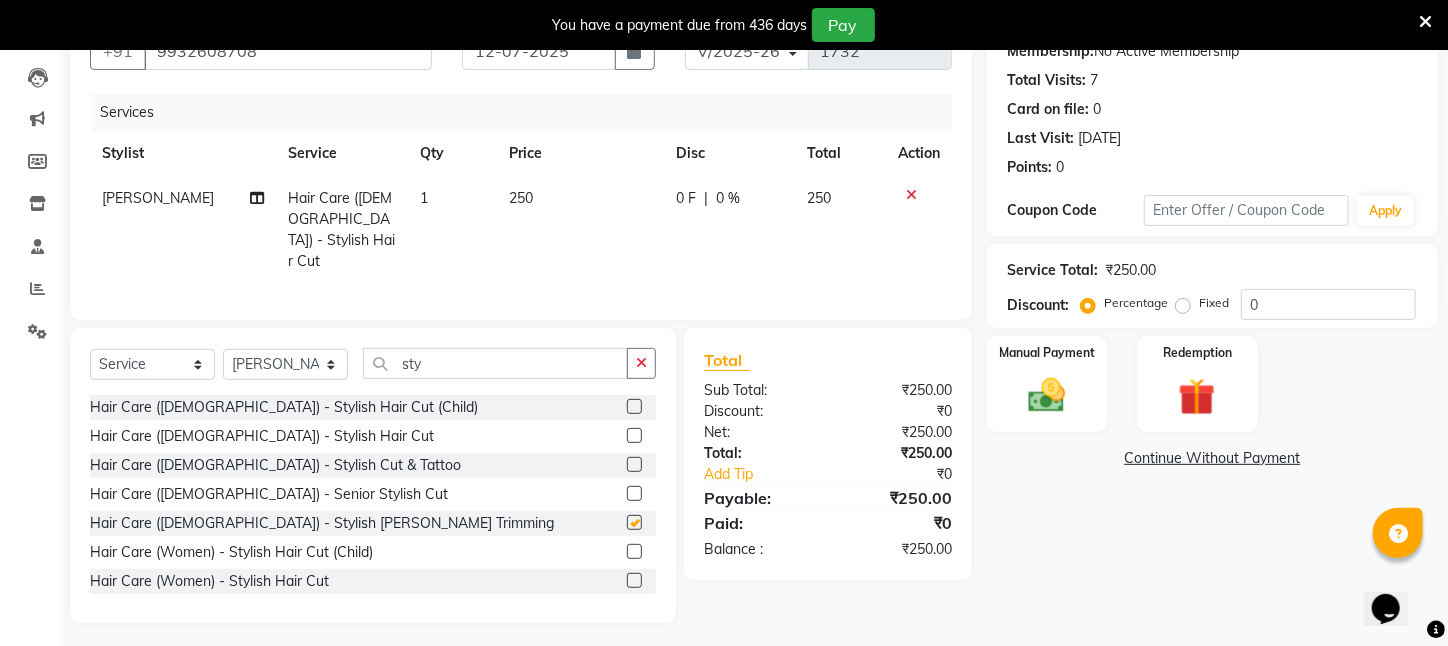 checkbox on "false" 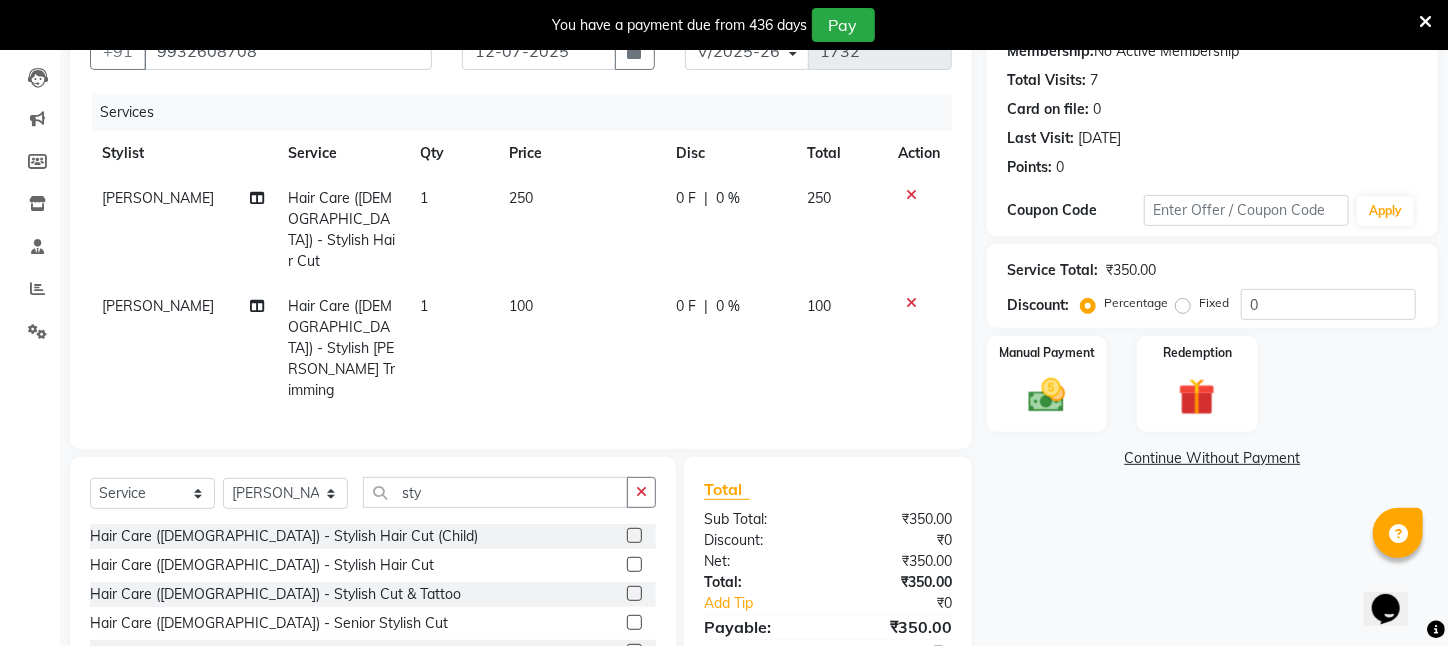 scroll, scrollTop: 271, scrollLeft: 0, axis: vertical 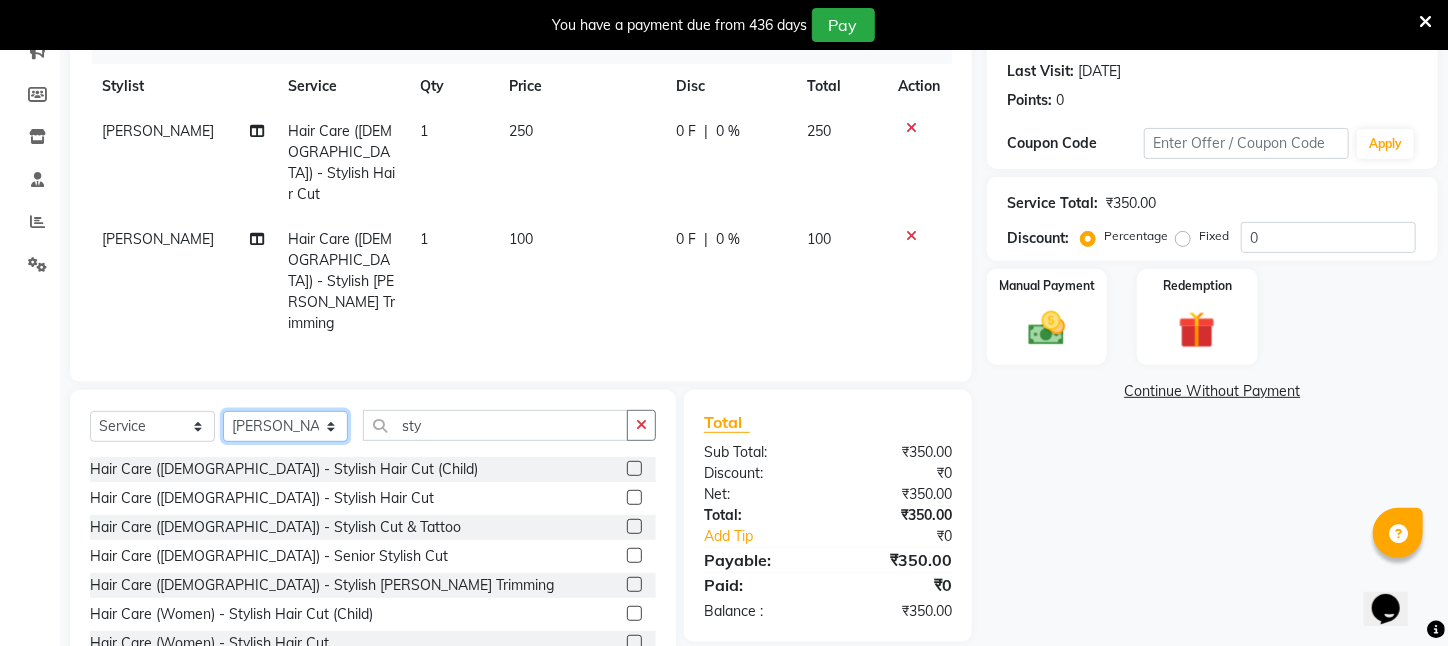 click on "Select Stylist [PERSON_NAME] [PERSON_NAME] DEEPIKA [PERSON_NAME] [PERSON_NAME] kharagpur Mahadev [PERSON_NAME] [PERSON_NAME] NEHA [PERSON_NAME] [PERSON_NAME] [PERSON_NAME] [PERSON_NAME] [PERSON_NAME]" 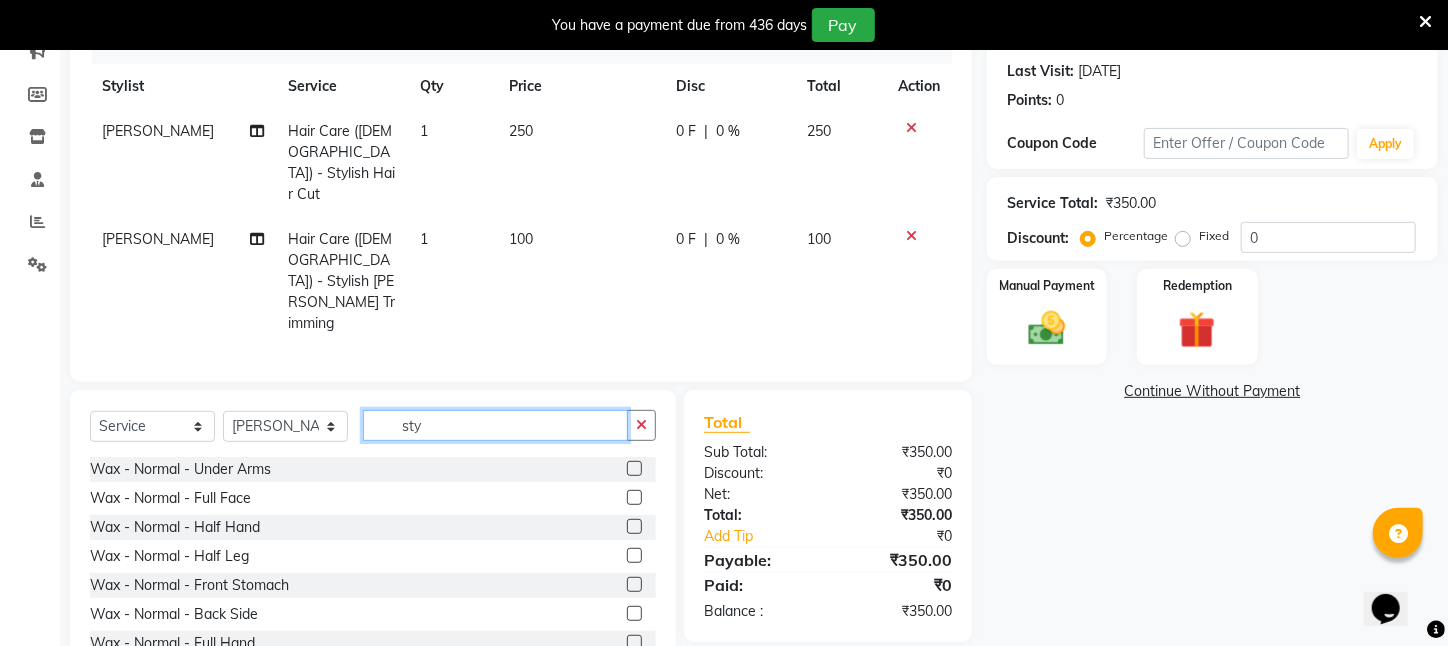 drag, startPoint x: 455, startPoint y: 362, endPoint x: 337, endPoint y: 369, distance: 118.20744 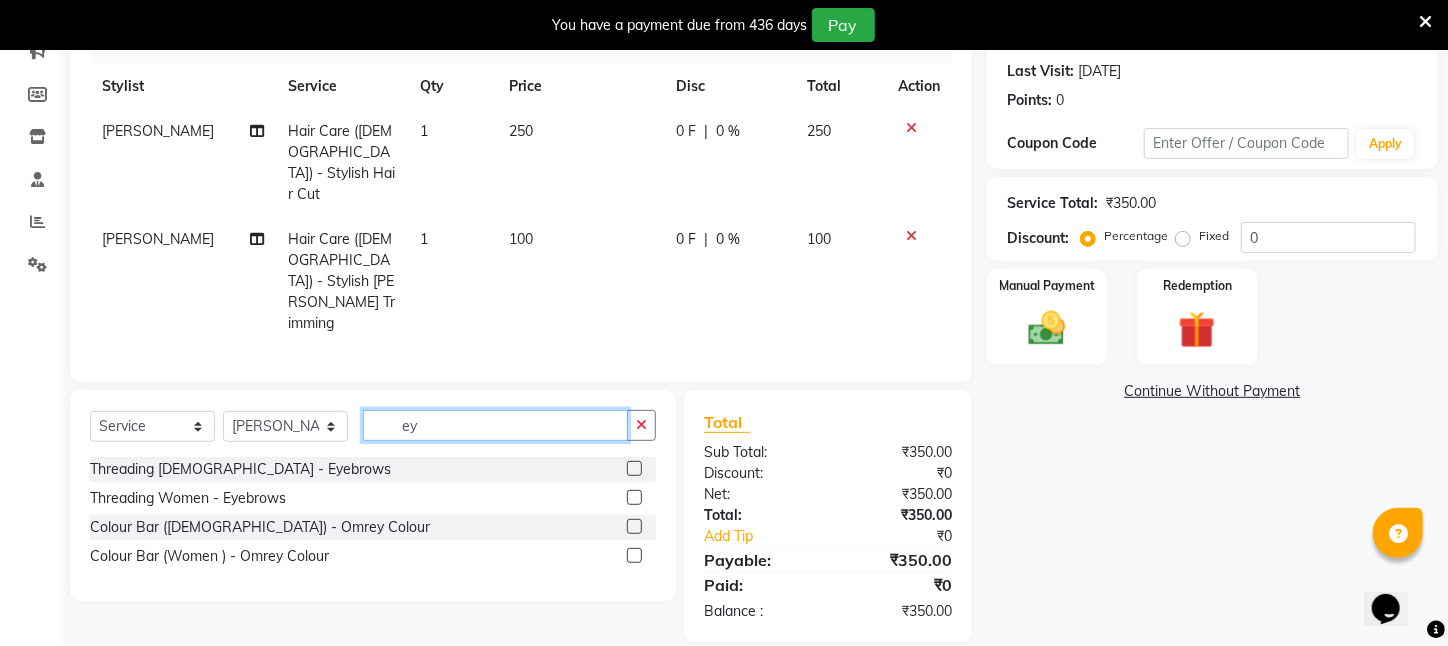 scroll, scrollTop: 227, scrollLeft: 0, axis: vertical 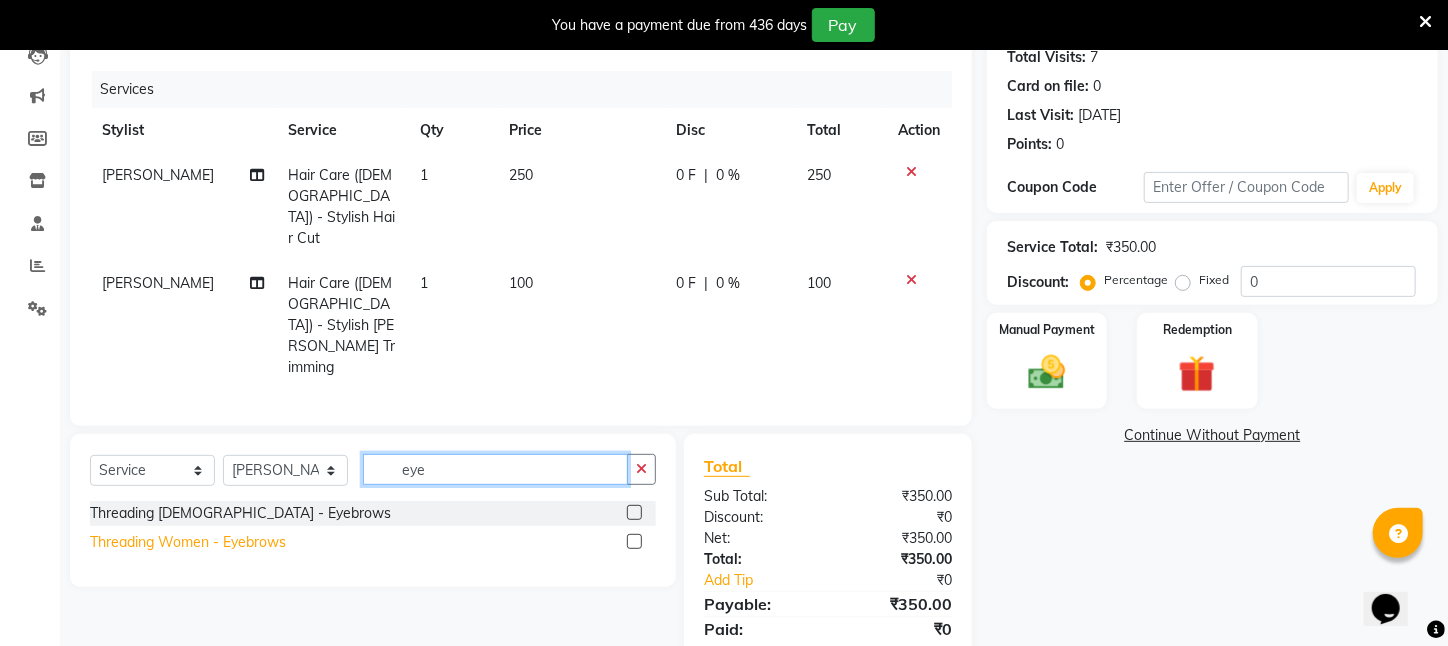 type on "eye" 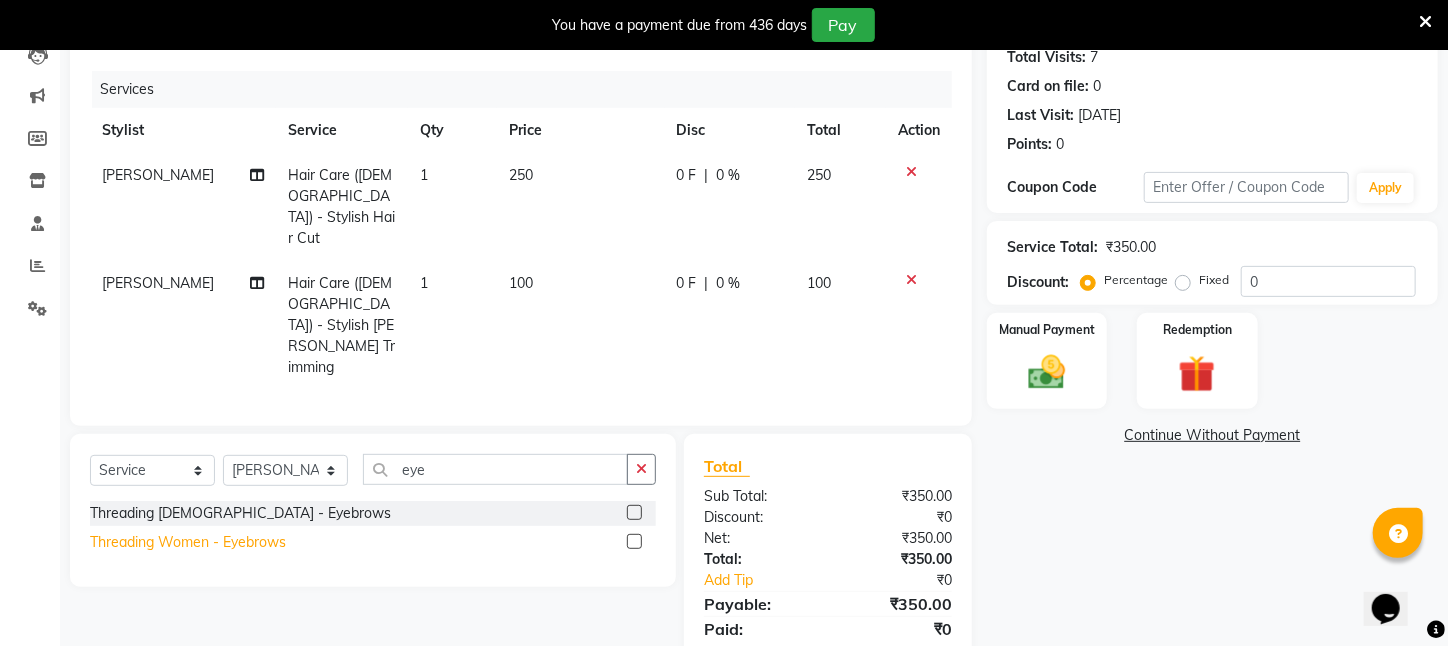 click on "Threading Women    -   Eyebrows" 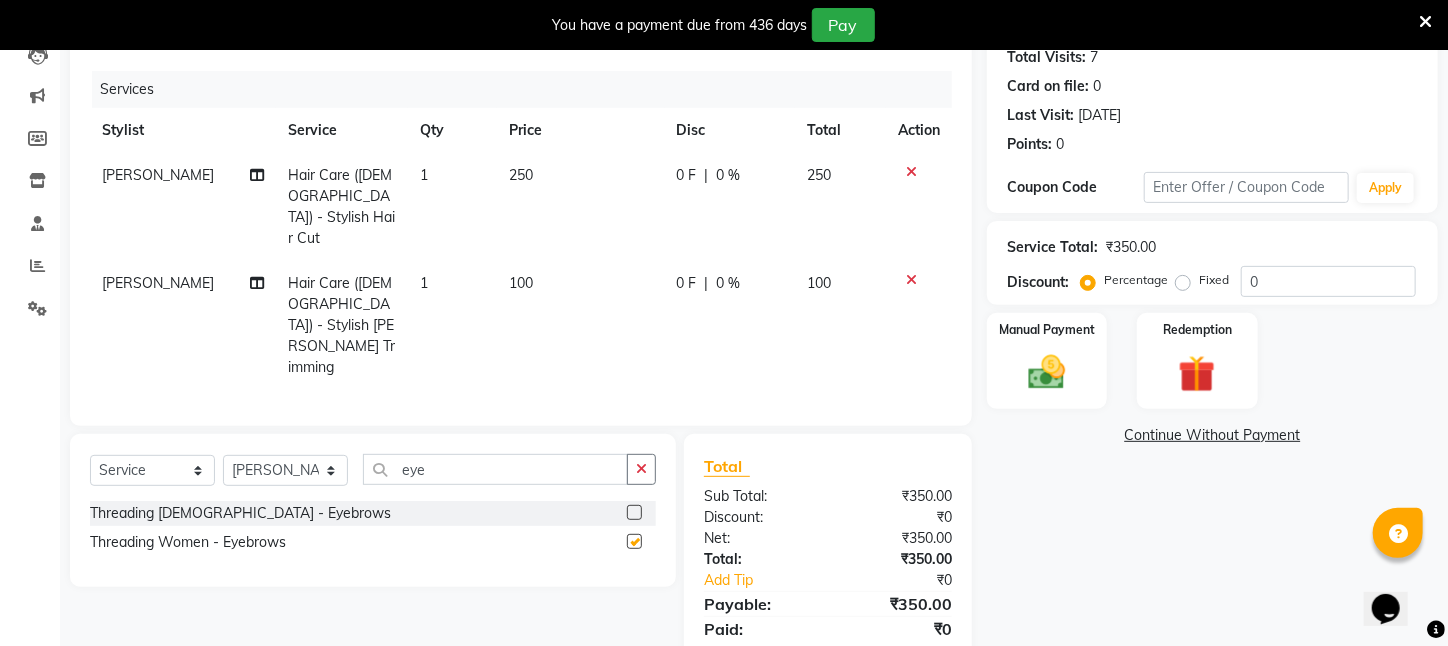 checkbox on "false" 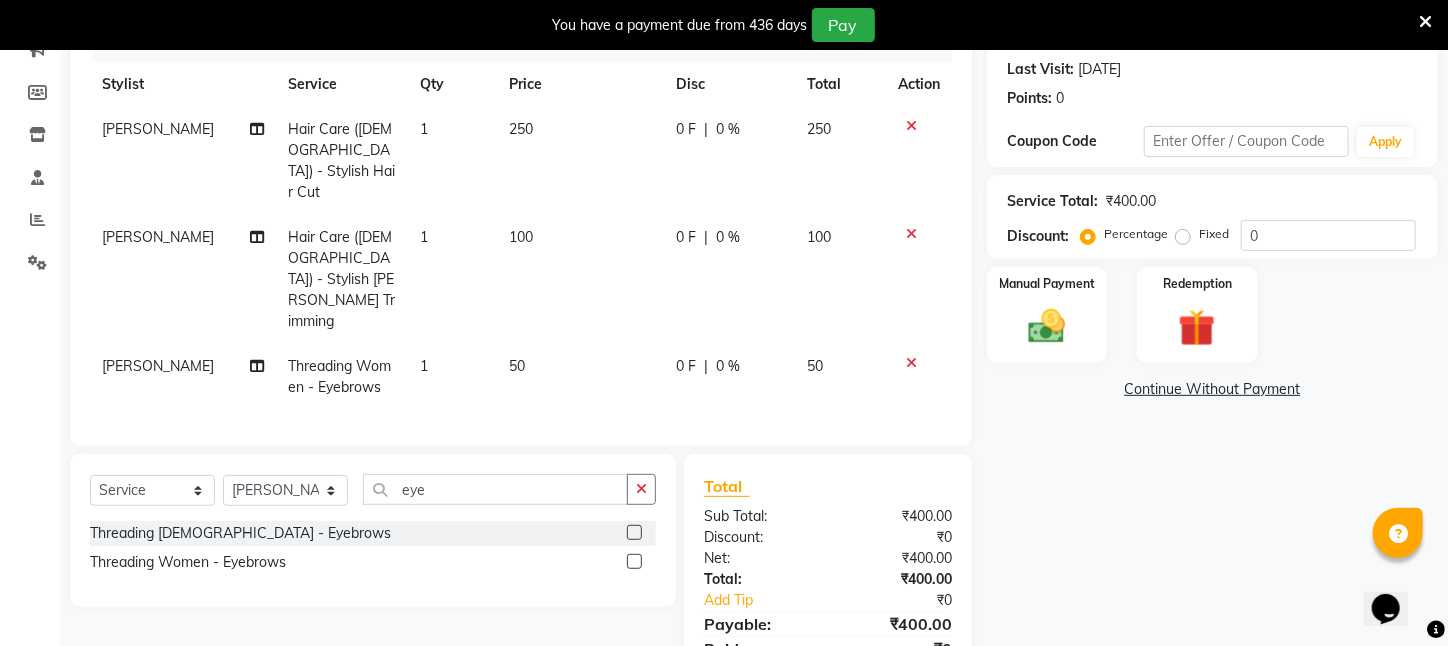 scroll, scrollTop: 293, scrollLeft: 0, axis: vertical 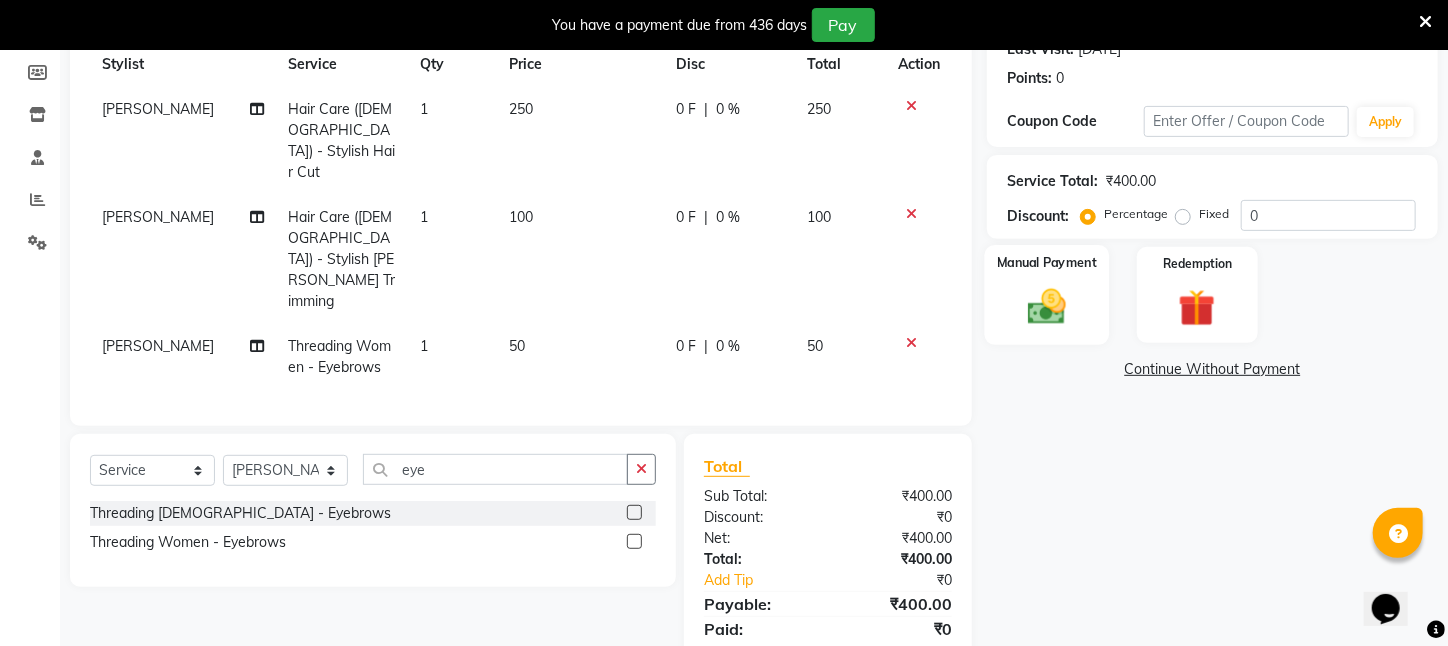 click 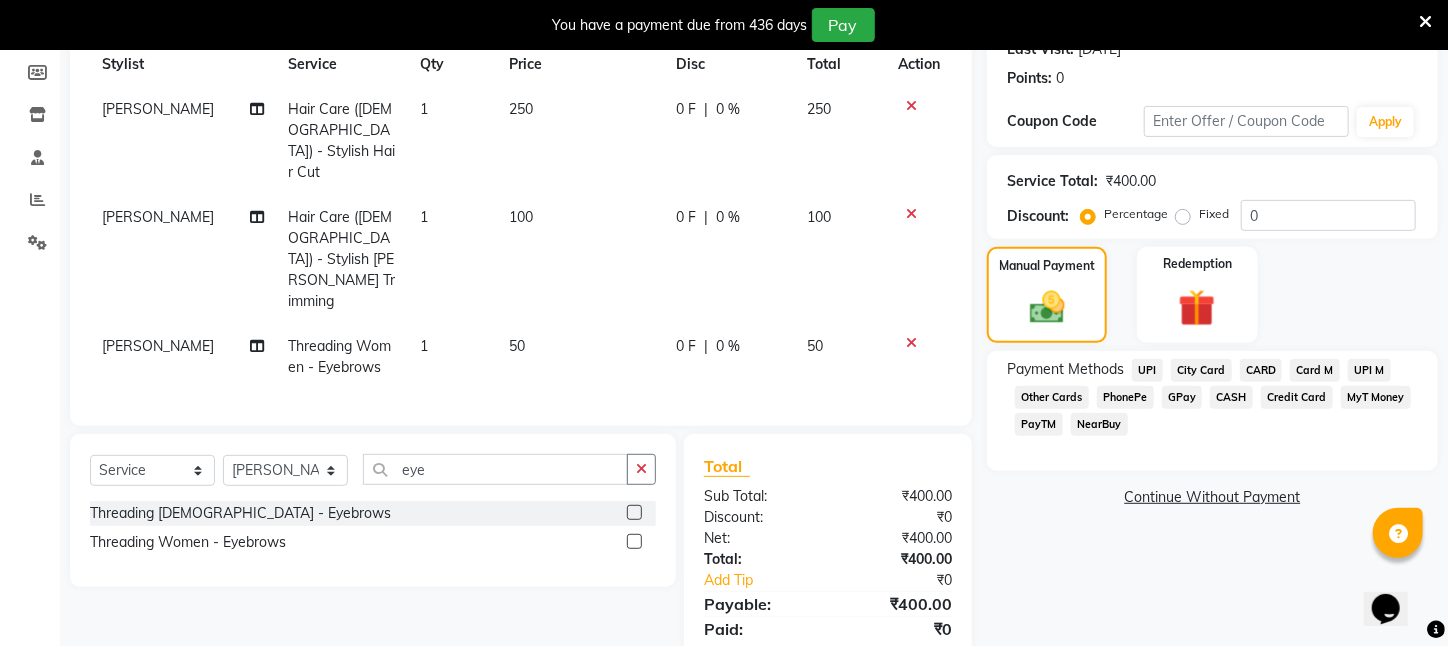click on "PayTM" 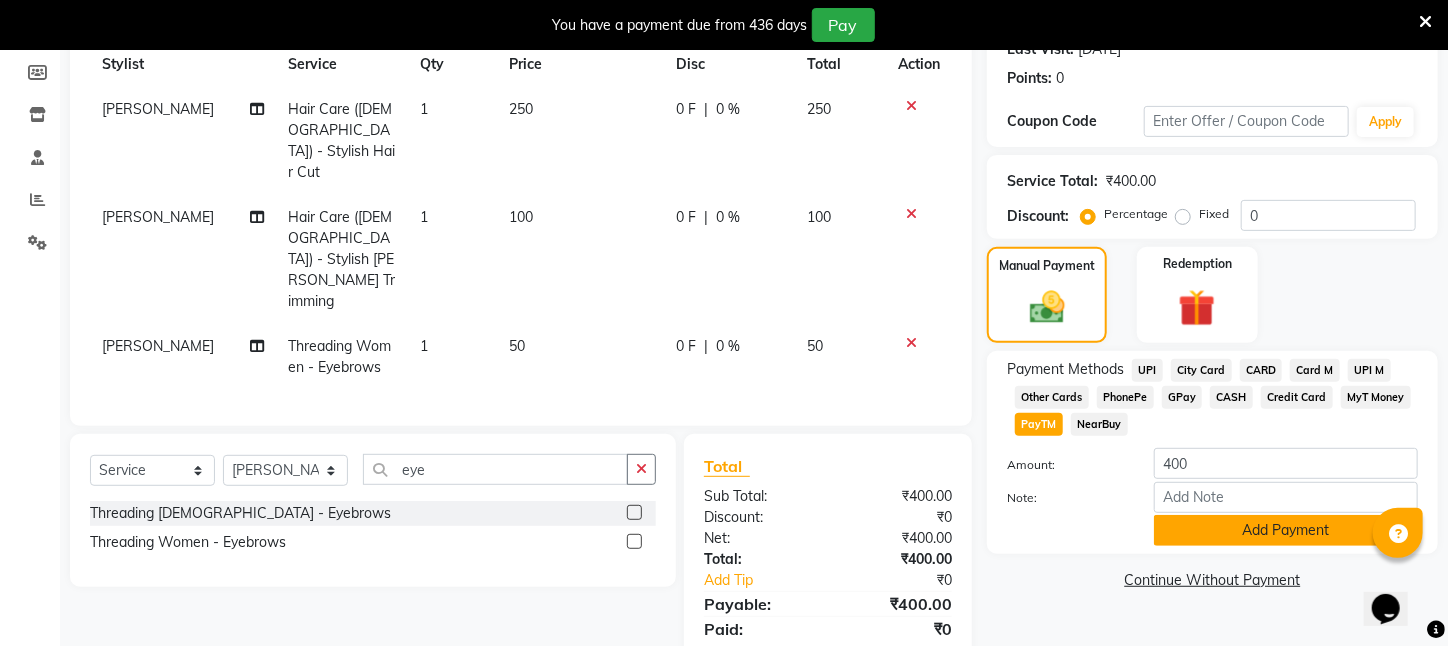 click on "Add Payment" 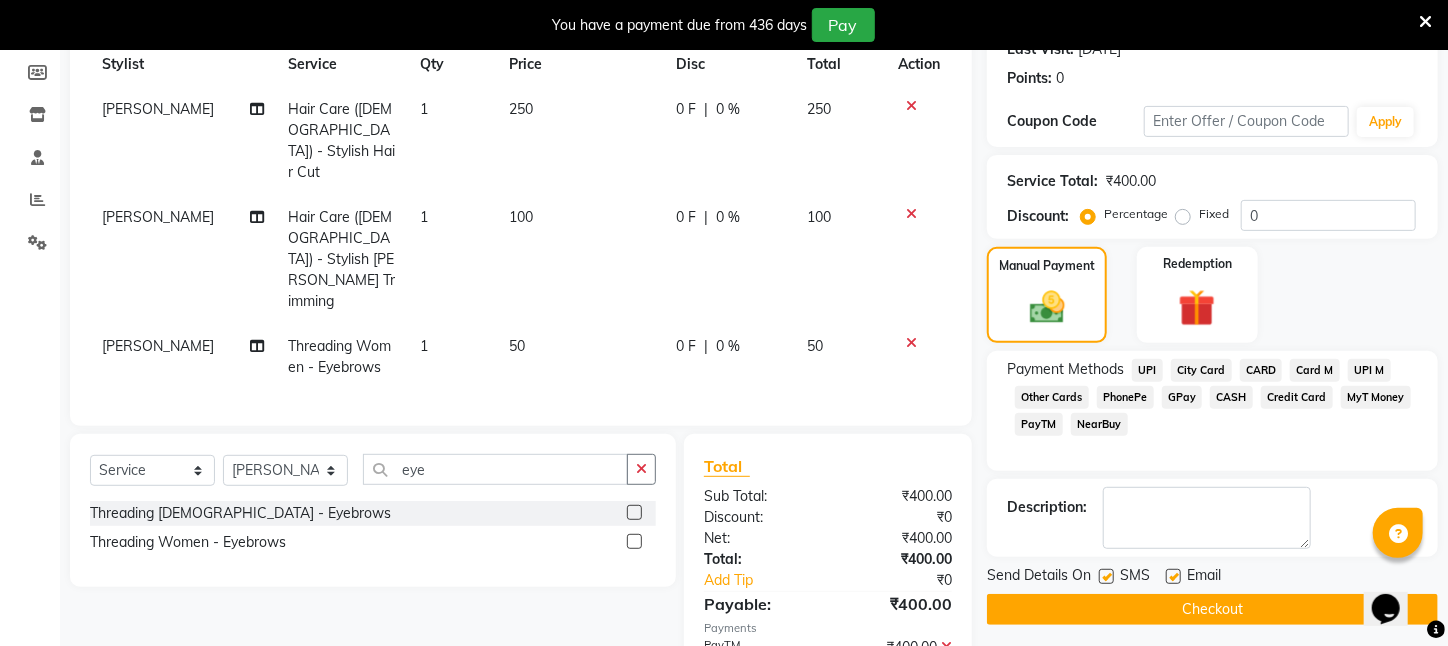 click on "Checkout" 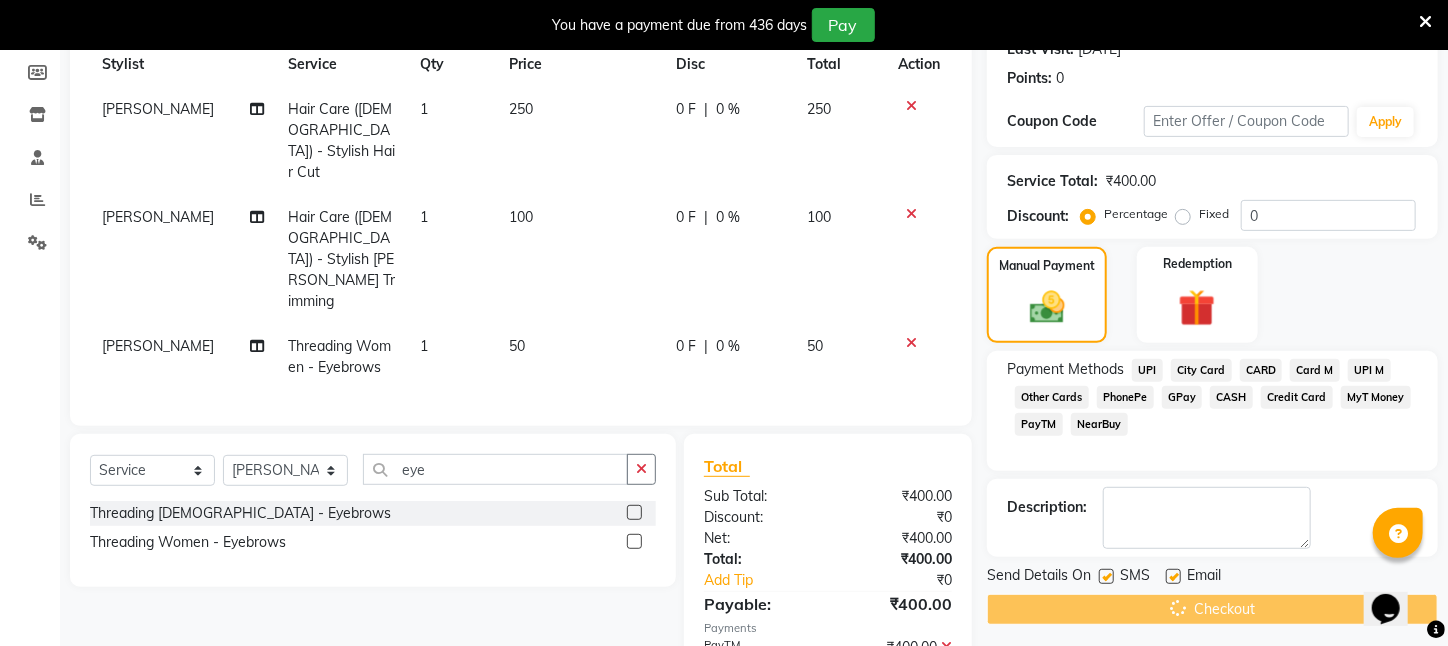 scroll, scrollTop: 0, scrollLeft: 0, axis: both 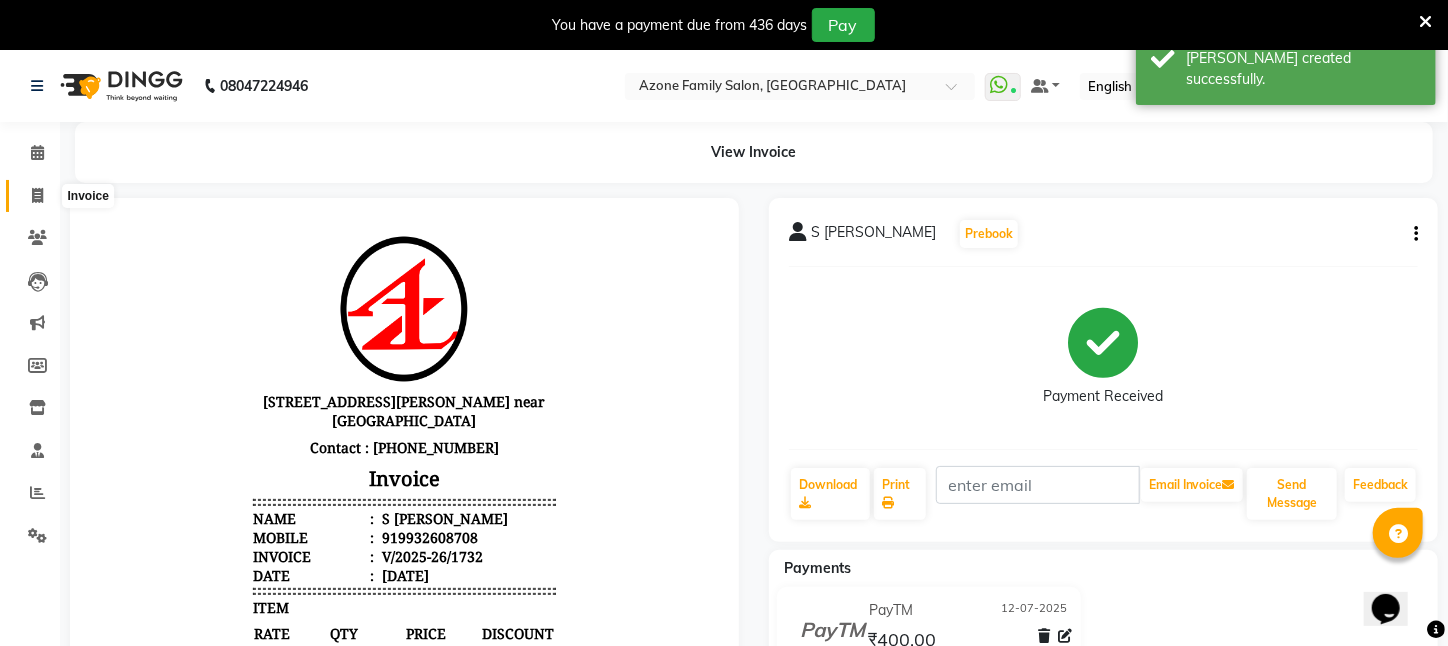 click 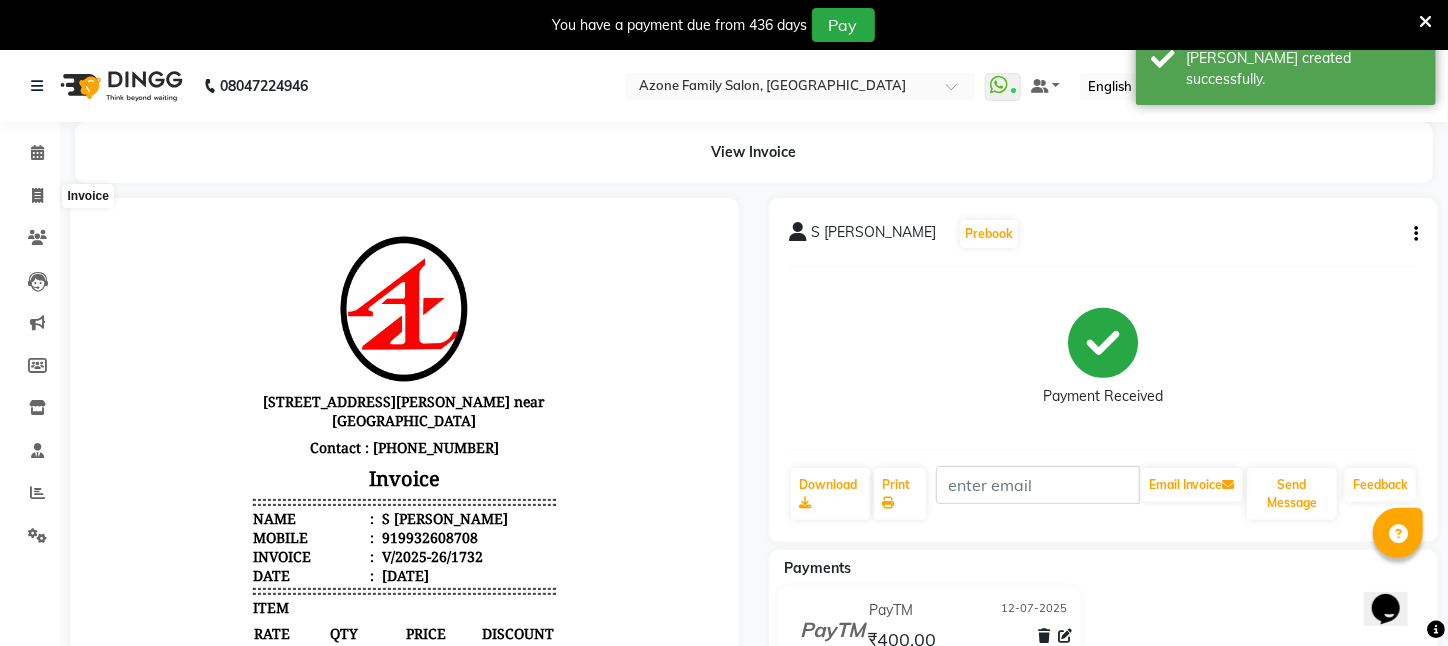 select on "service" 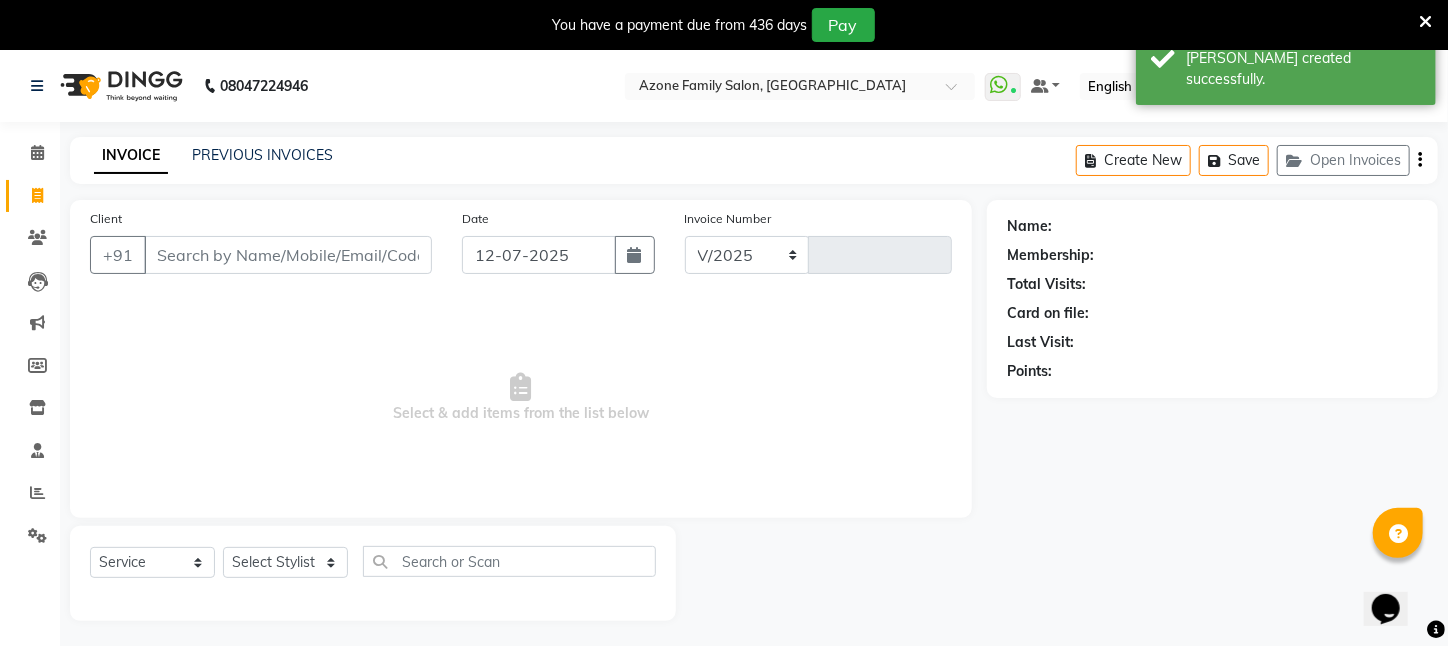 select on "4296" 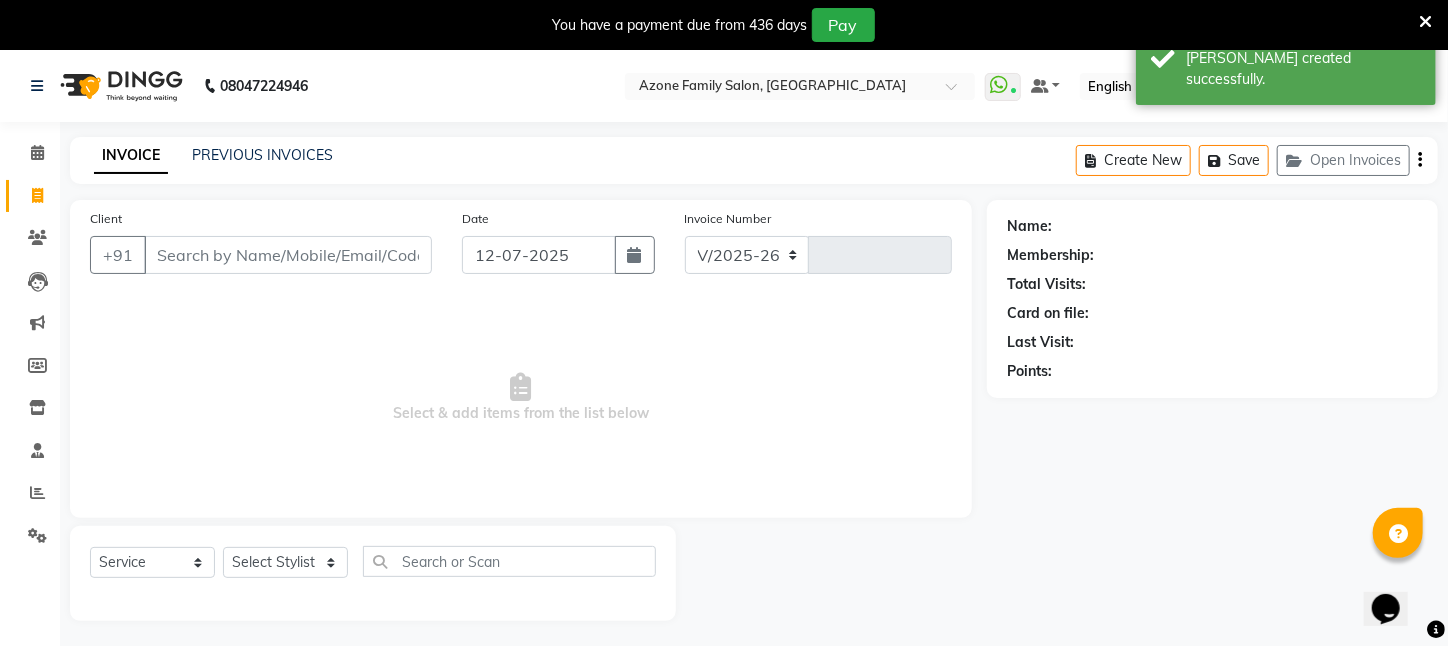 type on "1733" 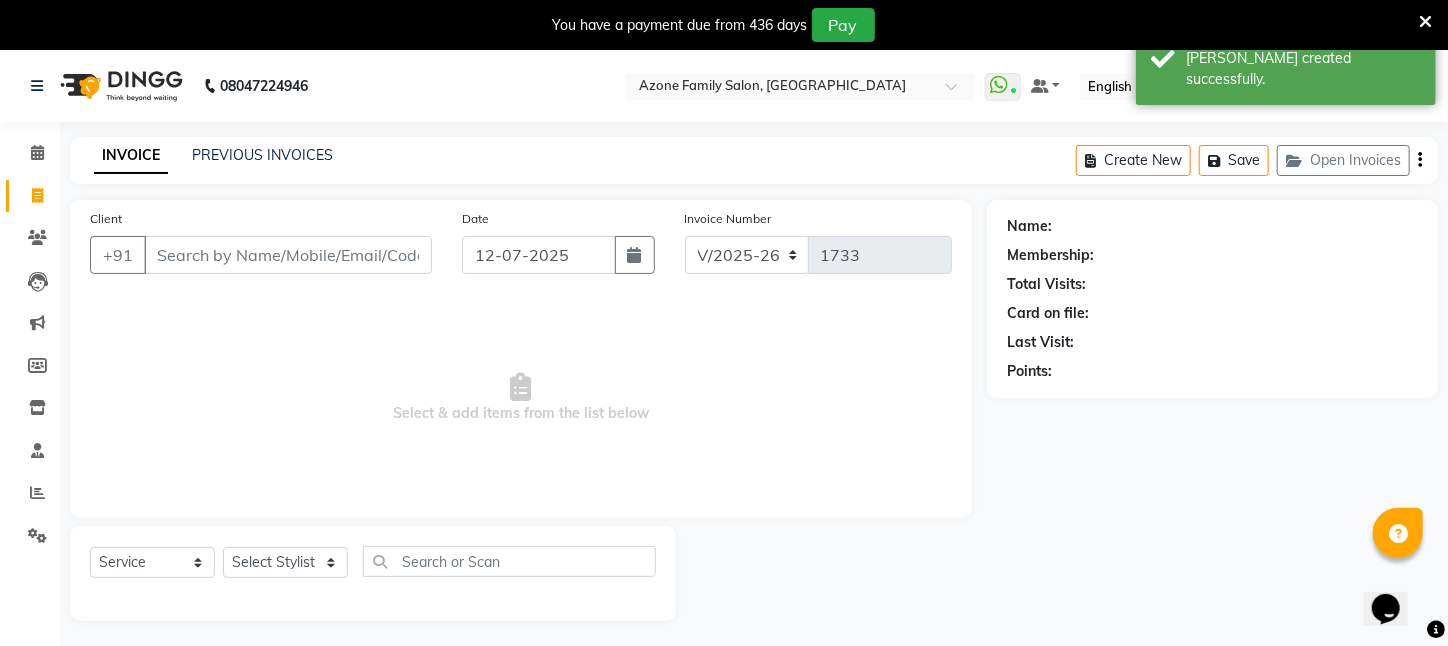scroll, scrollTop: 50, scrollLeft: 0, axis: vertical 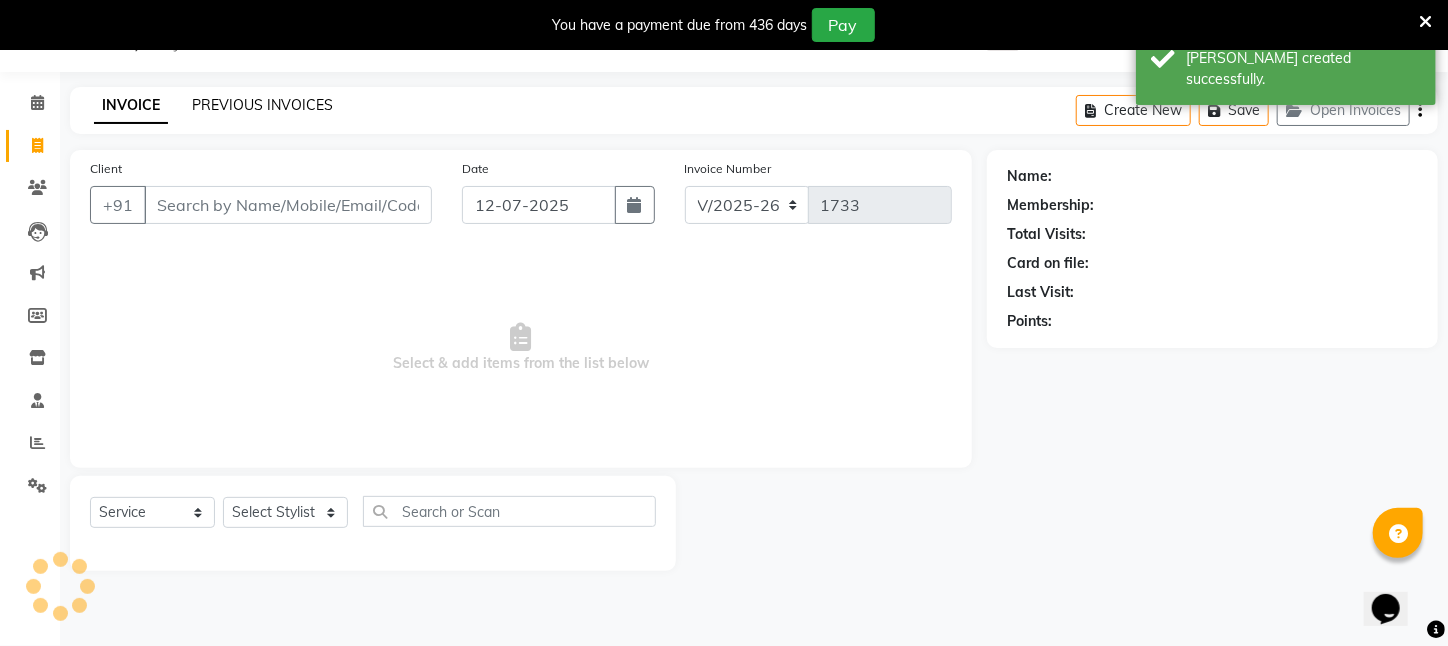click on "PREVIOUS INVOICES" 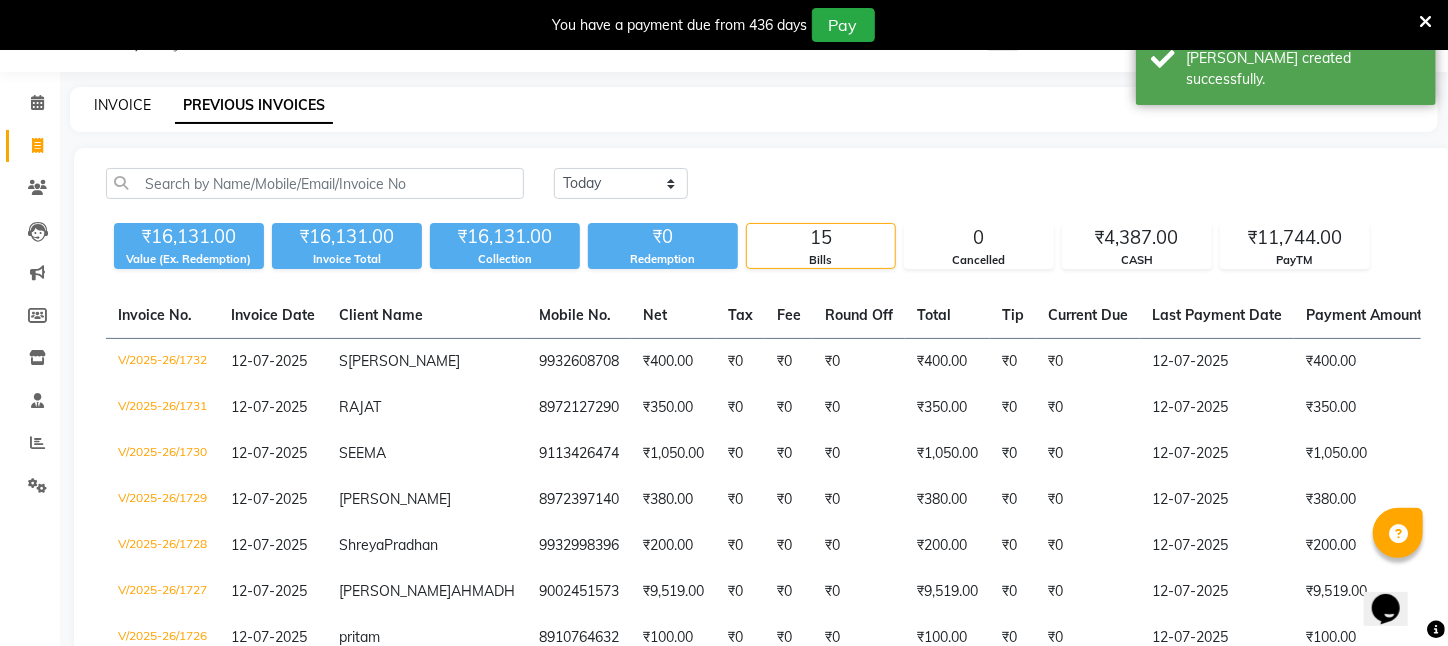 click on "INVOICE" 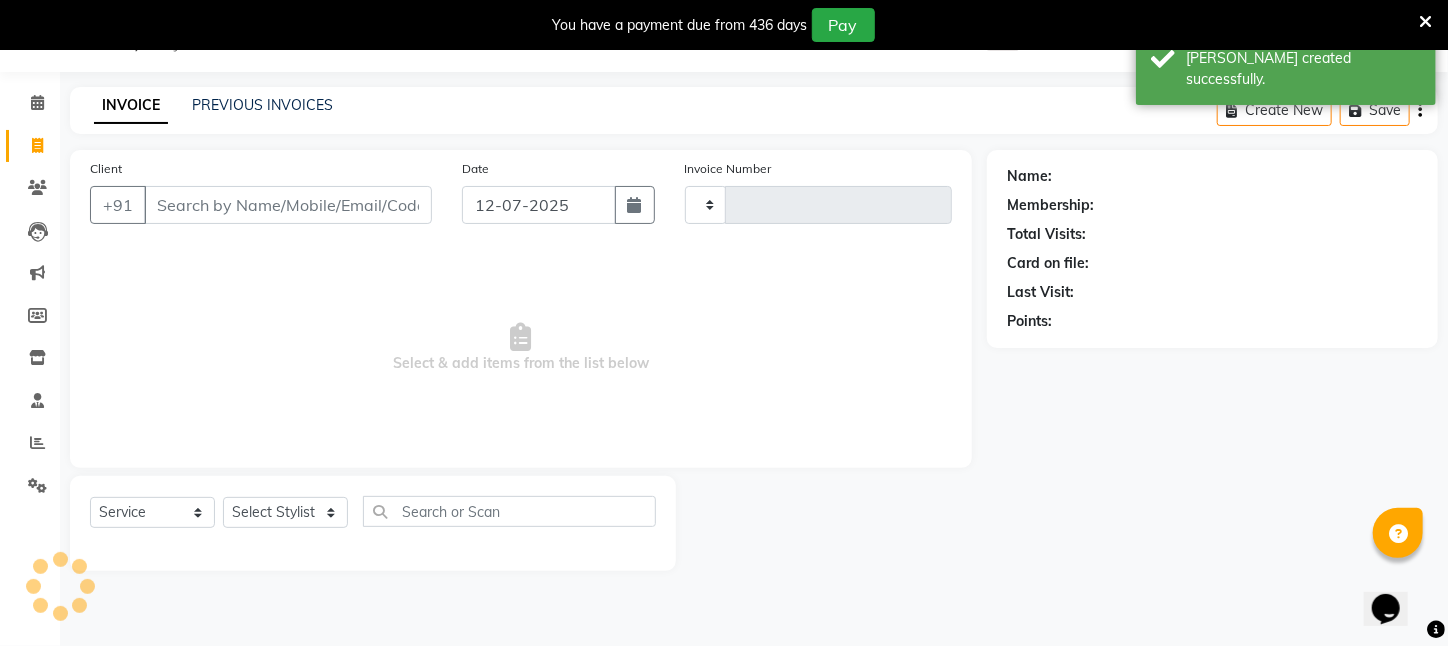 type on "1733" 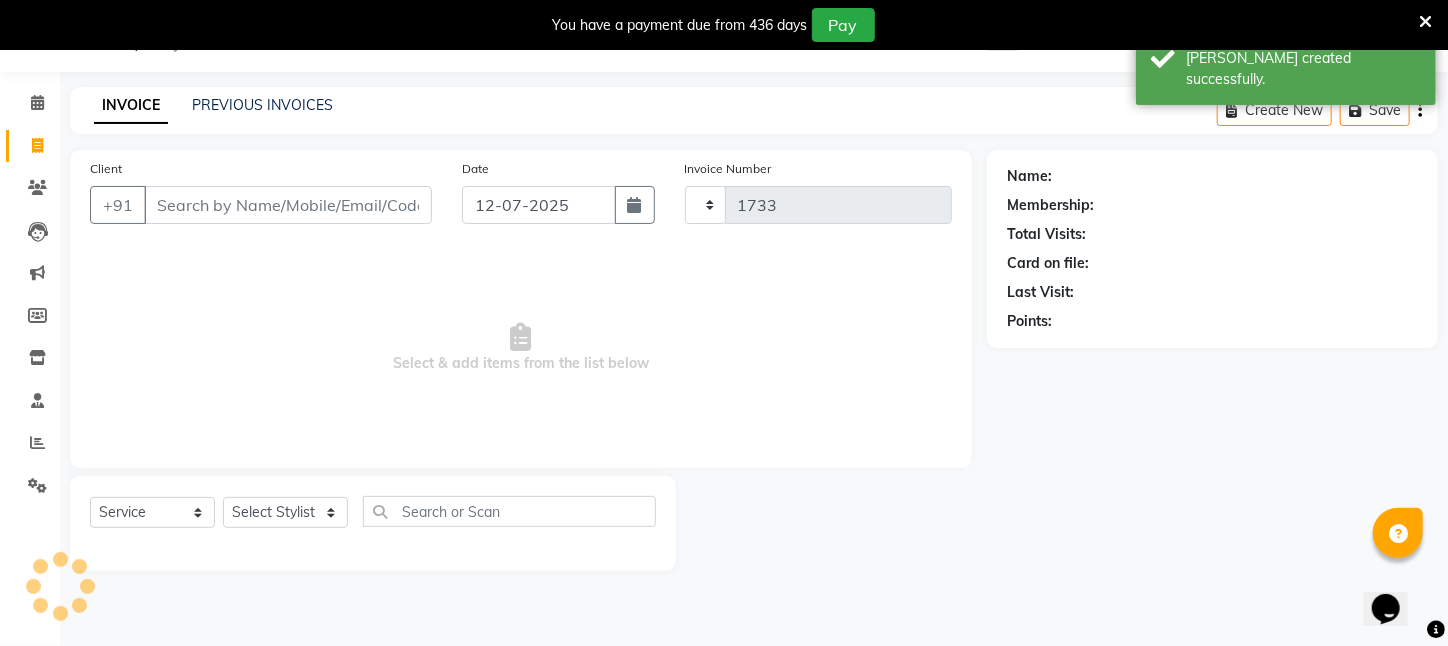 select on "4296" 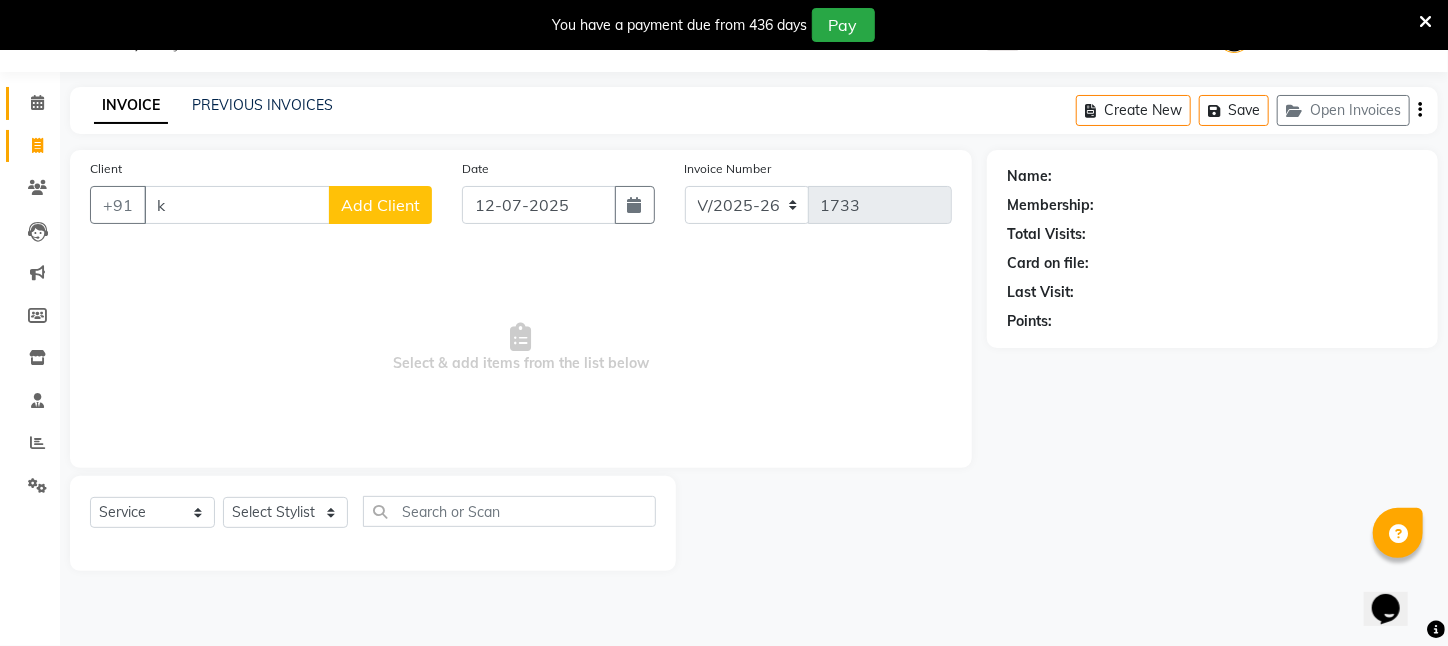 type on "k" 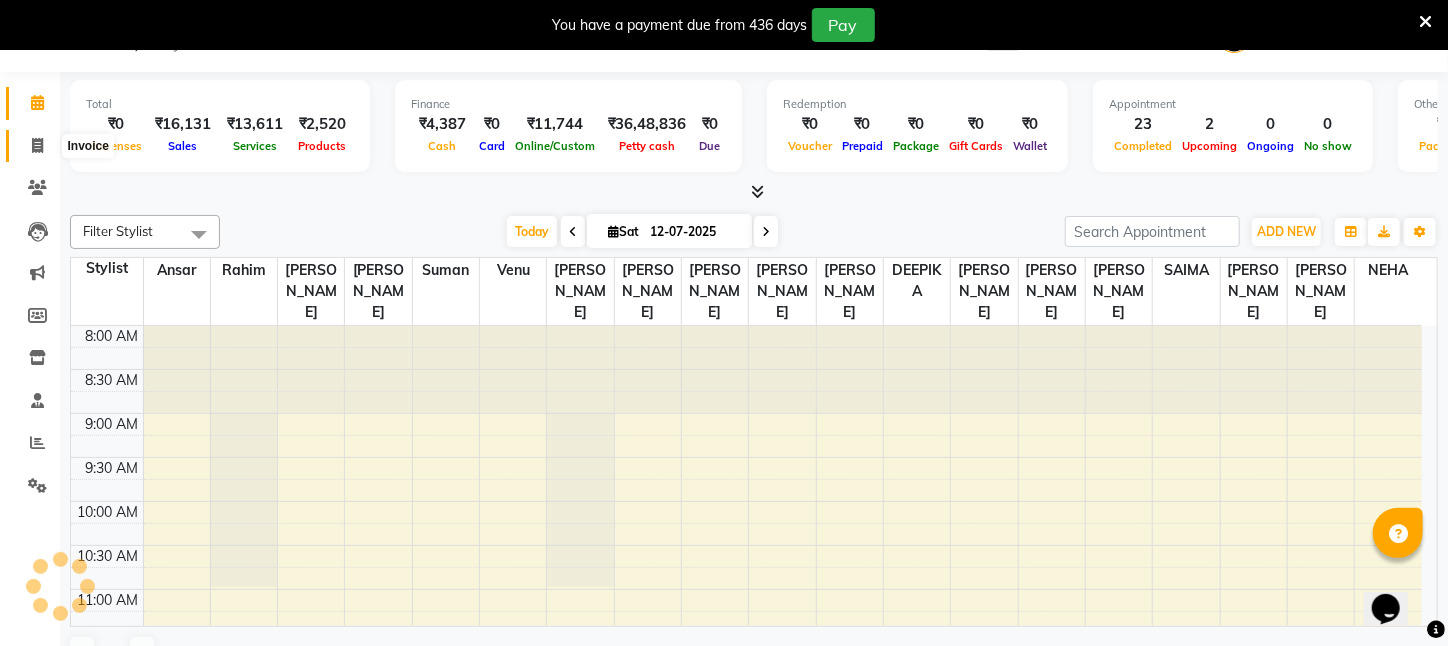 scroll, scrollTop: 0, scrollLeft: 0, axis: both 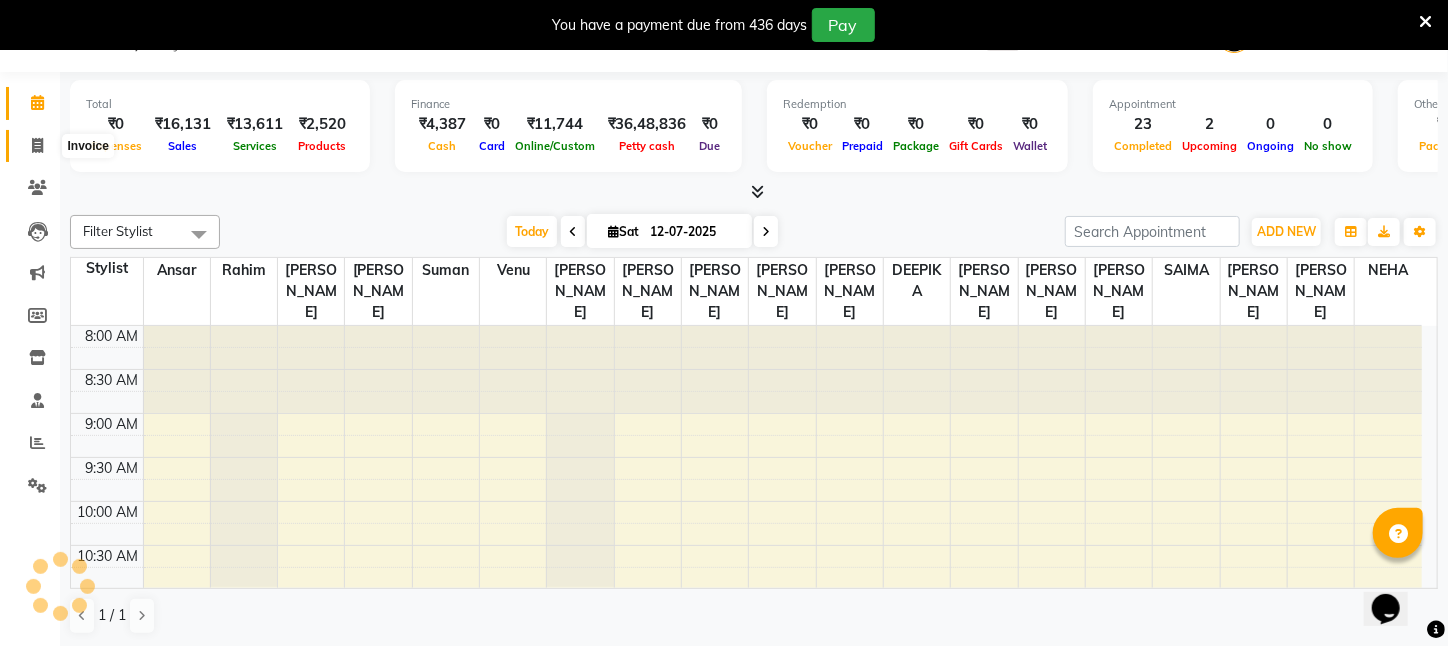 click 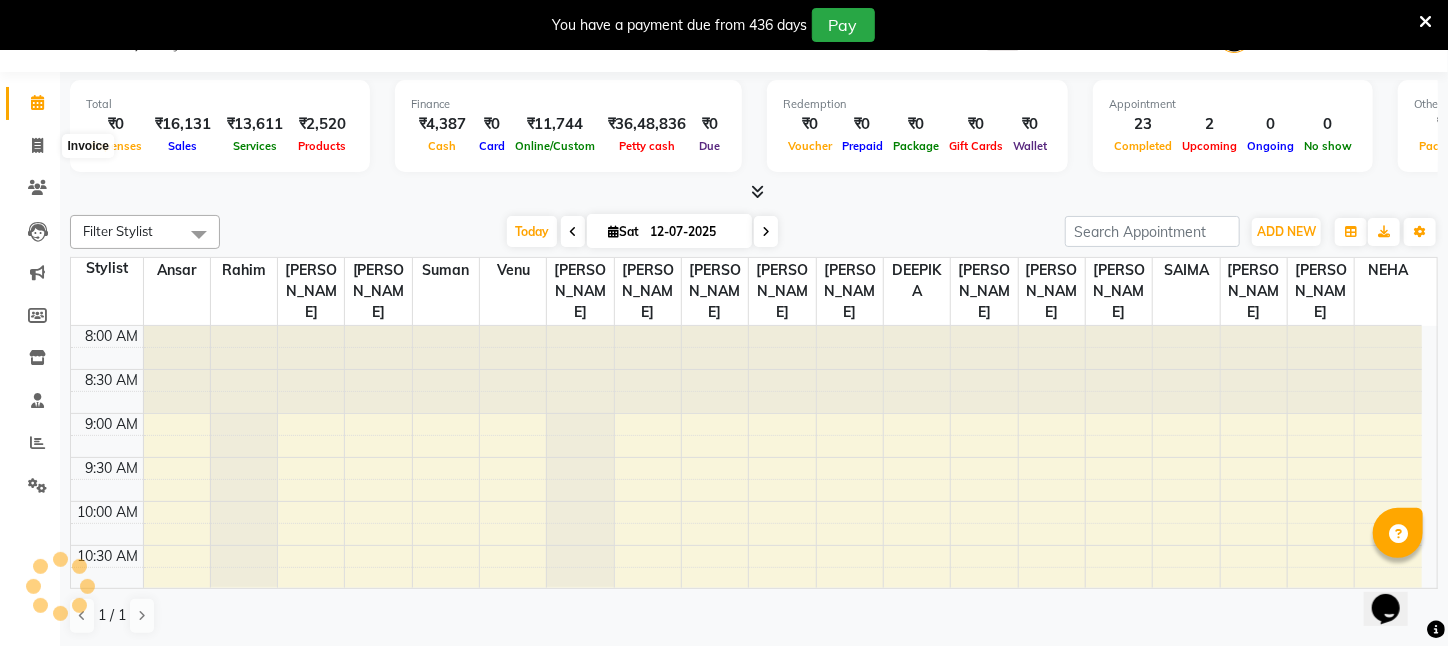 select on "service" 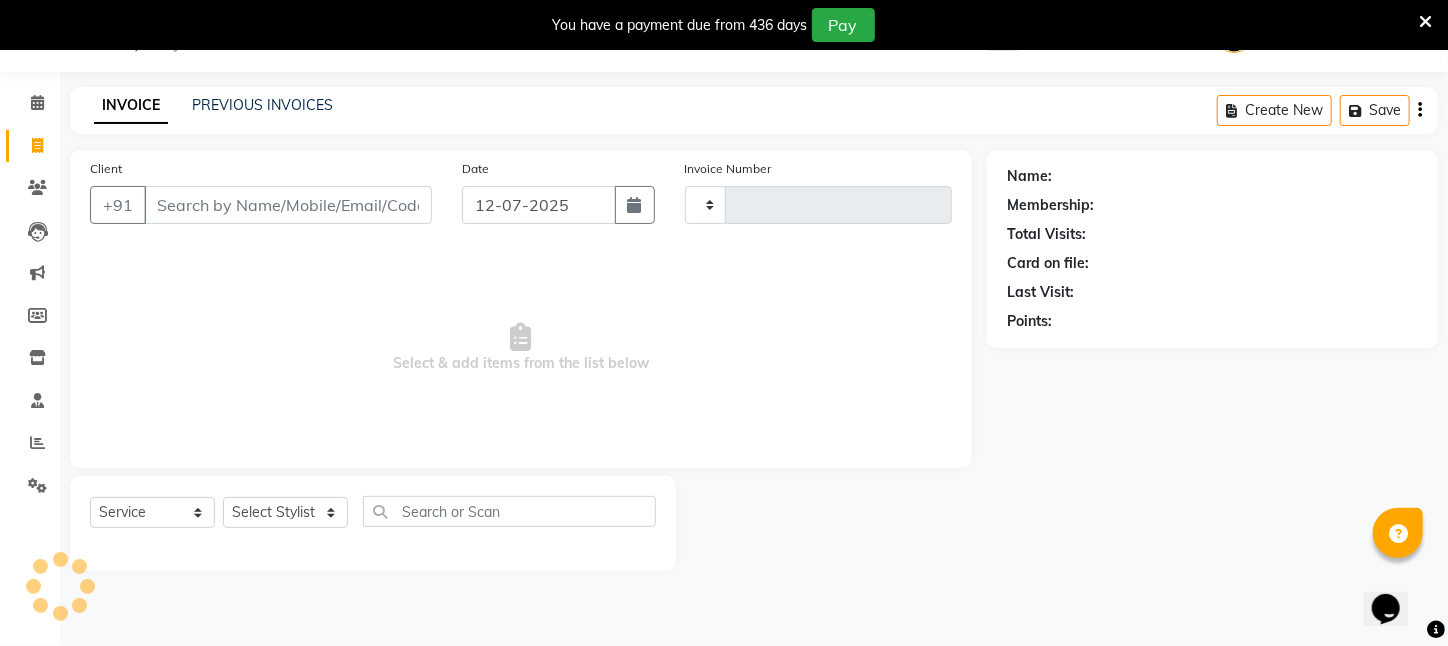 type on "1733" 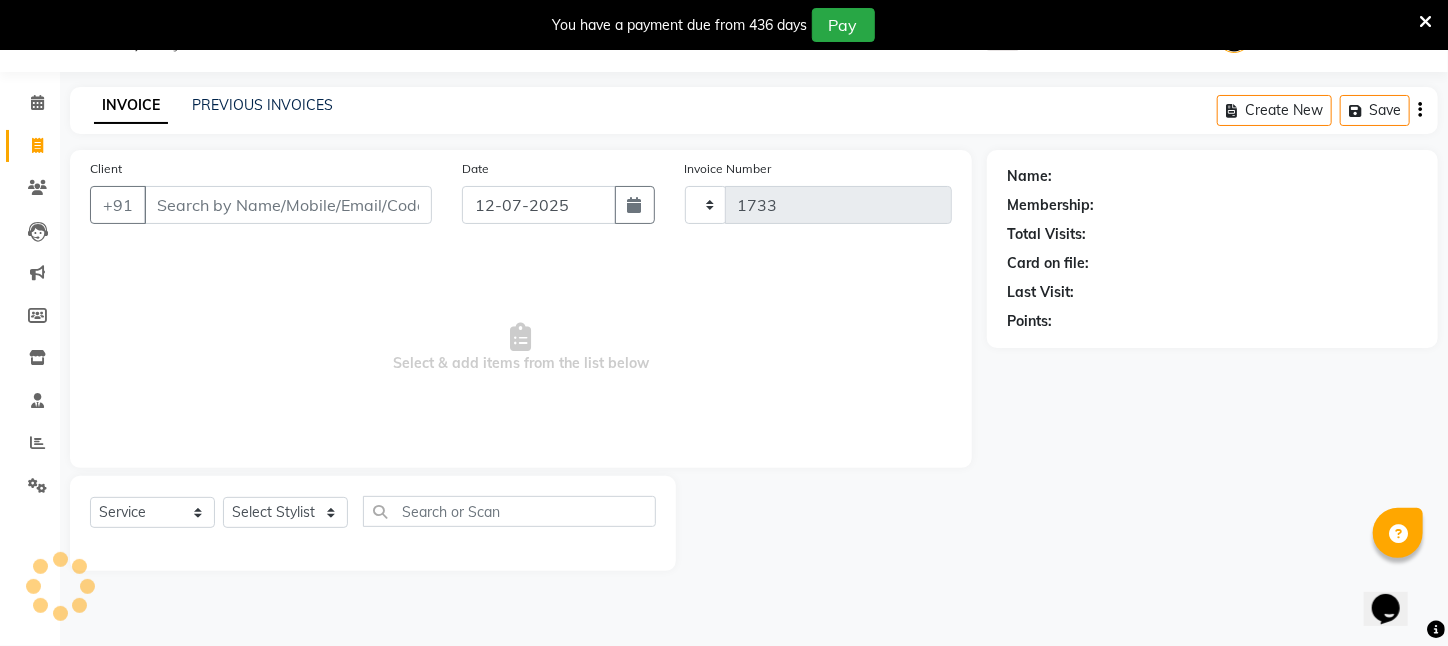 select on "4296" 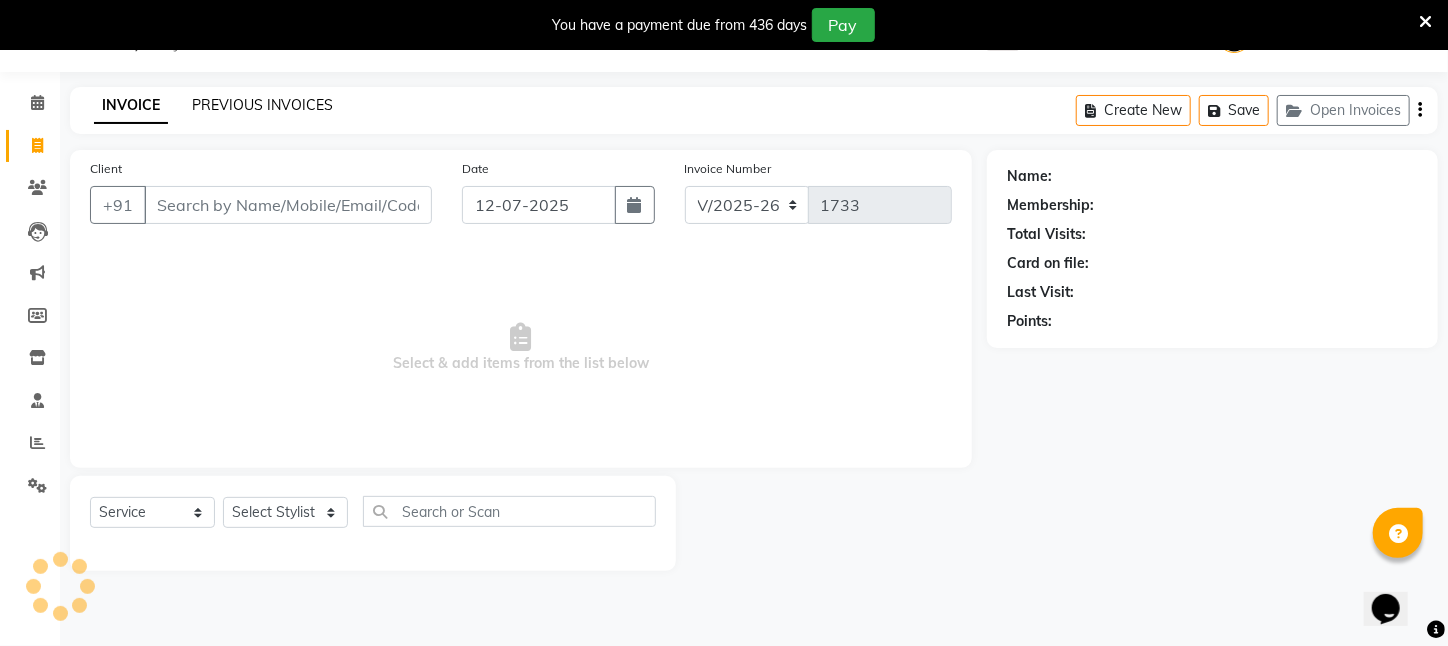 click on "PREVIOUS INVOICES" 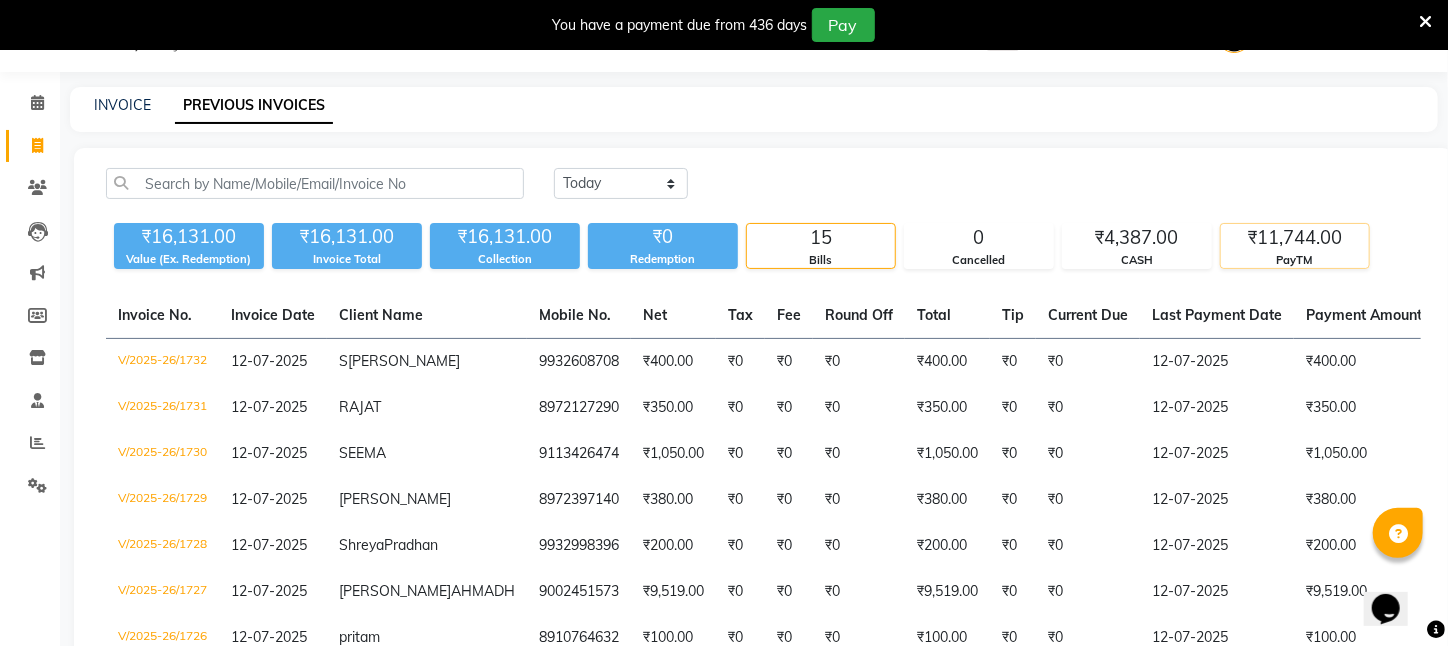 click on "₹11,744.00" 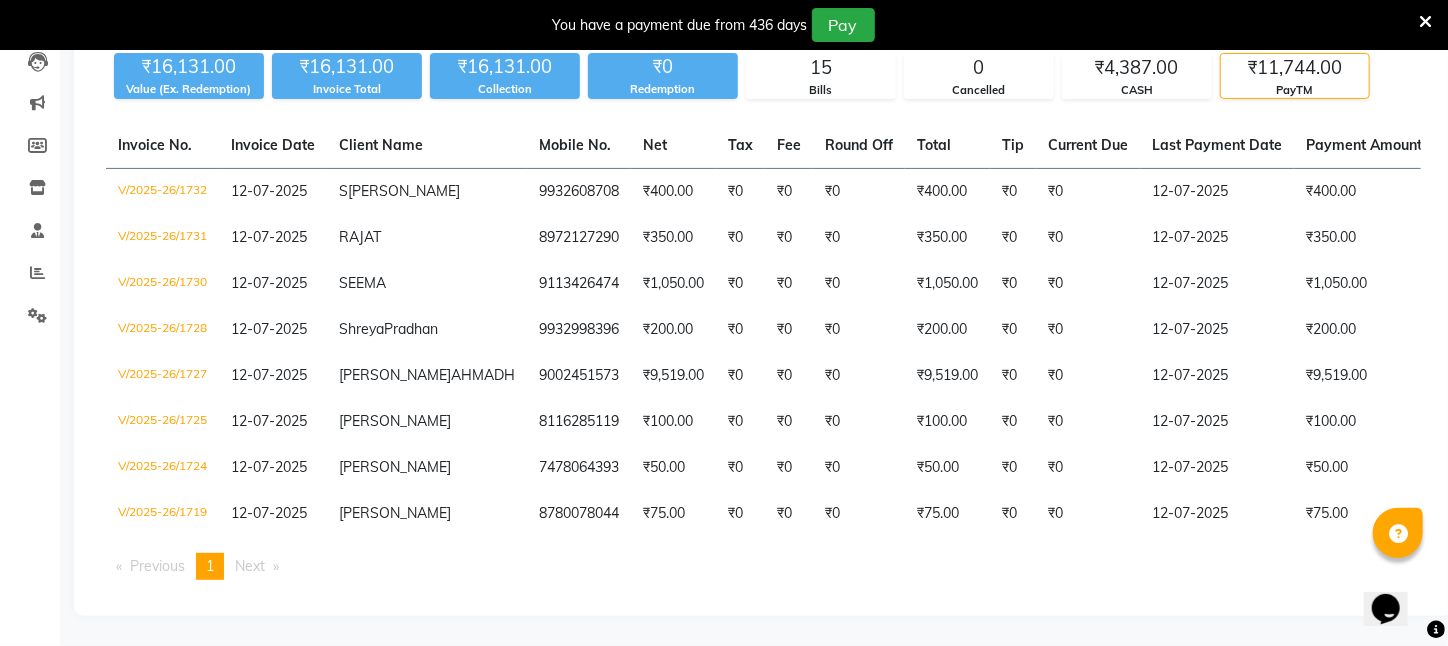 scroll, scrollTop: 294, scrollLeft: 0, axis: vertical 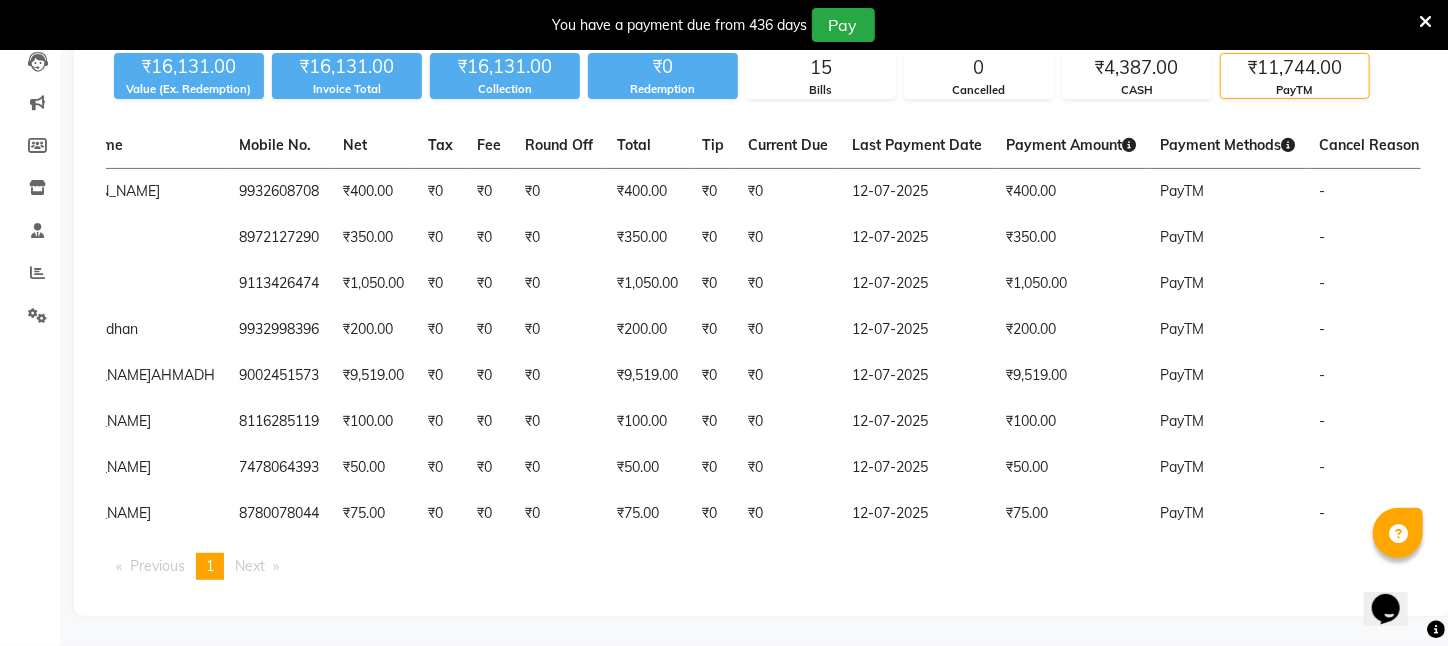 drag, startPoint x: 882, startPoint y: 683, endPoint x: 807, endPoint y: 683, distance: 75 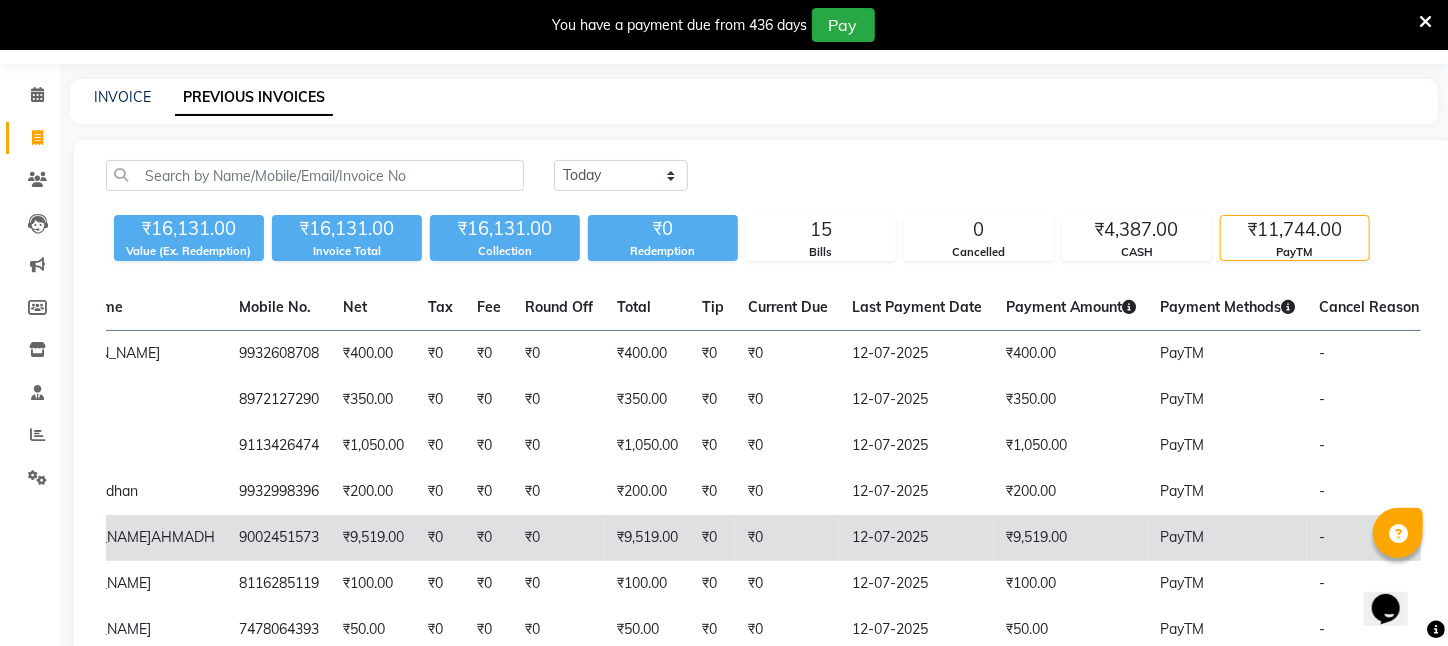 scroll, scrollTop: 0, scrollLeft: 0, axis: both 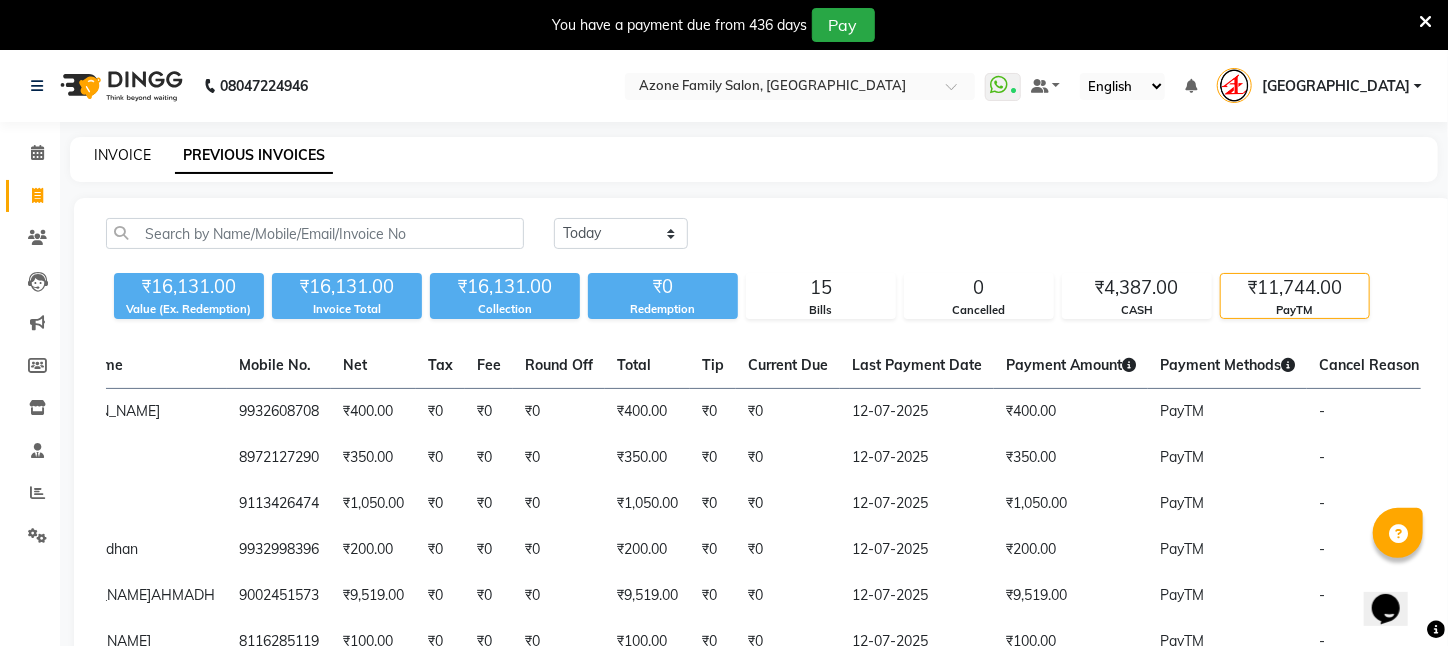click on "INVOICE" 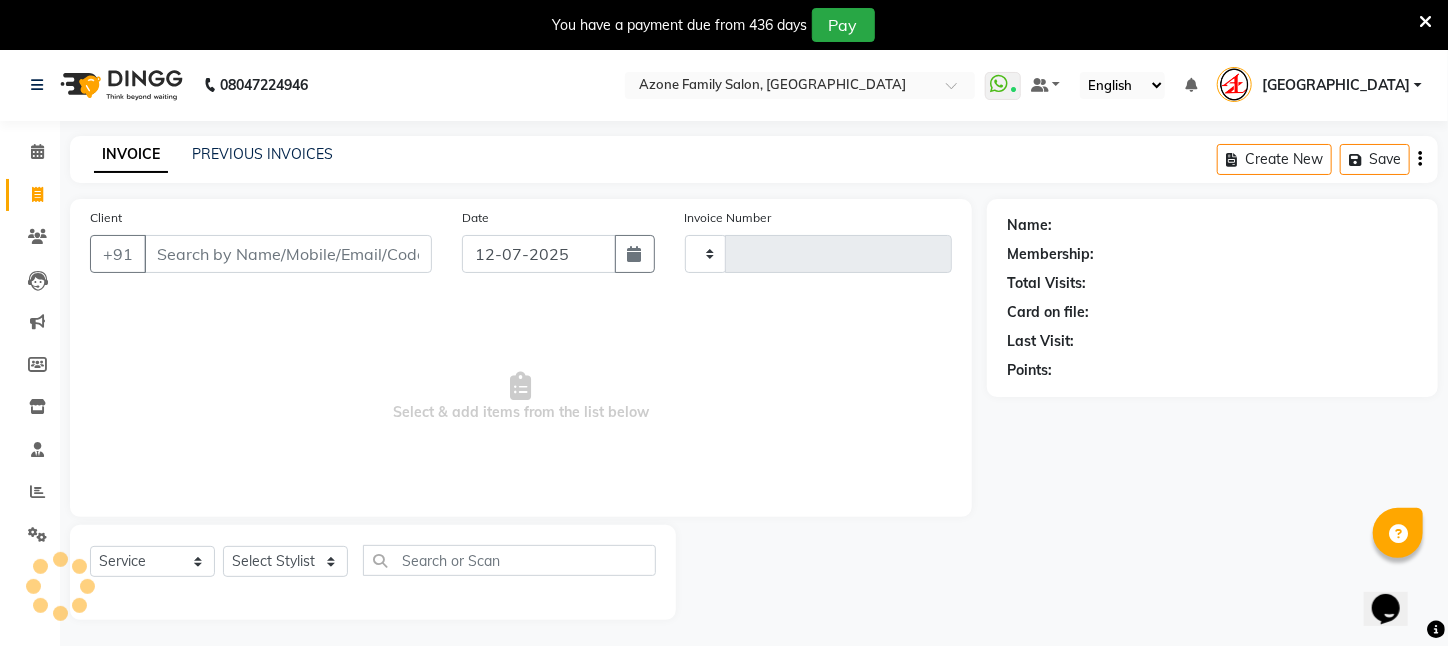 scroll, scrollTop: 50, scrollLeft: 0, axis: vertical 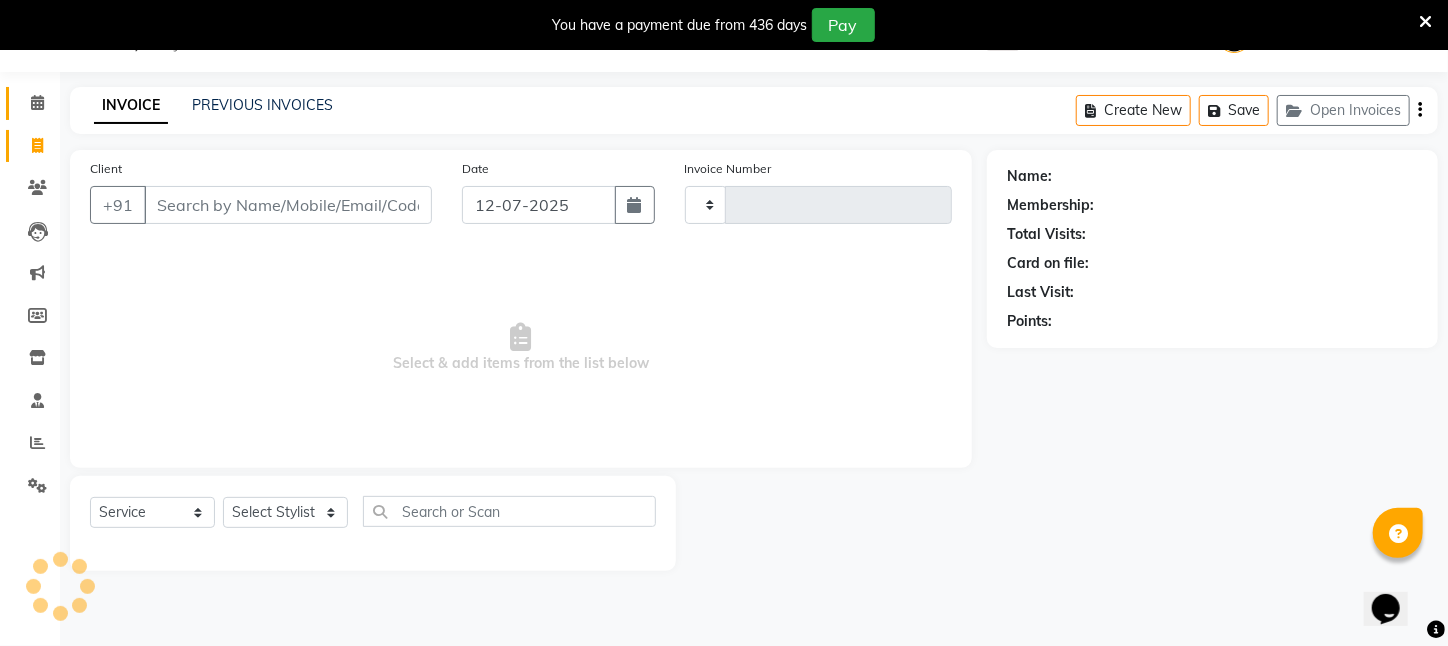 type on "1733" 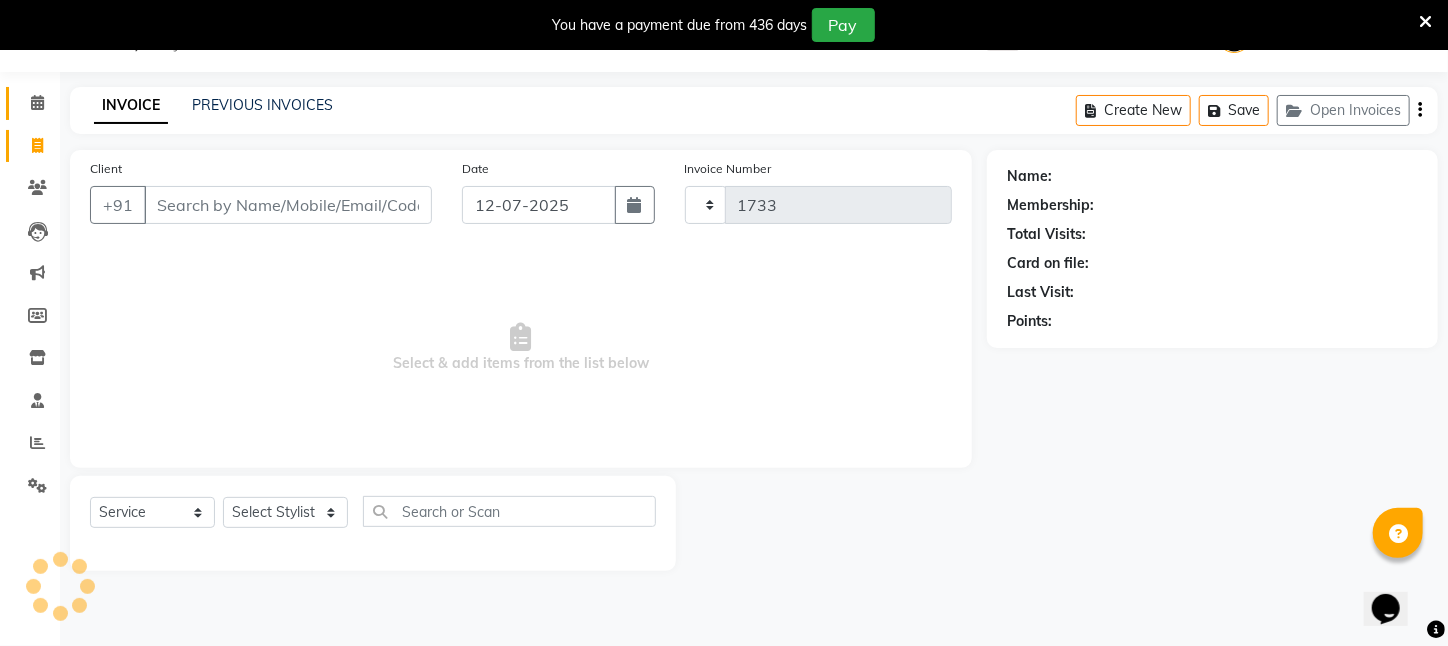 select on "4296" 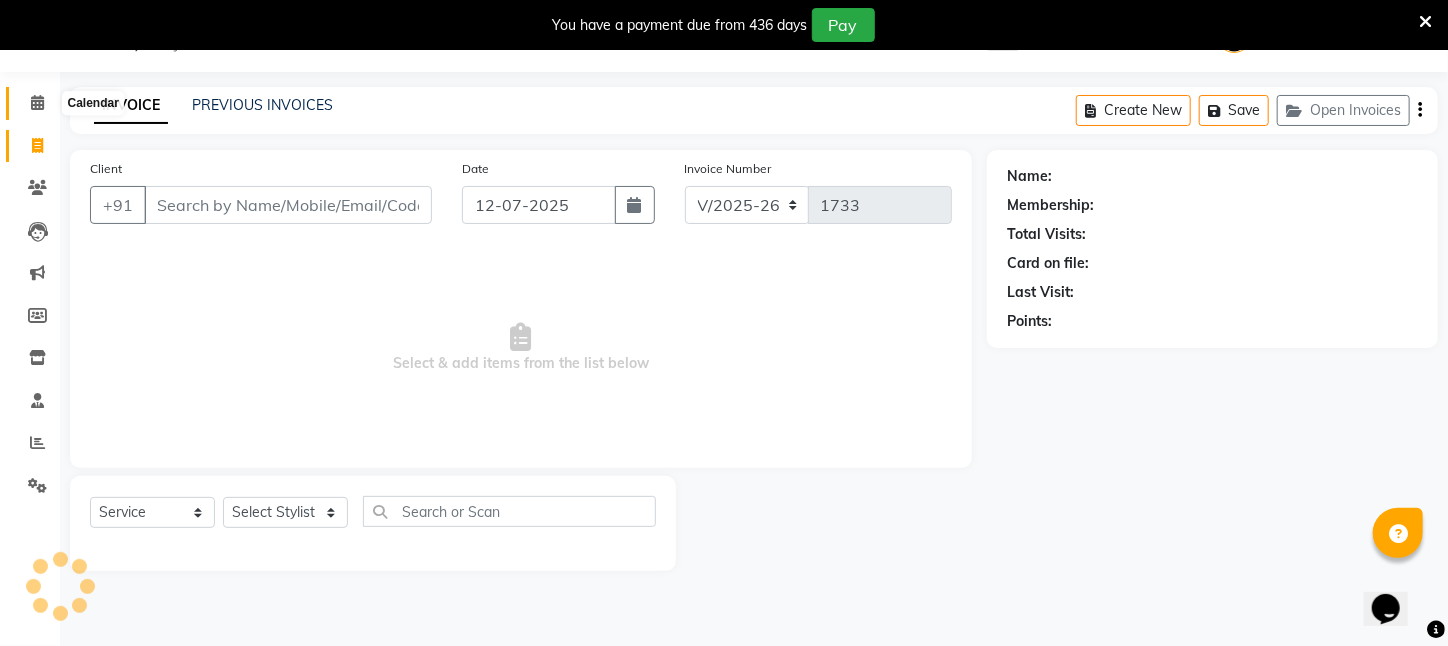 click 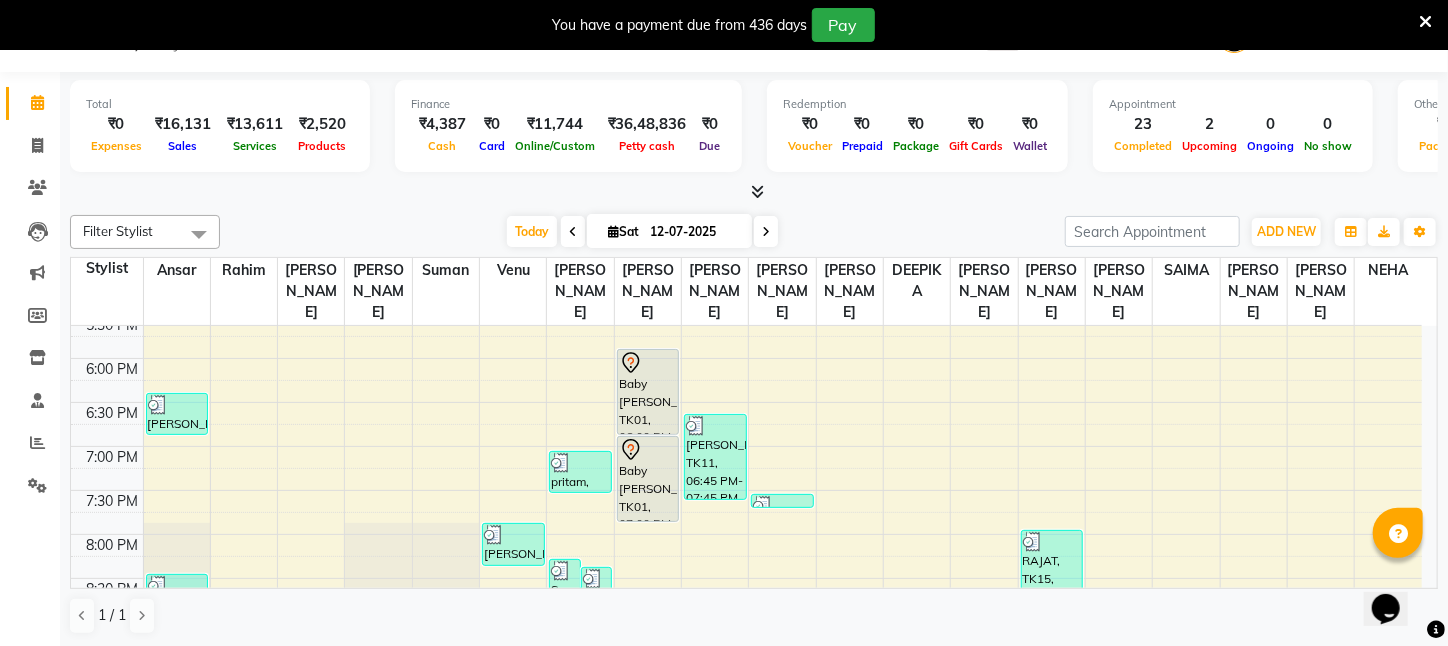 scroll, scrollTop: 899, scrollLeft: 0, axis: vertical 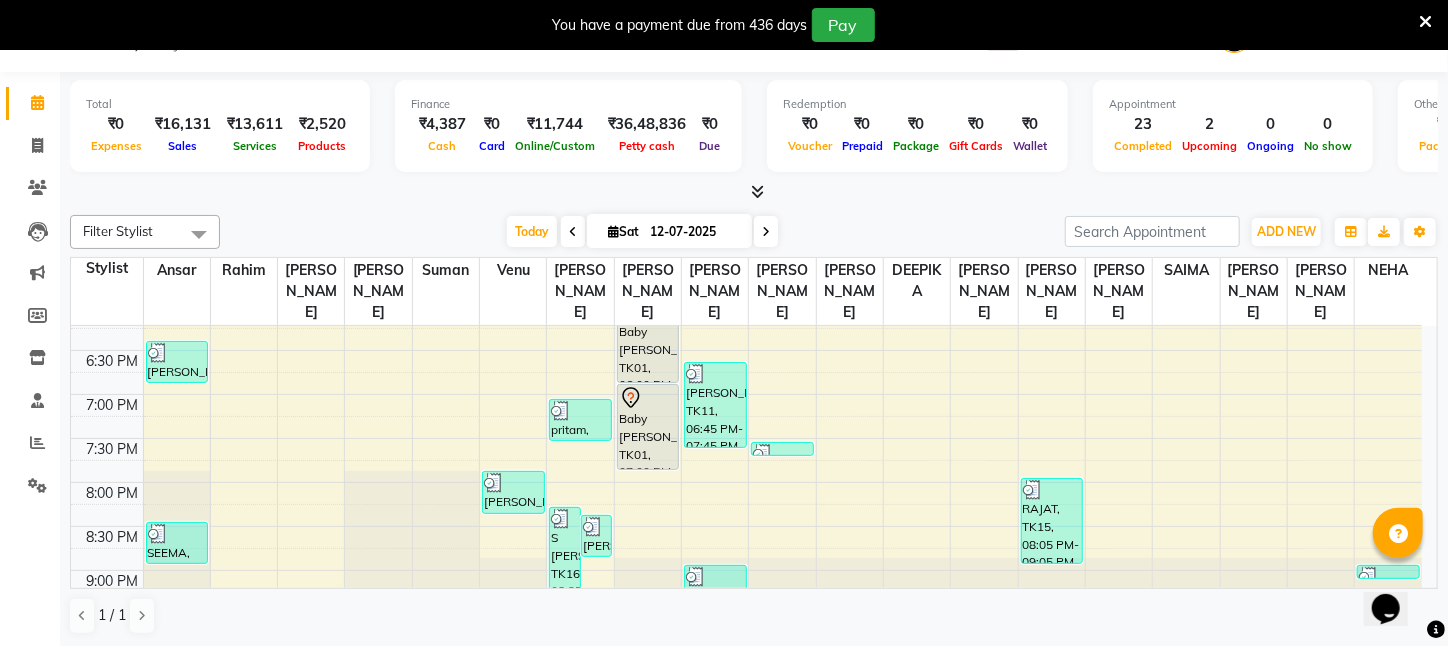 click on "8:00 AM 8:30 AM 9:00 AM 9:30 AM 10:00 AM 10:30 AM 11:00 AM 11:30 AM 12:00 PM 12:30 PM 1:00 PM 1:30 PM 2:00 PM 2:30 PM 3:00 PM 3:30 PM 4:00 PM 4:30 PM 5:00 PM 5:30 PM 6:00 PM 6:30 PM 7:00 PM 7:30 PM 8:00 PM 8:30 PM 9:00 PM 9:30 PM     Mustafa, TK09, 06:30 PM-07:00 PM, Hair Care (Male)   -   Stylish Beard Trimming     SEEMA, TK14, 08:35 PM-09:05 PM, Hair Care (Women)   -   Stylish Hair Cut     Goutam, TK13, 08:00 PM-08:30 PM, Temporary Hair Style (Male)   -   Head Oil Massage     S MUKHARJEE, TK16, 08:25 PM-09:25 PM, Hair Care (Male)   -   Stylish Hair Cut,Hair Care (Male)   -   Stylish Beard Trimming     Goutam, TK13, 08:30 PM-09:00 PM, Hair Care (Male)   -   Shaving / Trimming     pritam, TK10, 07:10 PM-07:40 PM, Hair Care (Male)   -   Stylish Beard Trimming     MANISHA, TK07, 04:25 PM-04:55 PM, Foot Care    -   Basic Pedicure             Baby patro, TK01, 06:00 PM-07:00 PM, CV PIGMENTATION BRIGHTENING FACIAL             Baby patro, TK01, 07:00 PM-08:00 PM, CV PIGMENTATION BRIGHTENING FACIAL" at bounding box center [746, 42] 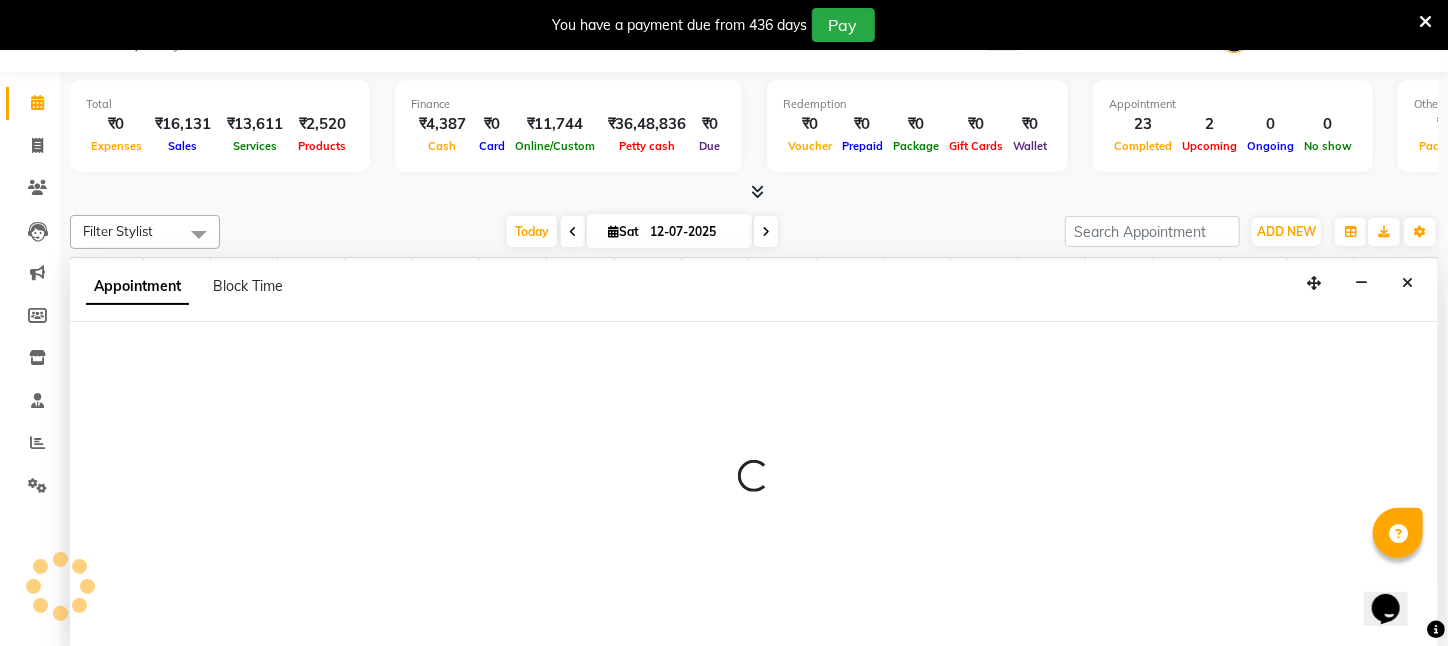 scroll, scrollTop: 51, scrollLeft: 0, axis: vertical 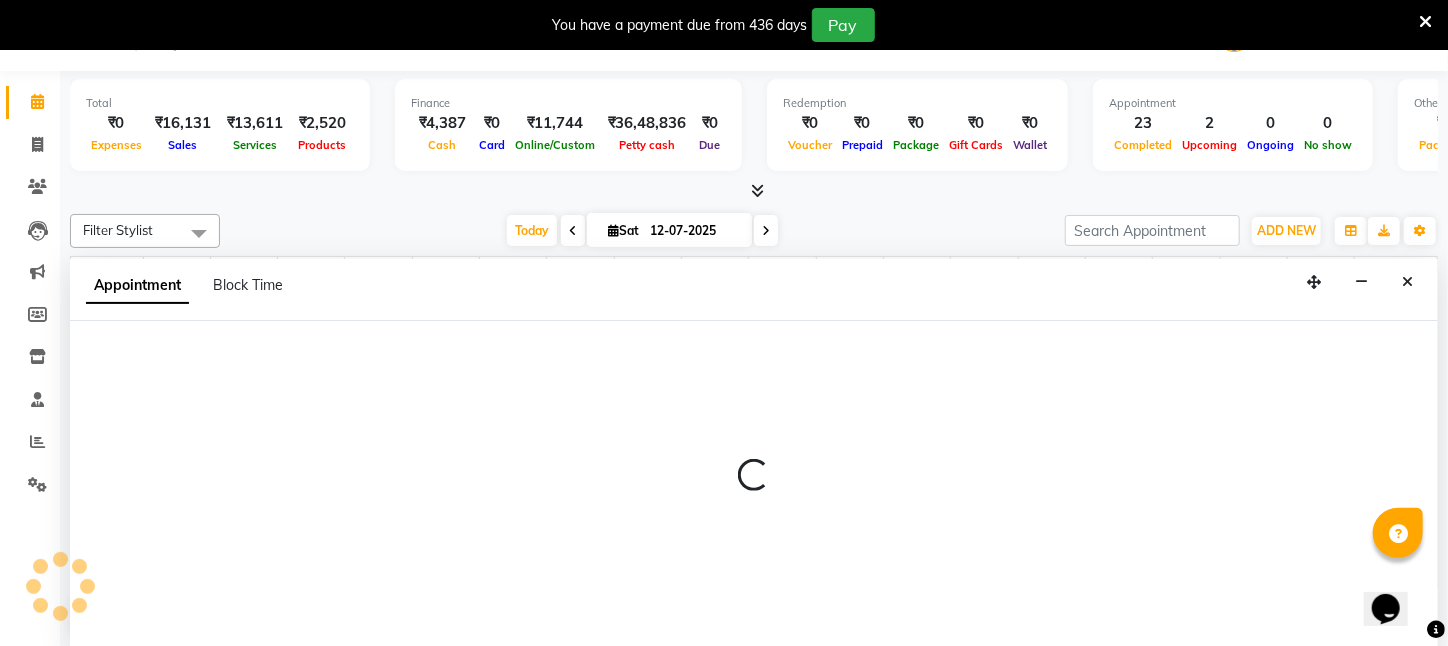 select on "23608" 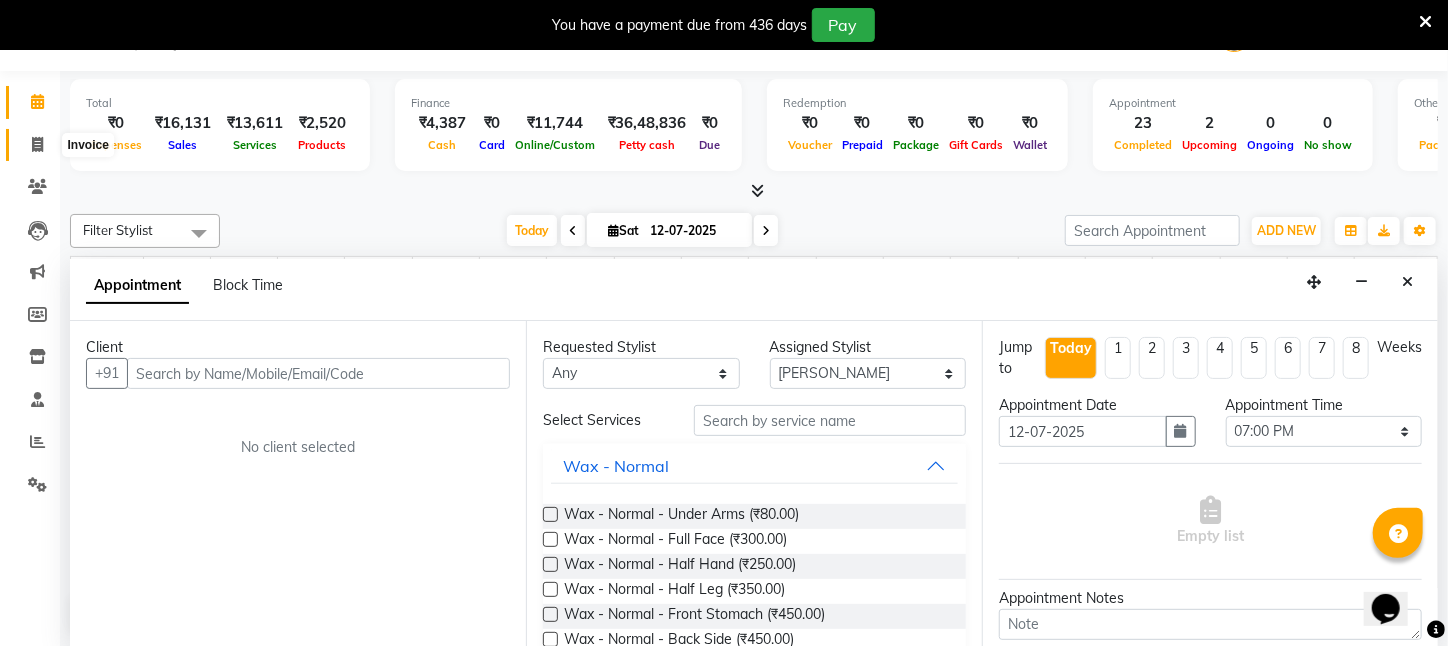 click 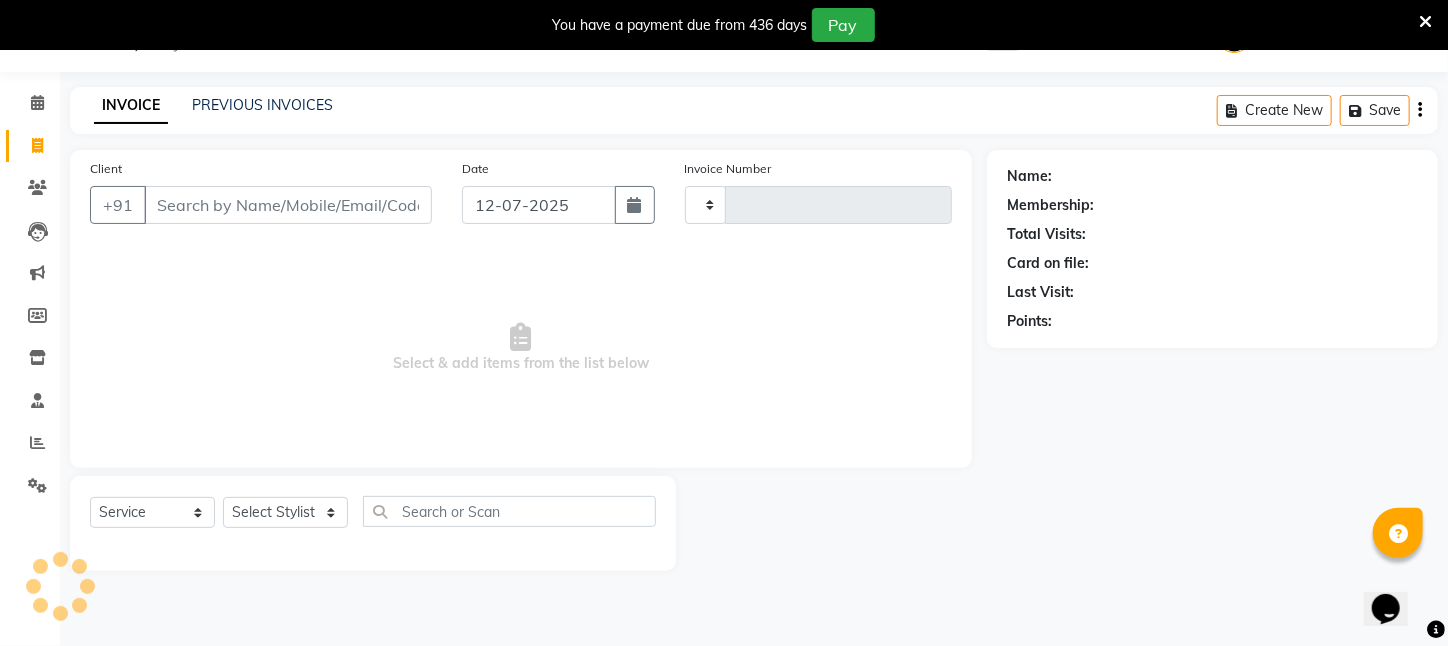 type on "1733" 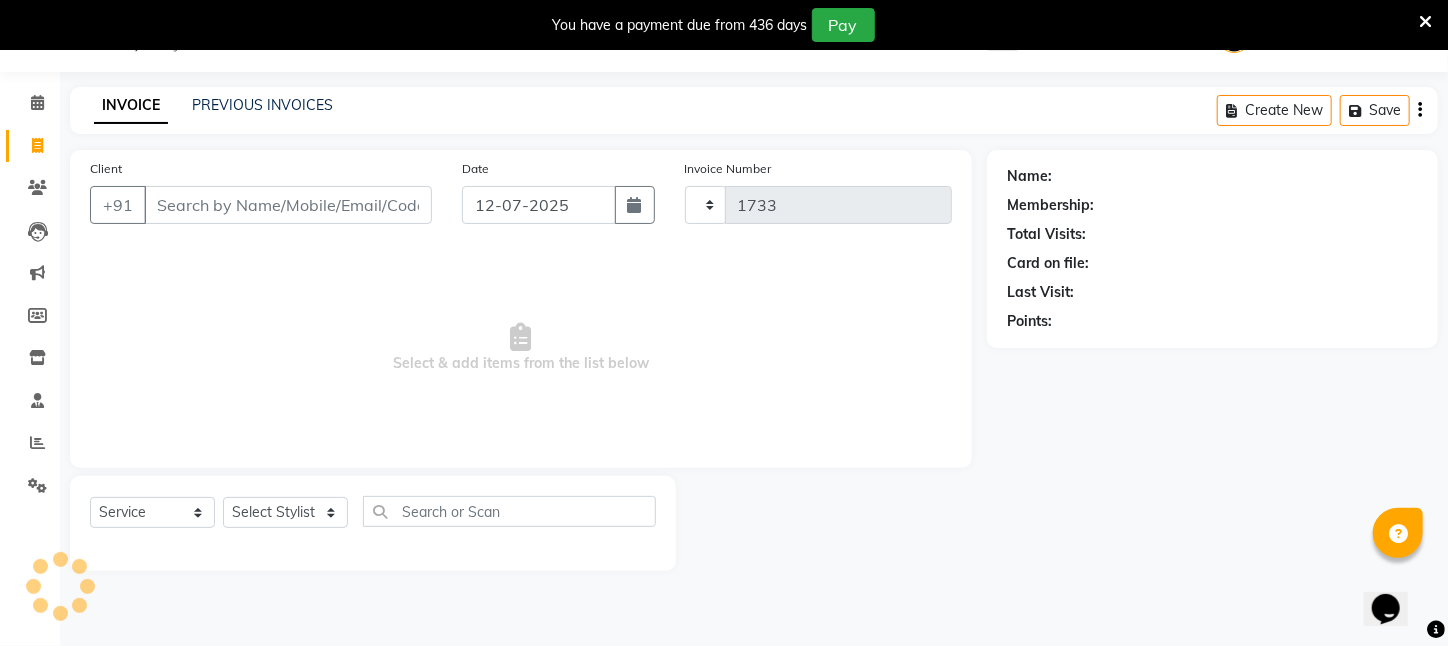scroll, scrollTop: 6, scrollLeft: 0, axis: vertical 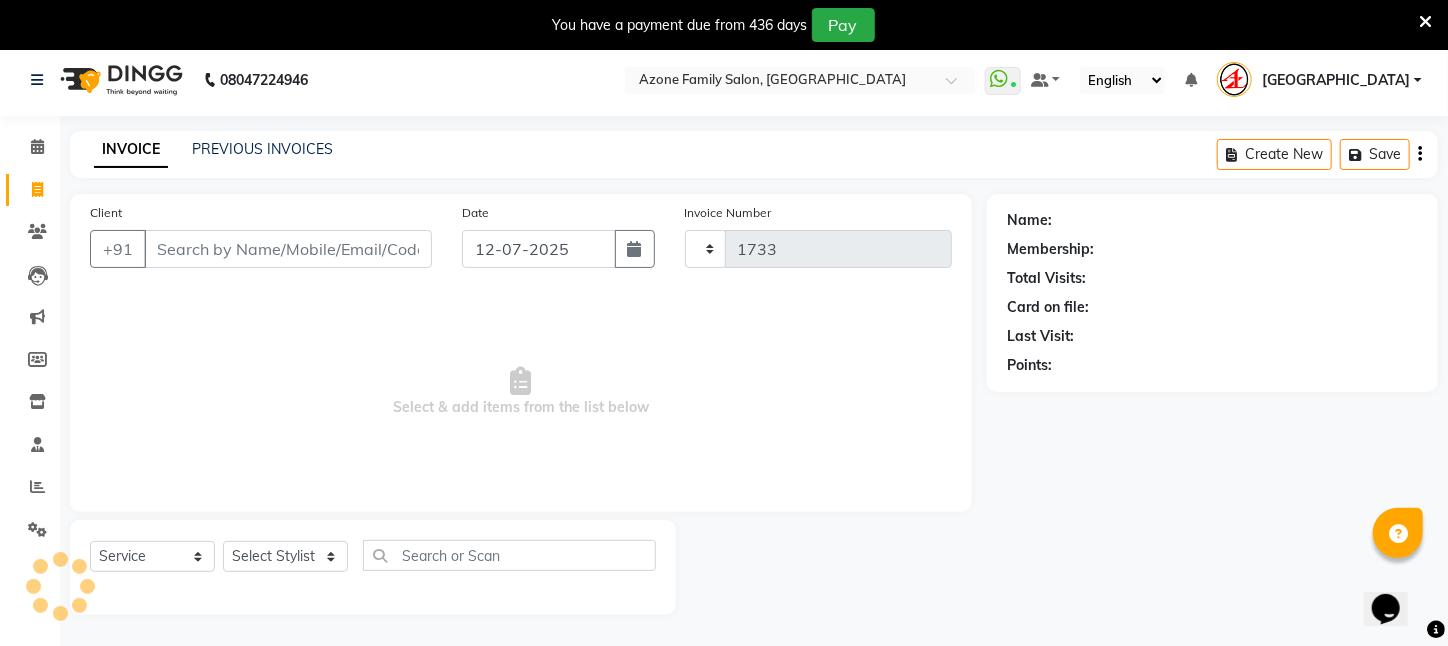 select on "4296" 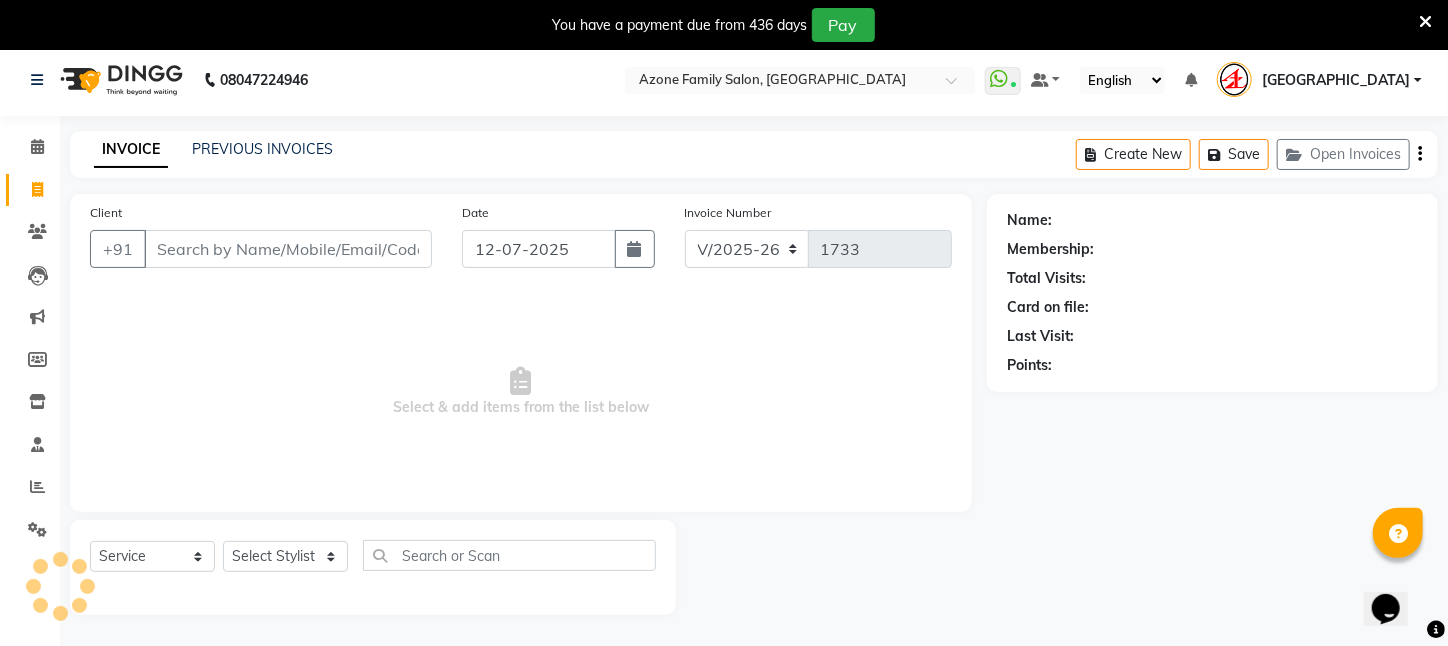 scroll, scrollTop: 0, scrollLeft: 0, axis: both 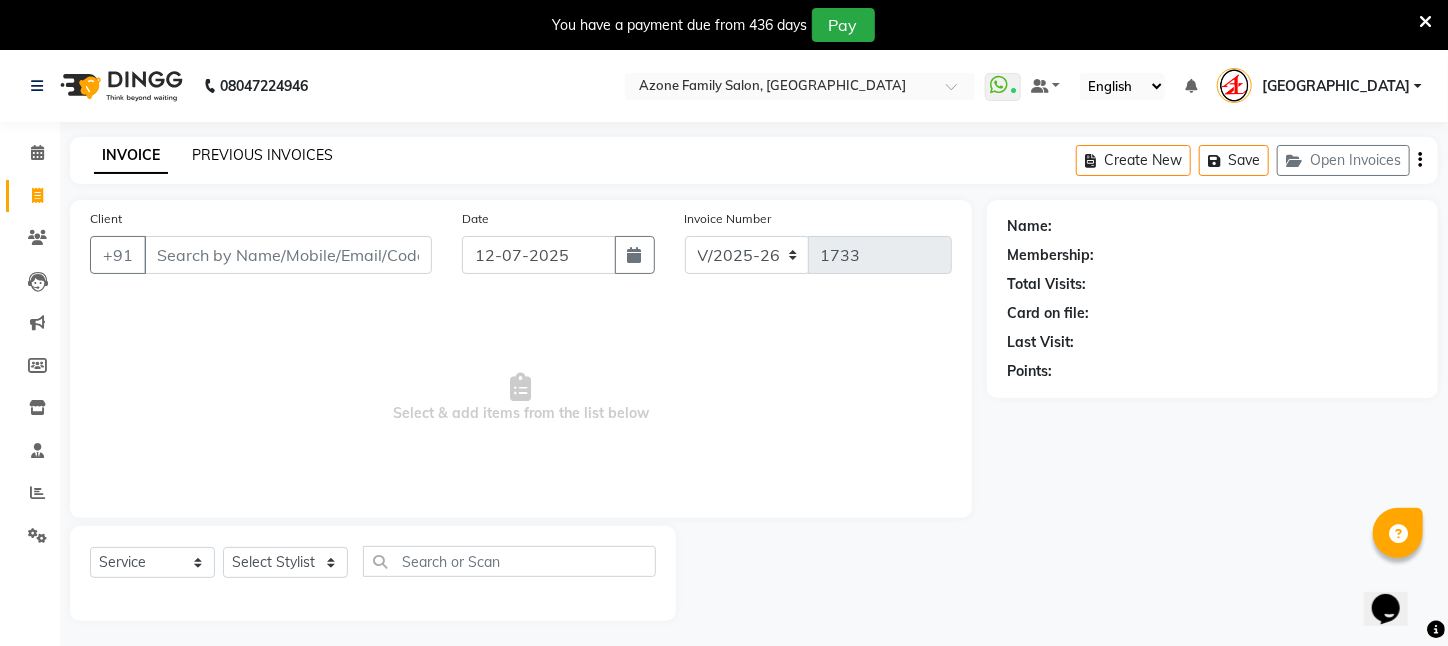 click on "PREVIOUS INVOICES" 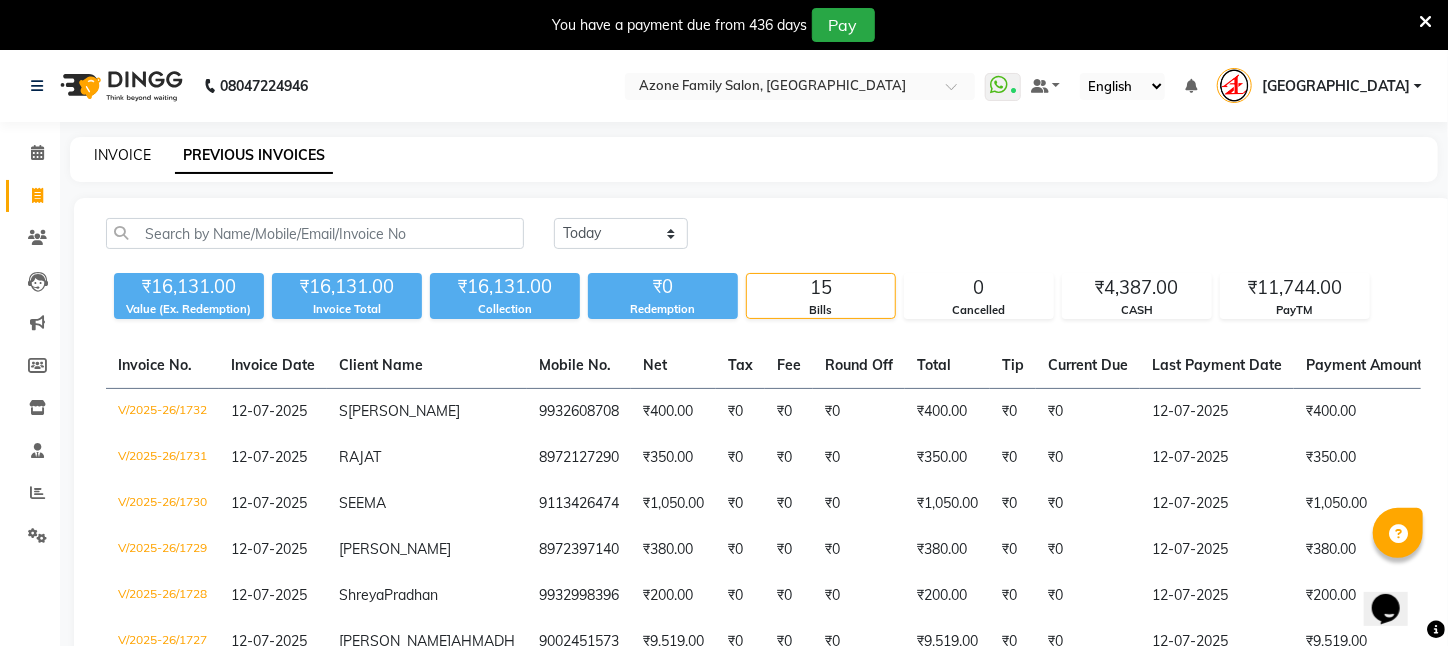 click on "INVOICE" 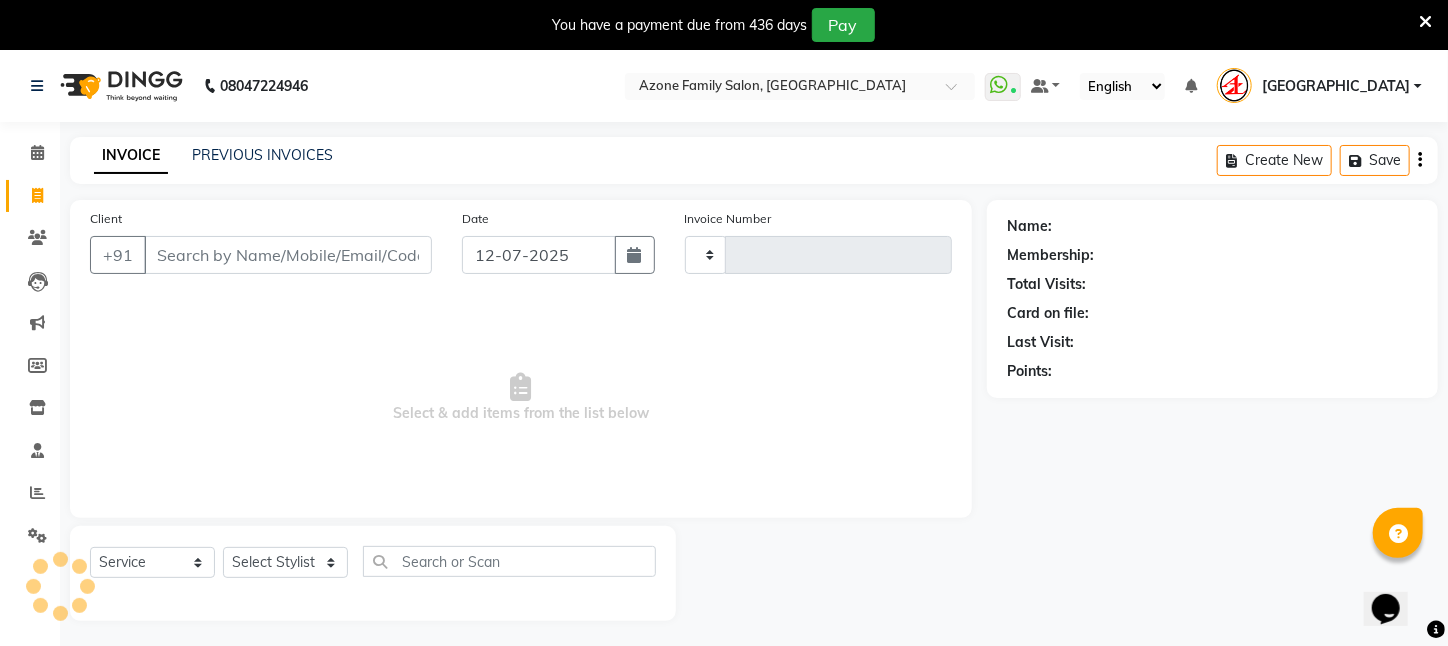 type on "1733" 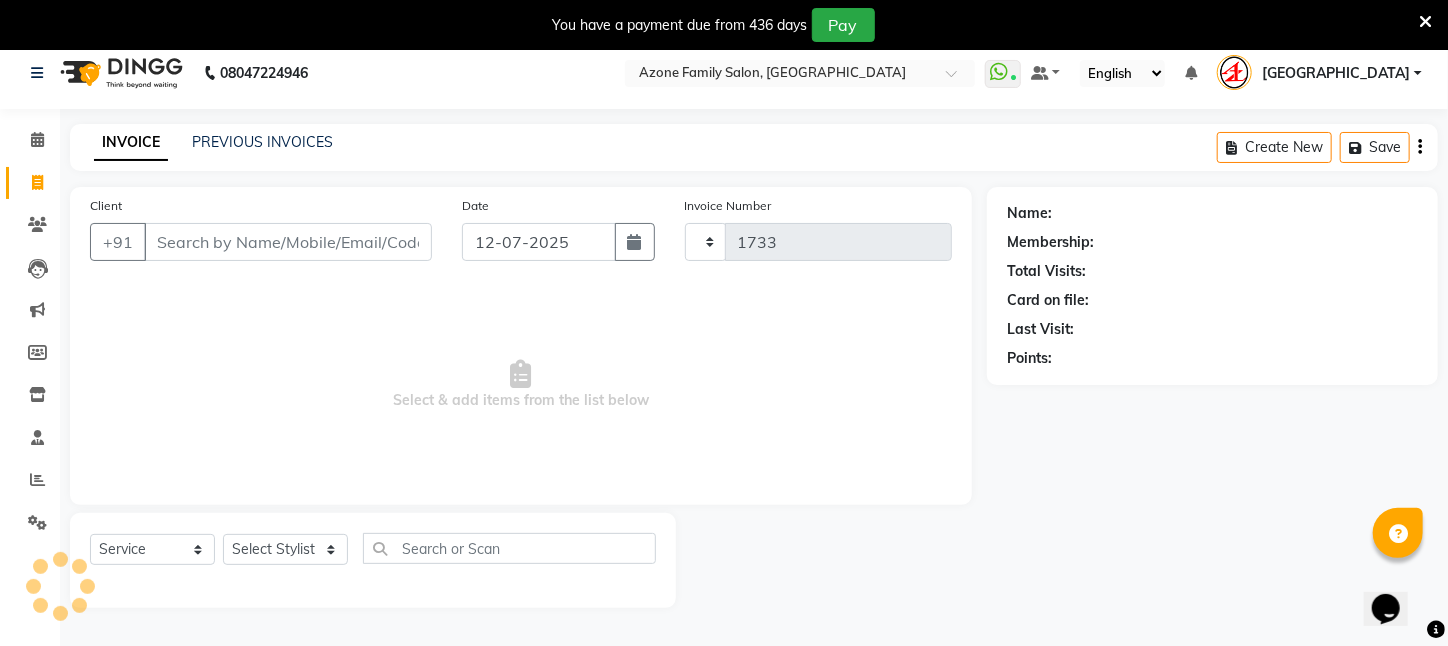 select on "4296" 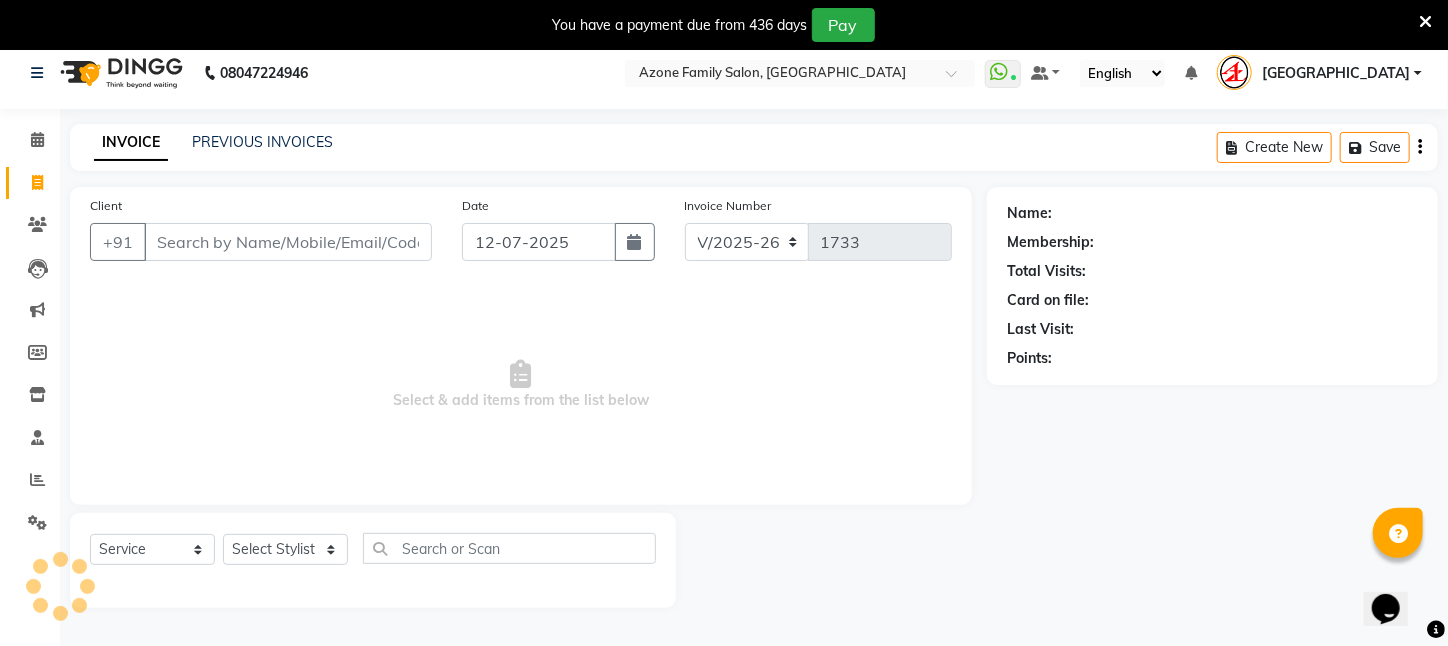 scroll, scrollTop: 50, scrollLeft: 0, axis: vertical 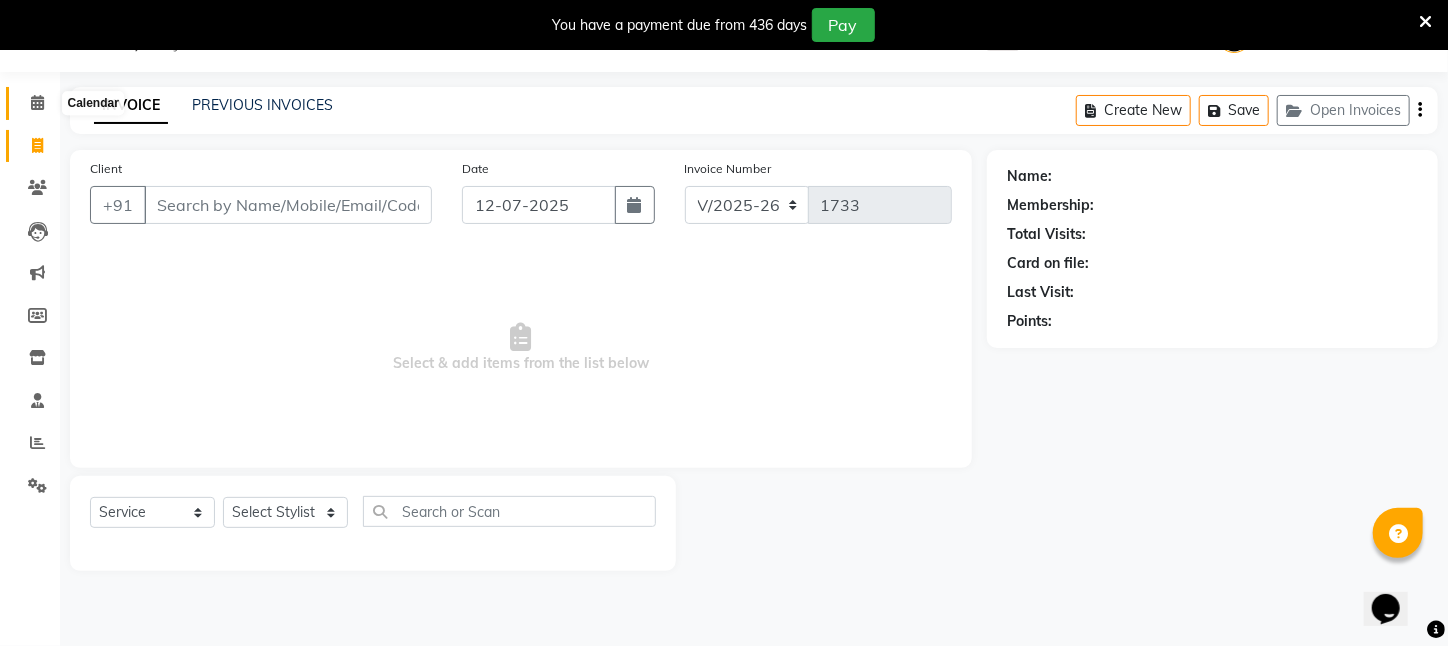 click 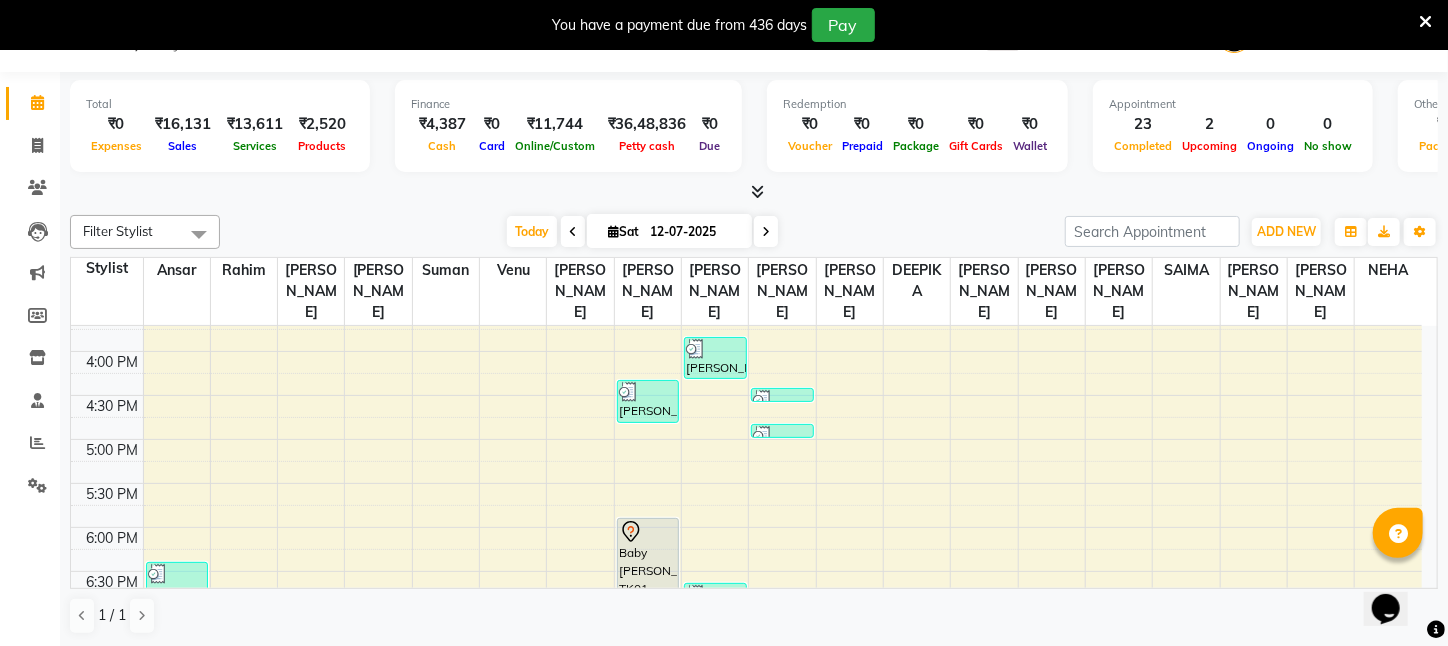 scroll, scrollTop: 700, scrollLeft: 0, axis: vertical 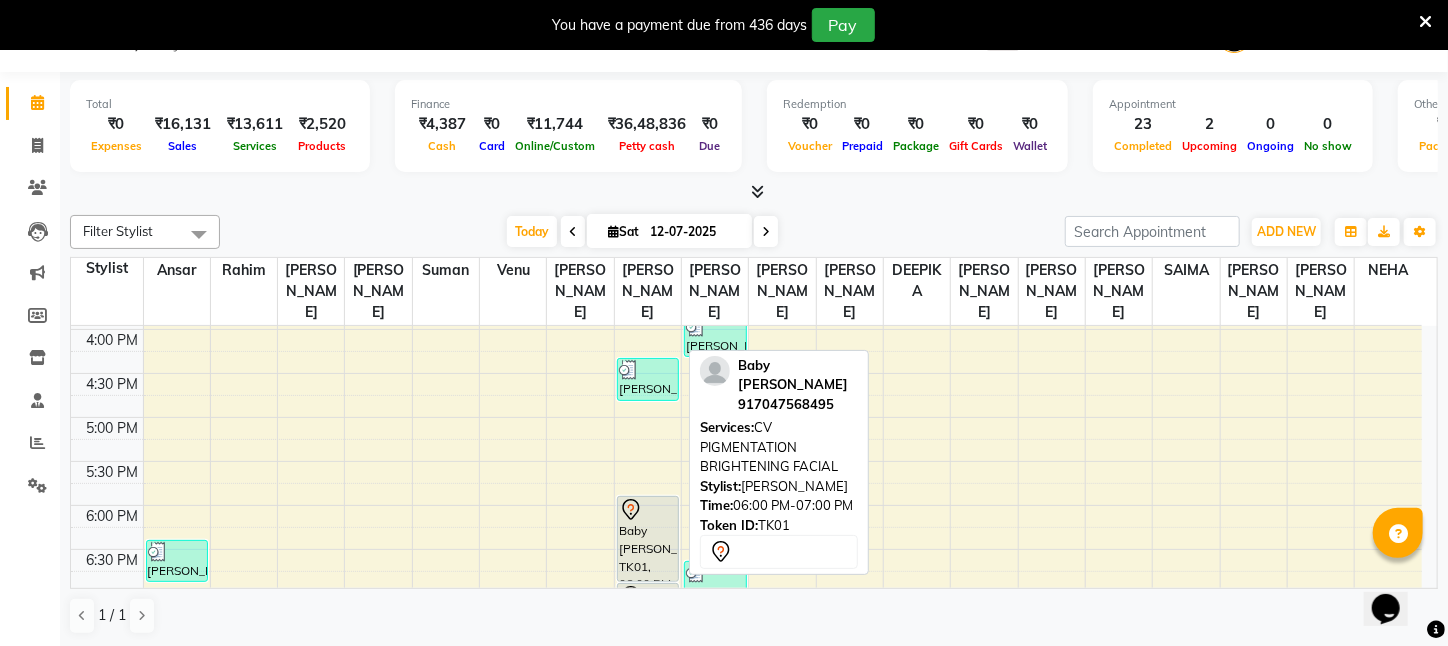 click at bounding box center [648, 510] 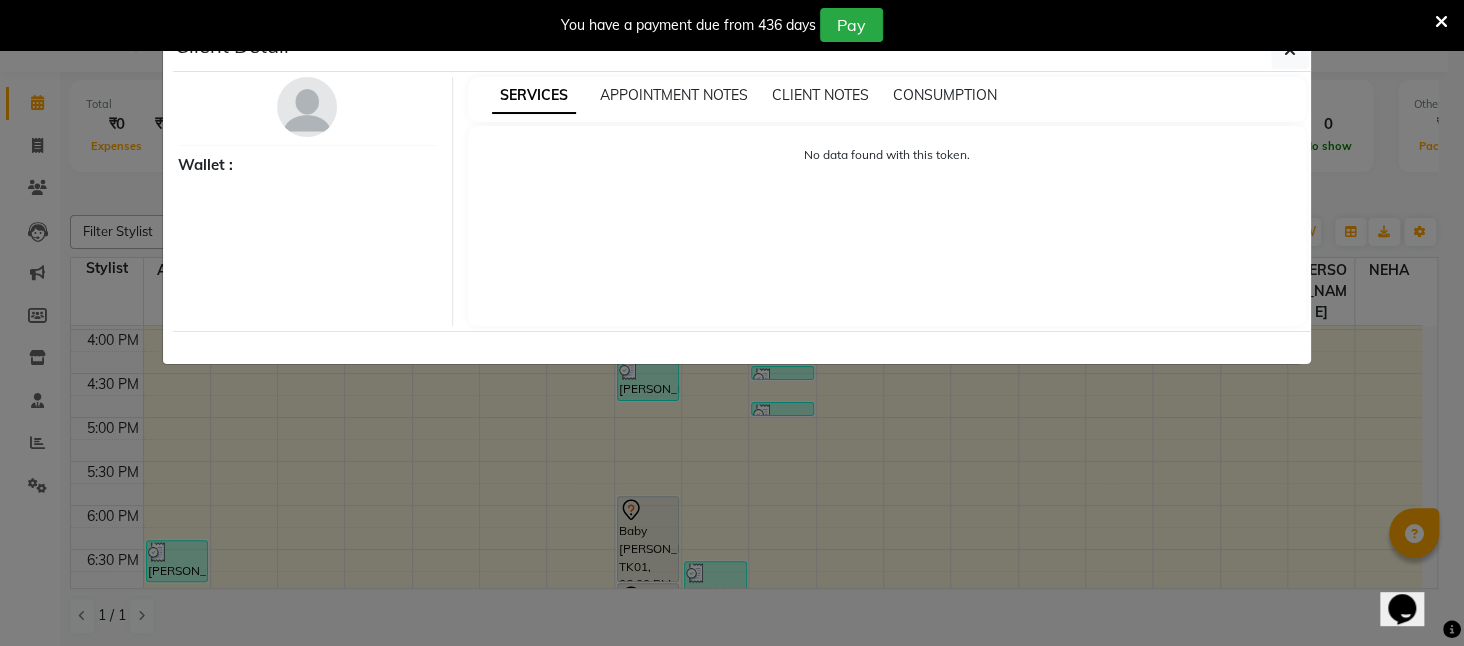 select on "7" 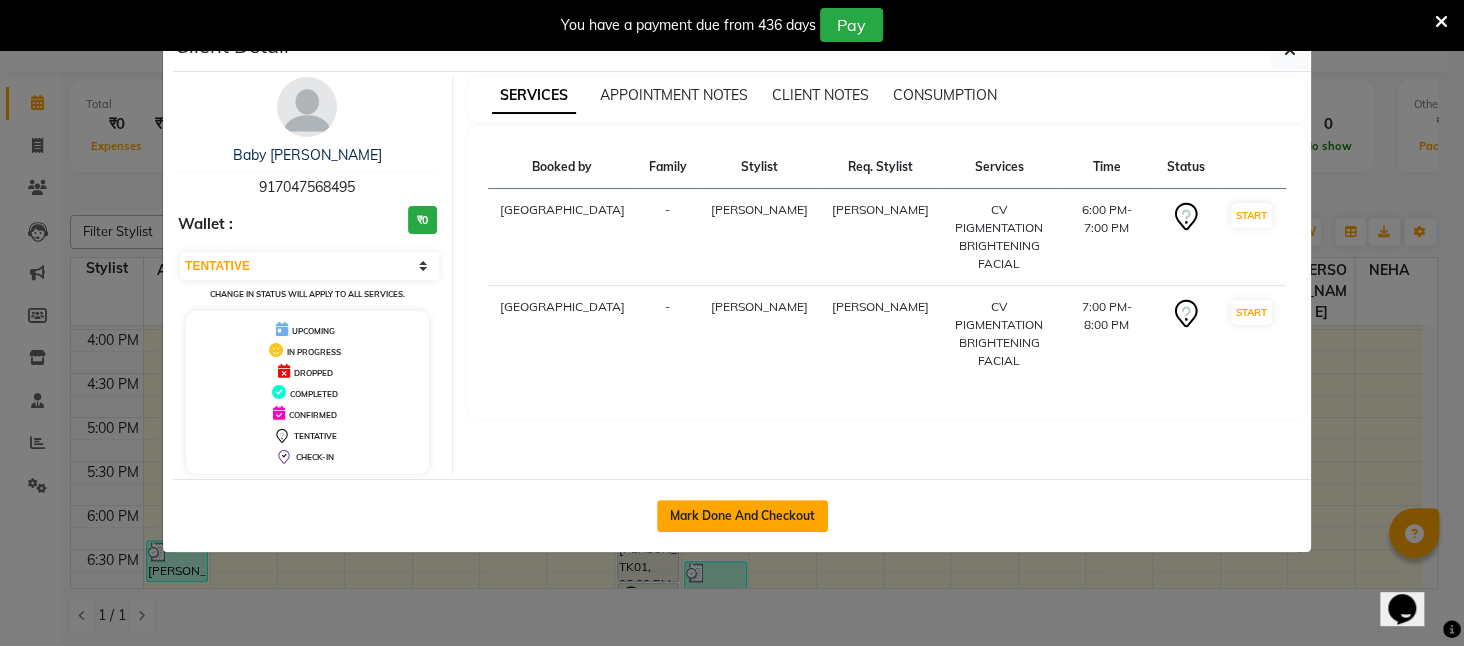 click on "Mark Done And Checkout" 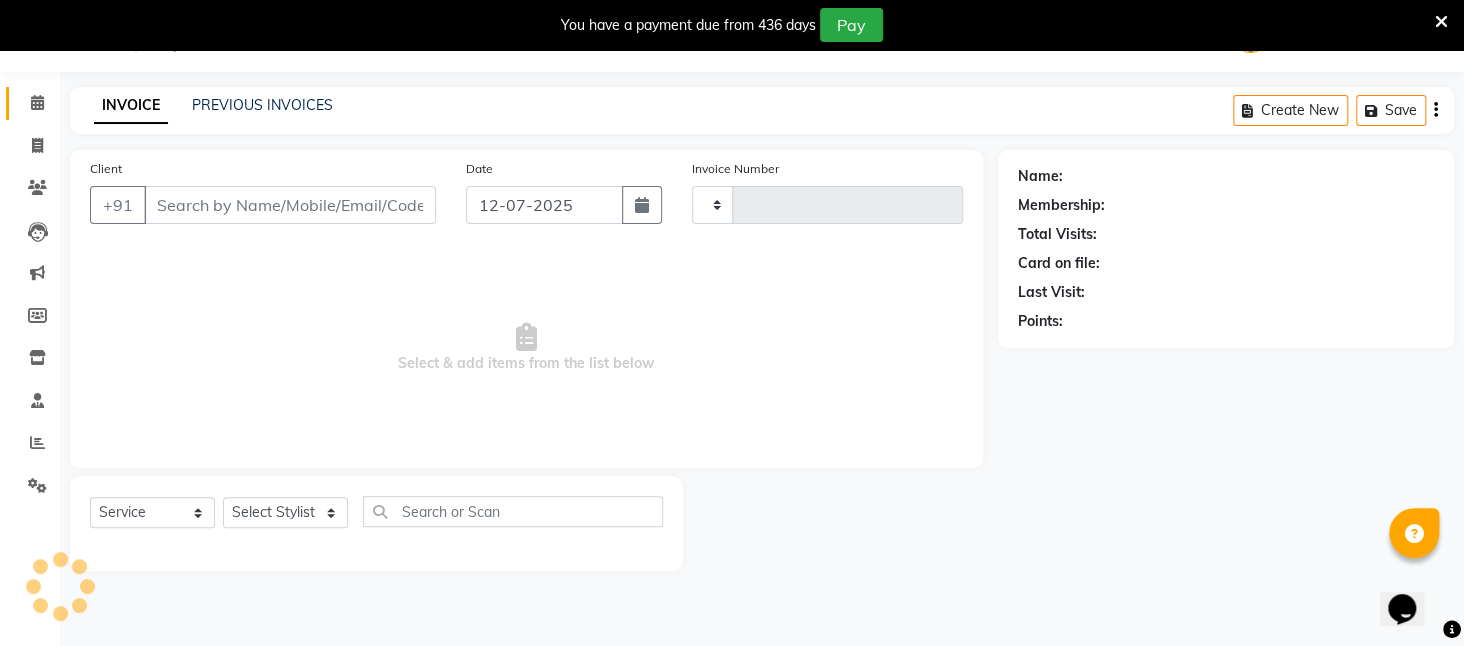 type on "1733" 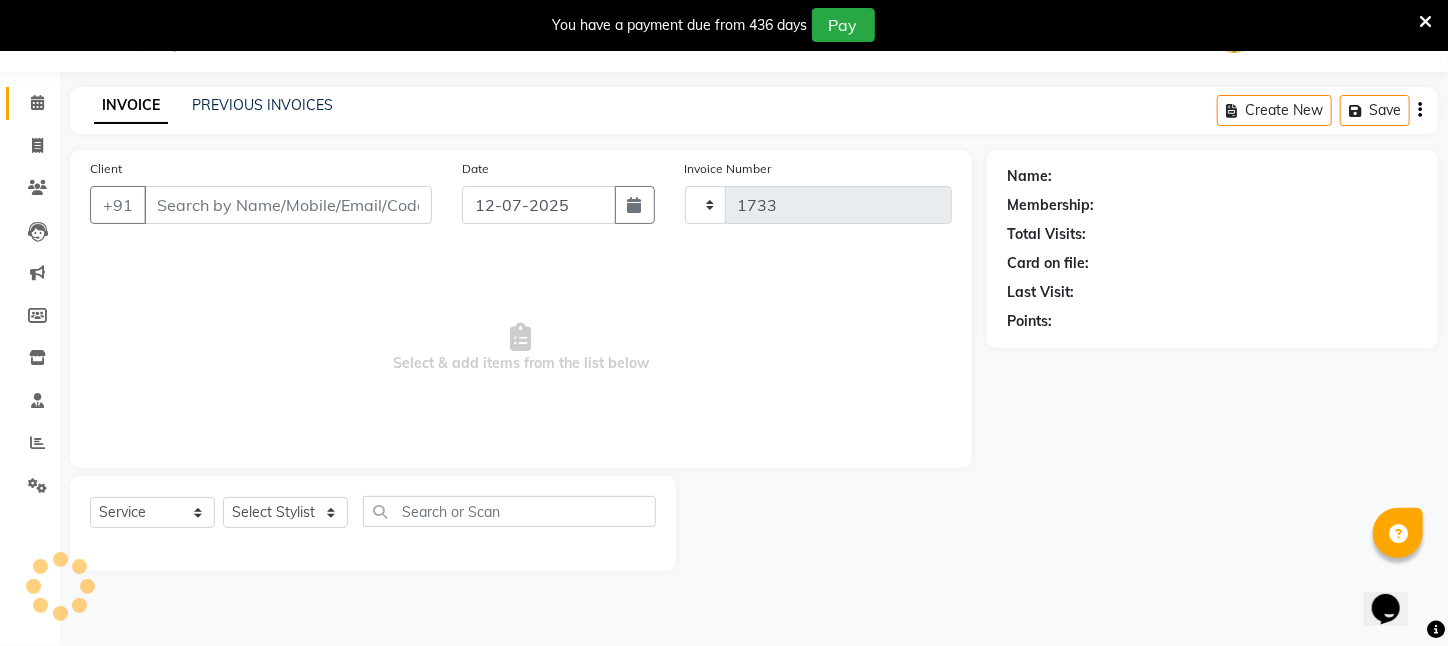 select on "4296" 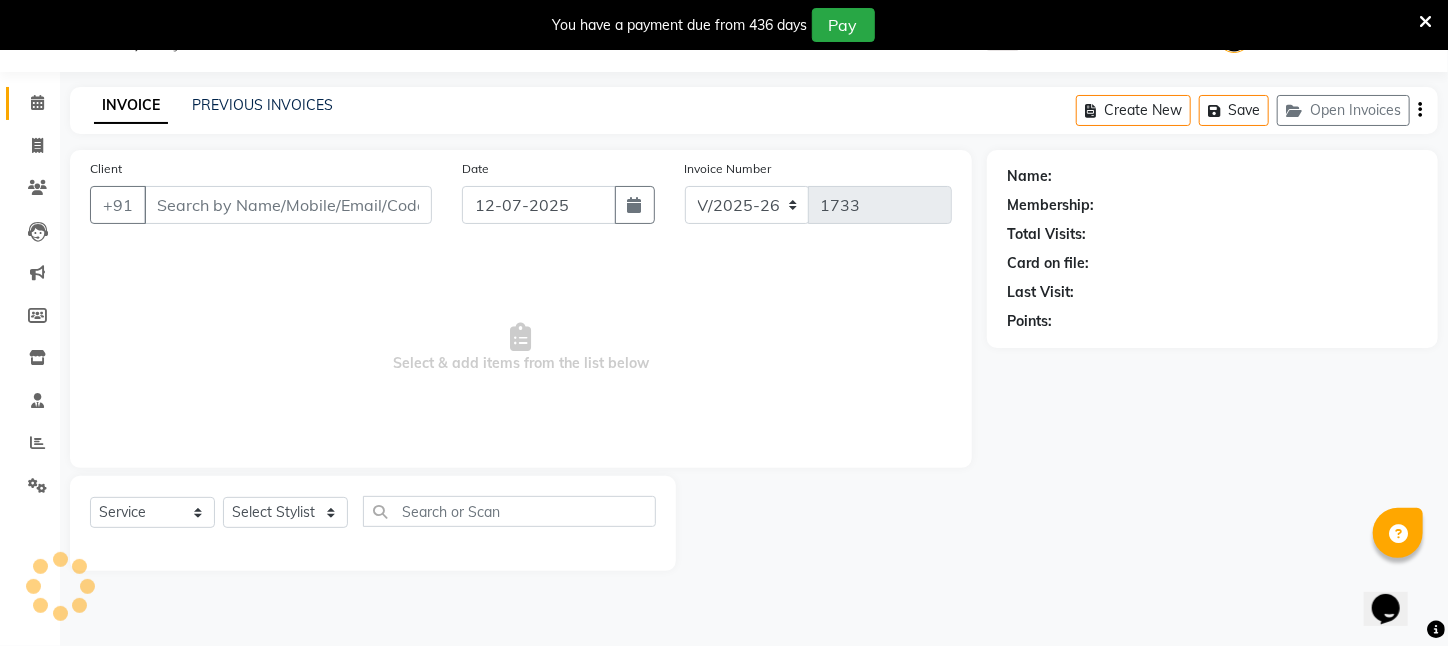type on "7047568495" 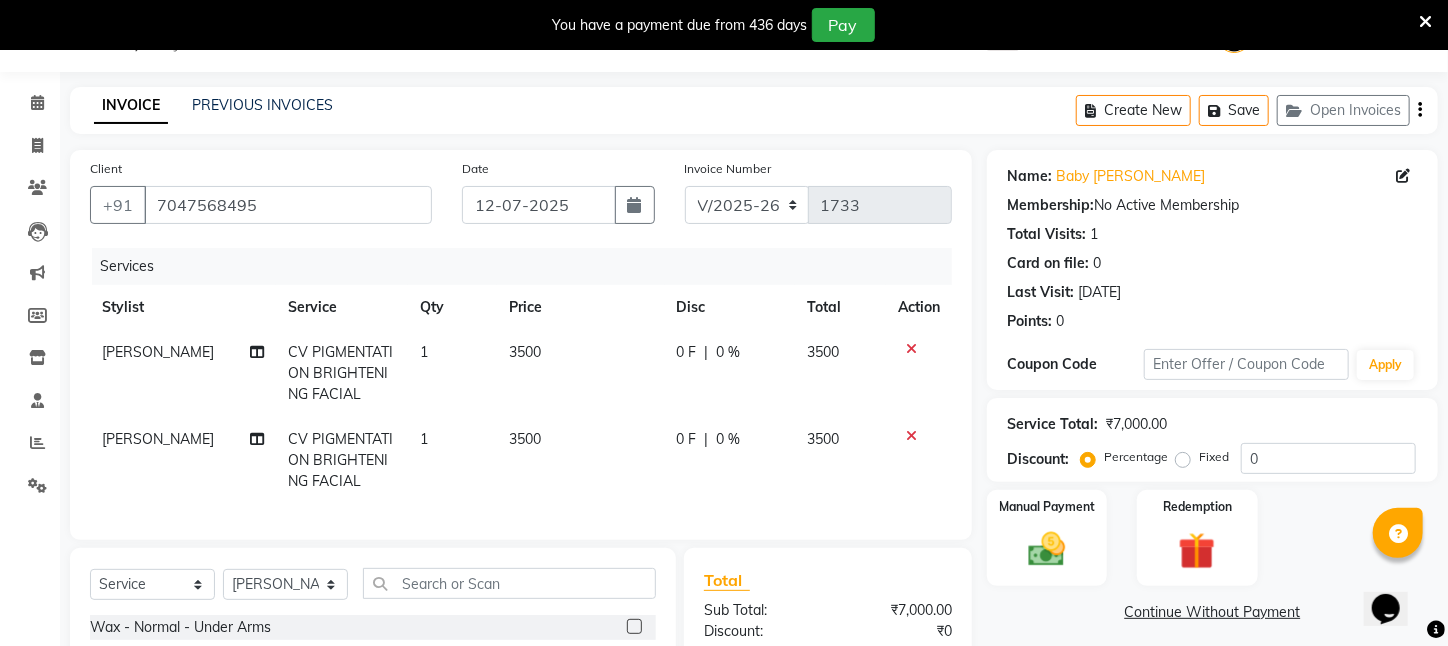 click 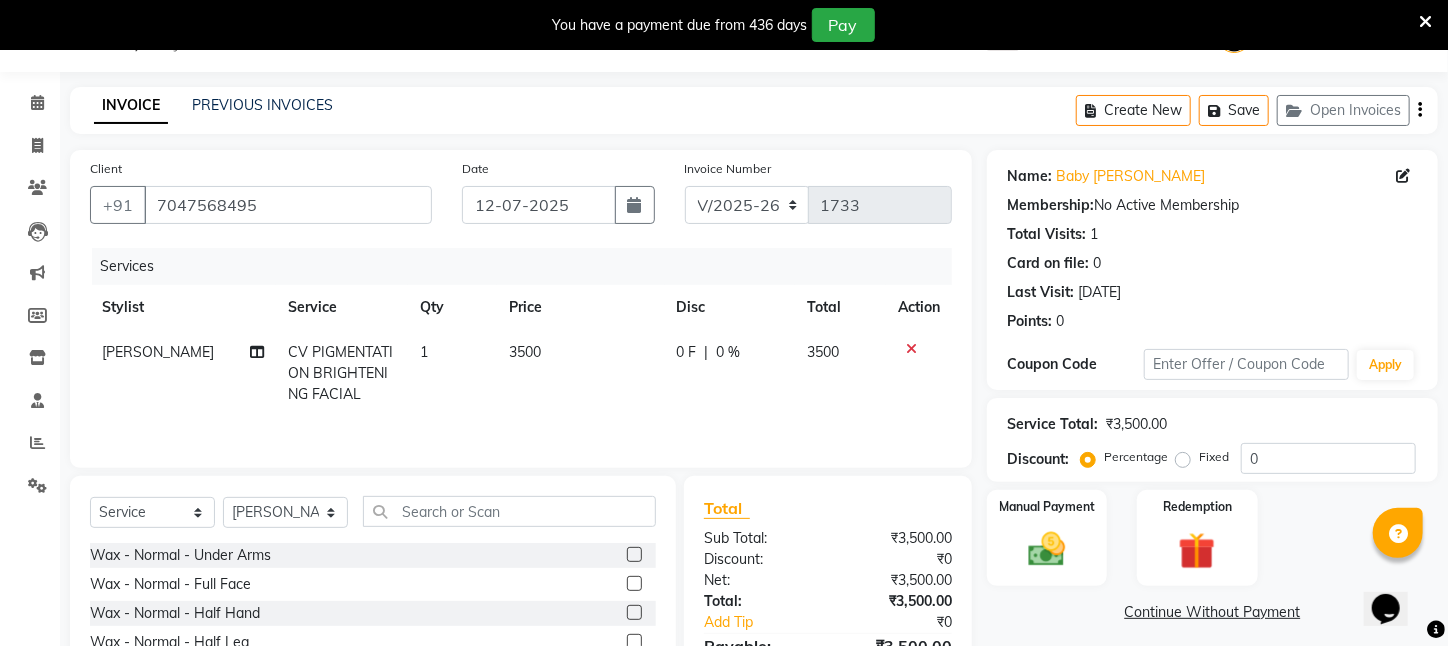 click 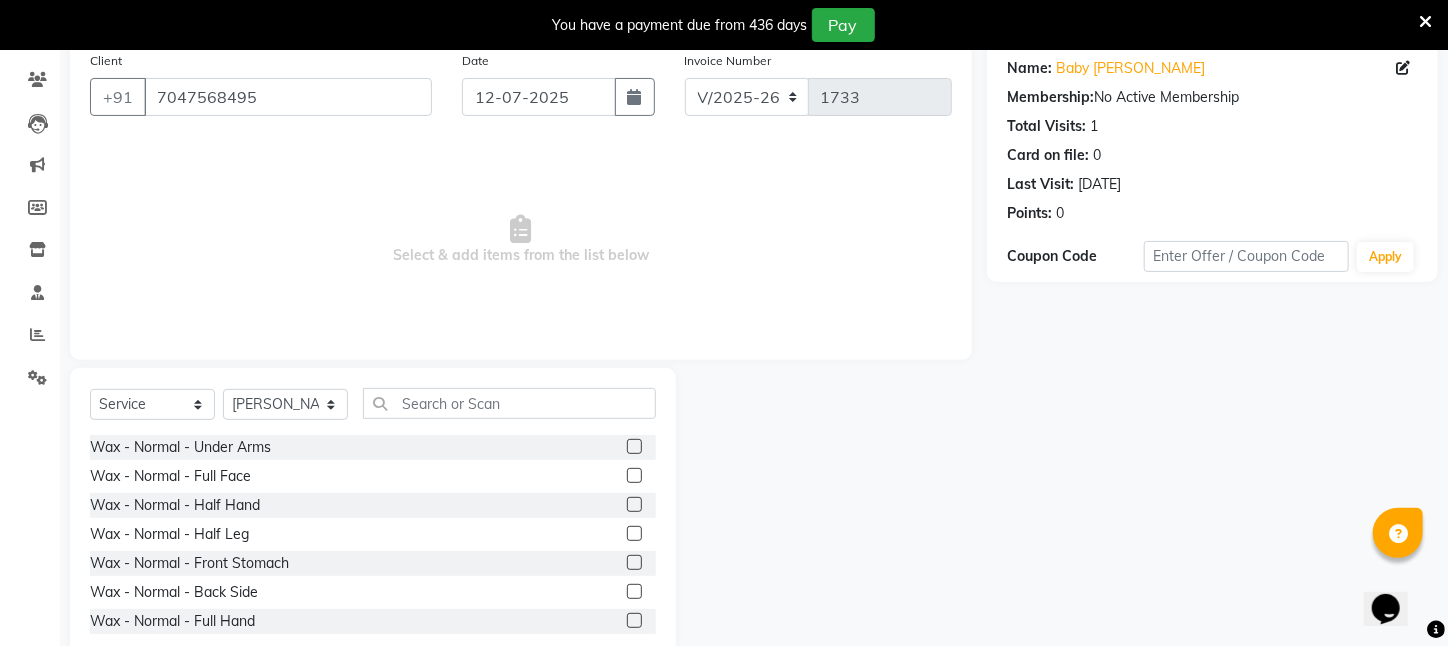 scroll, scrollTop: 204, scrollLeft: 0, axis: vertical 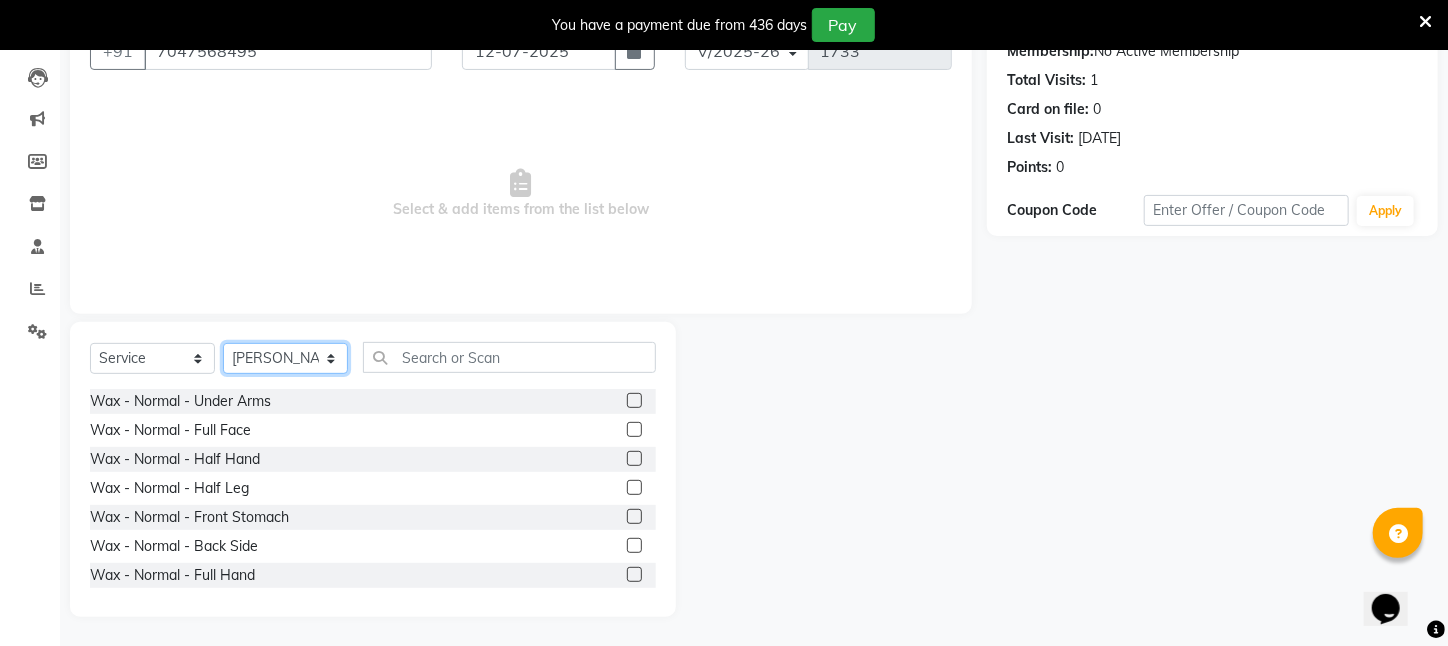 click on "Select Stylist [PERSON_NAME] [PERSON_NAME] DEEPIKA [PERSON_NAME] [PERSON_NAME] kharagpur Mahadev [PERSON_NAME] [PERSON_NAME] NEHA [PERSON_NAME] [PERSON_NAME] [PERSON_NAME] [PERSON_NAME] [PERSON_NAME]" 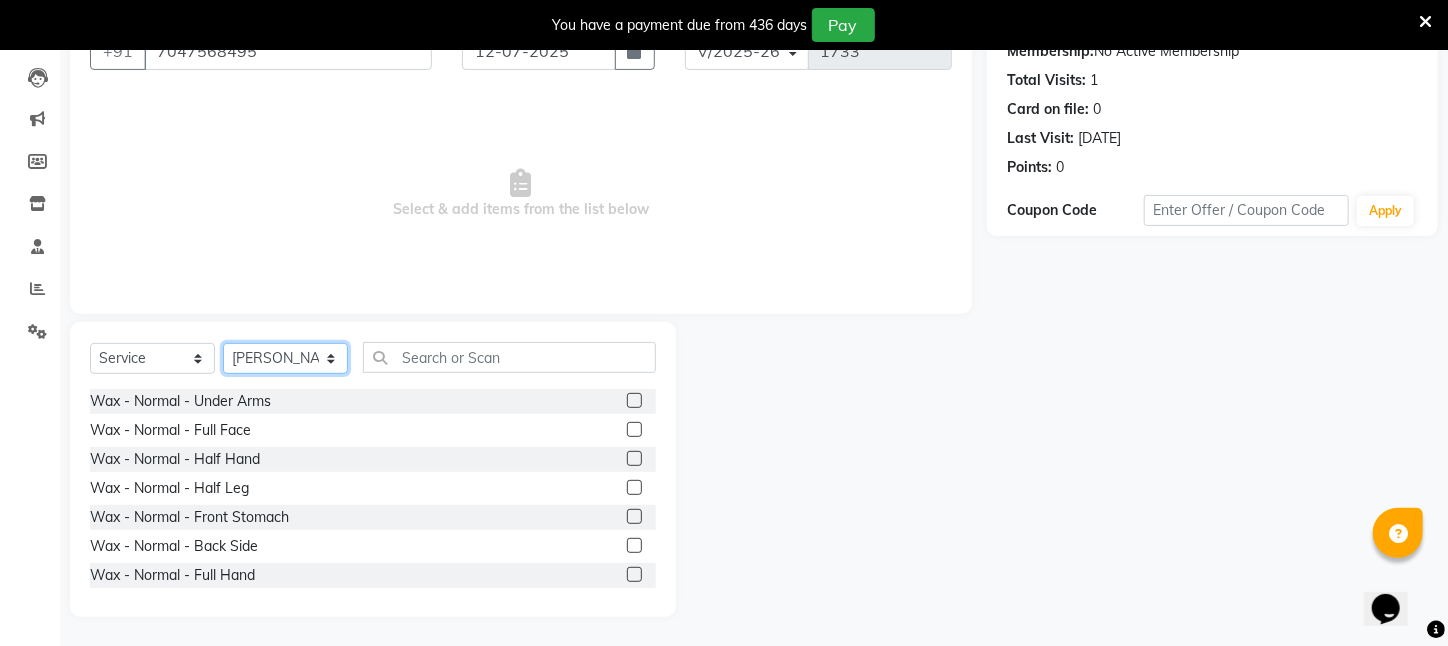 select on "28698" 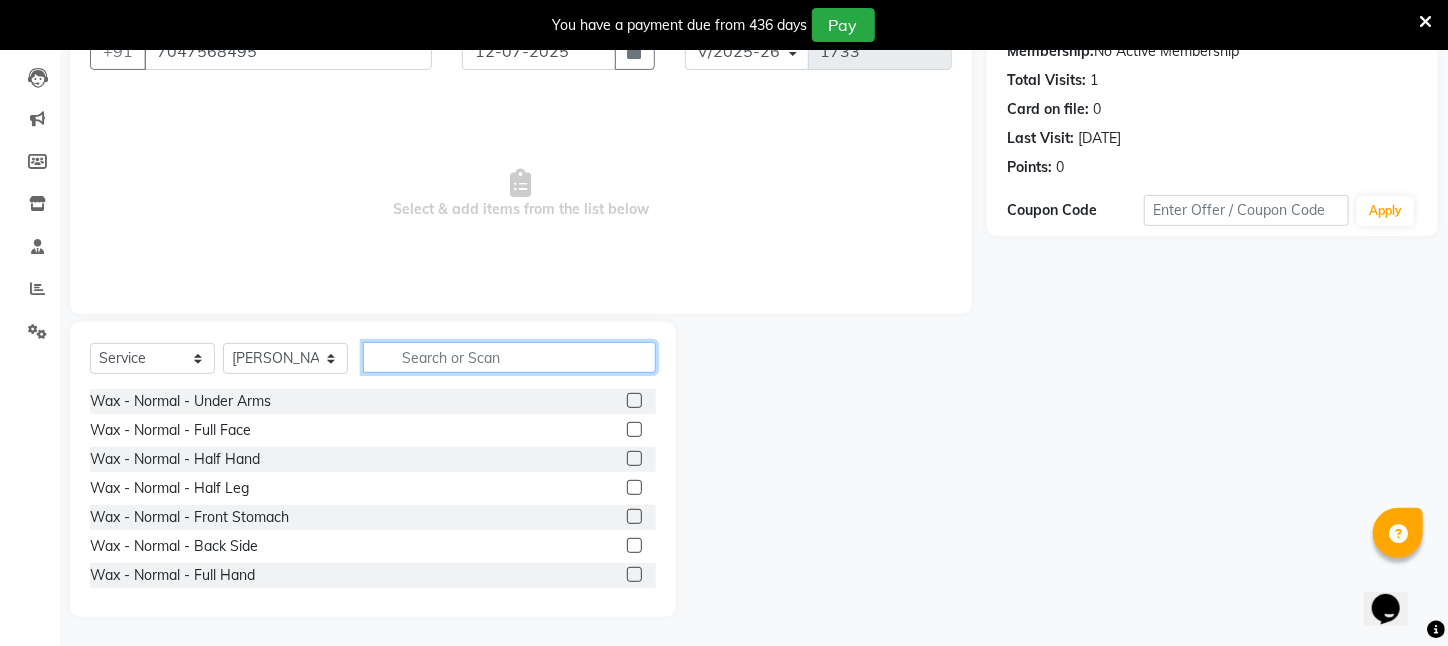 click 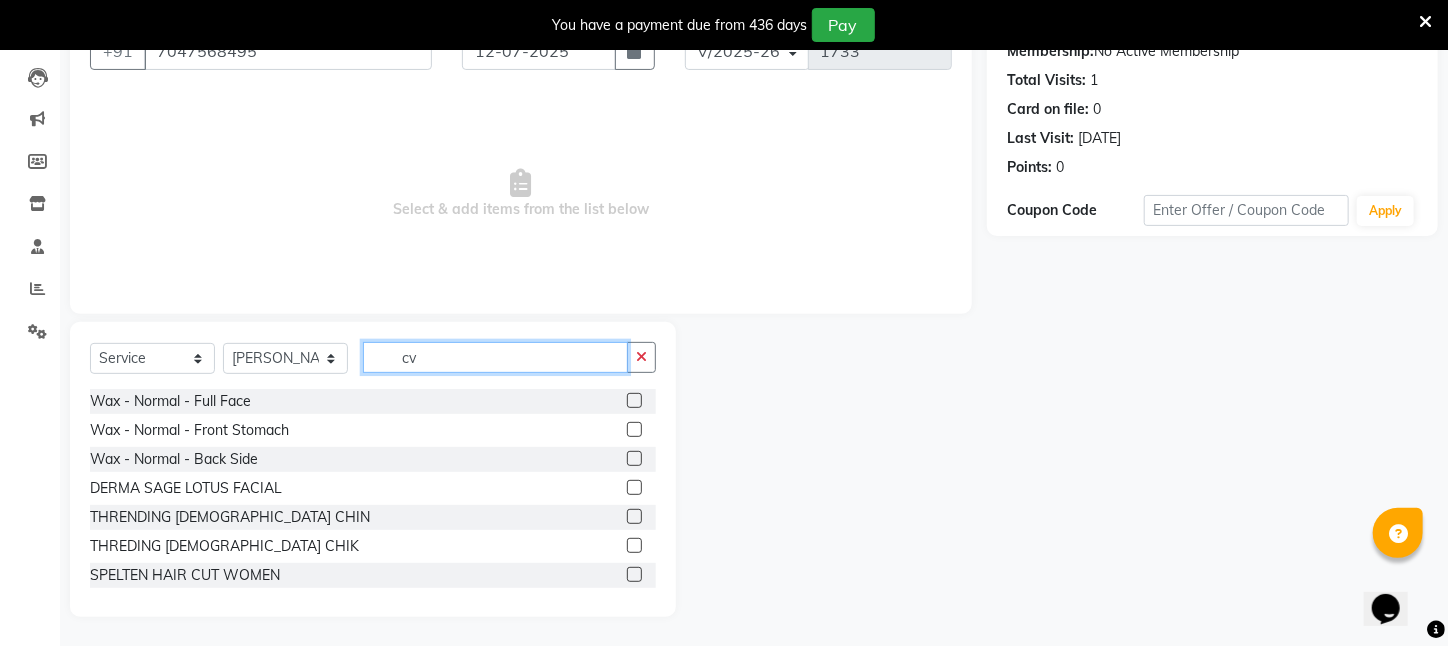 scroll, scrollTop: 179, scrollLeft: 0, axis: vertical 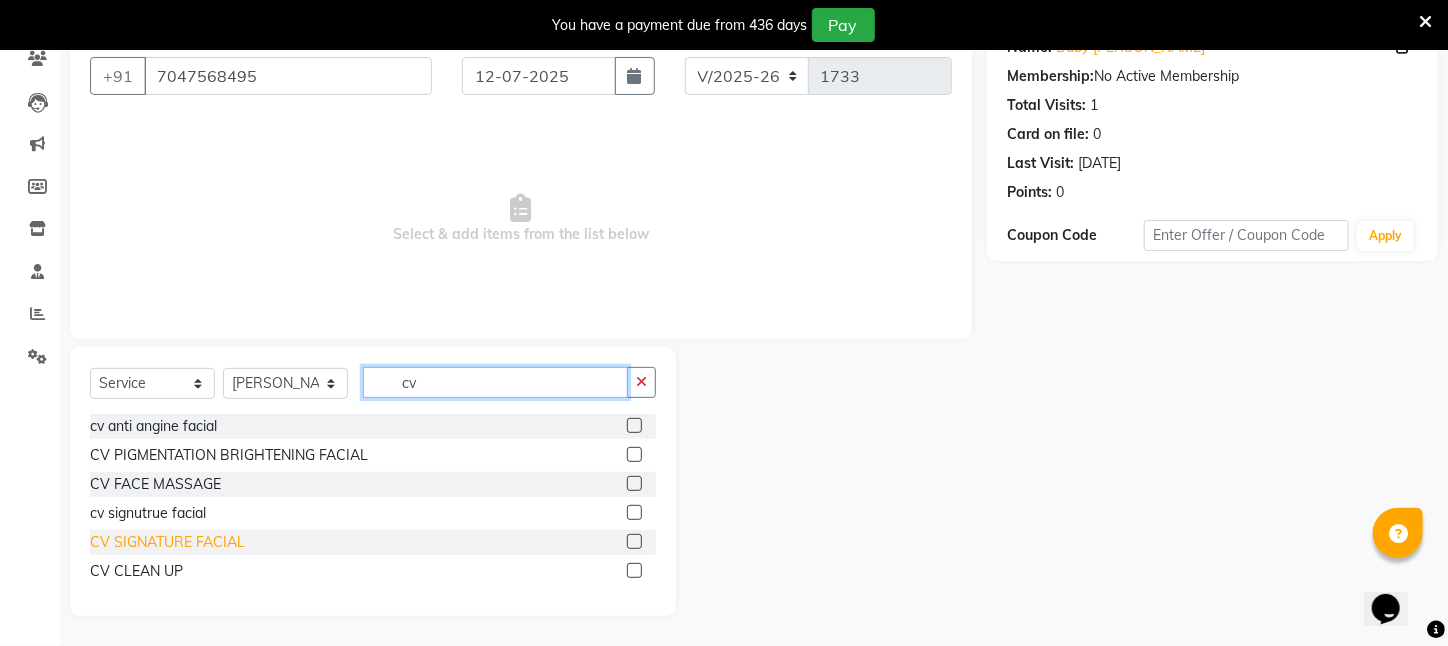 type on "cv" 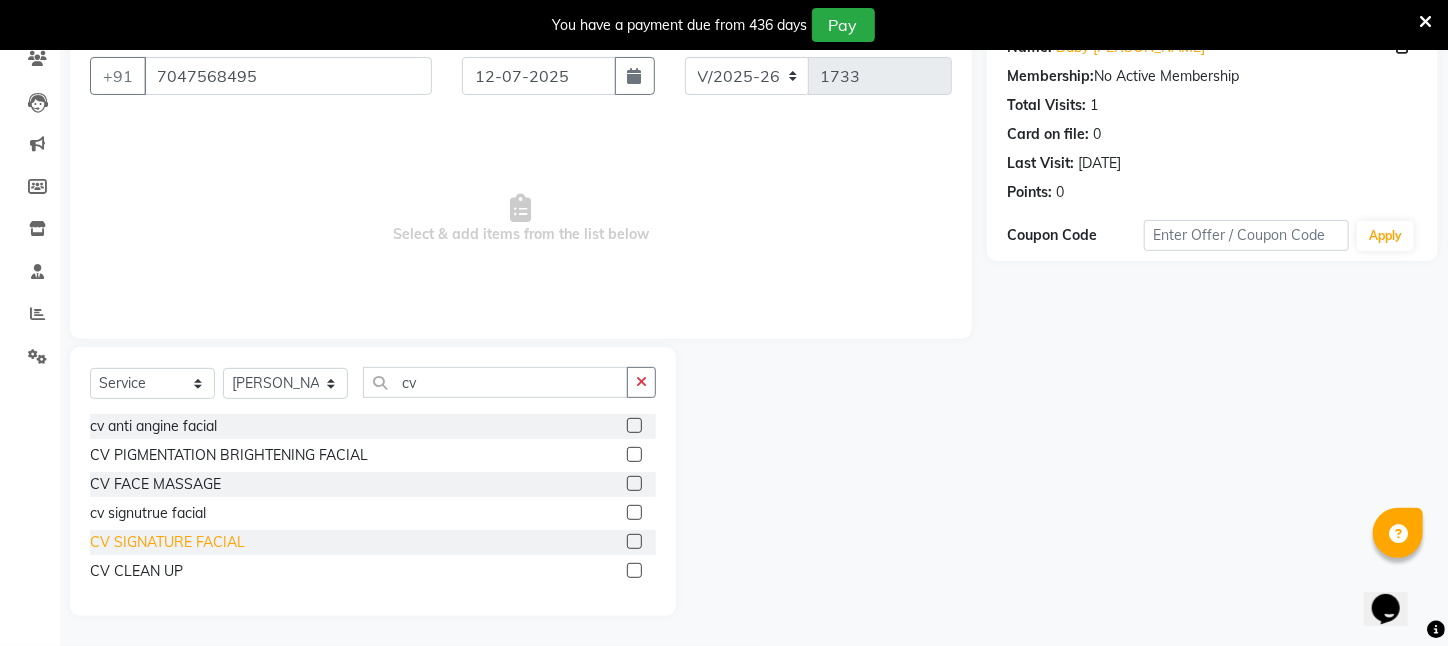 click on "CV SIGNATURE FACIAL" 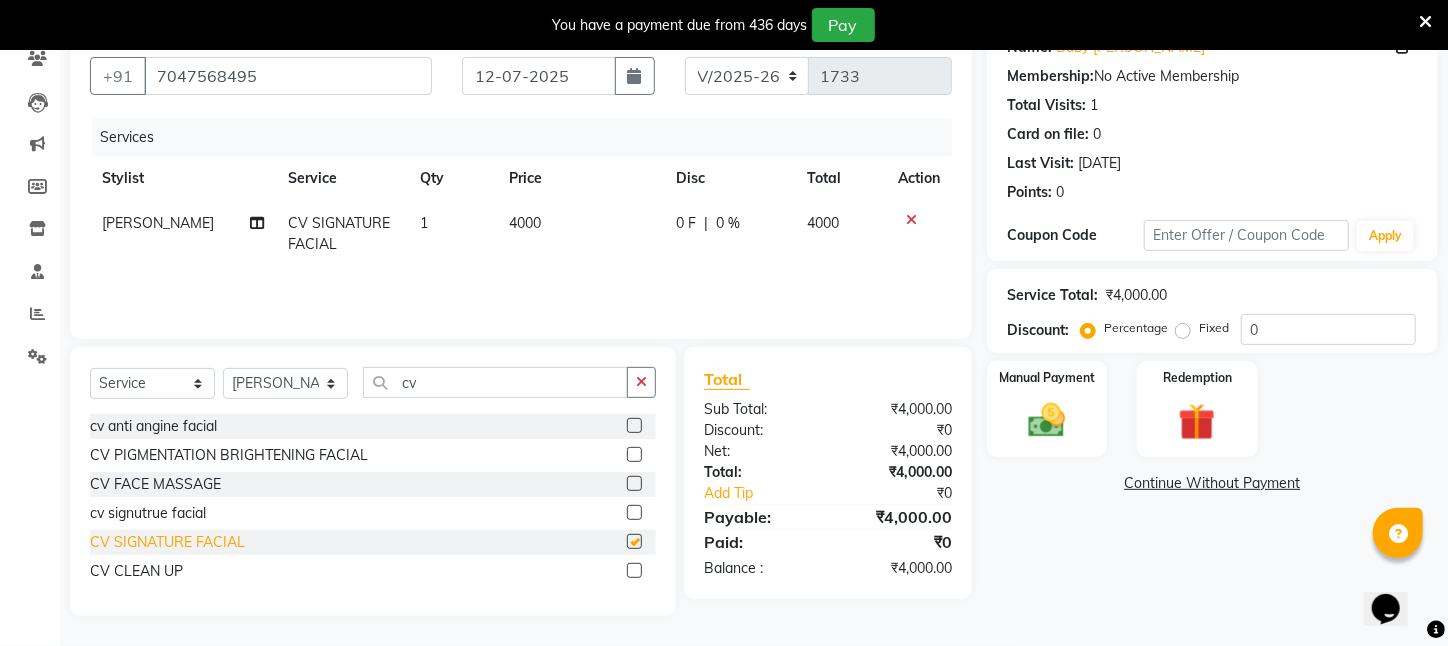 checkbox on "false" 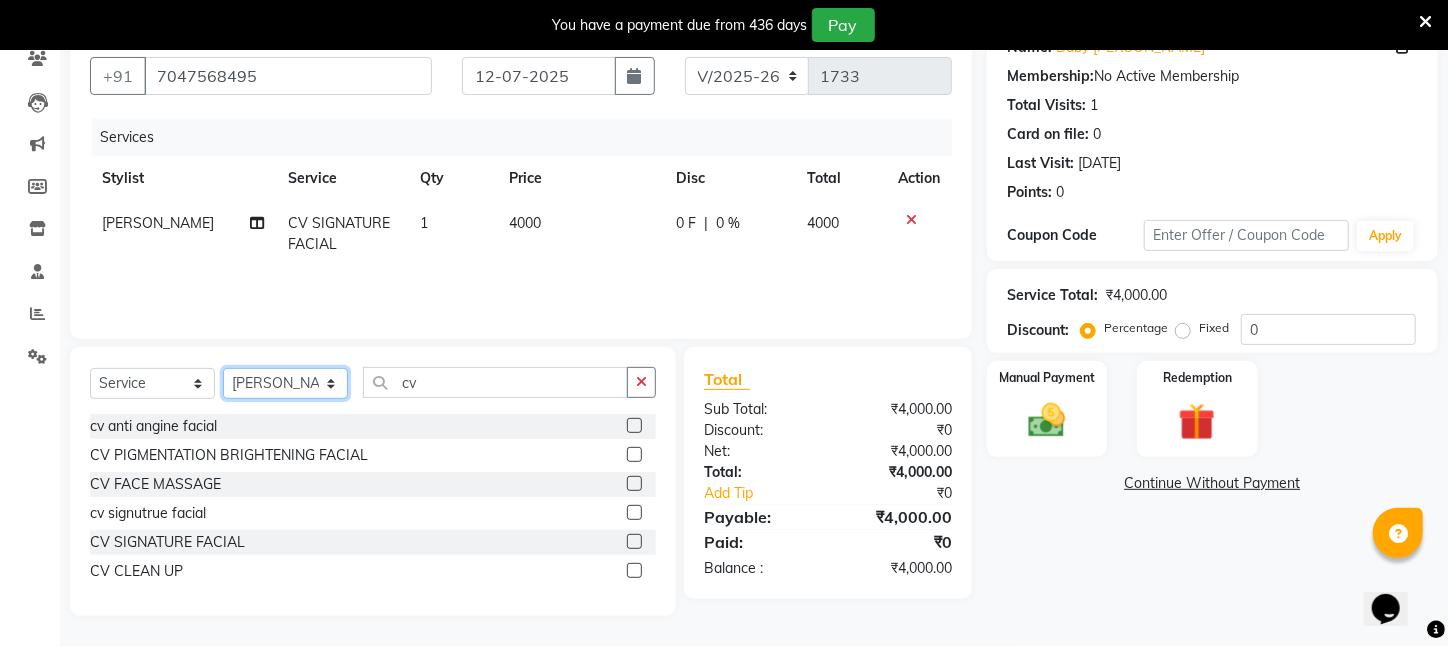 drag, startPoint x: 288, startPoint y: 384, endPoint x: 285, endPoint y: 373, distance: 11.401754 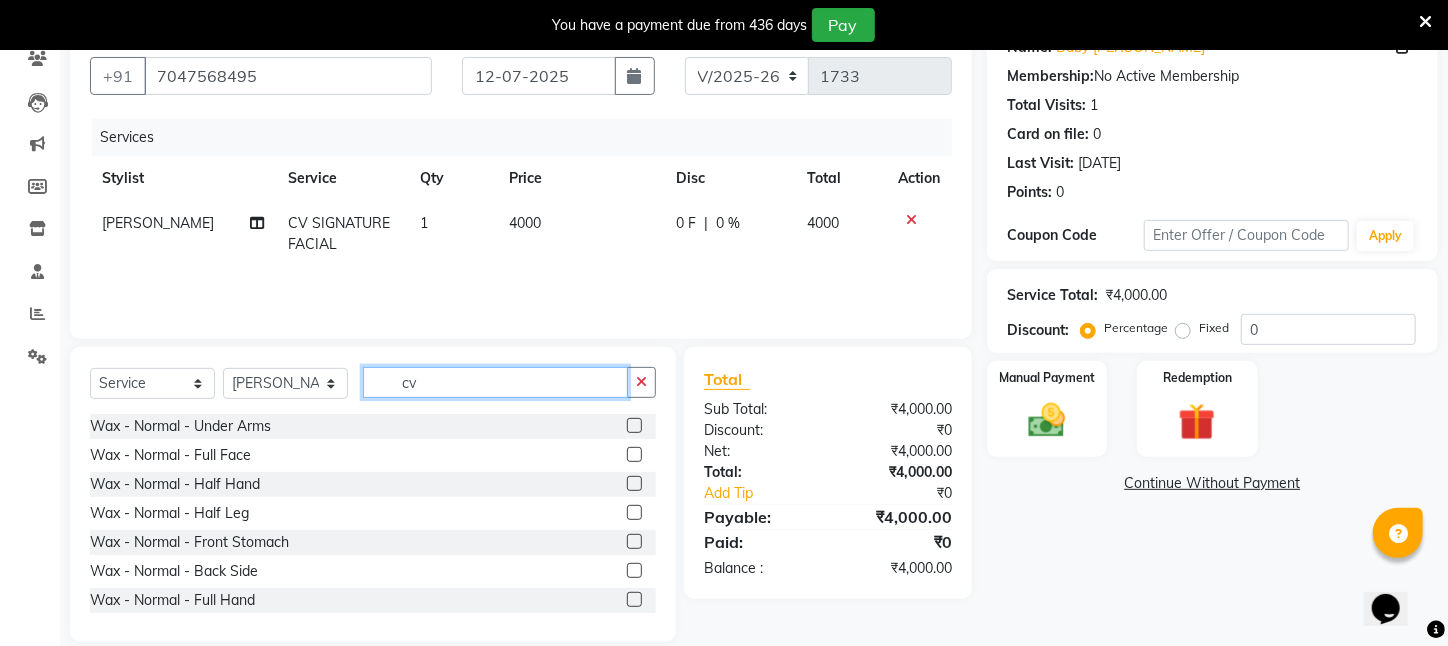 drag, startPoint x: 473, startPoint y: 376, endPoint x: 300, endPoint y: 390, distance: 173.56555 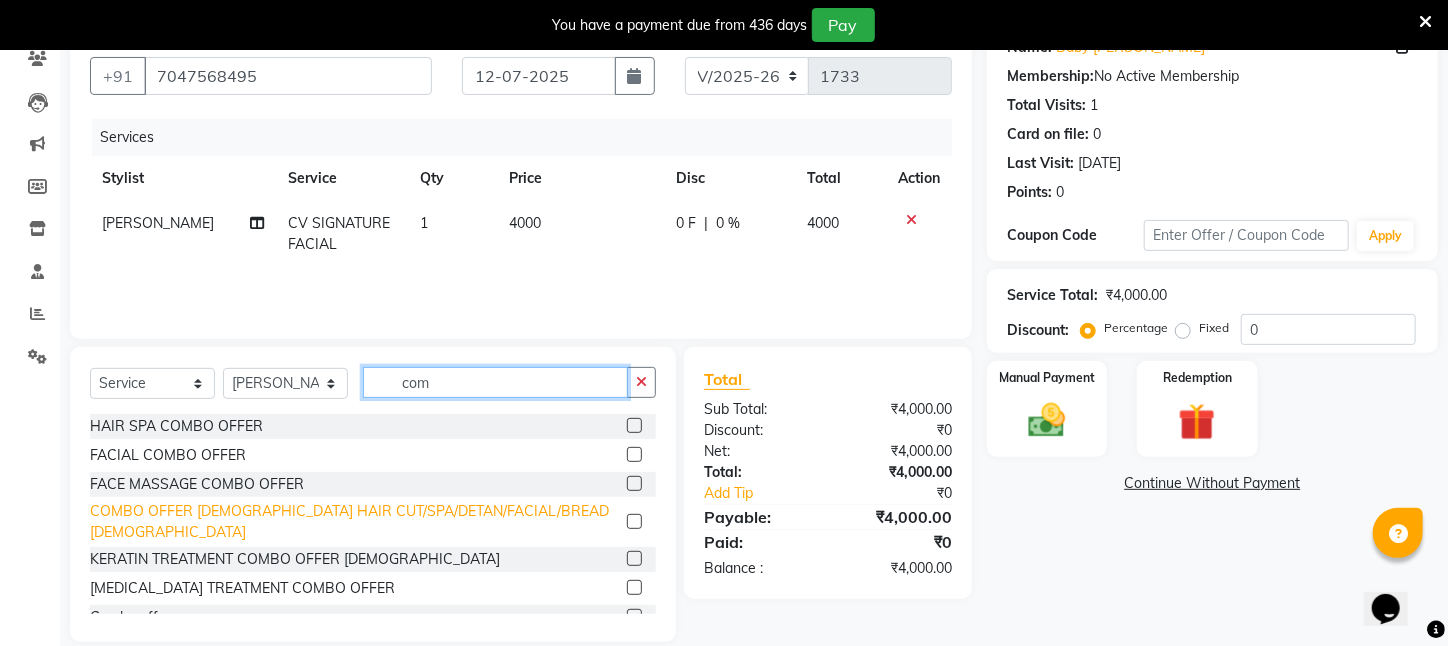 type on "com" 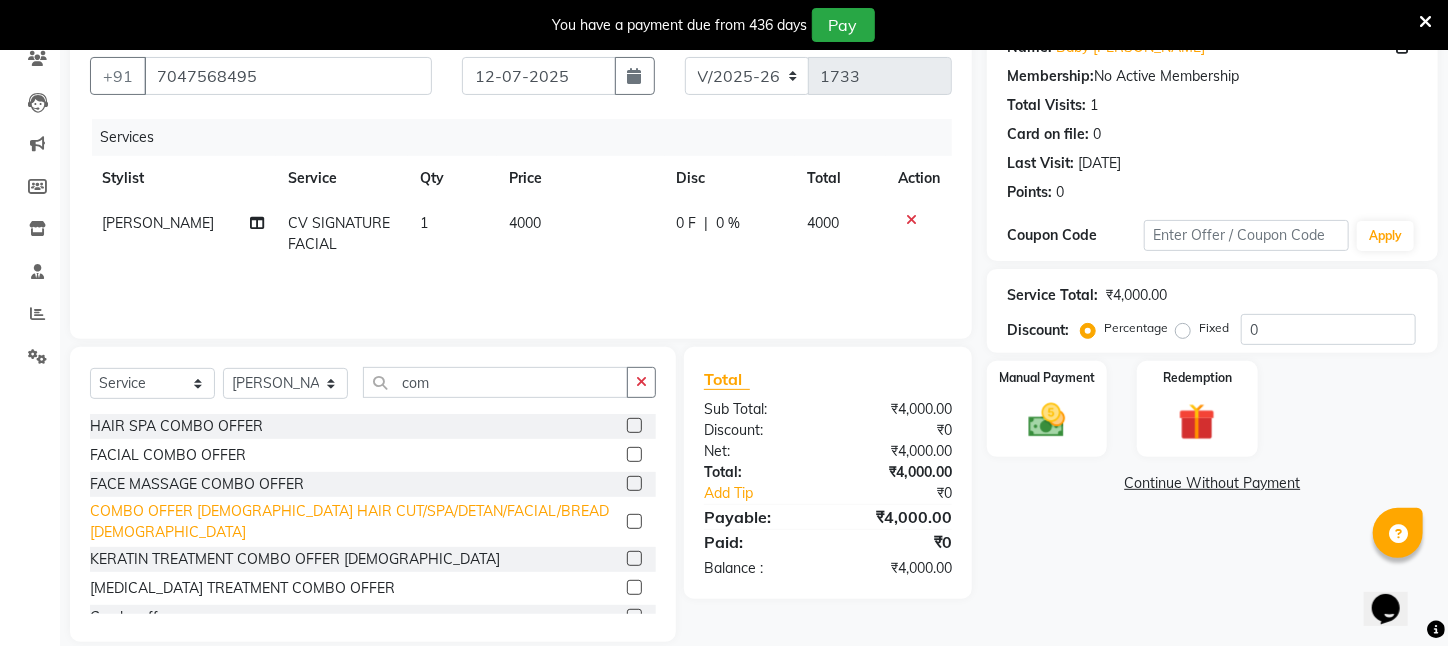click on "COMBO OFFER [DEMOGRAPHIC_DATA] HAIR CUT/SPA/DETAN/FACIAL/BREAD [DEMOGRAPHIC_DATA]" 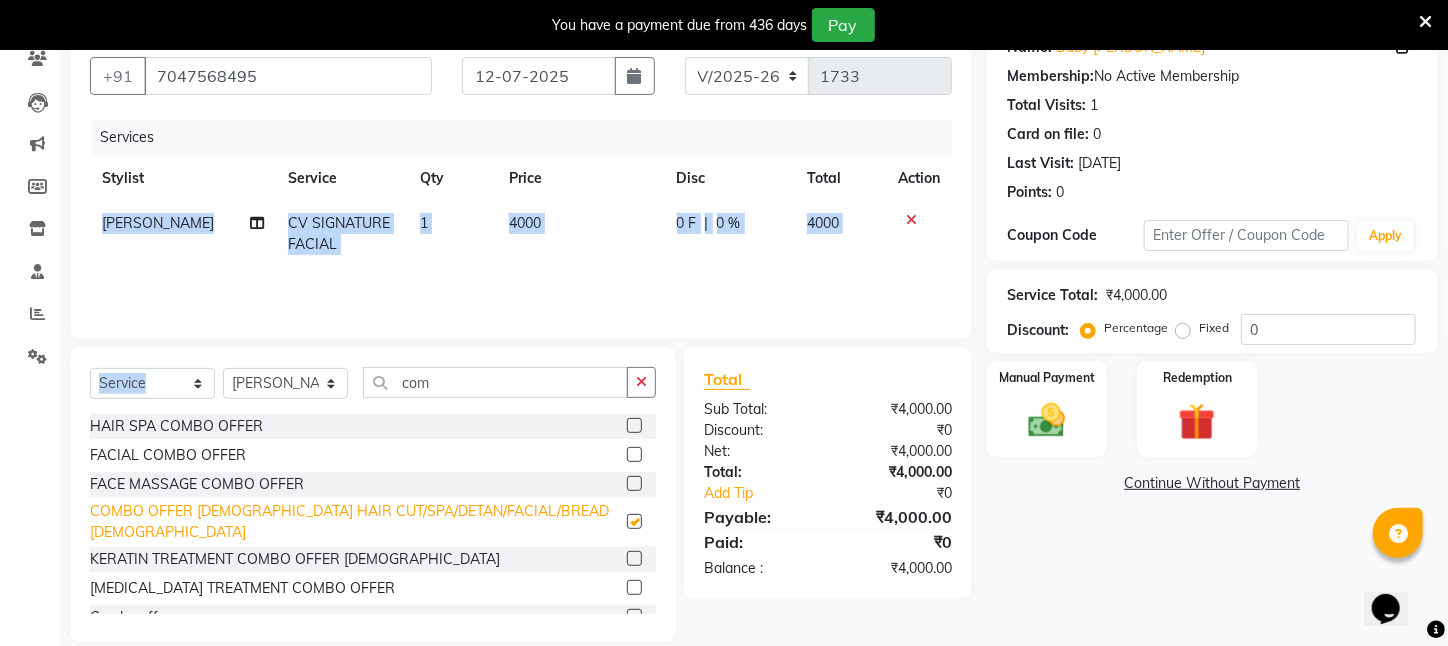 click on "Select  Service  Product  Membership  Package Voucher Prepaid Gift Card  Select Stylist Aftab Ansar  ARPITA DEEPIKA IMRAAN Injamam KESHAV kharagpur Mahadev Pal Manisha MOUMITA NEHA Rahim Ruma SAIMA Shibani Sujit Suman TINKU Venu com" 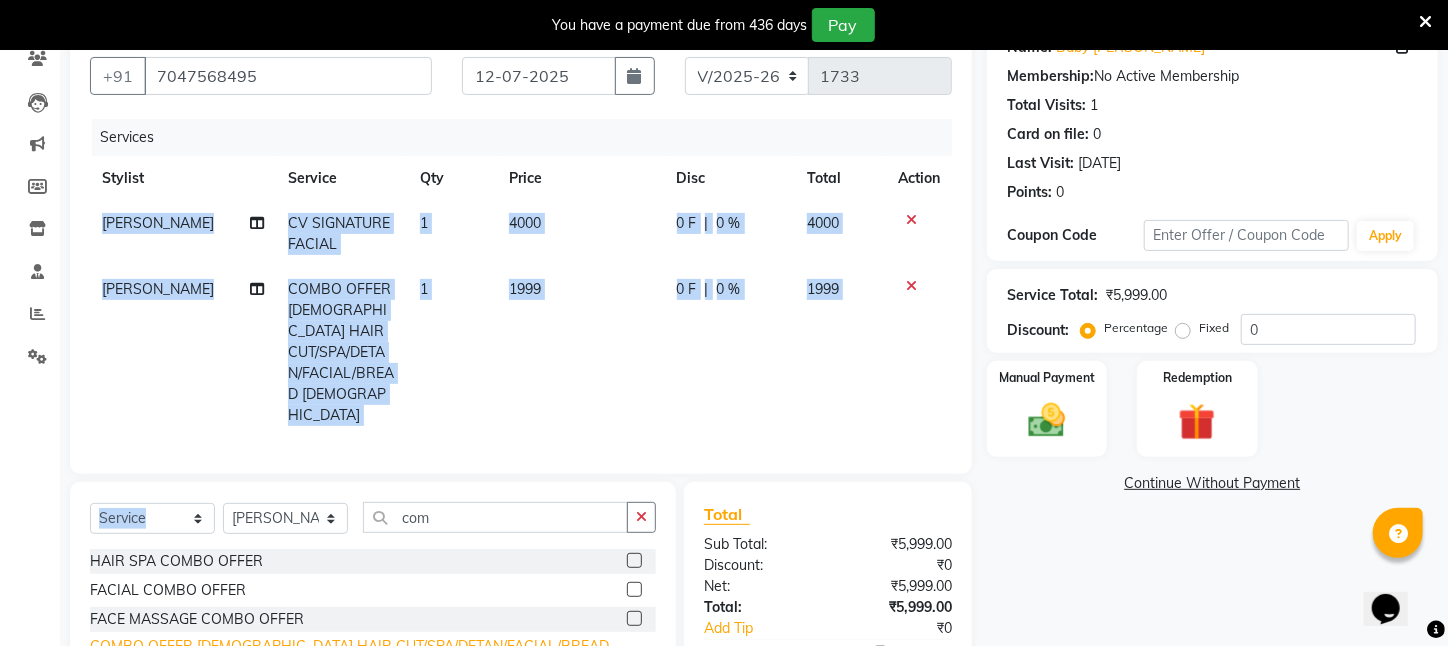 checkbox on "false" 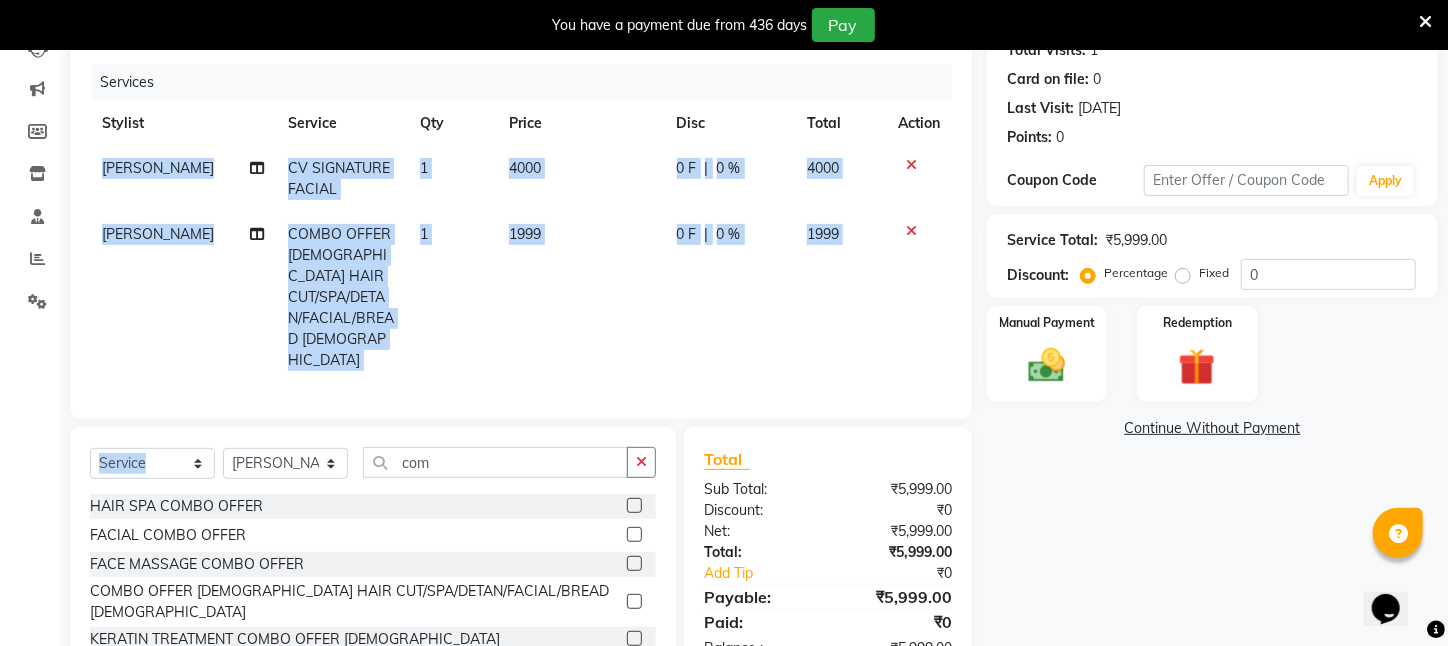 scroll, scrollTop: 278, scrollLeft: 0, axis: vertical 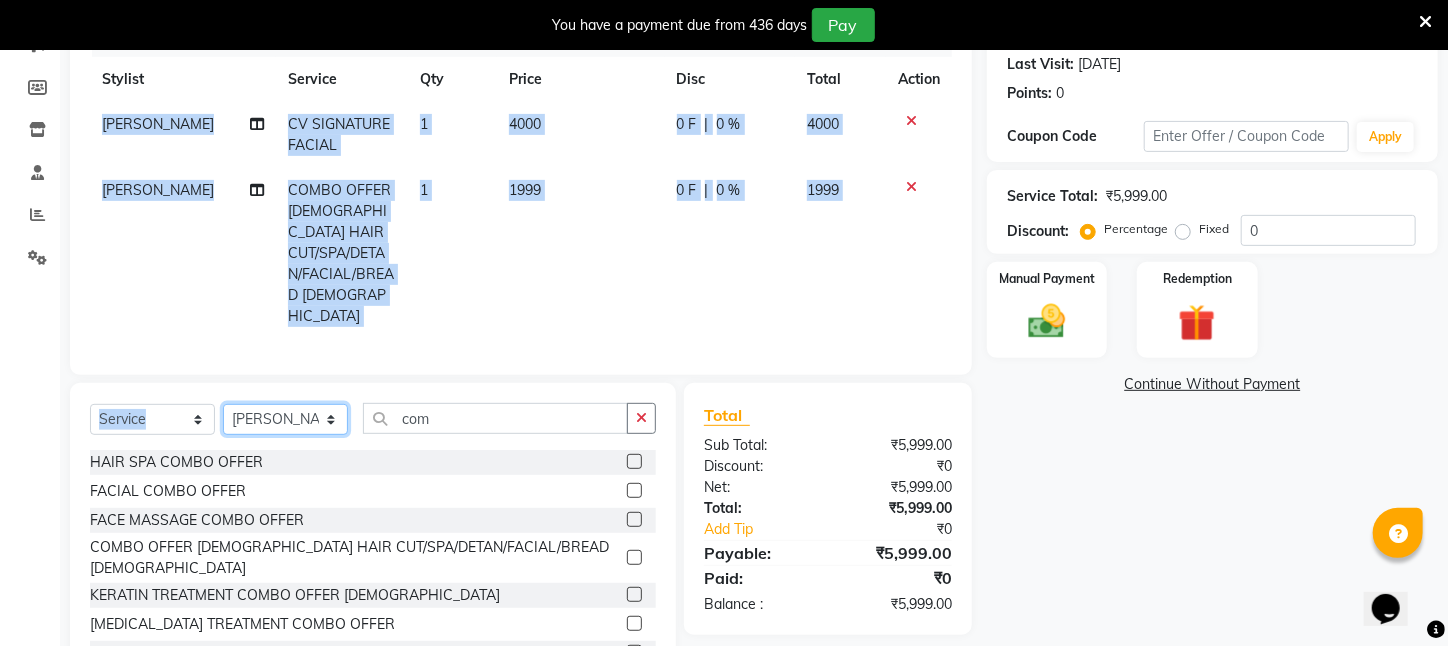 click on "Select Stylist [PERSON_NAME] [PERSON_NAME] DEEPIKA [PERSON_NAME] [PERSON_NAME] kharagpur Mahadev [PERSON_NAME] [PERSON_NAME] NEHA [PERSON_NAME] [PERSON_NAME] [PERSON_NAME] [PERSON_NAME] [PERSON_NAME]" 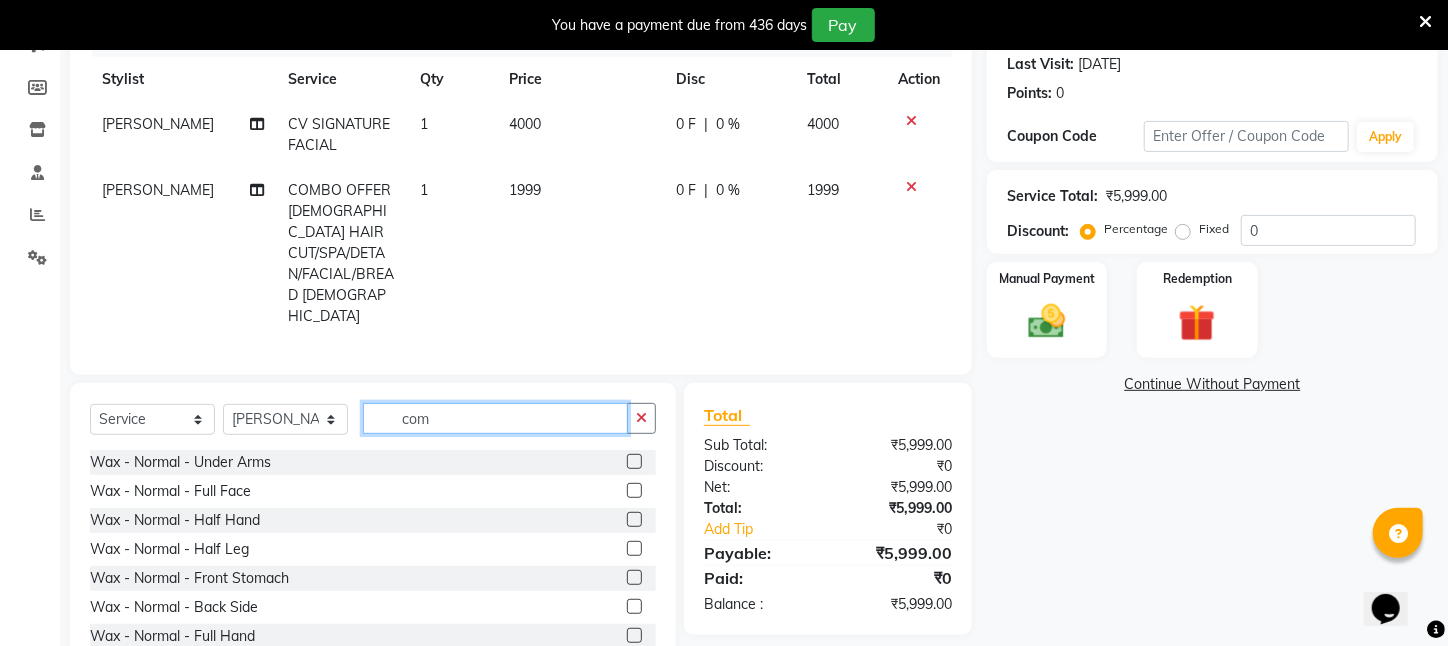 drag, startPoint x: 443, startPoint y: 391, endPoint x: 231, endPoint y: 412, distance: 213.03755 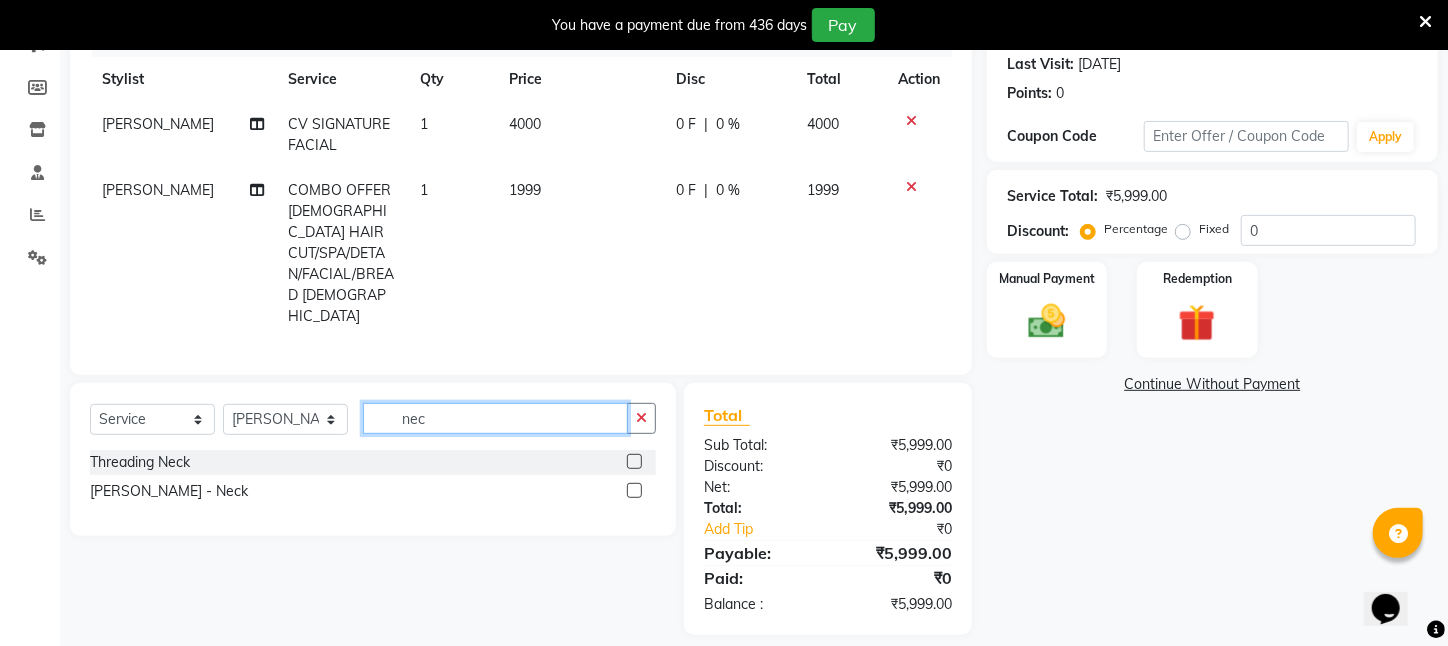 scroll, scrollTop: 269, scrollLeft: 0, axis: vertical 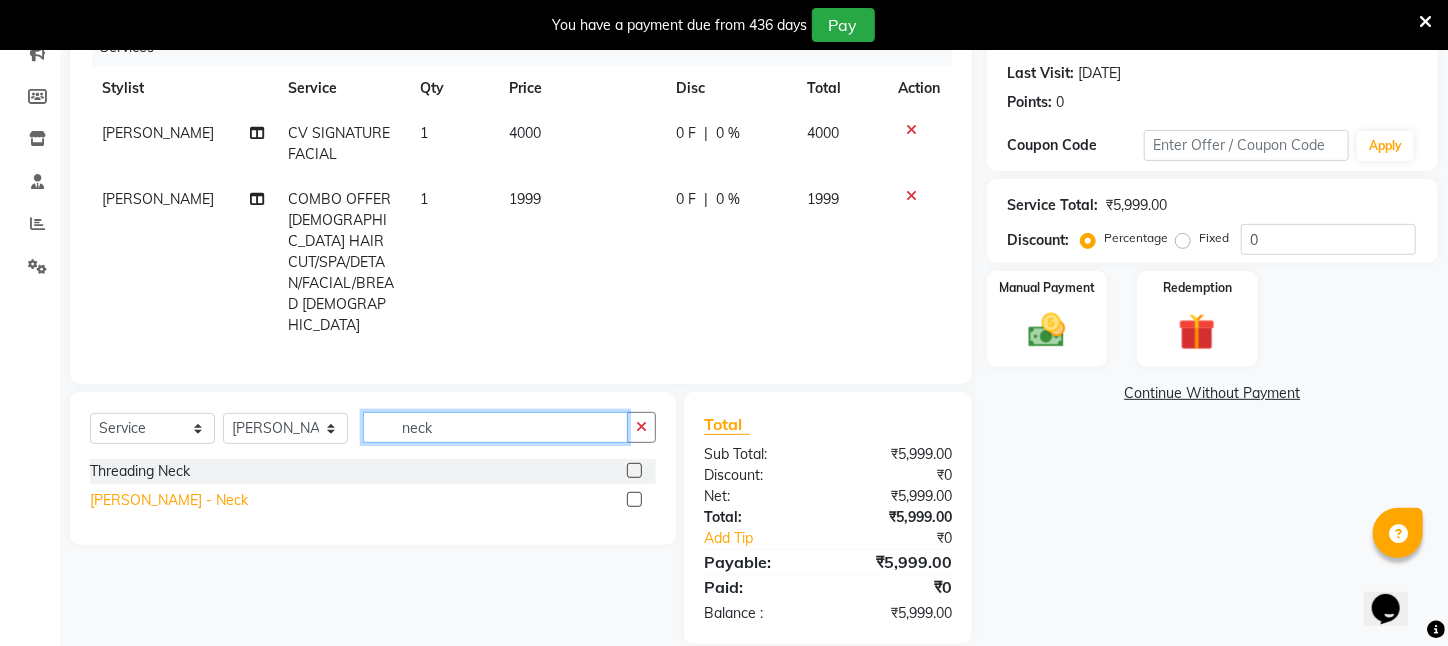type on "neck" 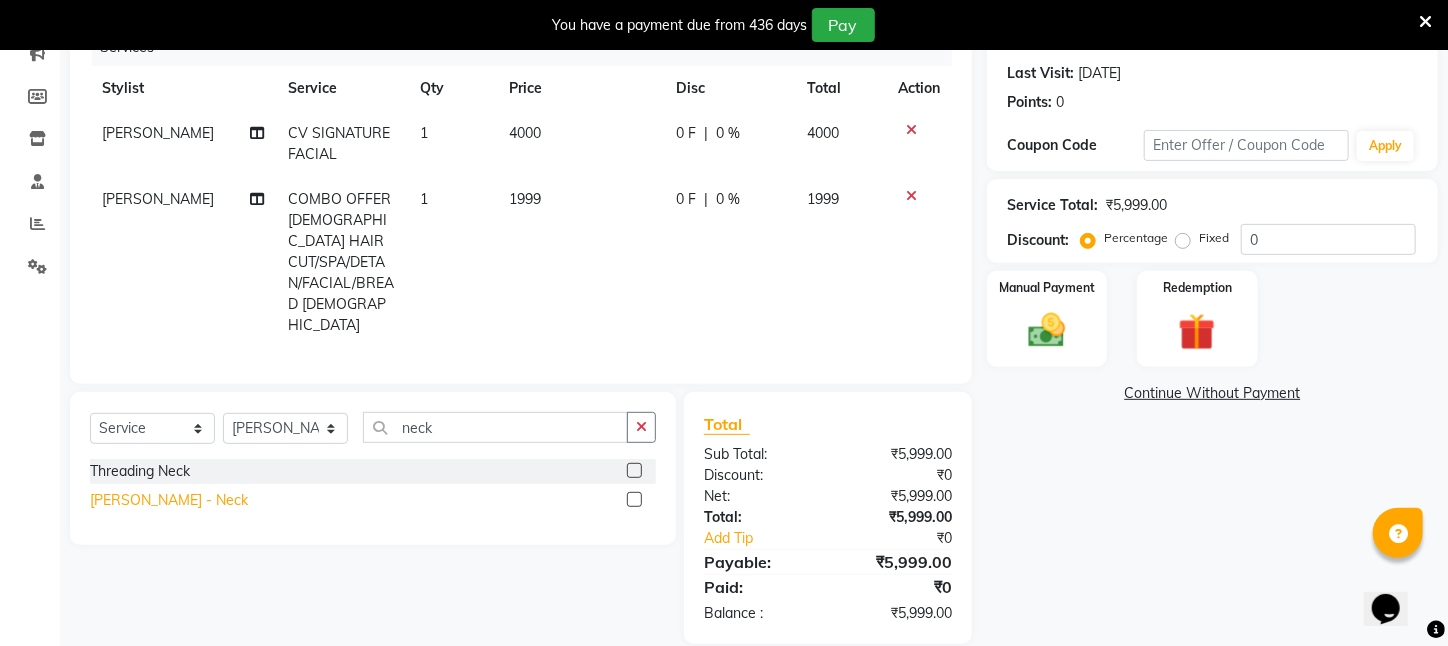 click on "[PERSON_NAME]   -   Neck" 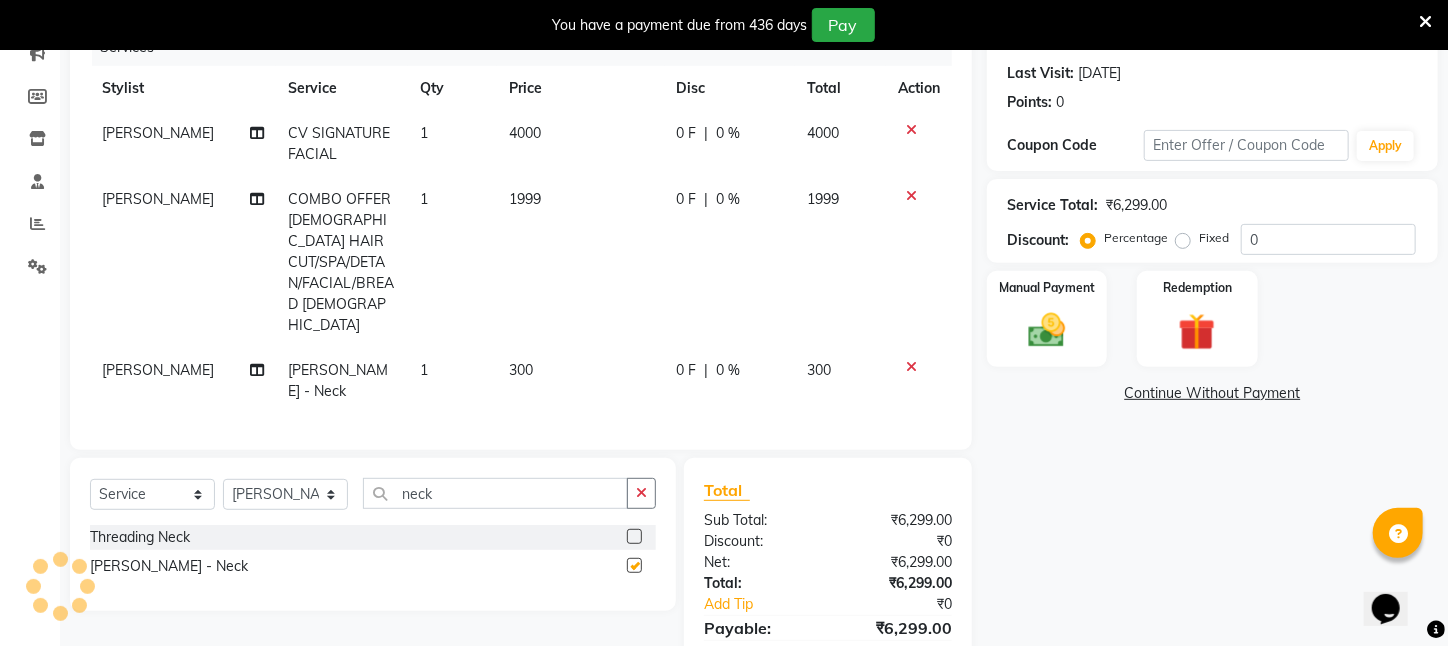 checkbox on "false" 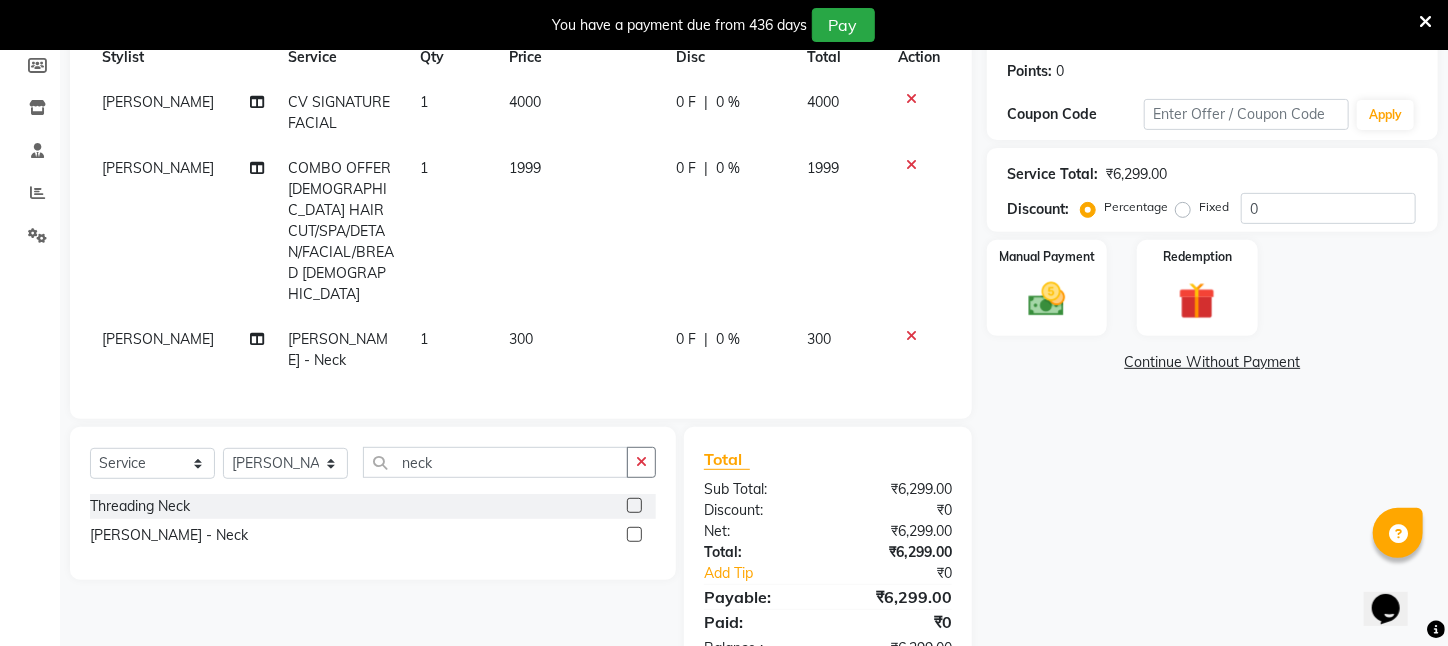 scroll, scrollTop: 314, scrollLeft: 0, axis: vertical 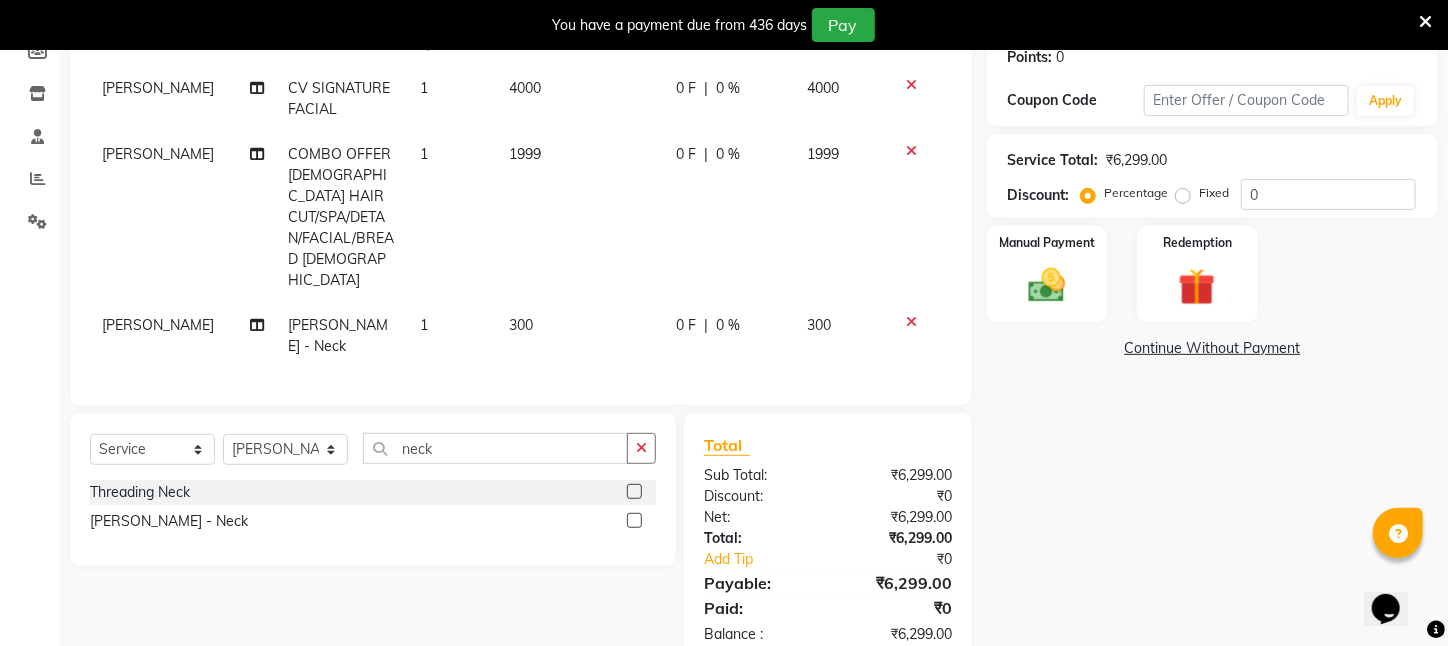 click on "0 F | 0 %" 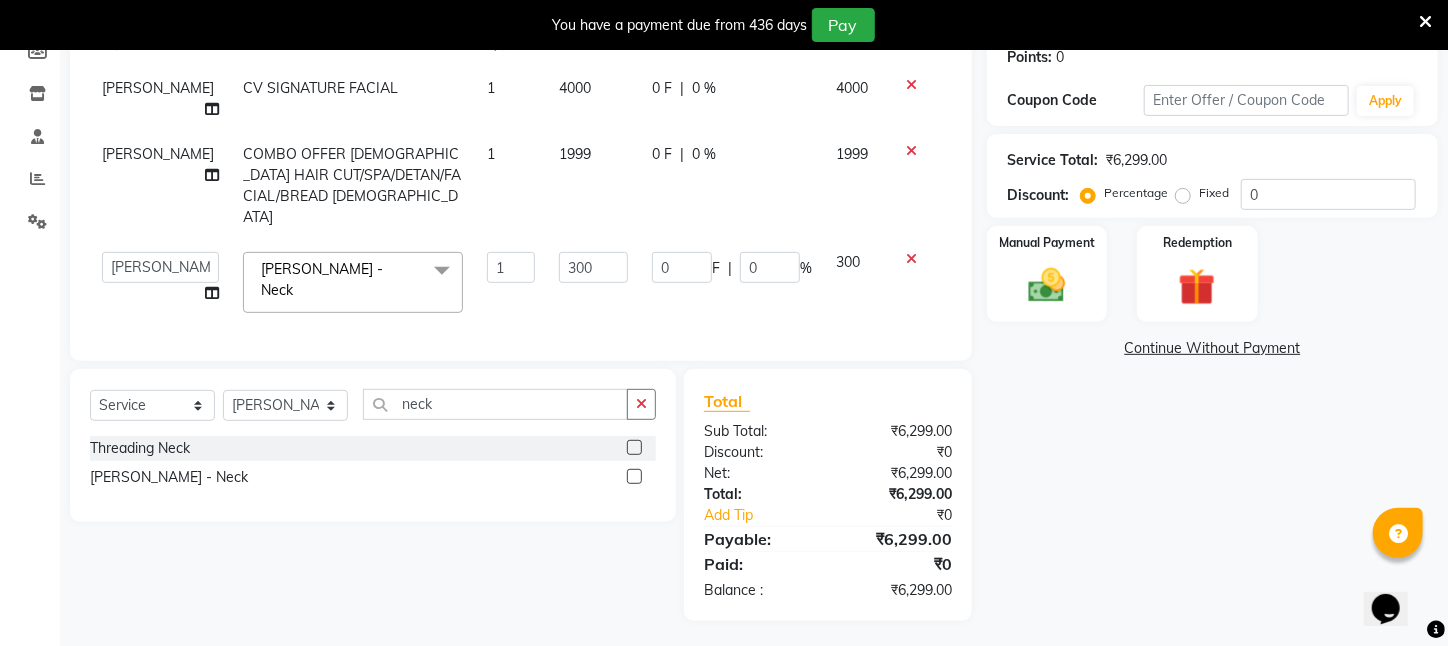 scroll, scrollTop: 282, scrollLeft: 0, axis: vertical 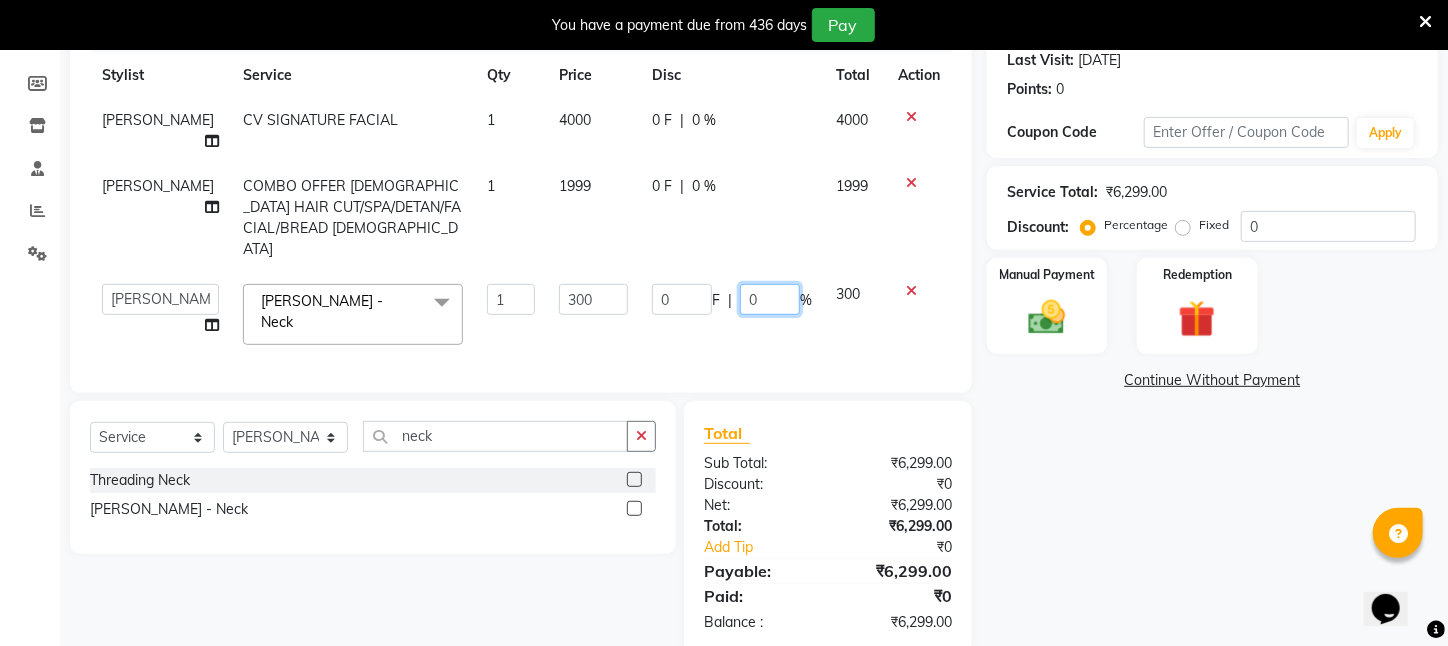 click on "0" 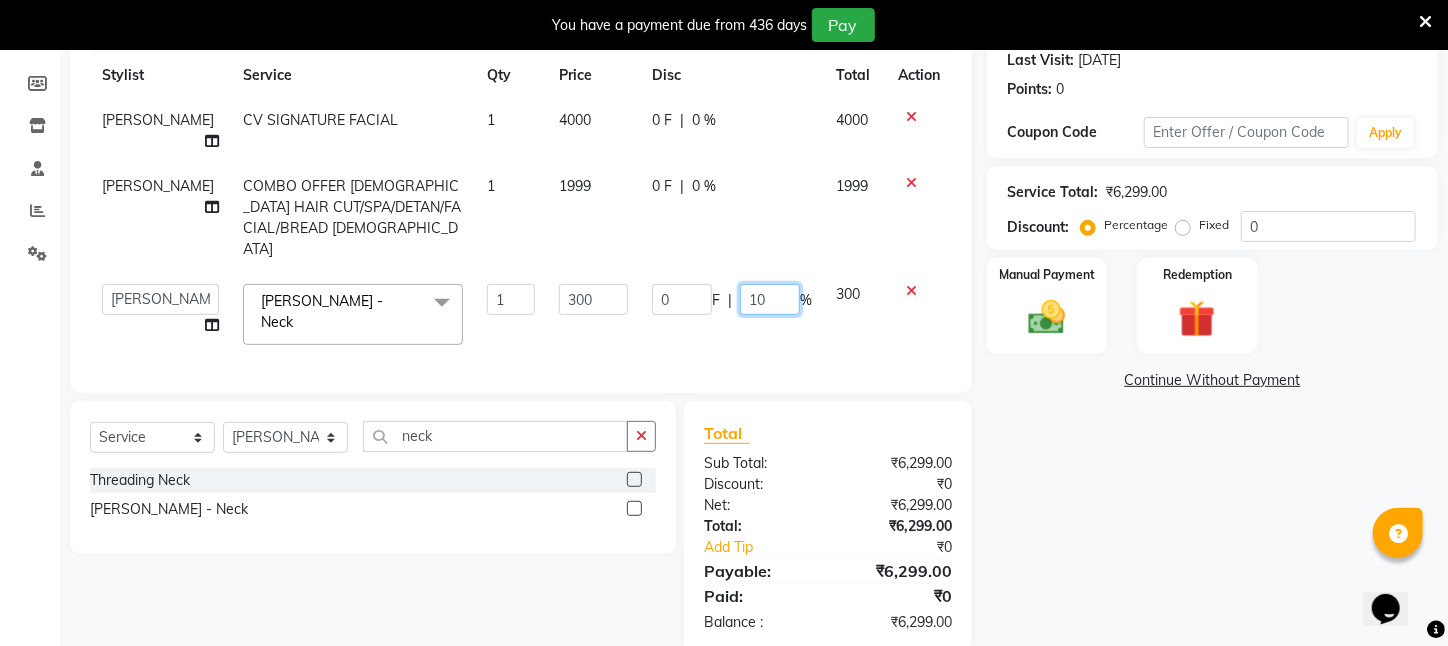 type on "100" 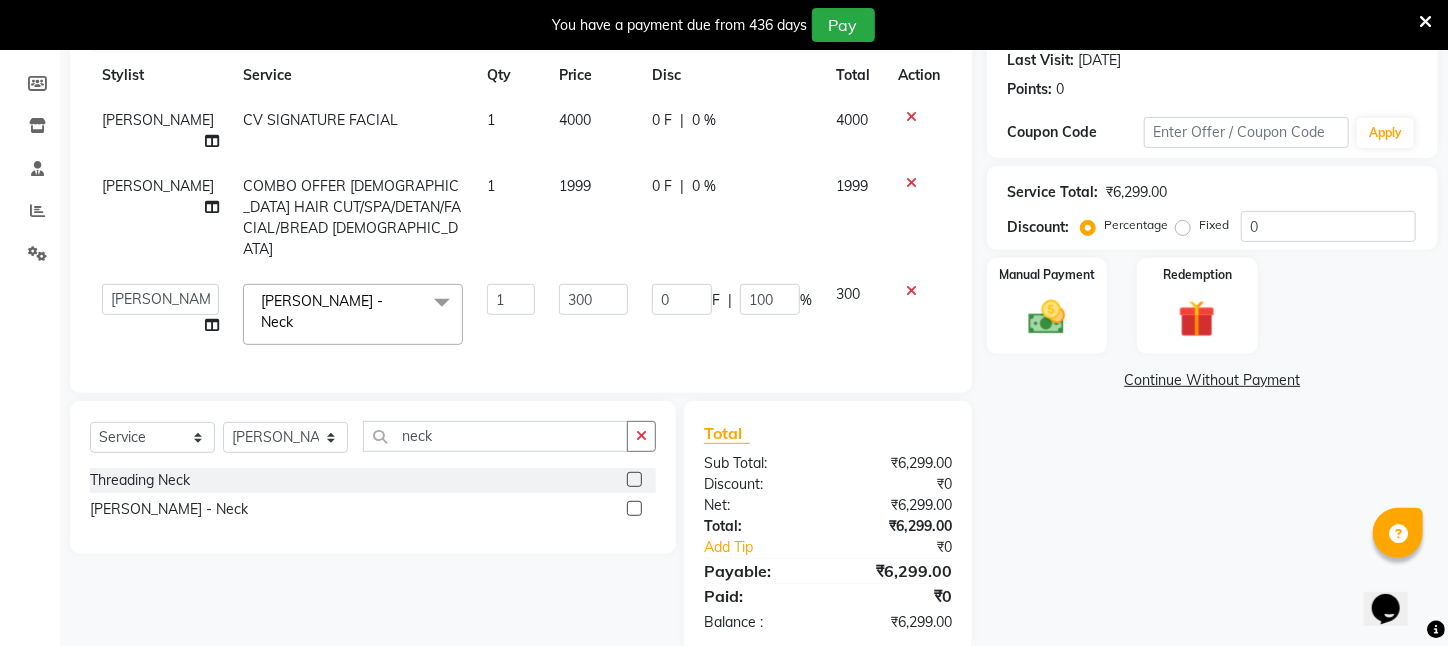 click on "0 F | 100 %" 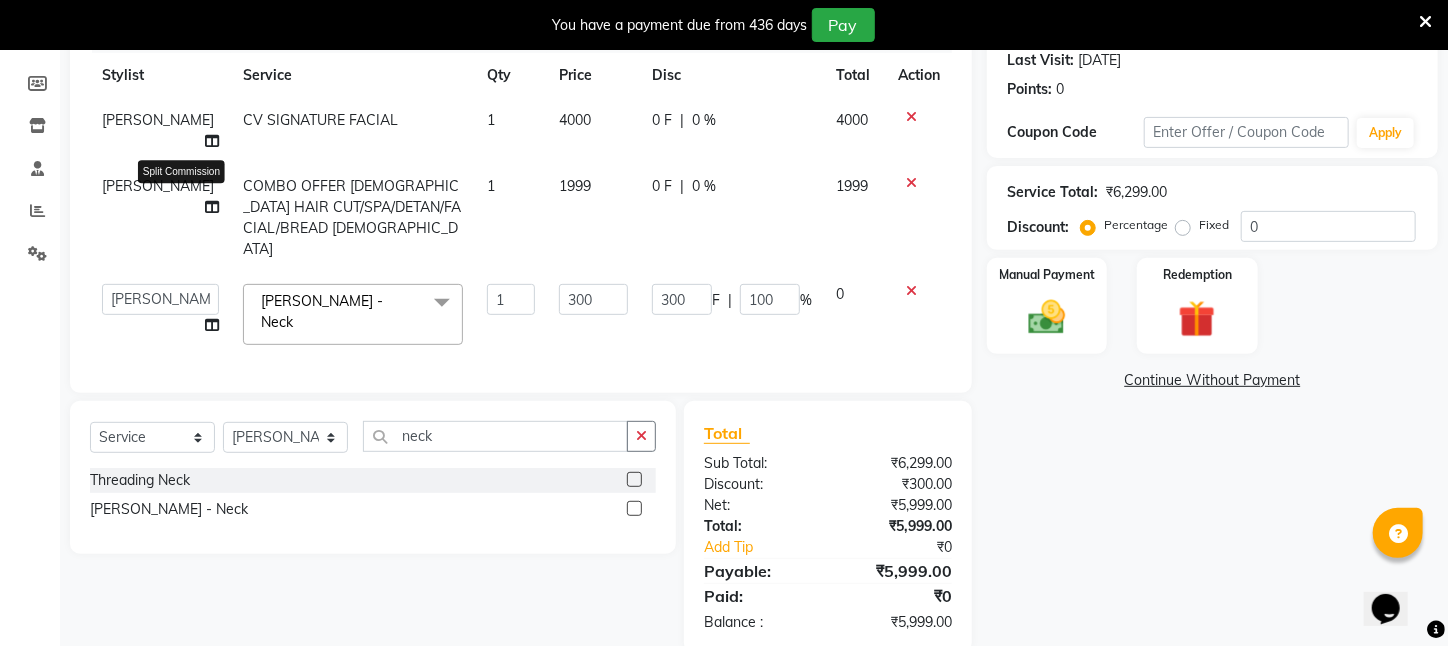 click 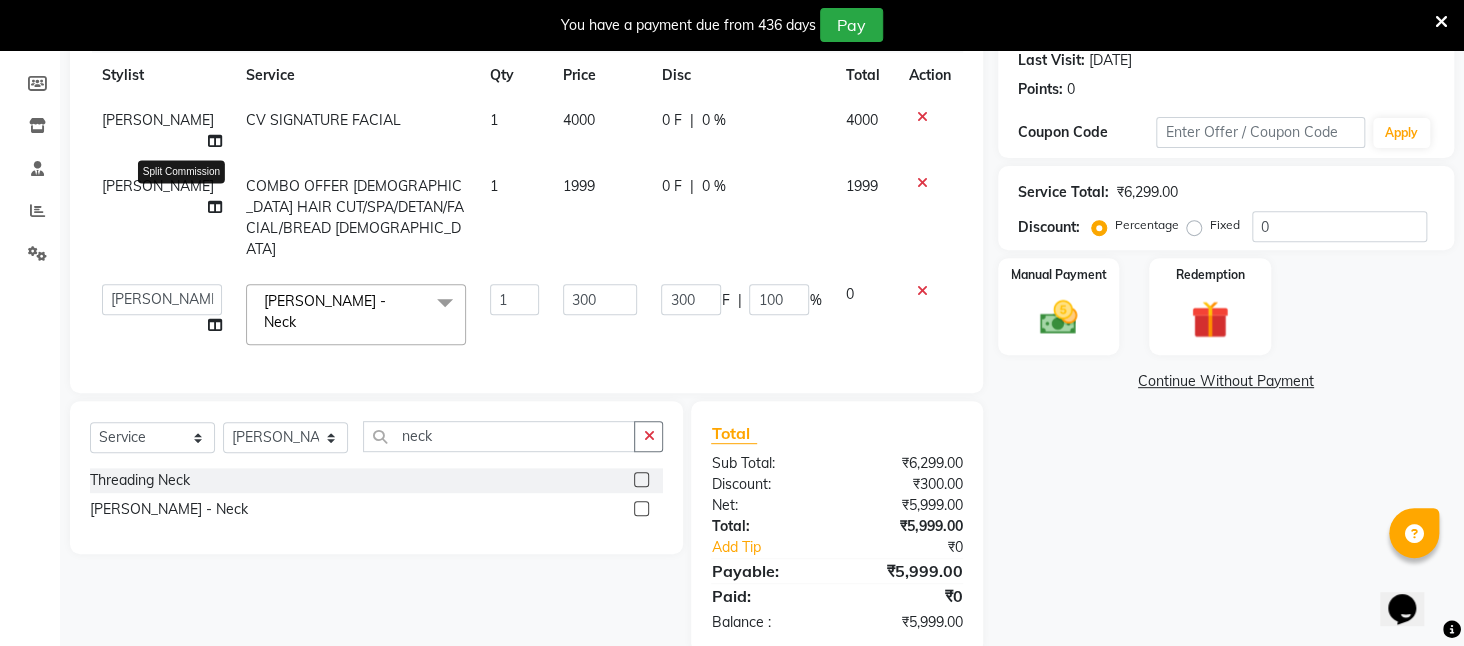 select on "23608" 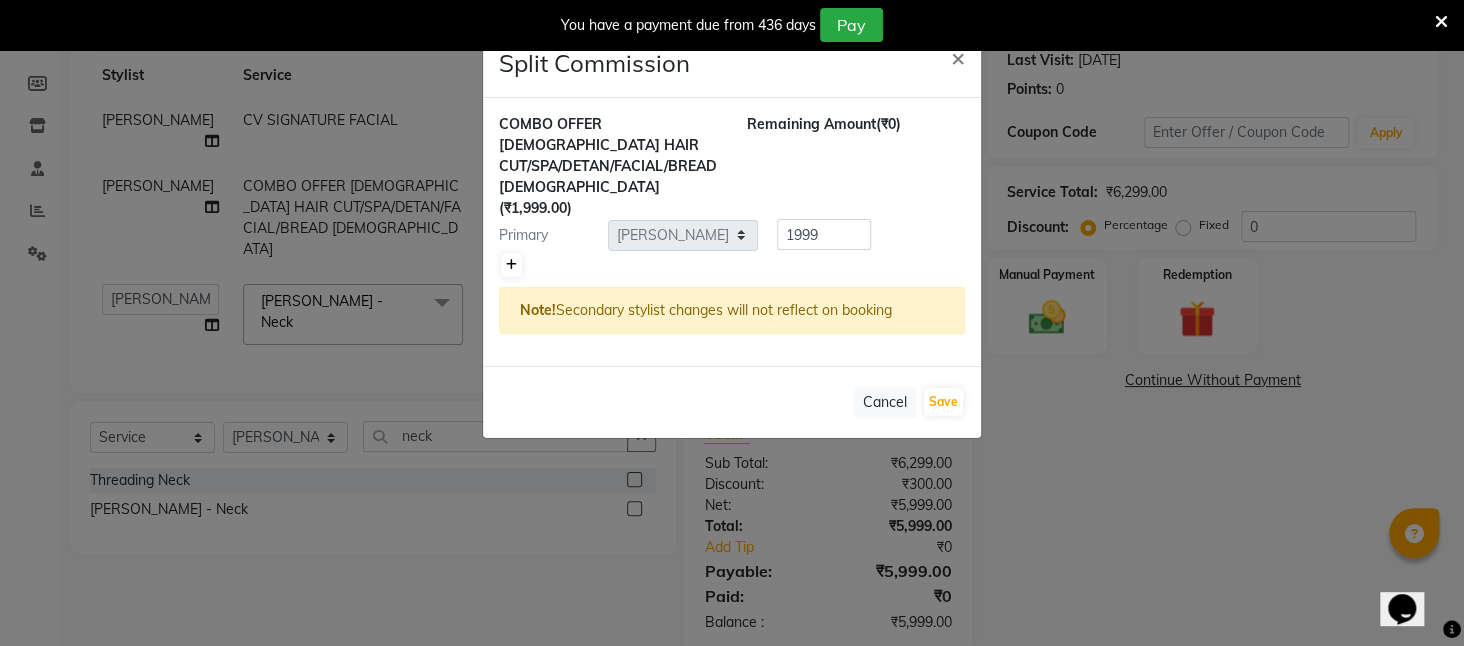 click 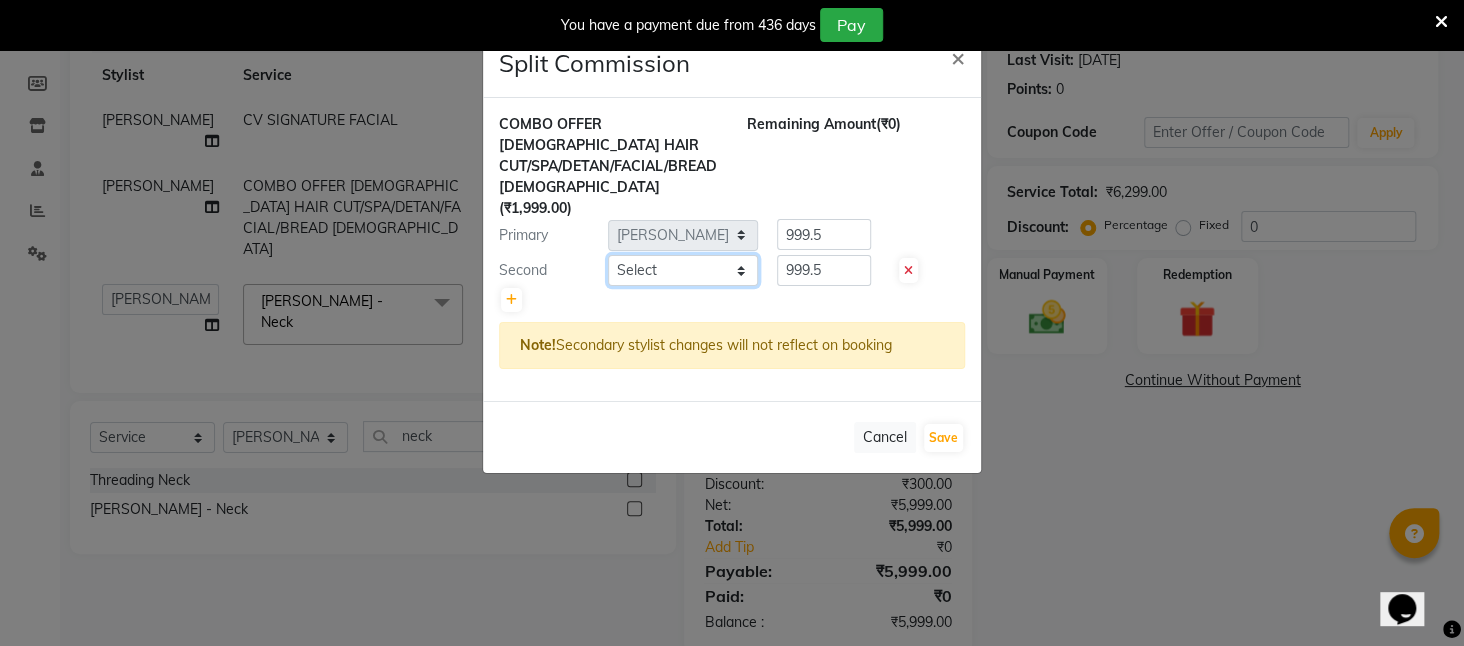 click on "Select  Aftab   Ansar    ARPITA   DEEPIKA   IMRAAN   Injamam   KESHAV   kharagpur   Mahadev Pal   Manisha   MOUMITA   NEHA   Rahim   Ruma   SAIMA   Shibani   Sujit   Suman   TINKU   Venu" 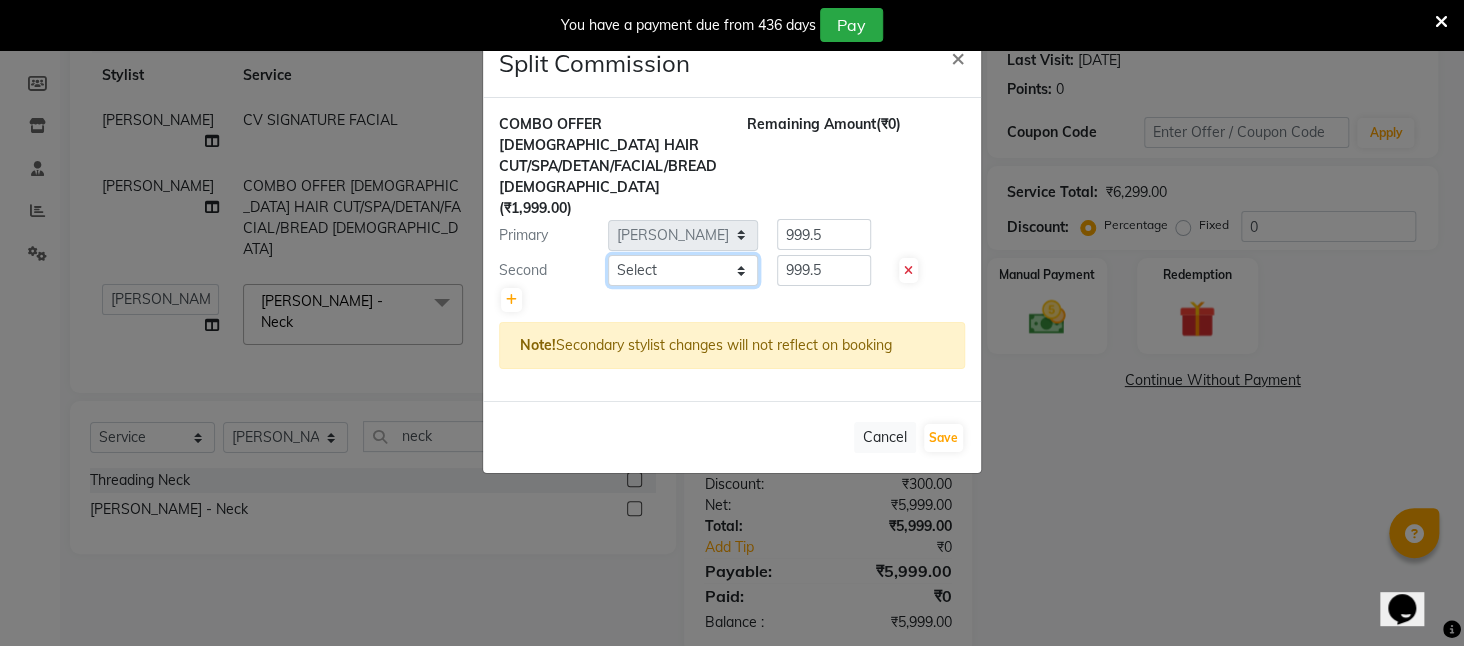 select on "28698" 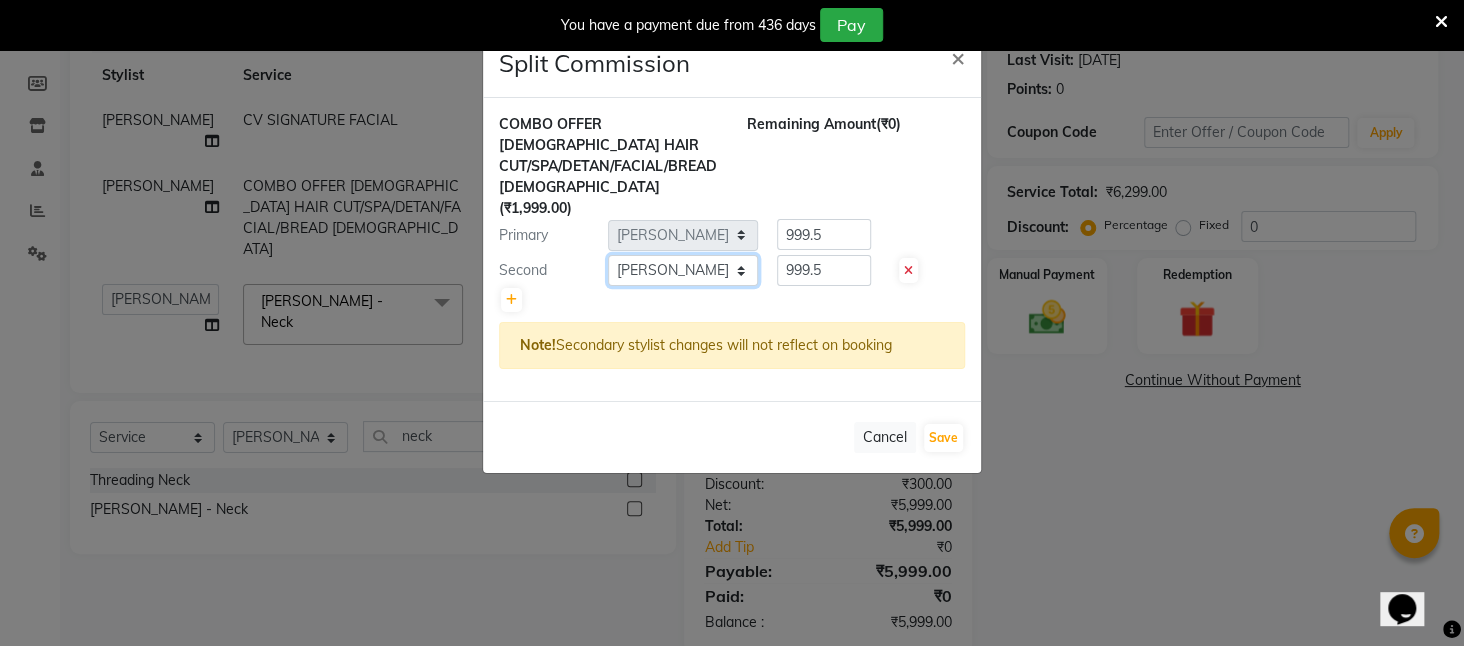 click on "Select  Aftab   Ansar    ARPITA   DEEPIKA   IMRAAN   Injamam   KESHAV   kharagpur   Mahadev Pal   Manisha   MOUMITA   NEHA   Rahim   Ruma   SAIMA   Shibani   Sujit   Suman   TINKU   Venu" 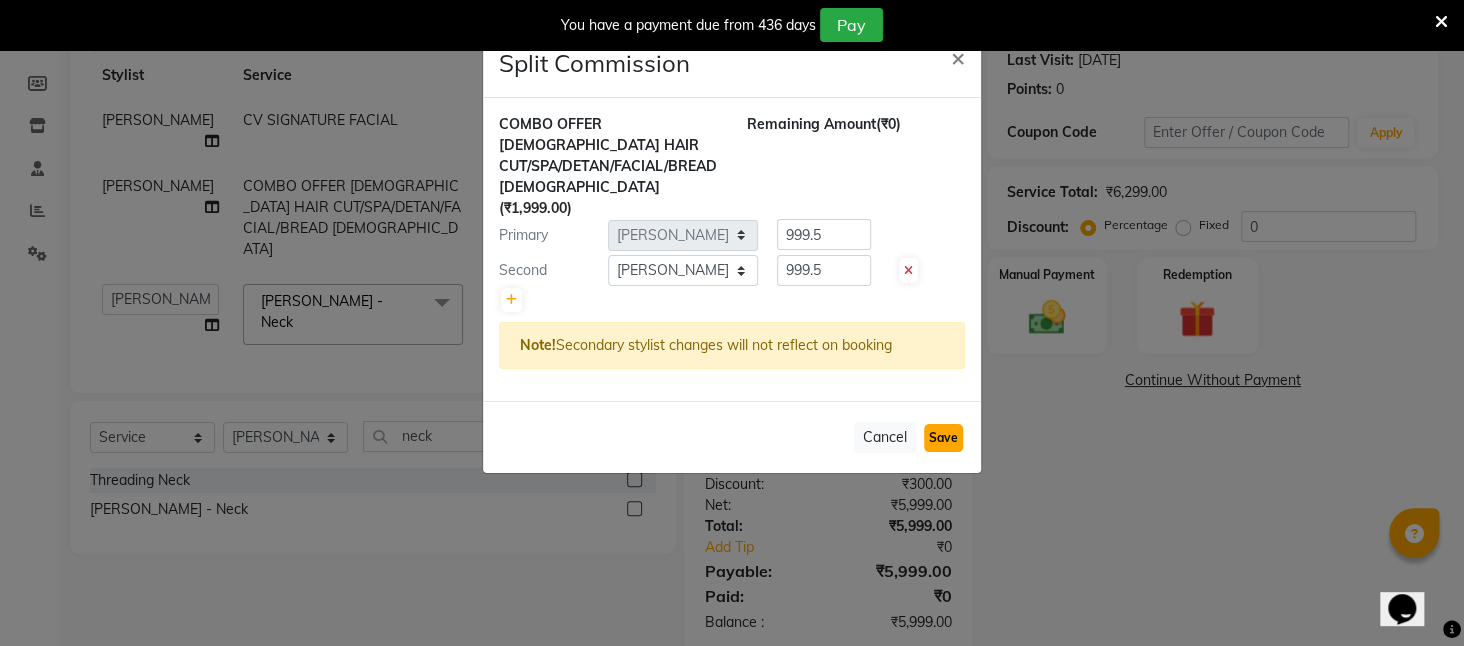click on "Save" 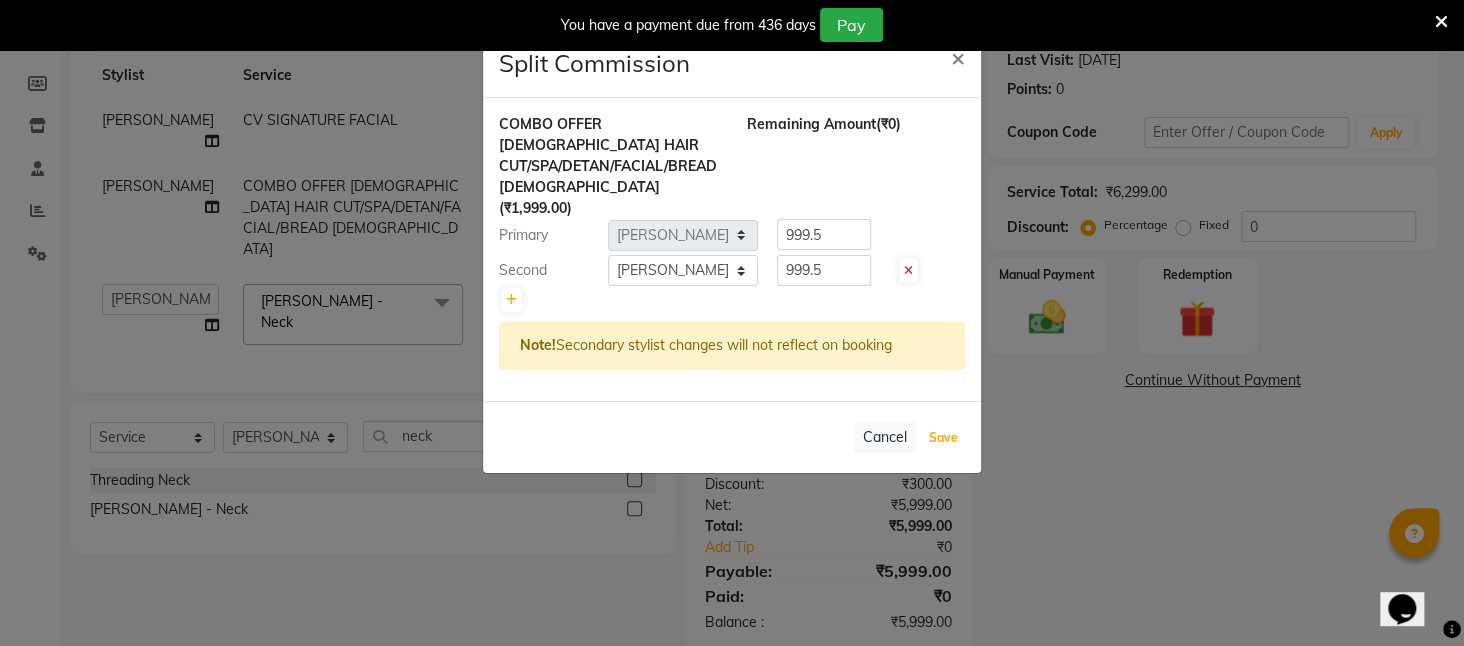 select on "Select" 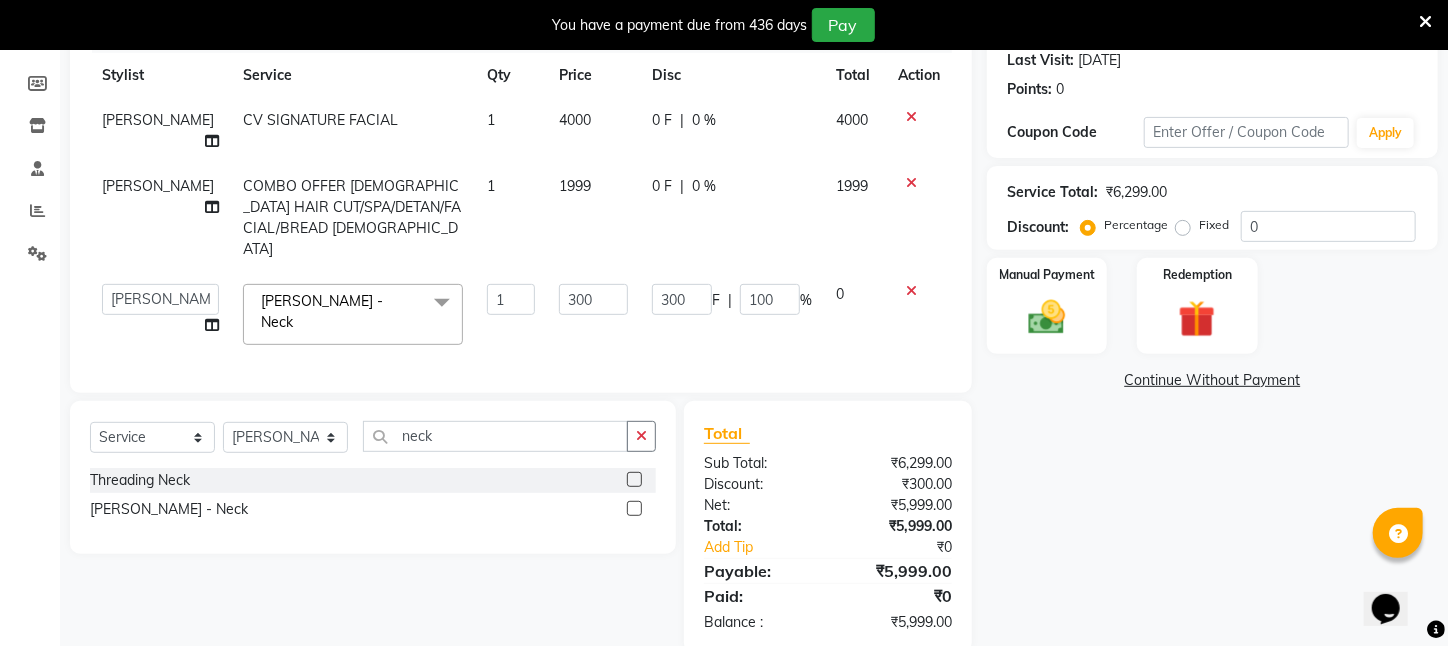 click on "Fixed" 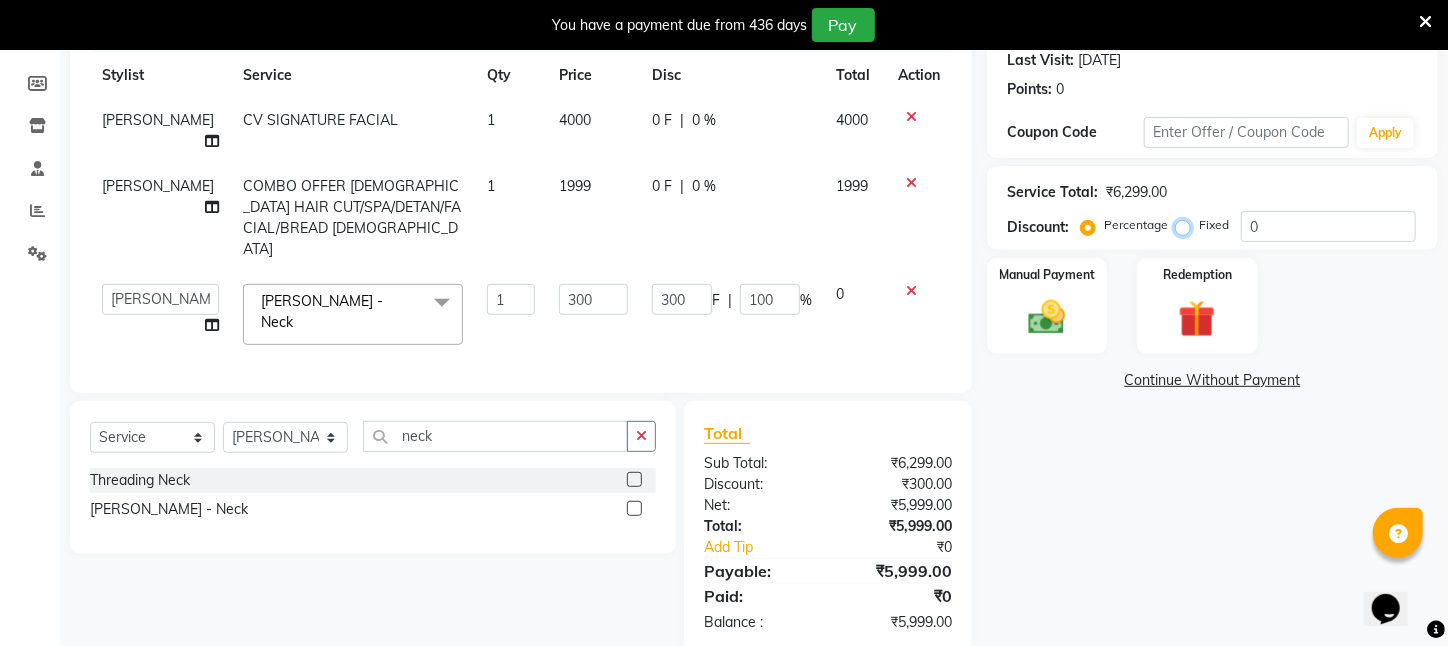 click on "Fixed" at bounding box center (1187, 225) 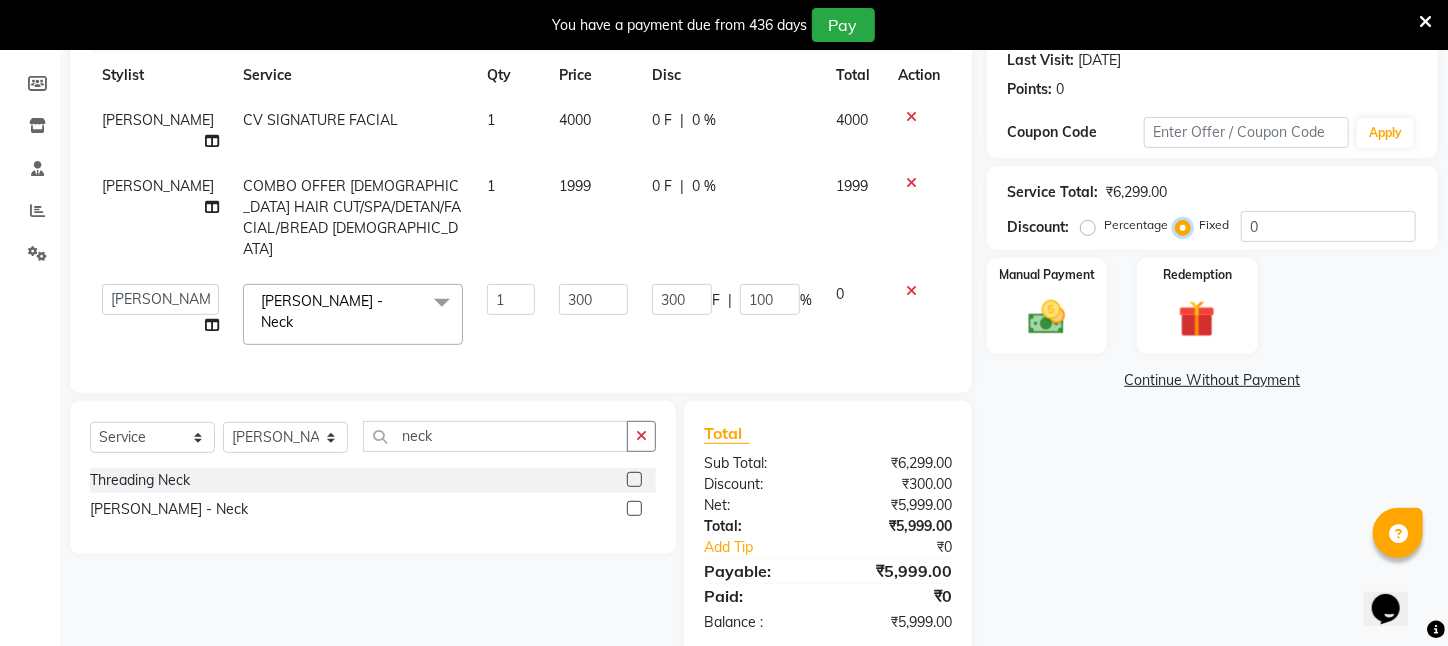 type on "0" 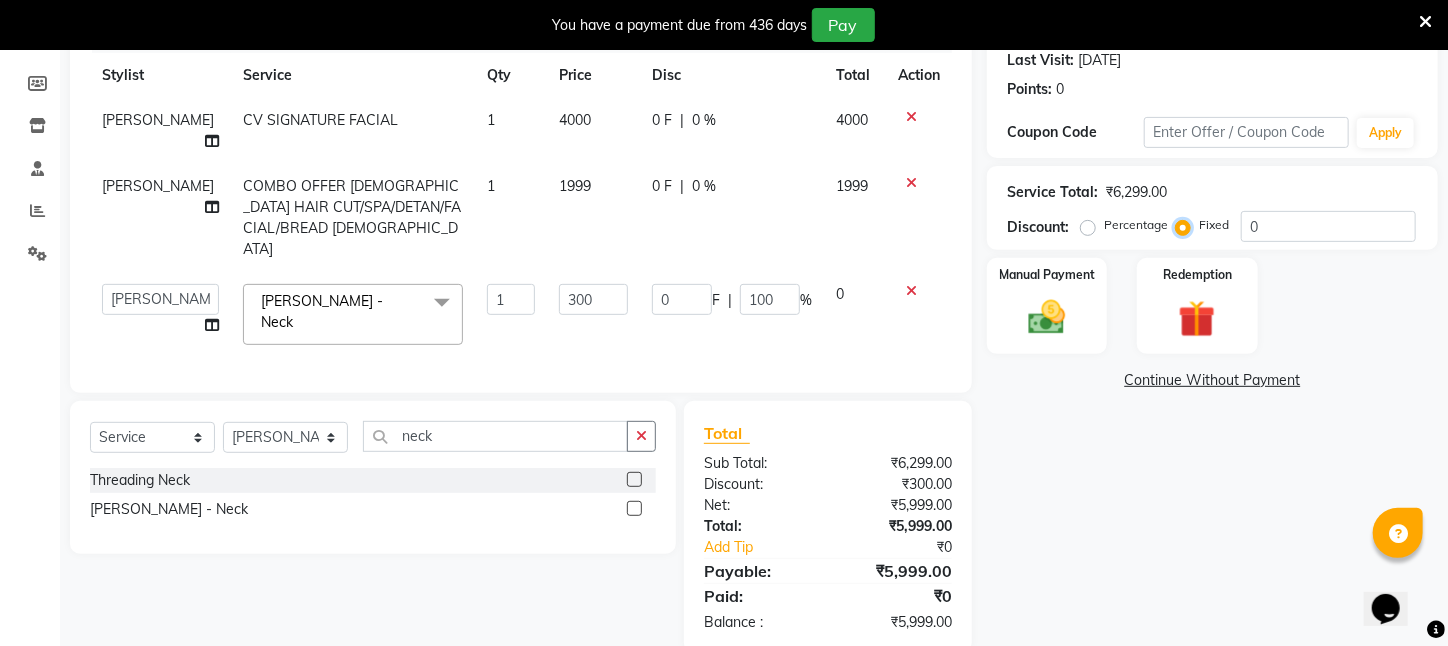 type on "0" 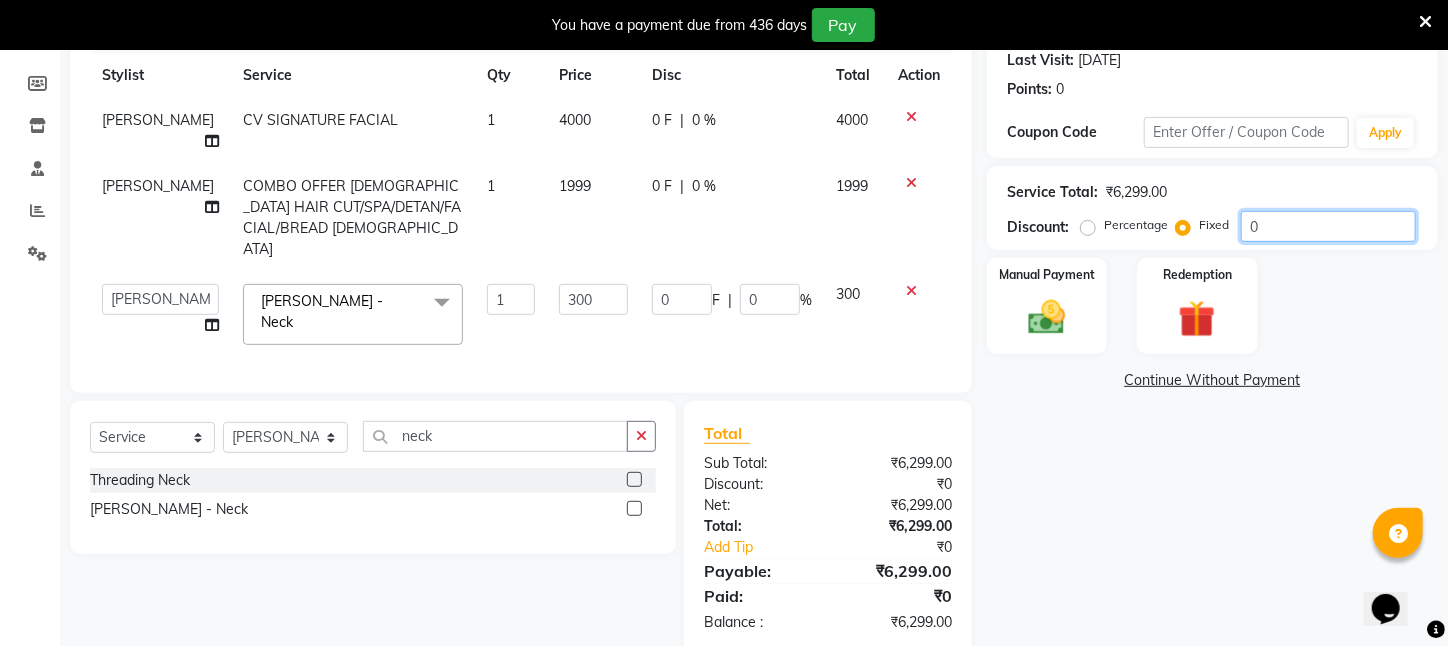 click on "0" 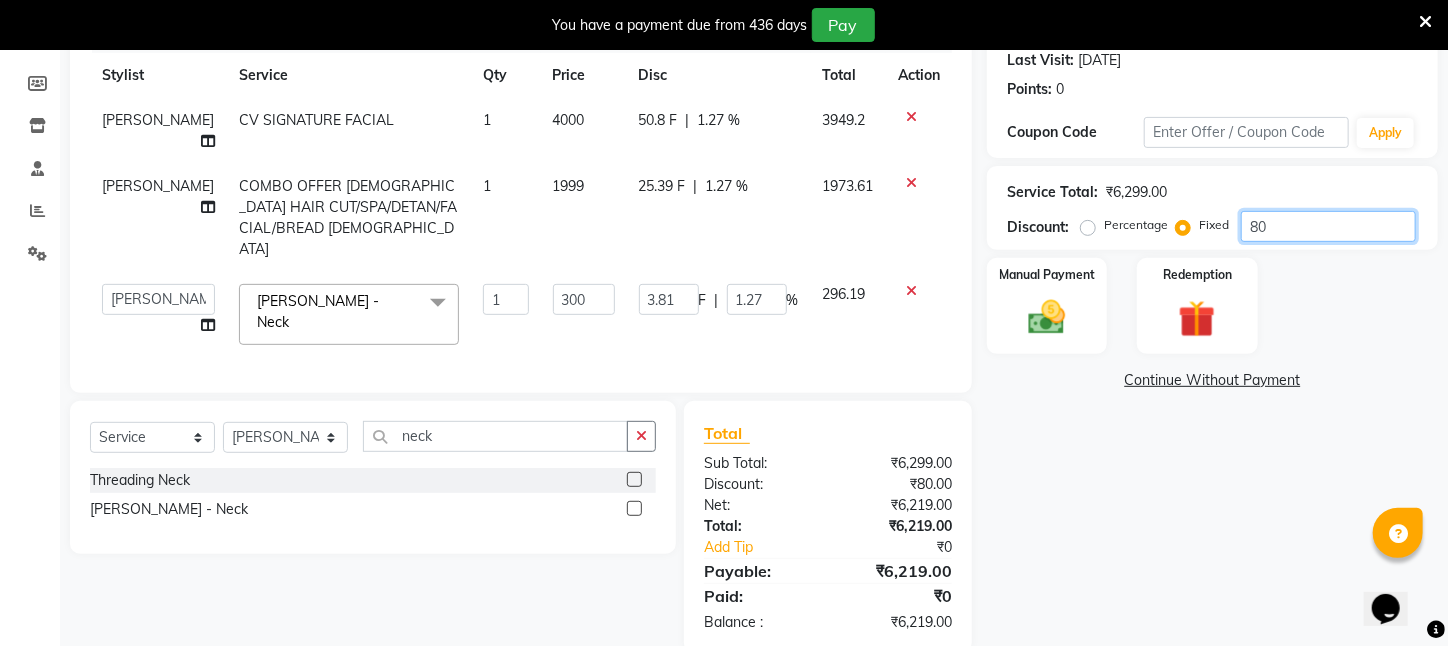 type on "820" 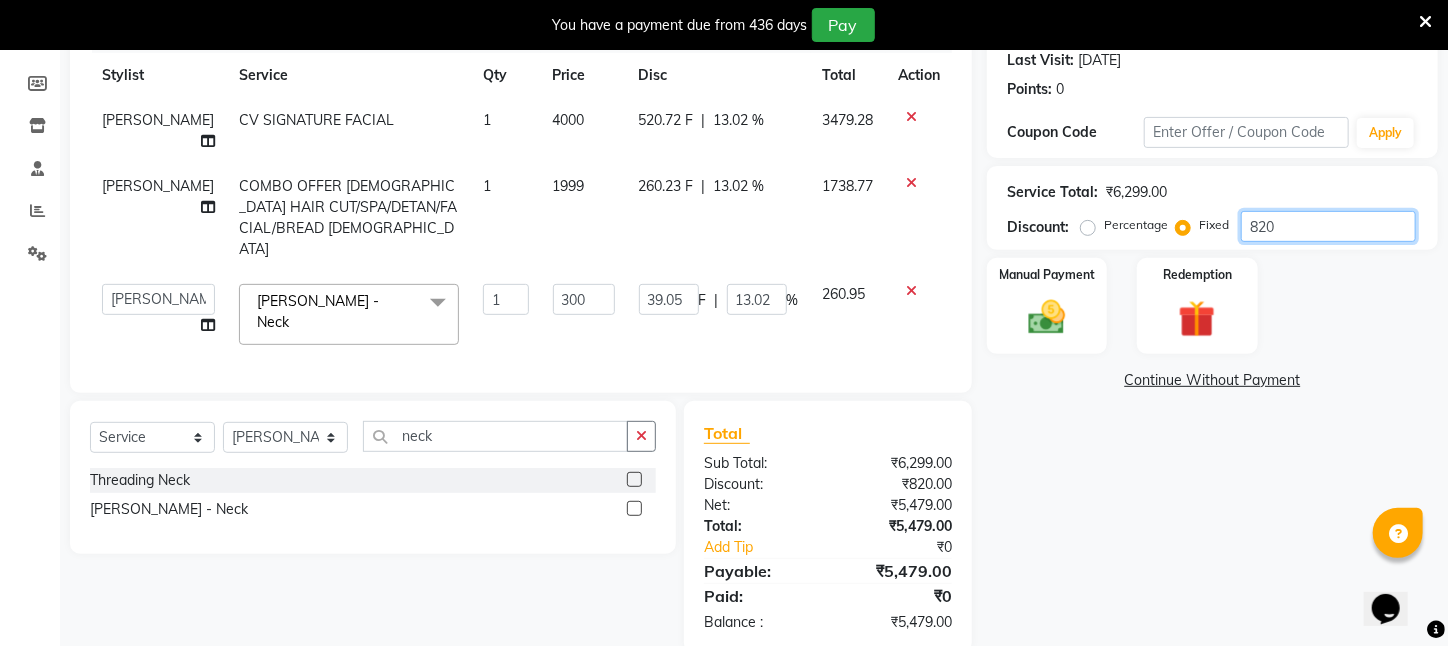 type on "820" 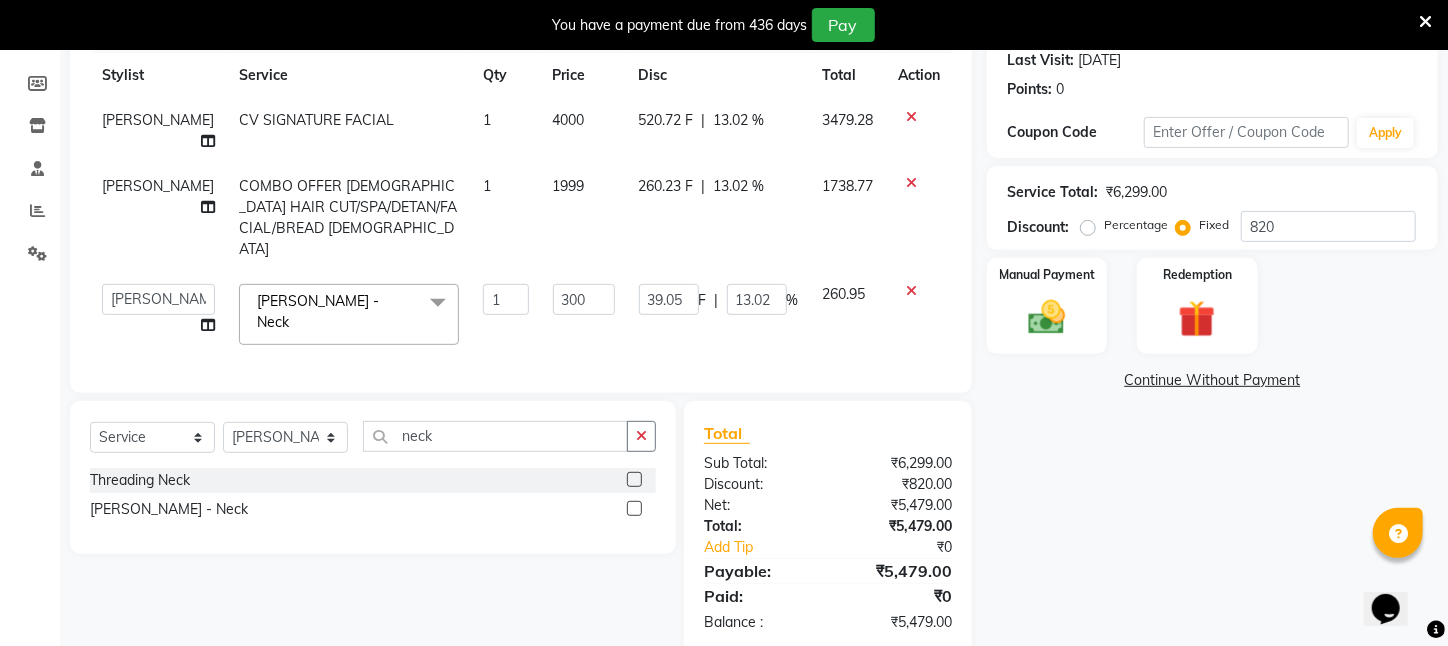 click on "260.95" 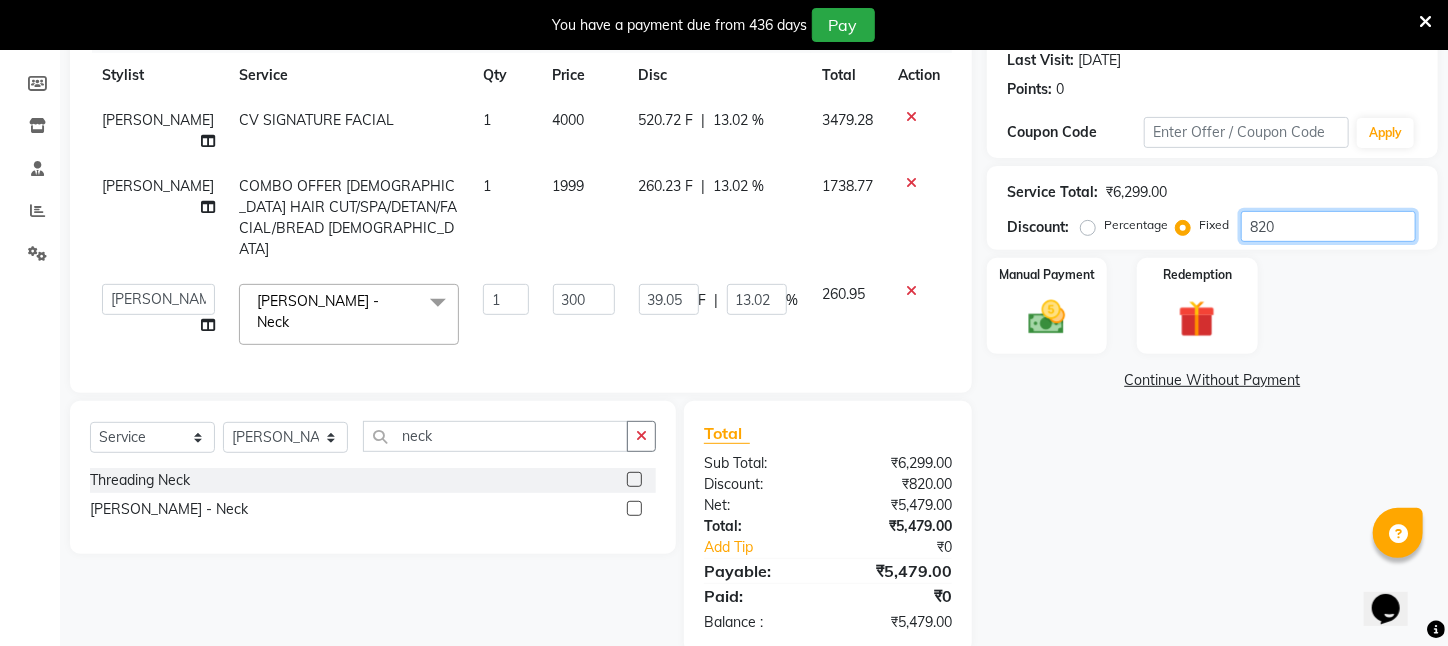 drag, startPoint x: 1299, startPoint y: 224, endPoint x: 1121, endPoint y: 224, distance: 178 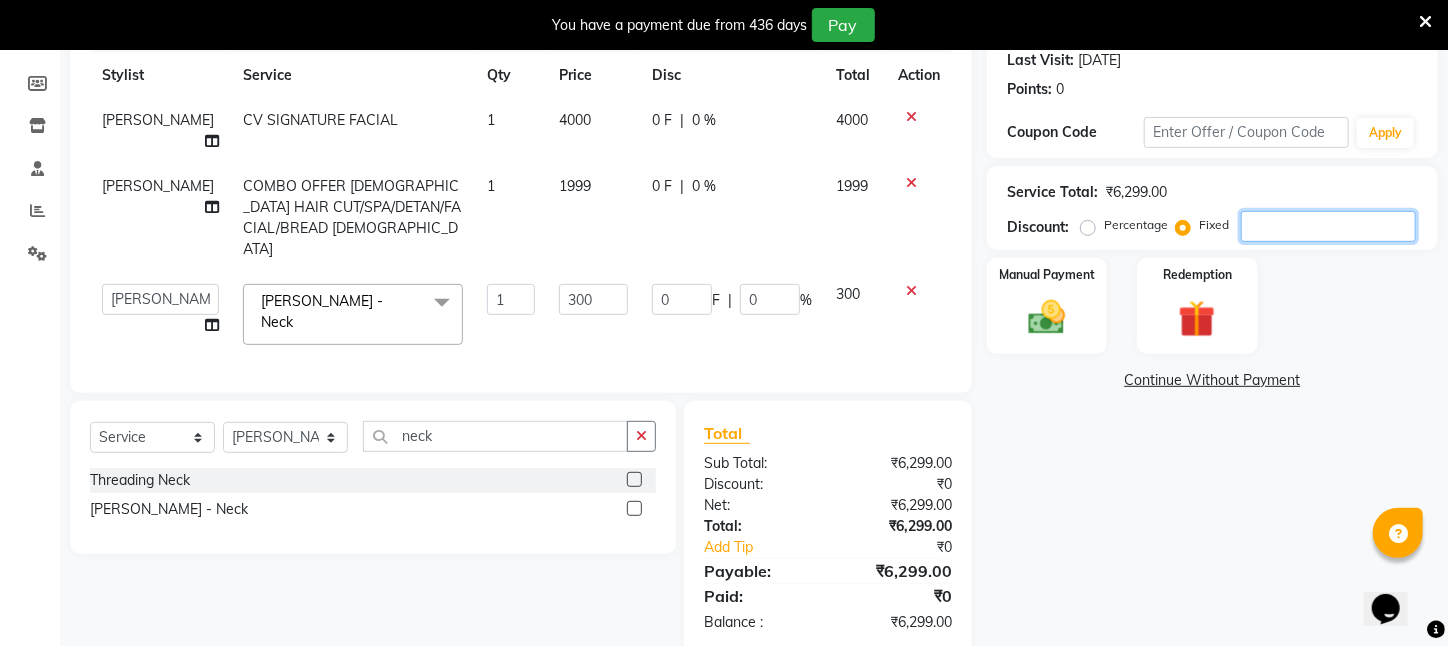 type 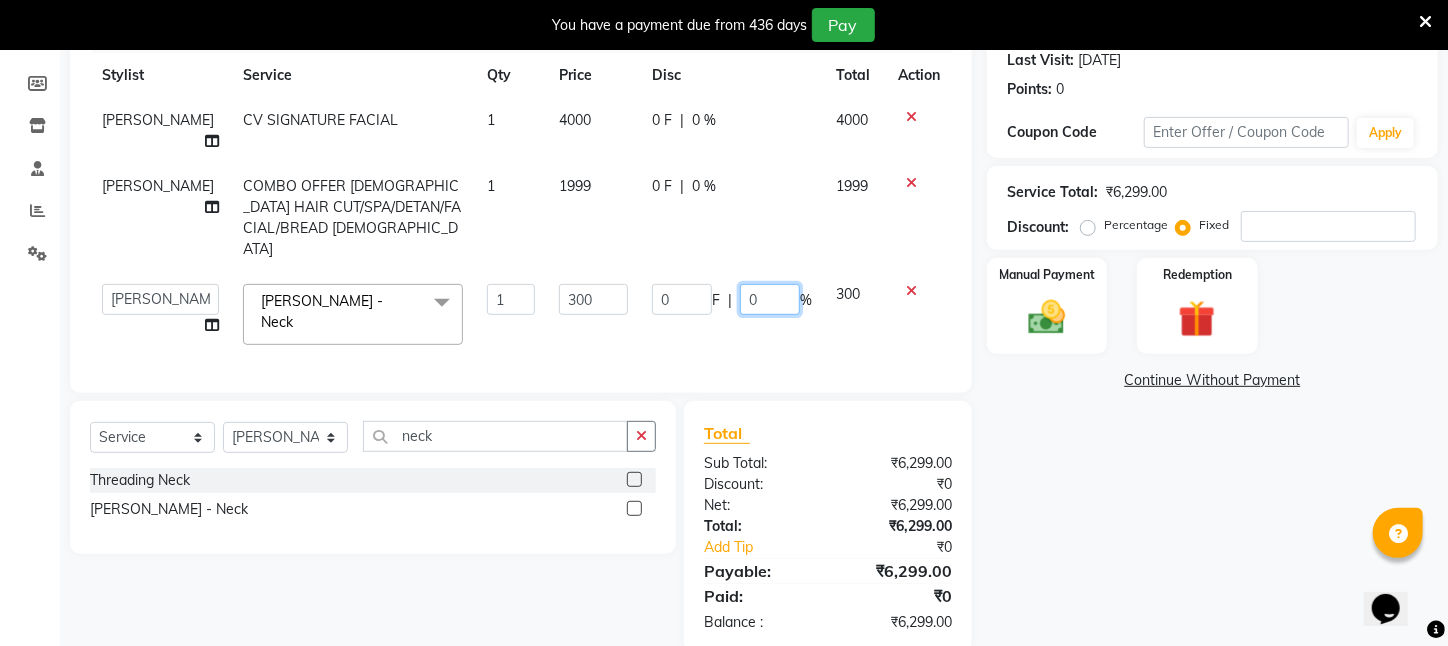 click on "0" 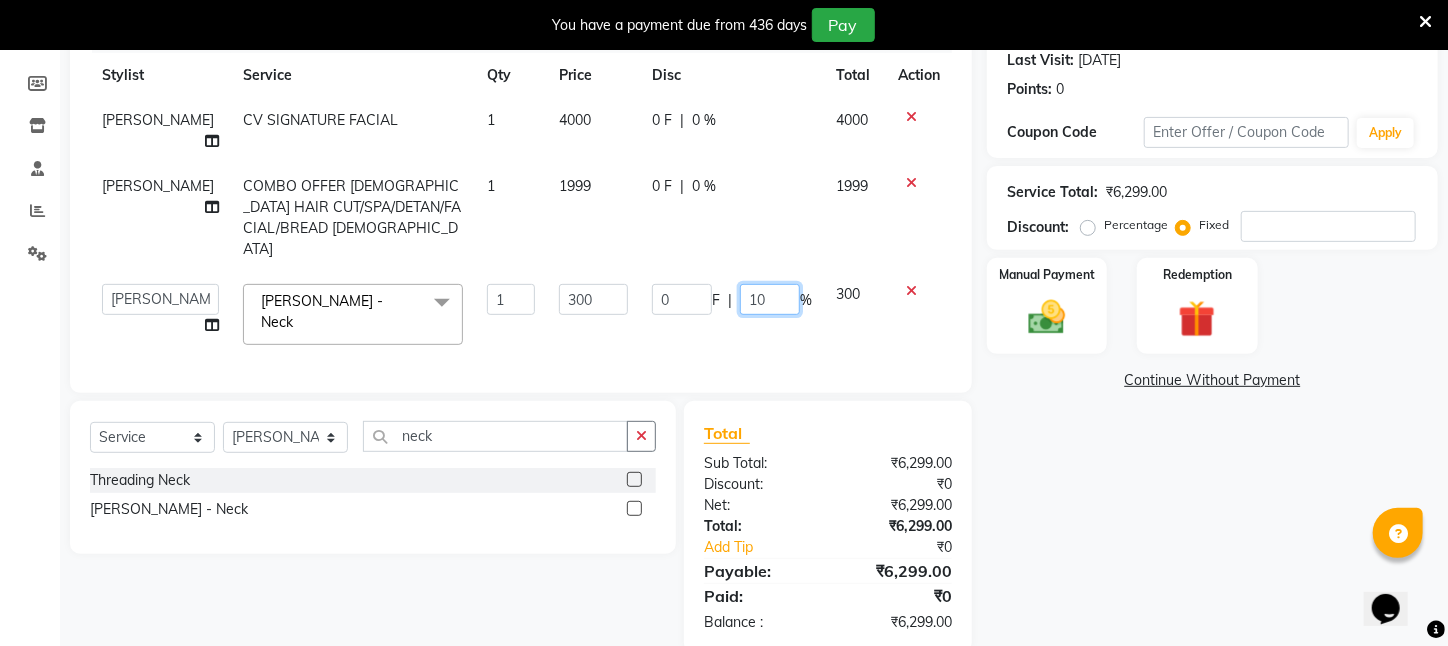 type on "100" 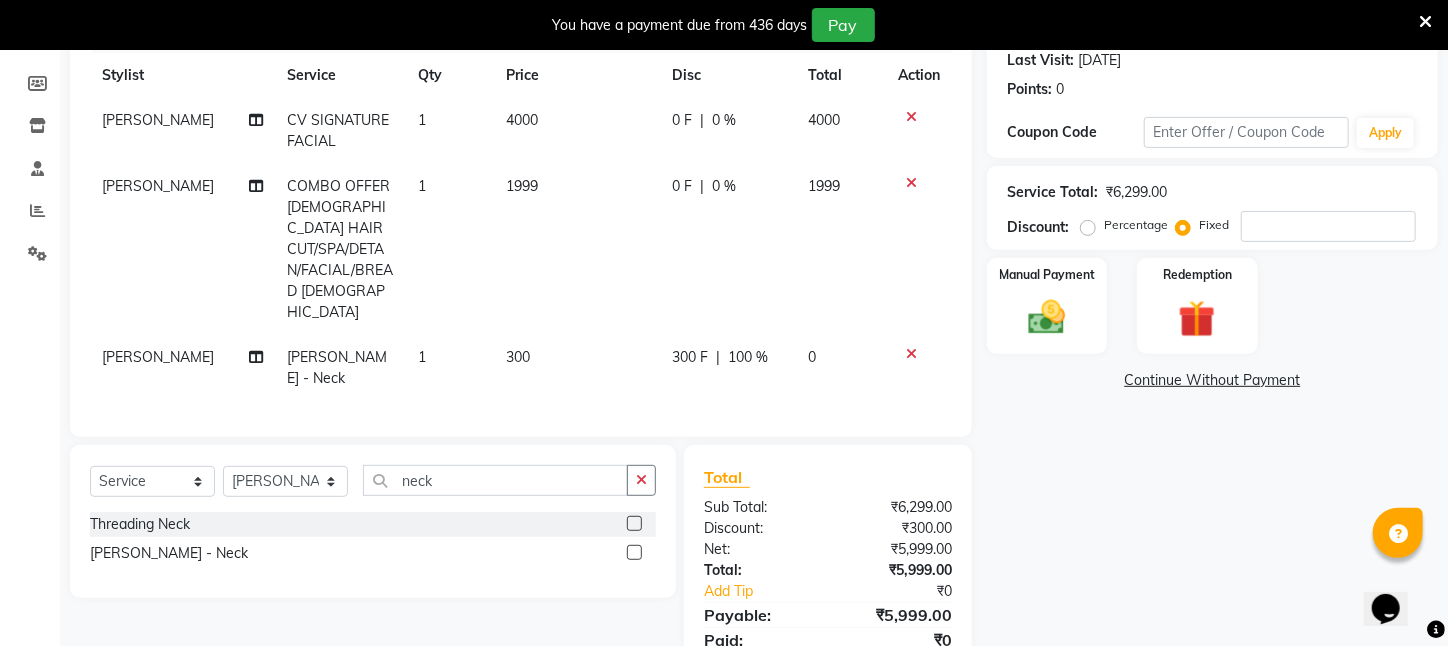 click on "ARPITA CV SIGNATURE FACIAL 1 4000 0 F | 0 % 4000 Injamam COMBO OFFER MALE HAIR CUT/SPA/DETAN/FACIAL/BREAD MALE 1 1999 0 F | 0 % 1999 ARPITA De-Tan   -   Neck 1 300 300 F | 100 % 0" 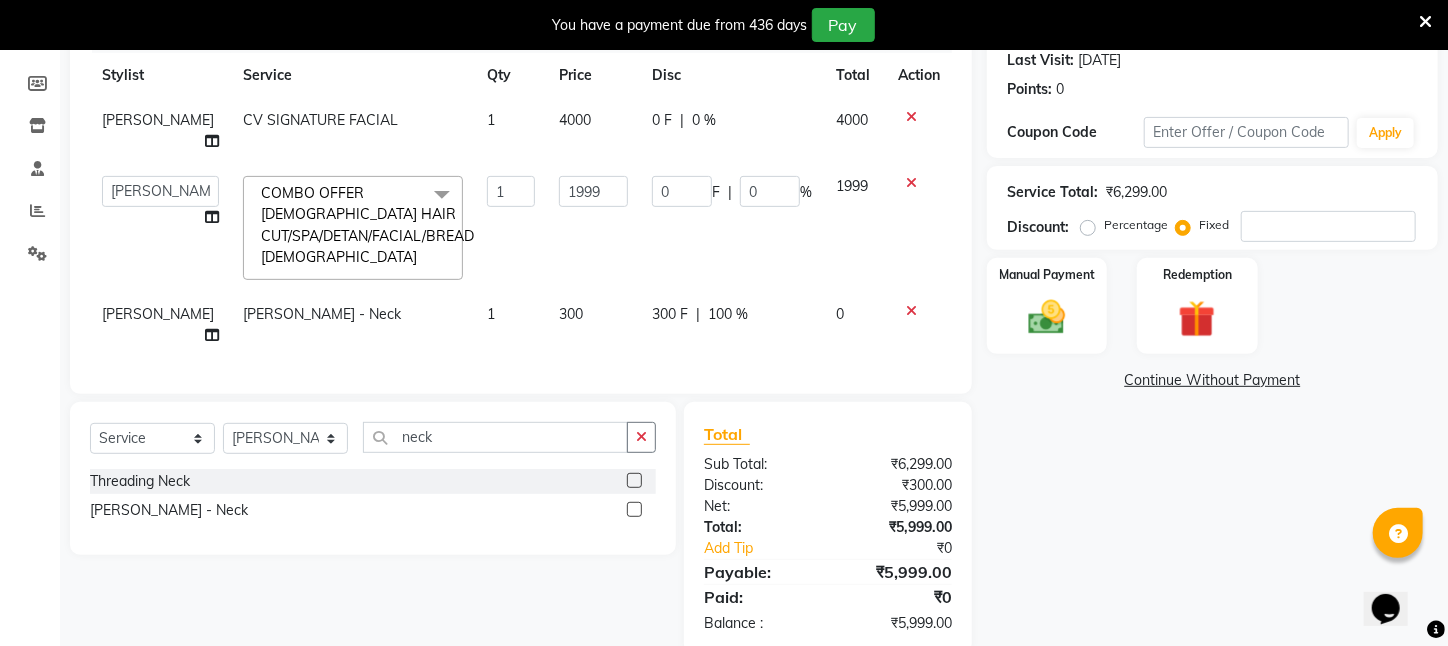 scroll, scrollTop: 270, scrollLeft: 0, axis: vertical 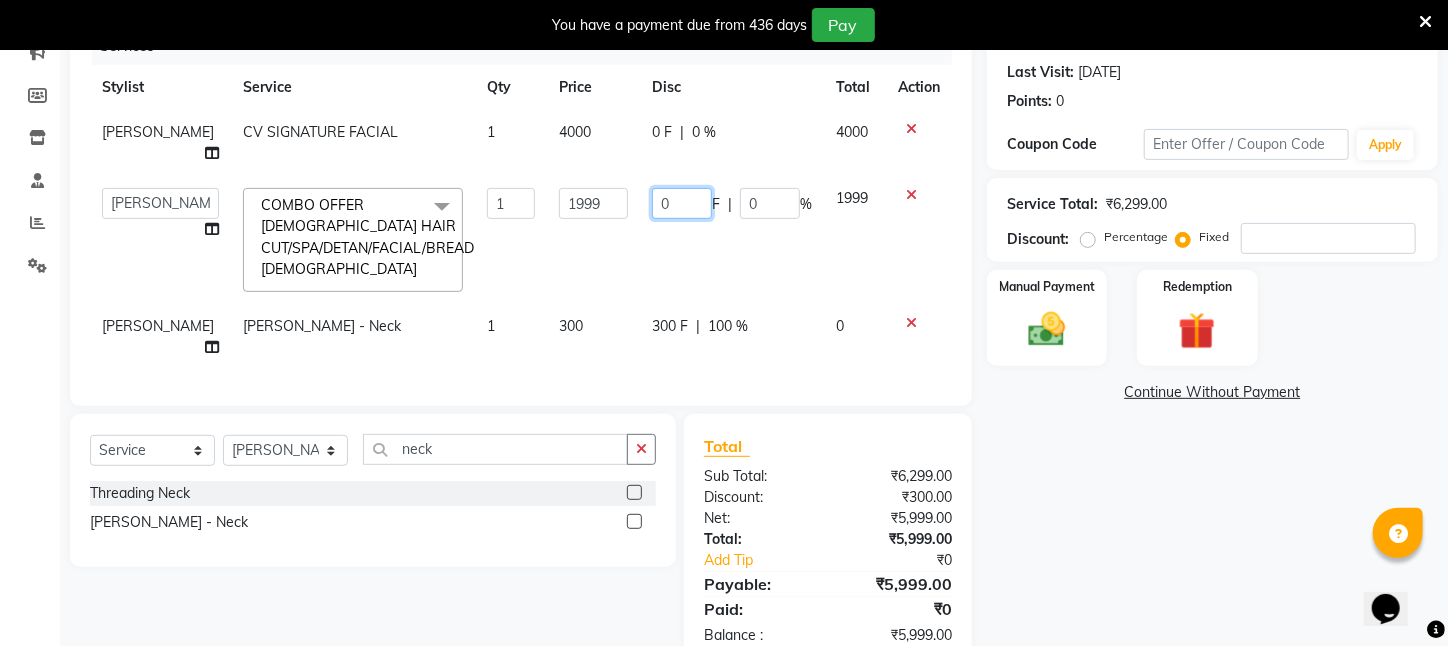 click on "0" 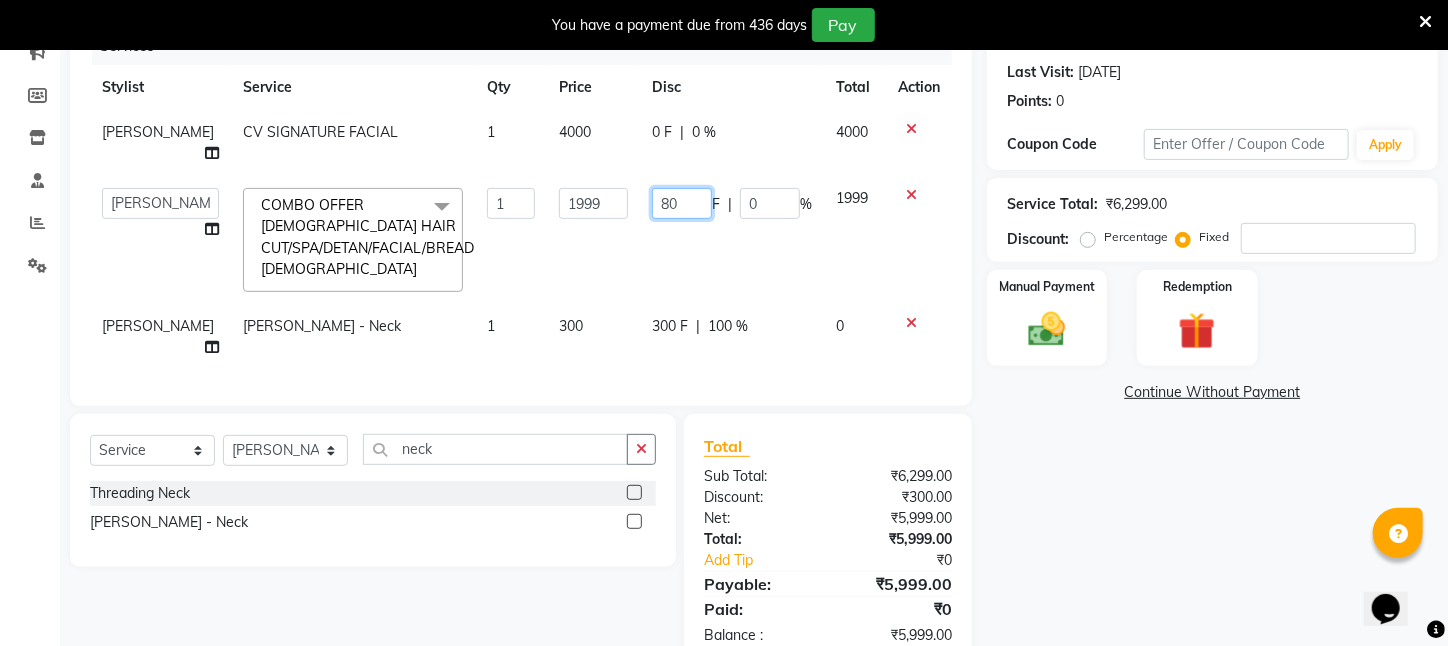 type on "820" 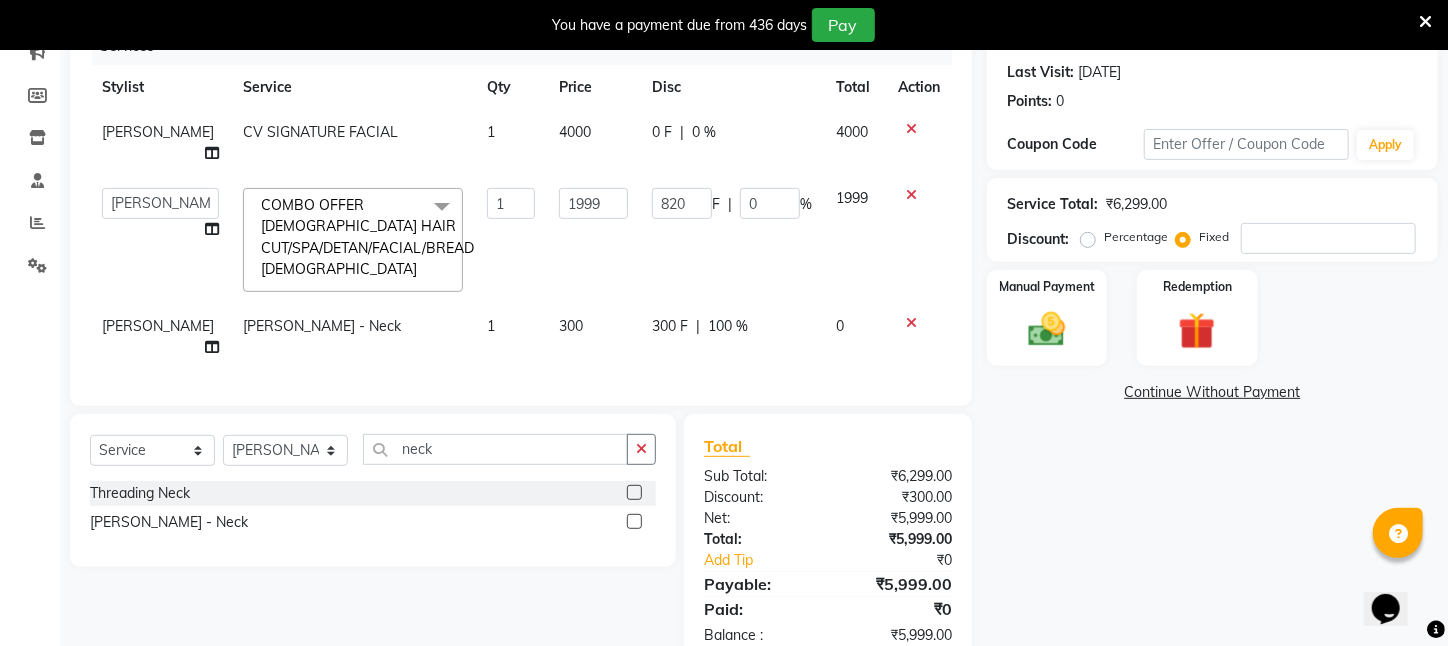 click on "Aftab   Ansar    ARPITA   DEEPIKA   IMRAAN   Injamam   KESHAV   kharagpur   Mahadev Pal   Manisha   MOUMITA   NEHA   Rahim   Ruma   SAIMA   Shibani   Sujit   Suman   TINKU   Venu  COMBO OFFER MALE HAIR CUT/SPA/DETAN/FACIAL/BREAD MALE  x Wax - Normal    -   Under Arms Wax - Normal    -   Full Face Wax - Normal    -   Half Hand Wax - Normal    -   Half Leg Wax - Normal    -   Front Stomach Wax - Normal    -   Back Side Wax - Normal    -   Full Hand Wax - Normal    -   Full Leg Wax - Normal    -   Brazilian Wax Wax - Normal    -   Full Body Wax Mole Remove HEAD MASSAGE  DERMA SAGE LOTUS FACIAL THRENDING MALE CHIN THREDING MALE CHIK SPELTEN HAIR CUT WOMEN ICE CREAM PADICURE  ICE CREAM MANICURE cv anti angine facial SEA BUTTER TREATMENT spelteen cut  CV PIGMENTATION BRIGHTENING FACIAL MALE FULL BODY TRIMING HAIR SPA COMBO OFFER FACIAL COMBO OFFER FACE MASSAGE COMBO OFFER CLEANUP OFFER CHIN WOMEN WAX Body hair remoVE HAIR WIG SERVICE CUTTING COMBO OFFER MALE HAIR CUT/SPA/DETAN/FACIAL/BREAD MALE HALF HAND DE TAN" 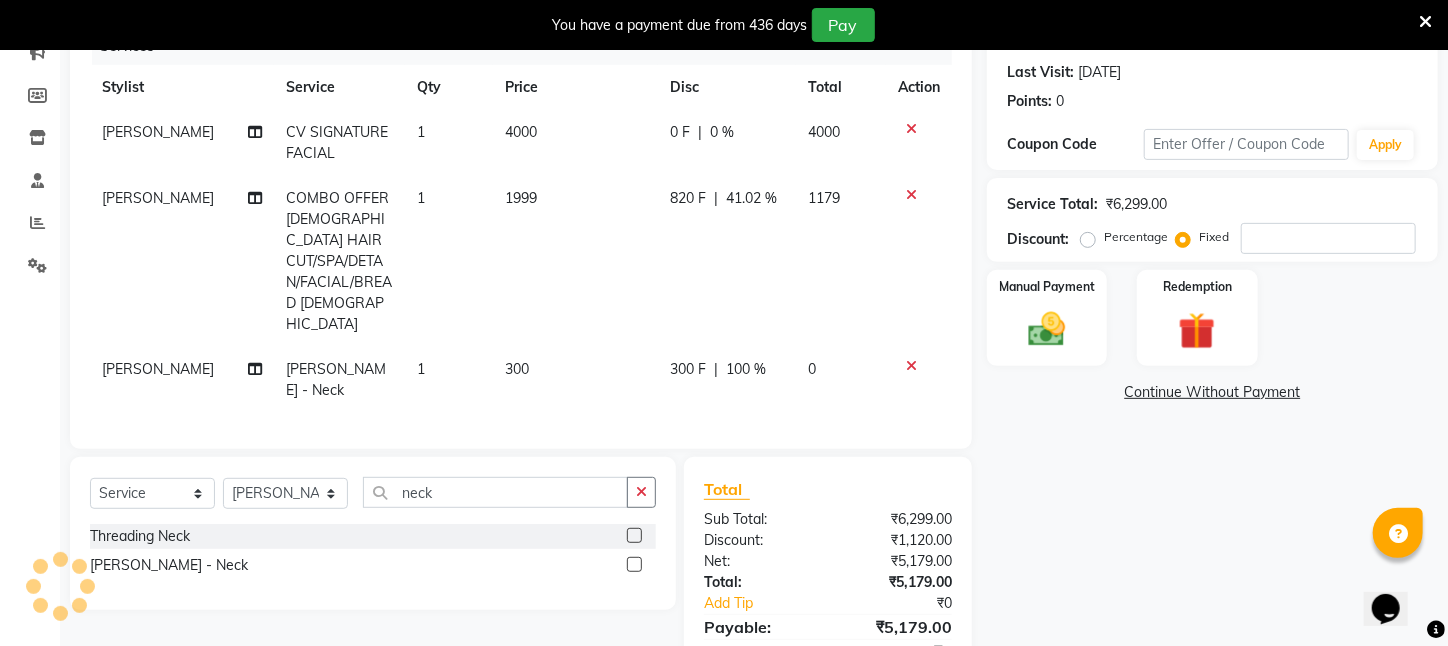 scroll, scrollTop: 314, scrollLeft: 0, axis: vertical 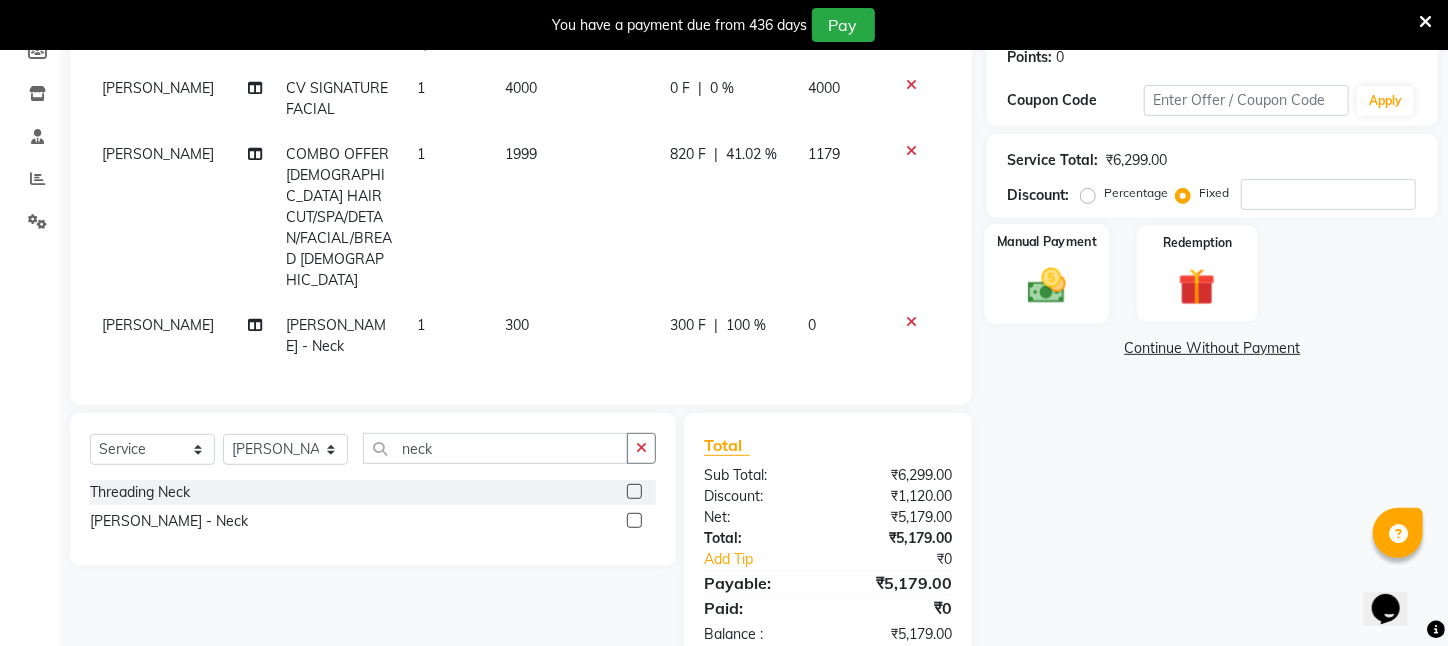 click on "Manual Payment" 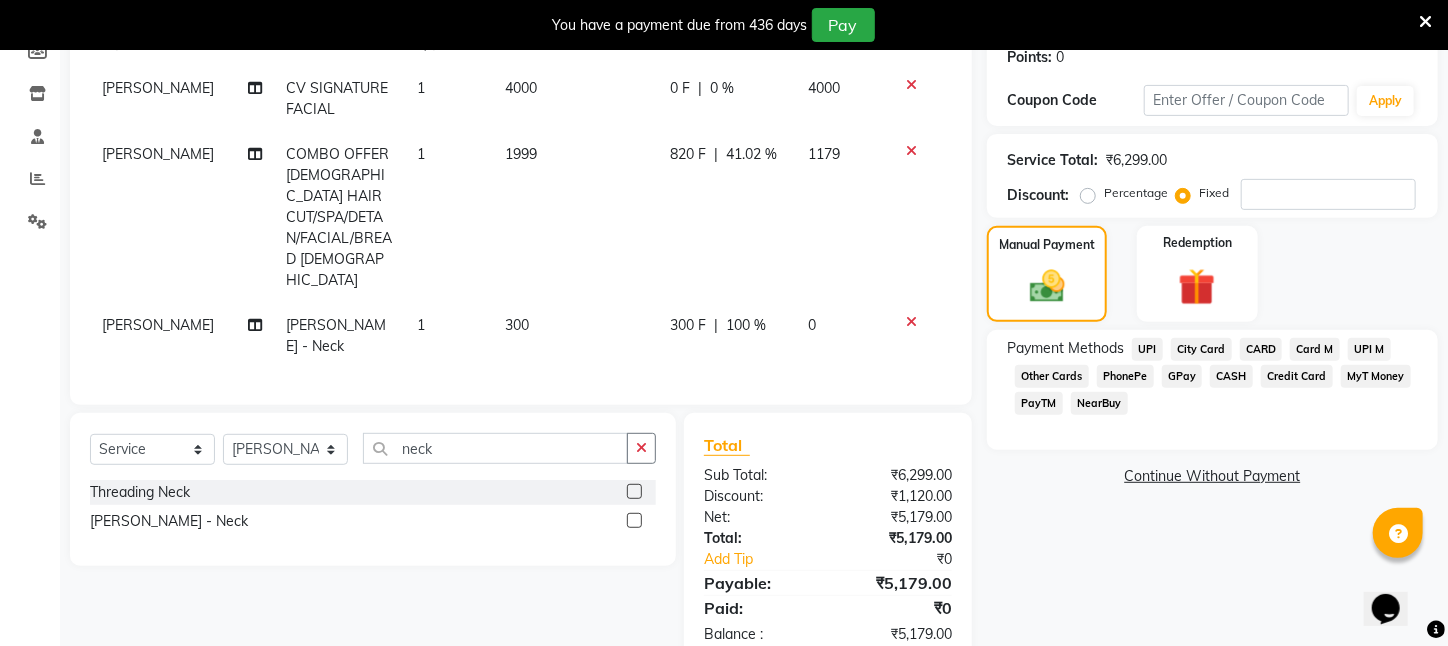 click on "CASH" 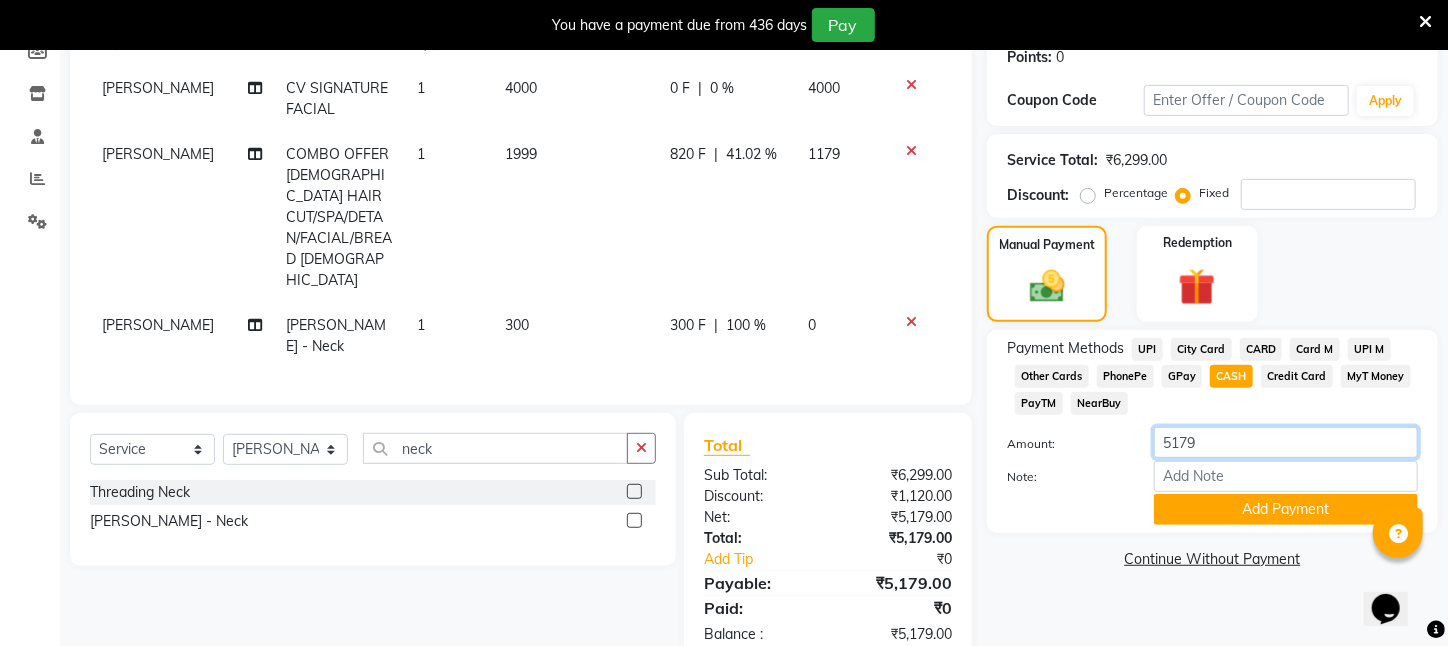 drag, startPoint x: 1234, startPoint y: 467, endPoint x: 1161, endPoint y: 469, distance: 73.02739 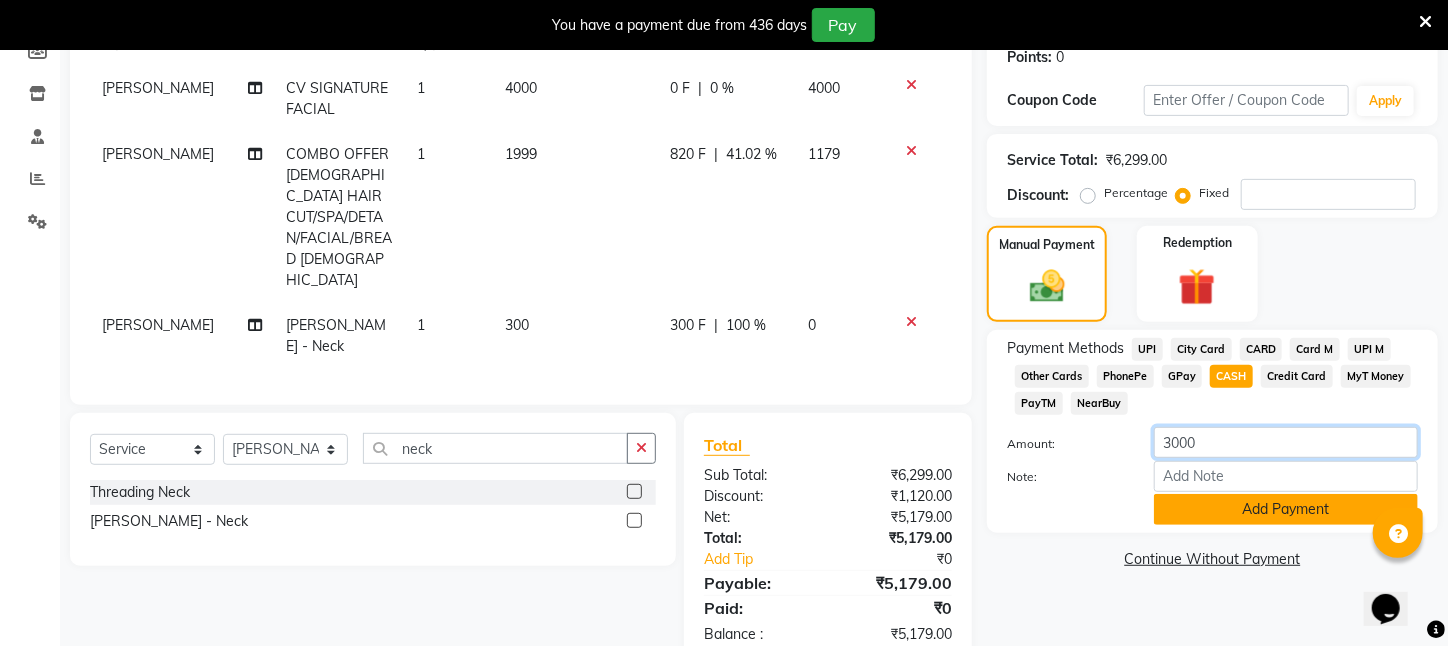 type on "3000" 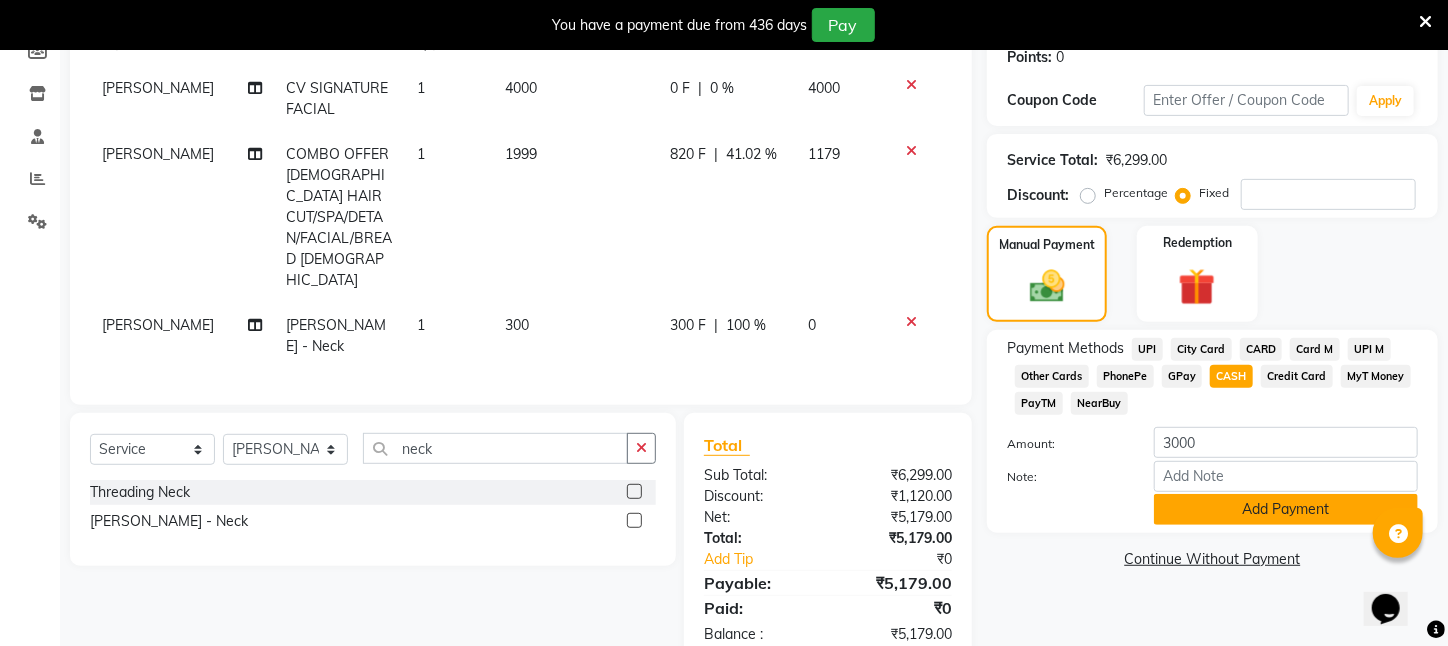 click on "Add Payment" 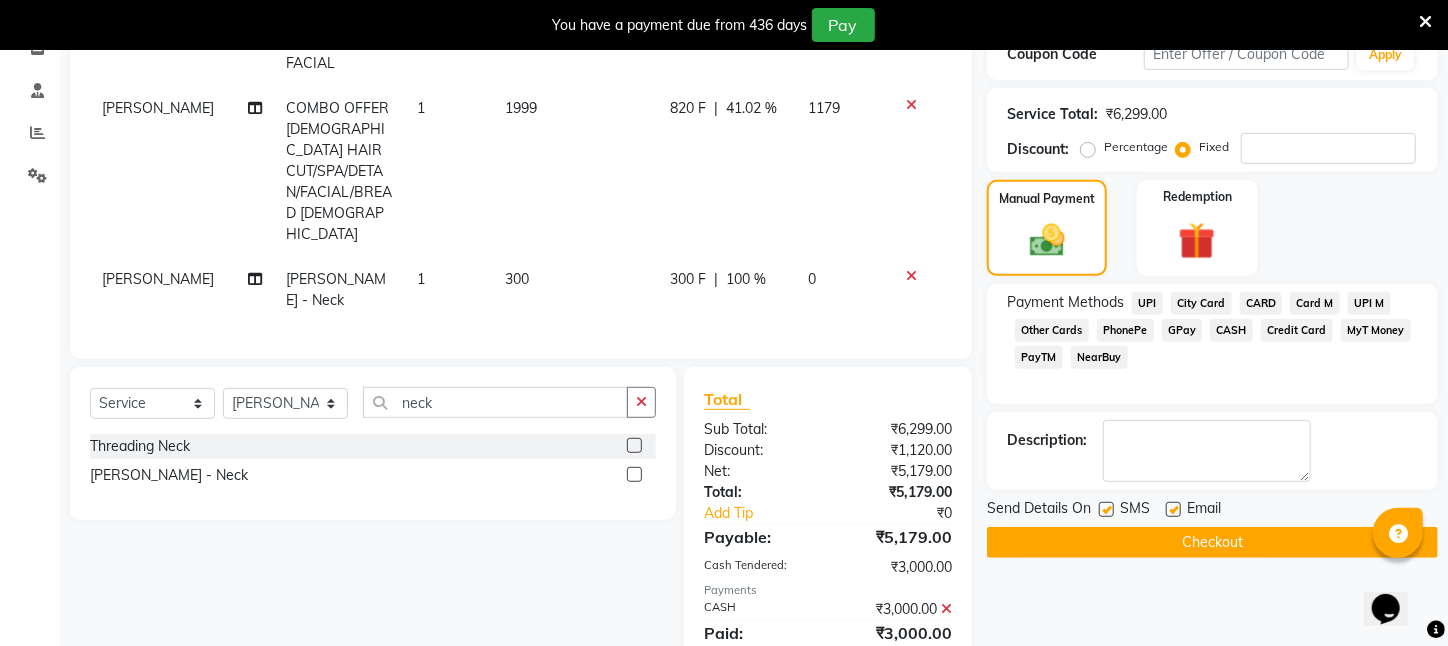 scroll, scrollTop: 385, scrollLeft: 0, axis: vertical 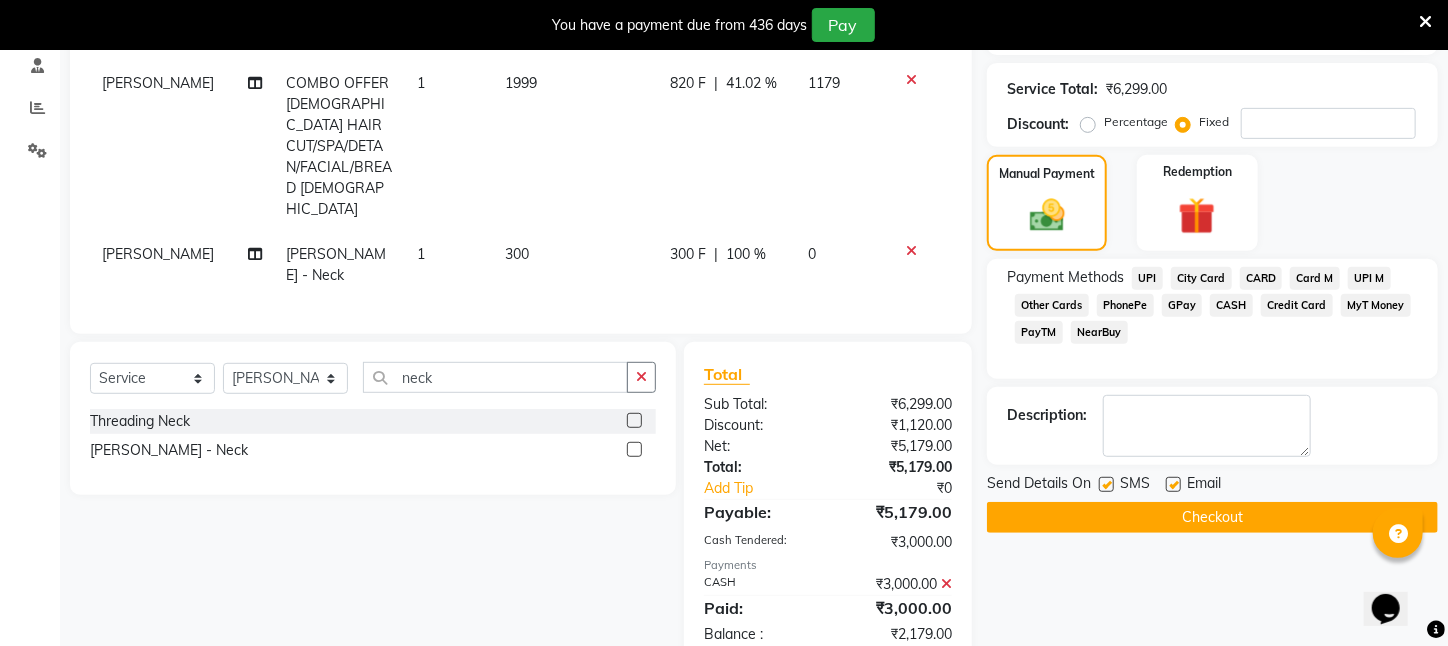 click on "PayTM" 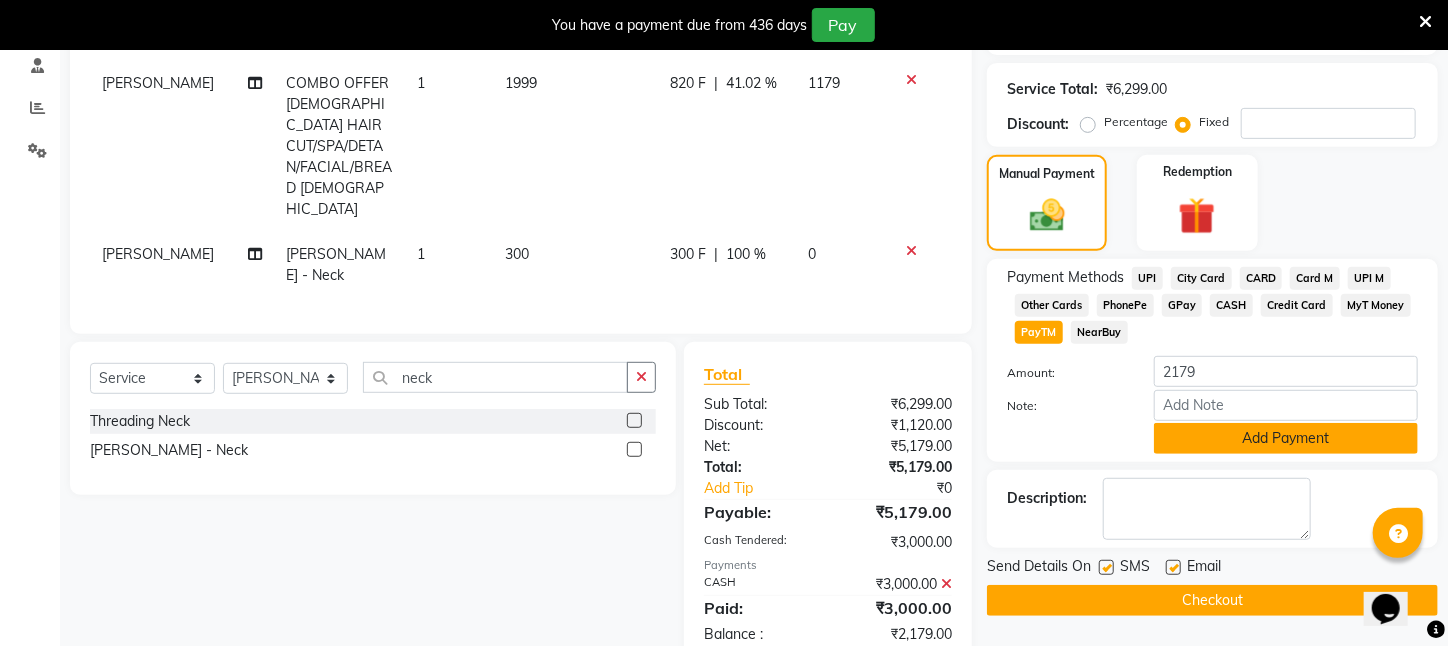 click on "Add Payment" 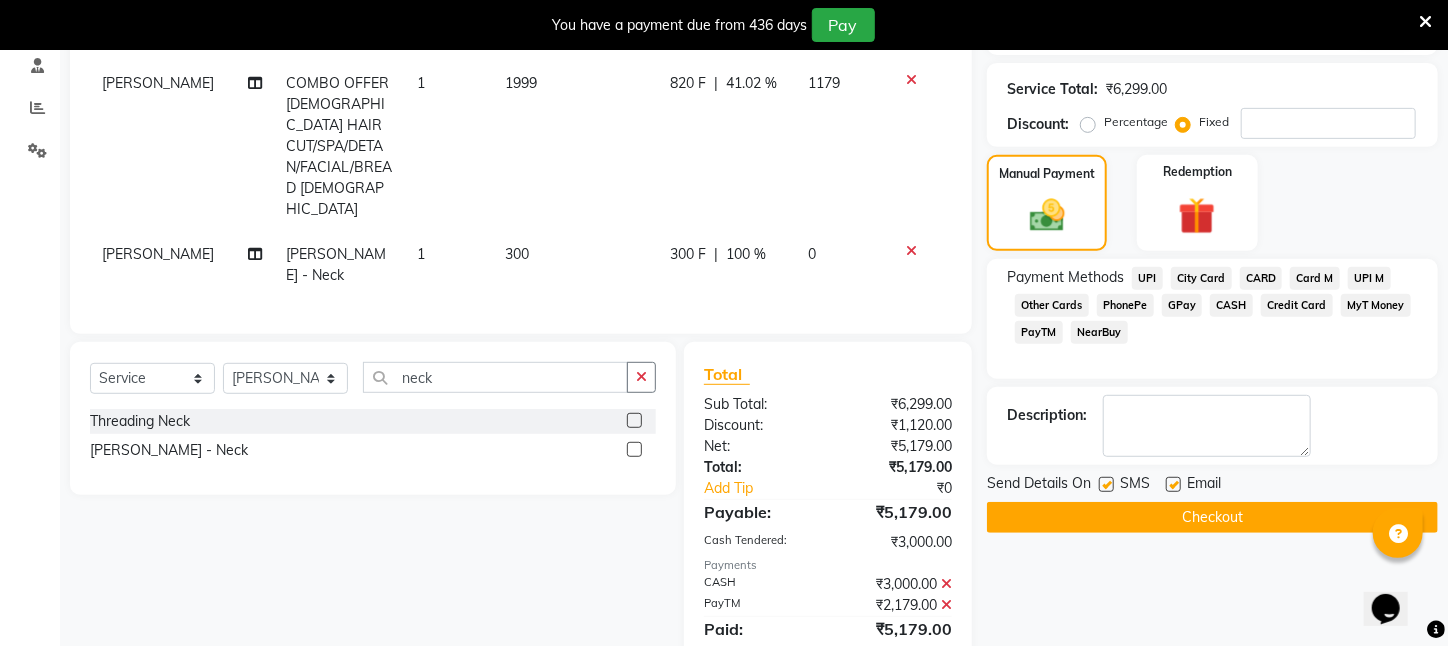 click on "Checkout" 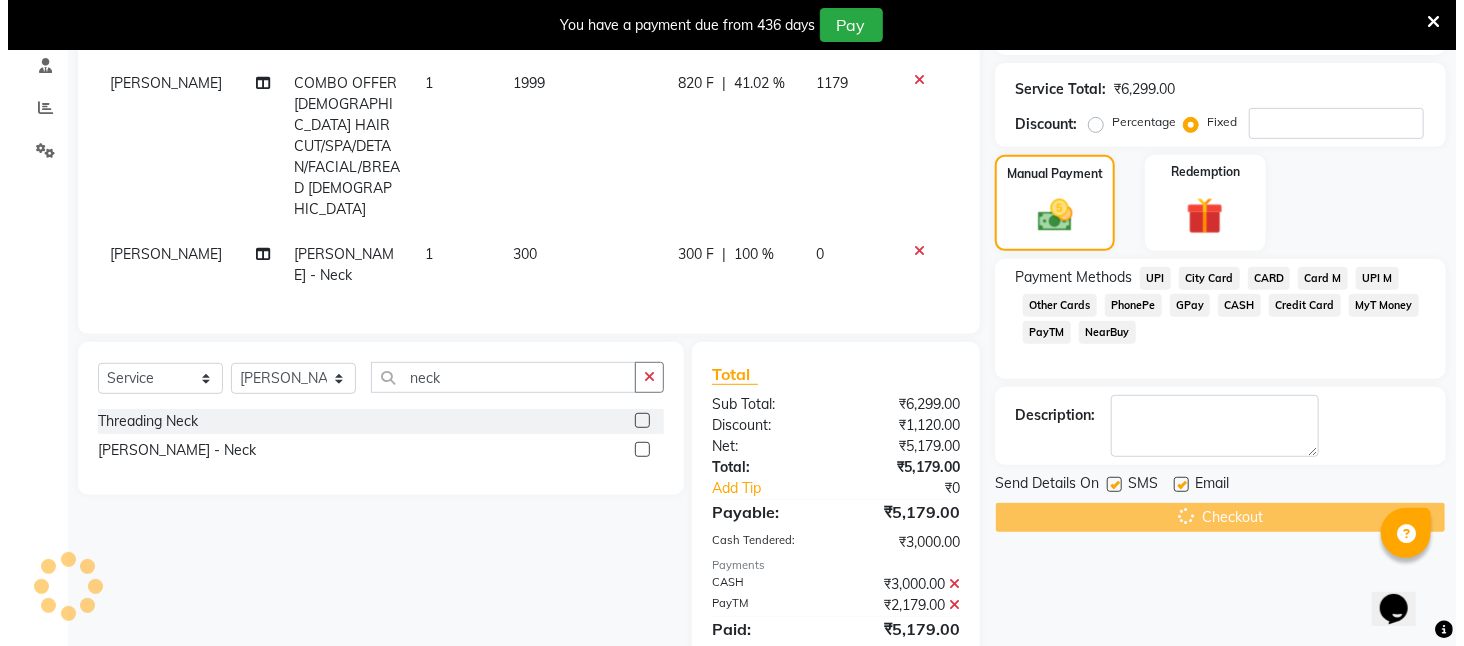 scroll, scrollTop: 50, scrollLeft: 0, axis: vertical 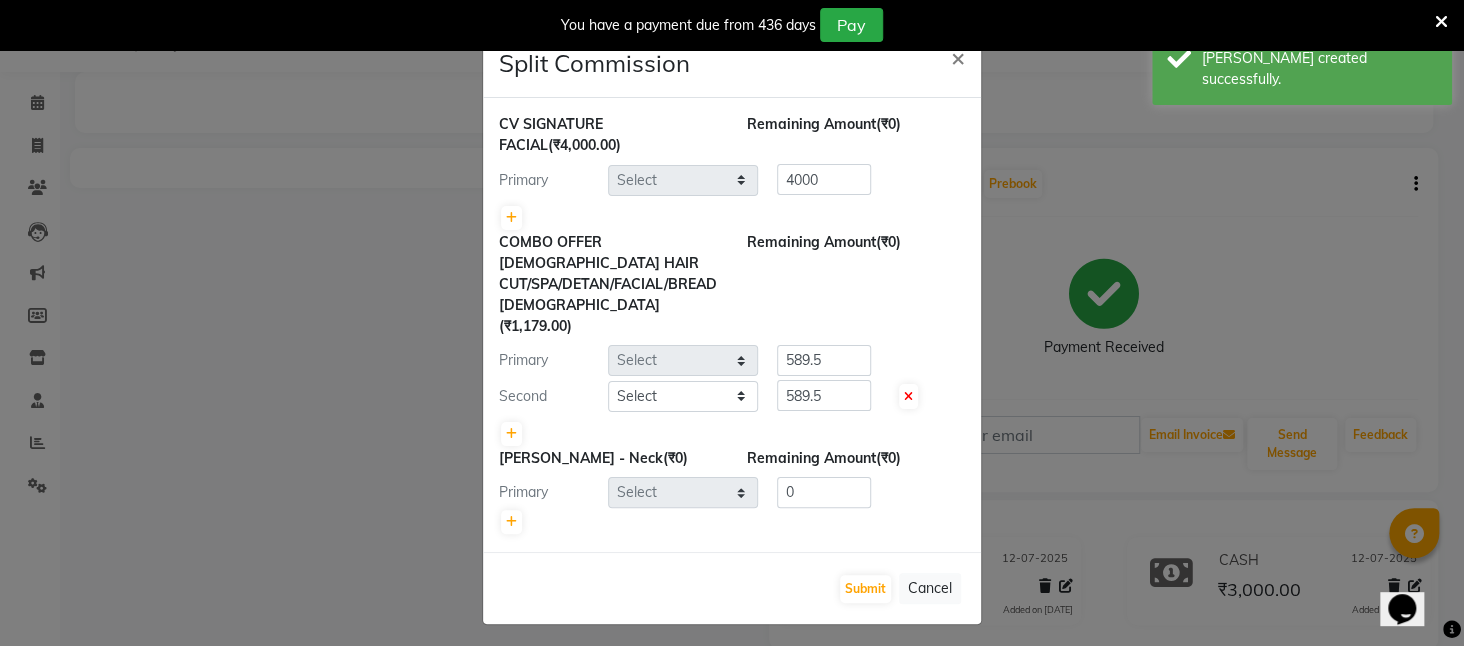 select on "28698" 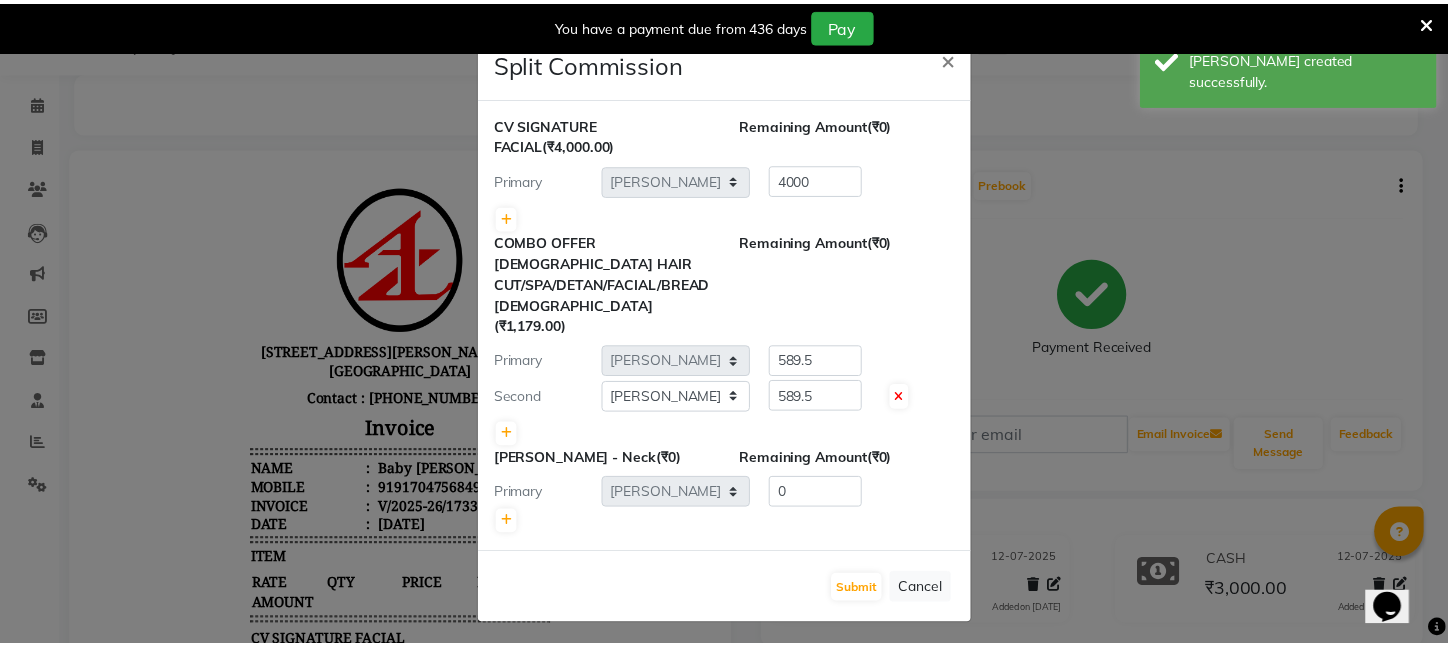 scroll, scrollTop: 0, scrollLeft: 0, axis: both 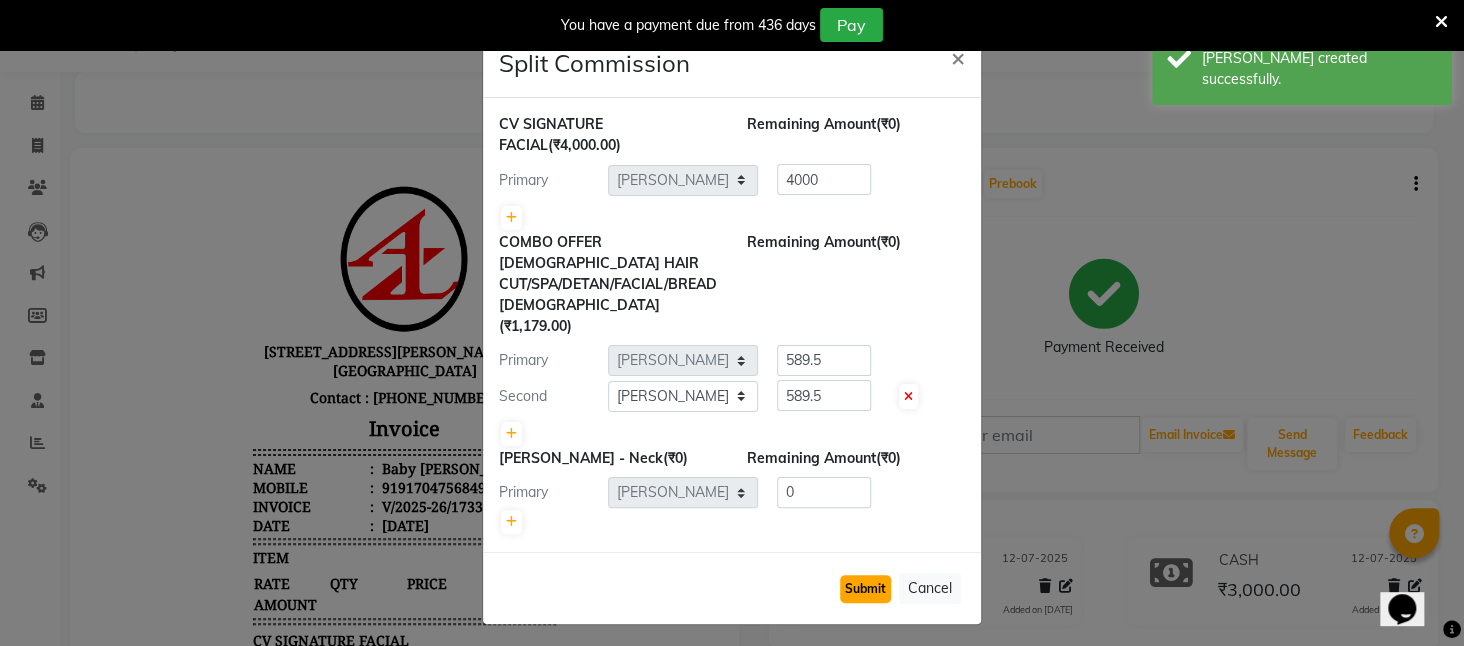 click on "Submit" 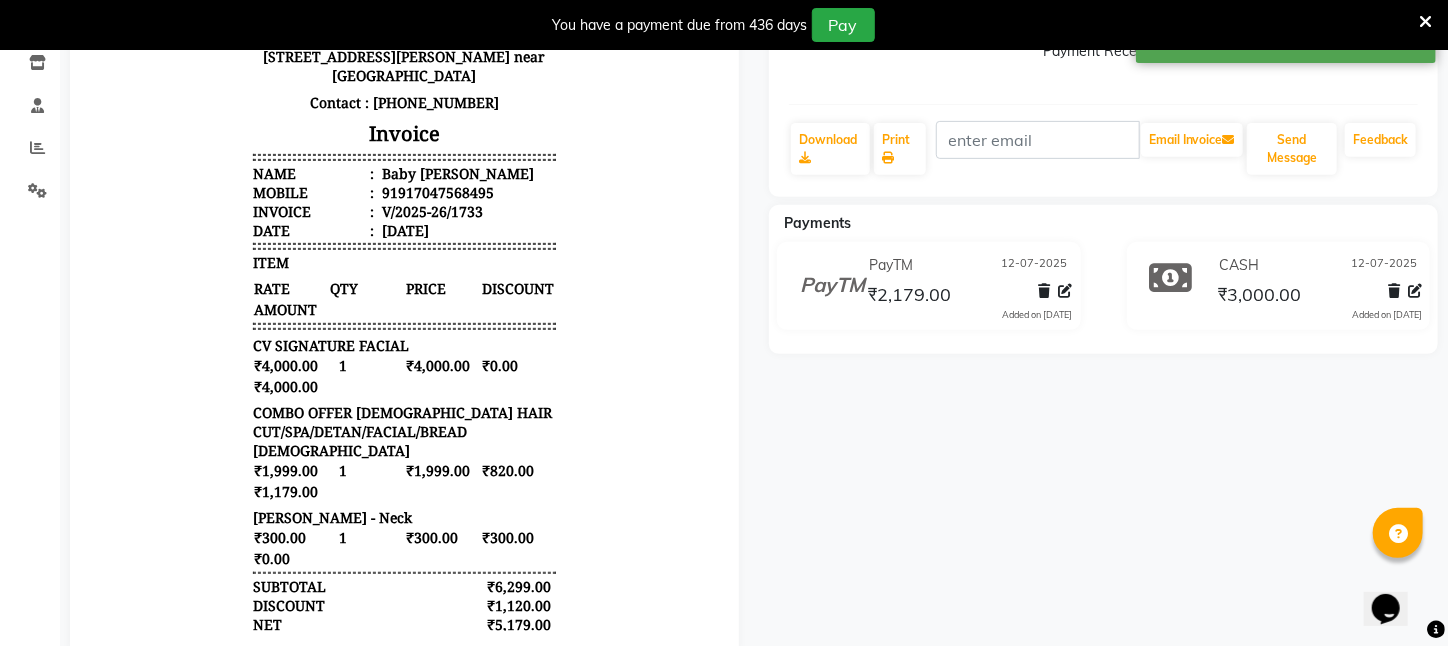 scroll, scrollTop: 350, scrollLeft: 0, axis: vertical 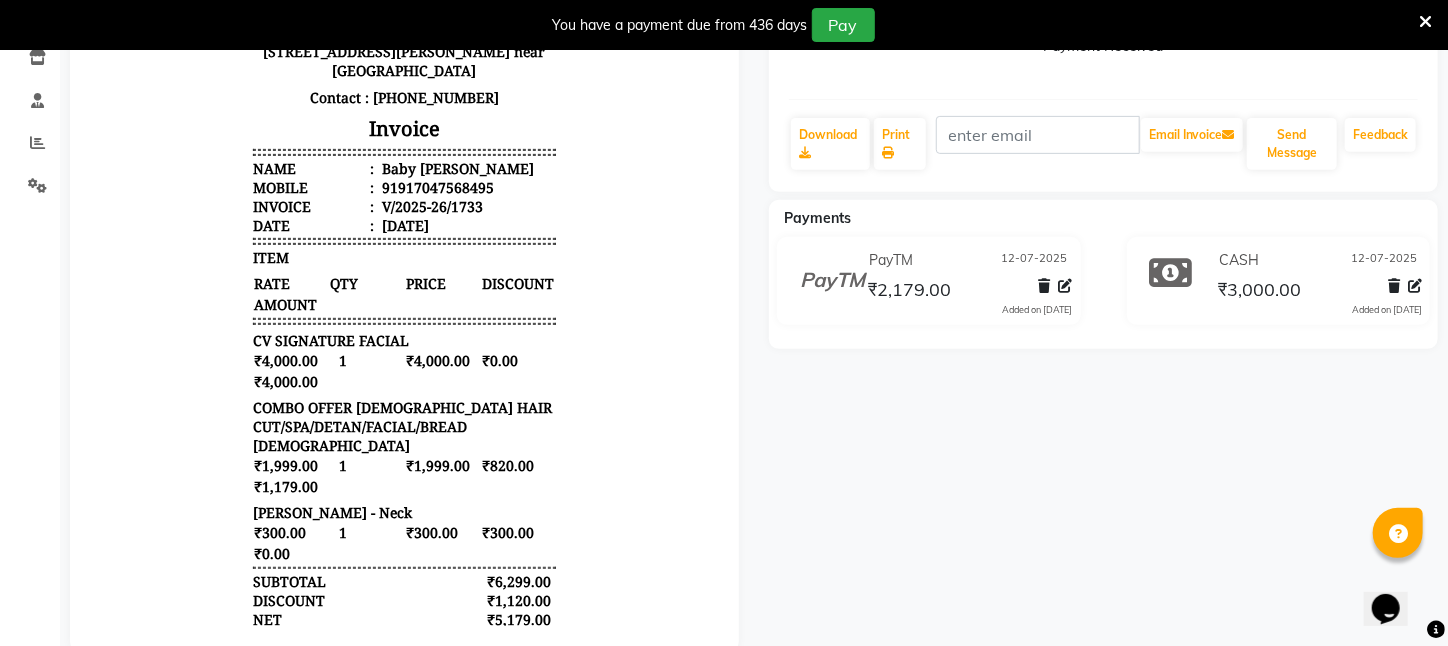 click on "PayTM 12-07-2025 ₹2,179.00  Added on 12-07-2025" 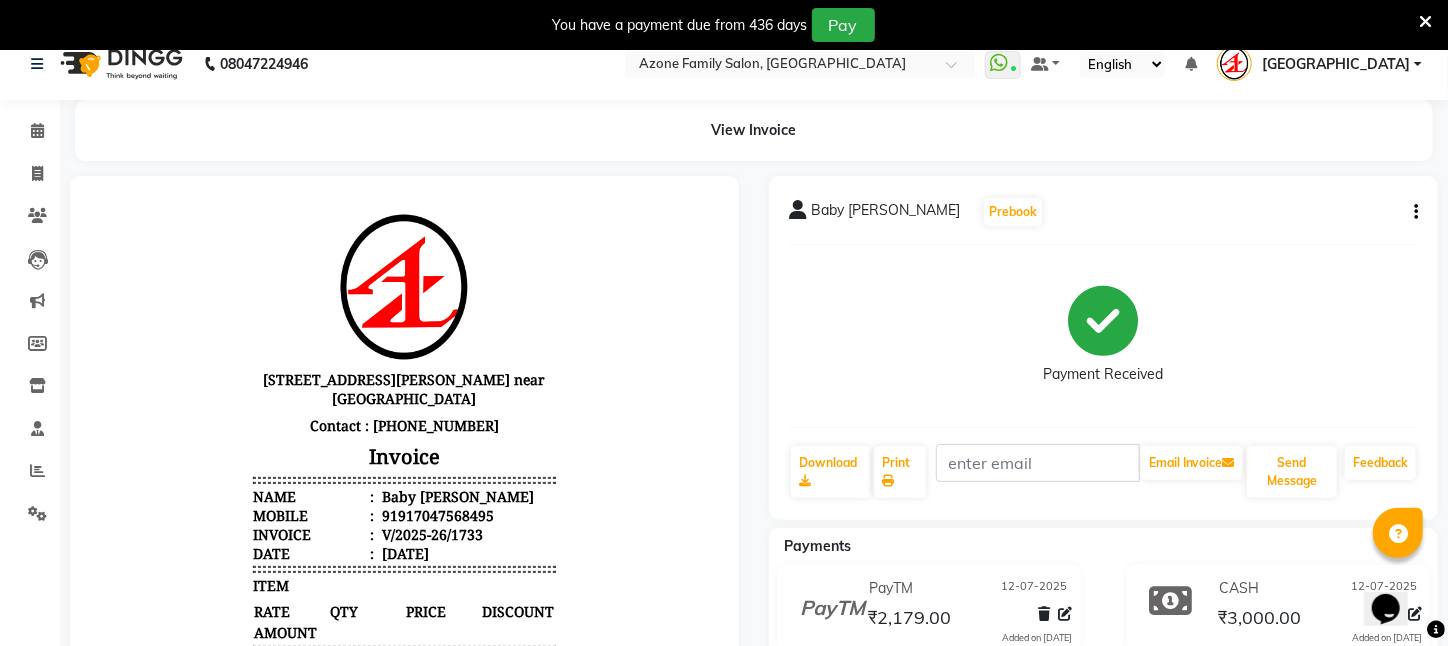 scroll, scrollTop: 0, scrollLeft: 0, axis: both 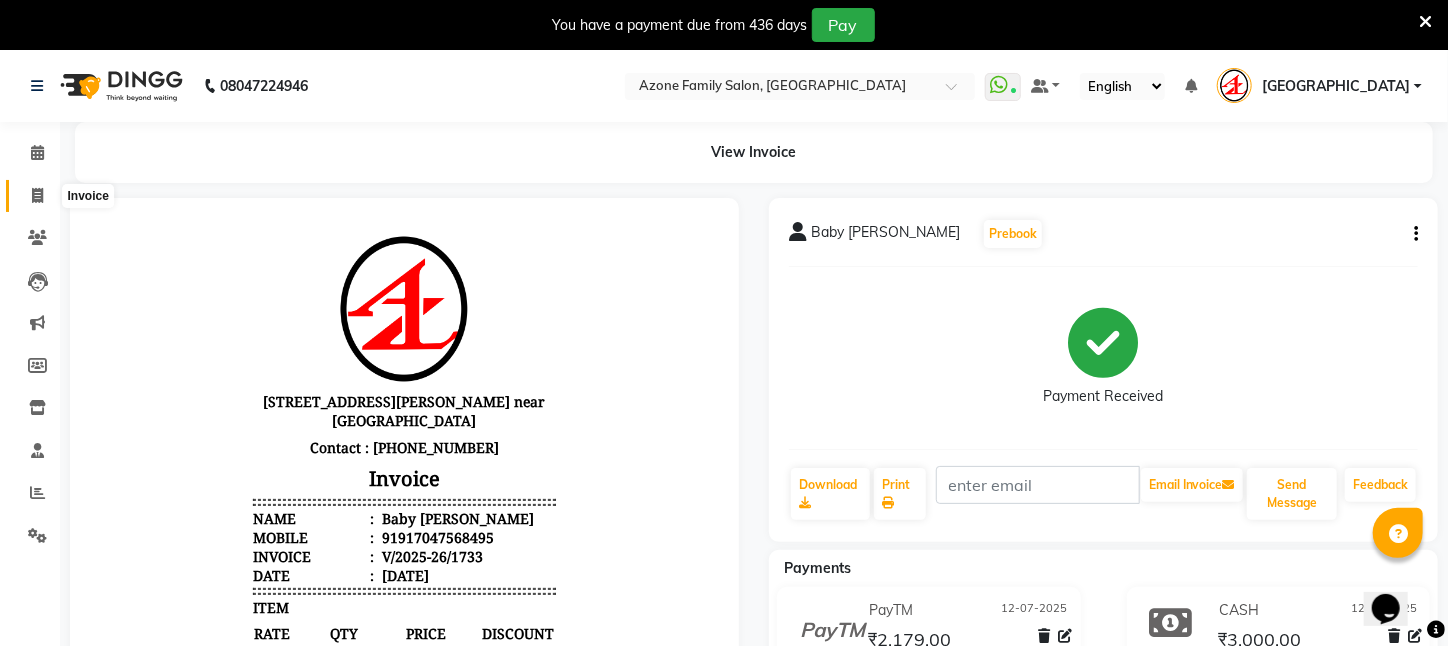 click 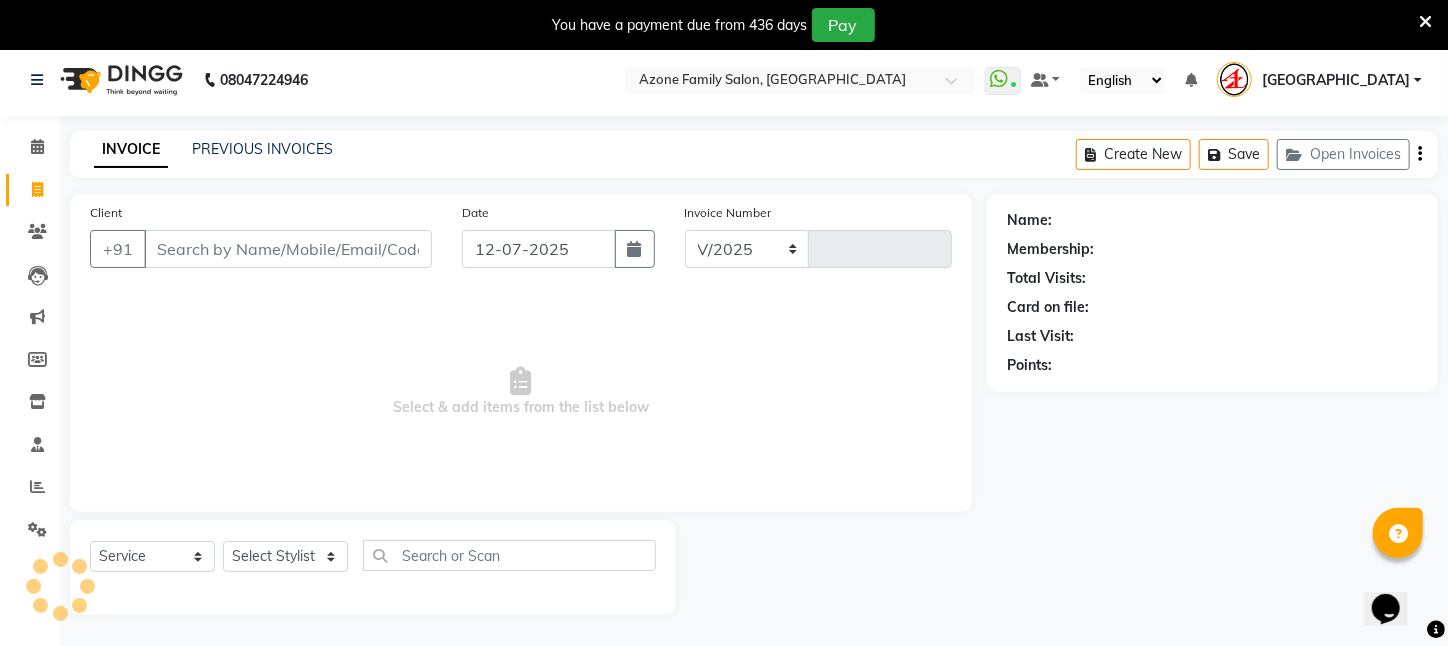 select on "4296" 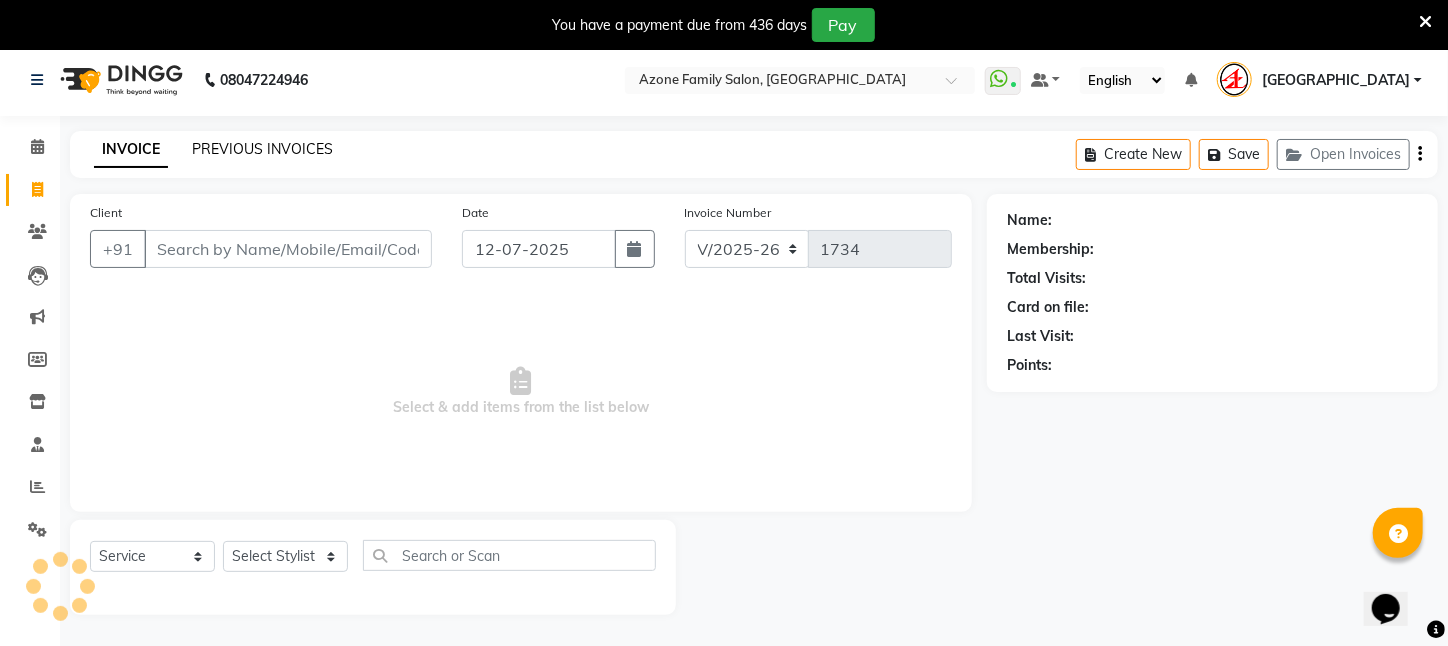 scroll, scrollTop: 50, scrollLeft: 0, axis: vertical 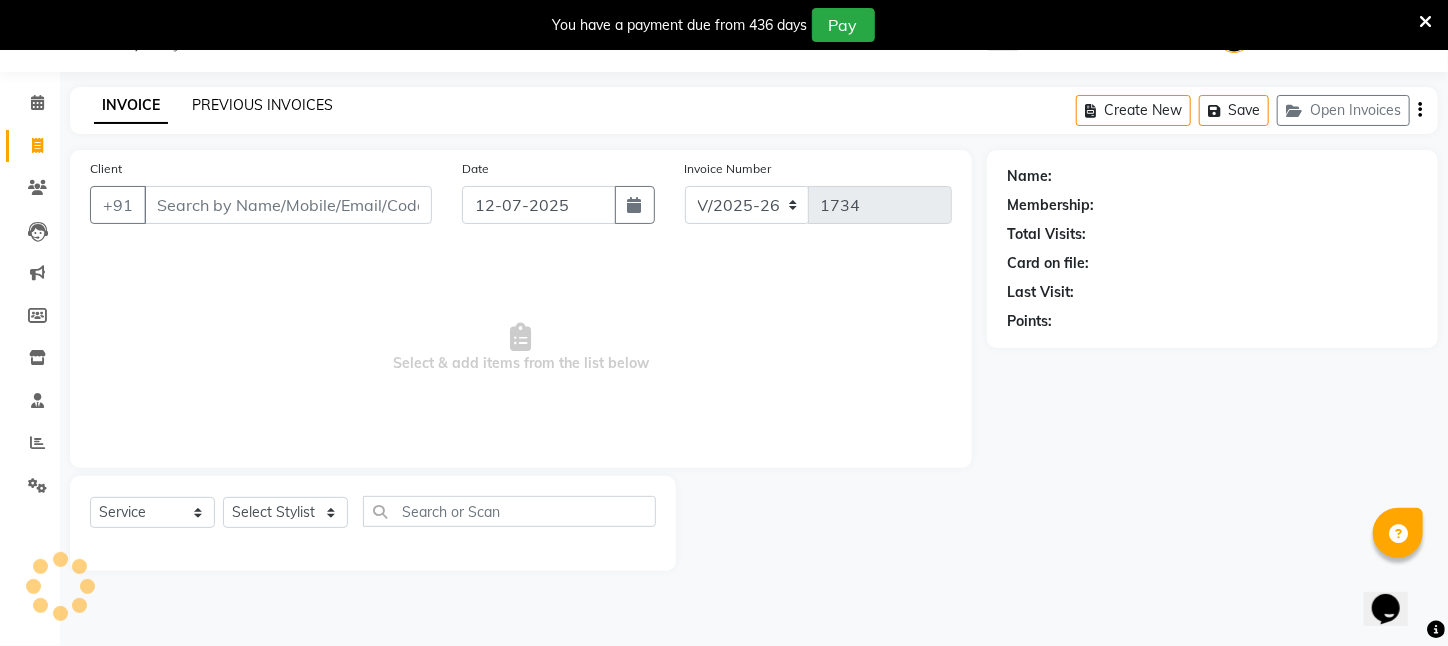 click on "PREVIOUS INVOICES" 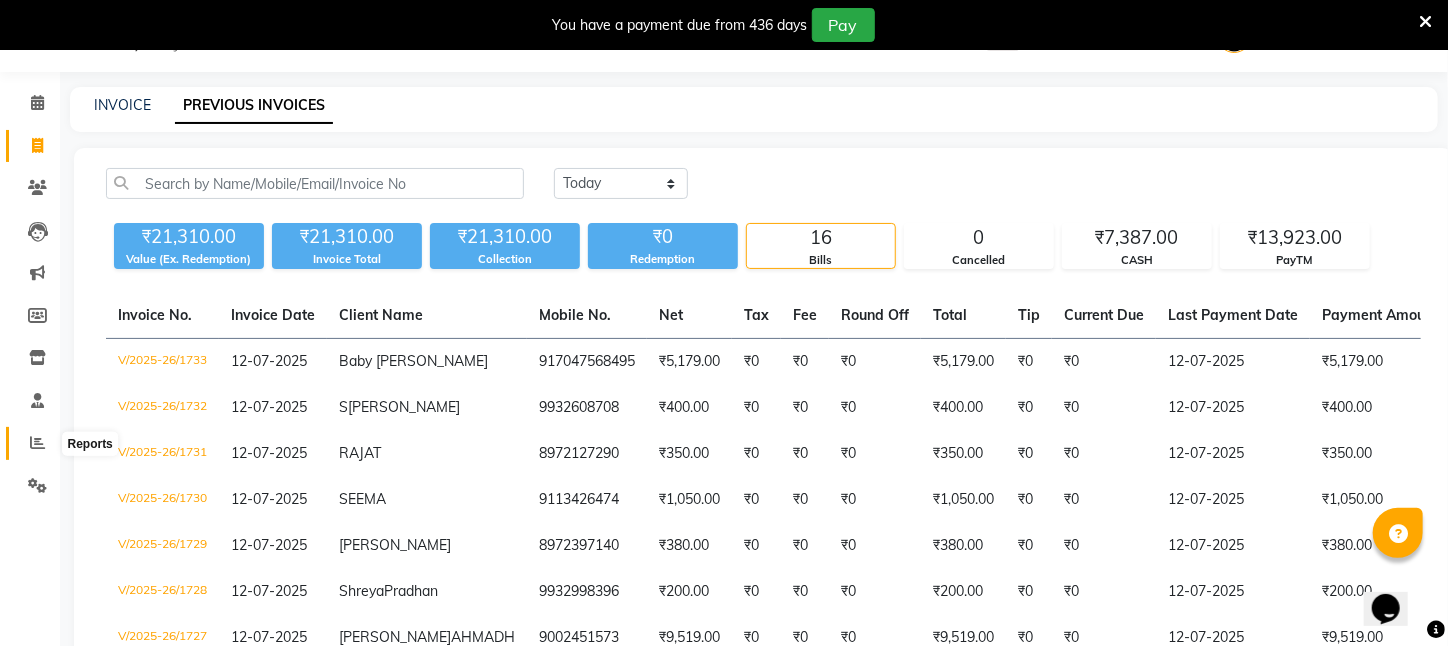 click 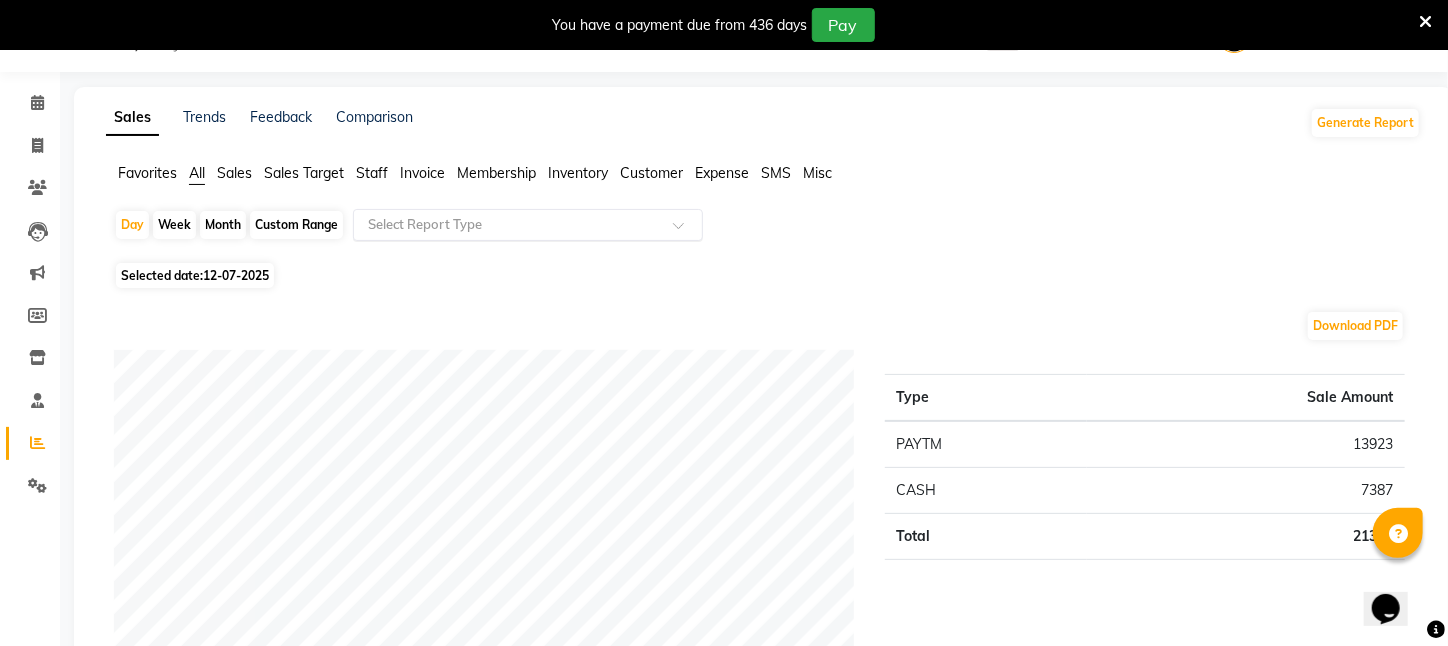 click 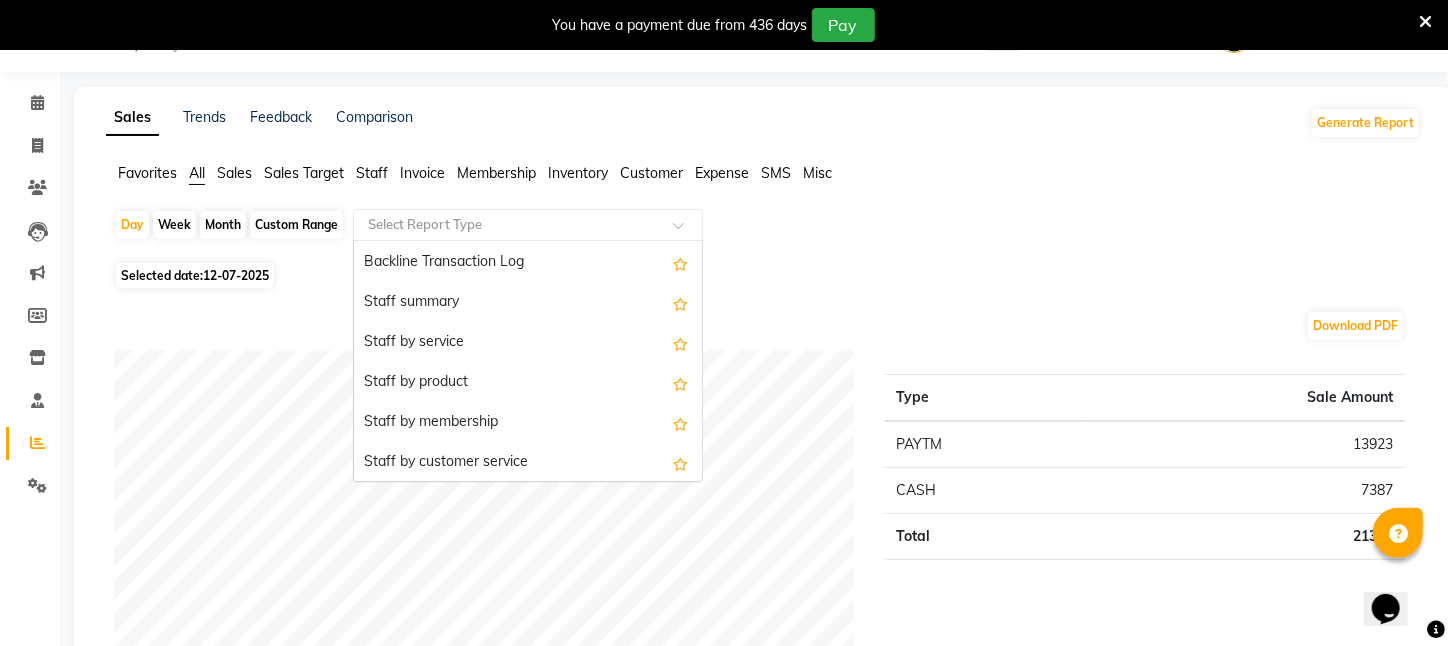 scroll, scrollTop: 600, scrollLeft: 0, axis: vertical 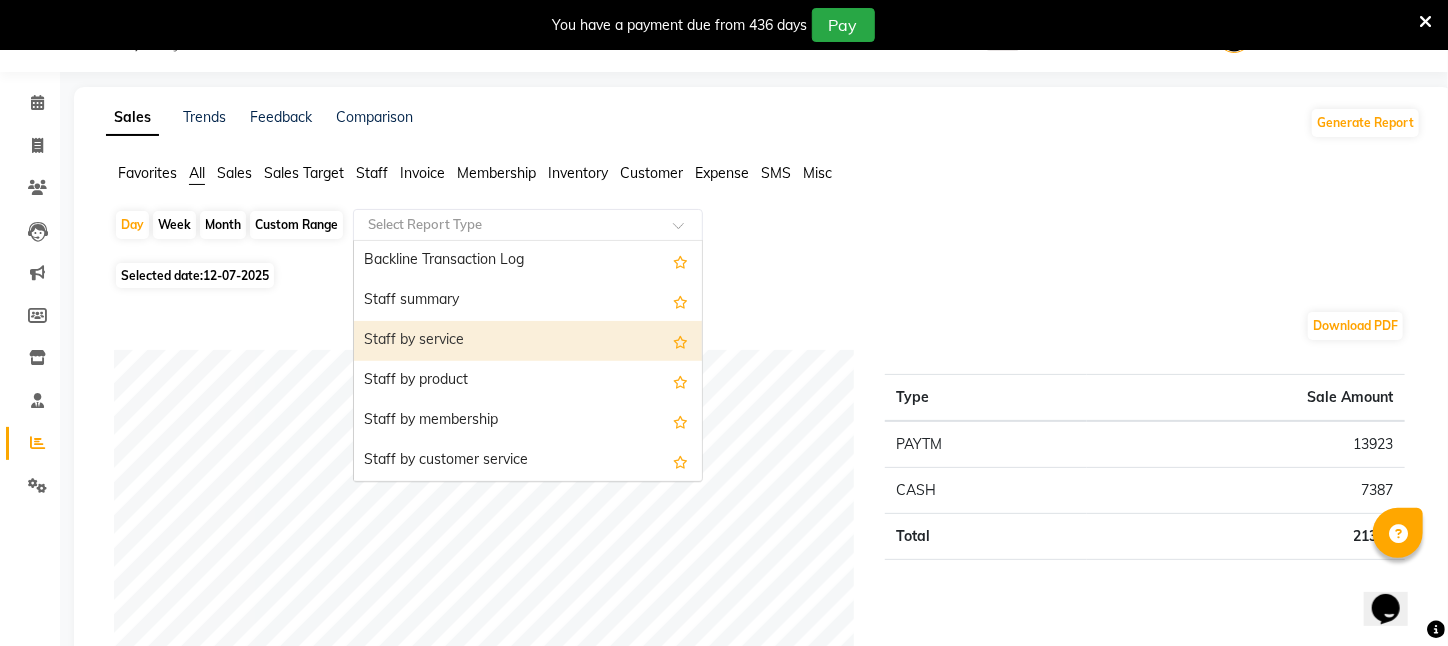 click on "Staff by service" at bounding box center (528, 341) 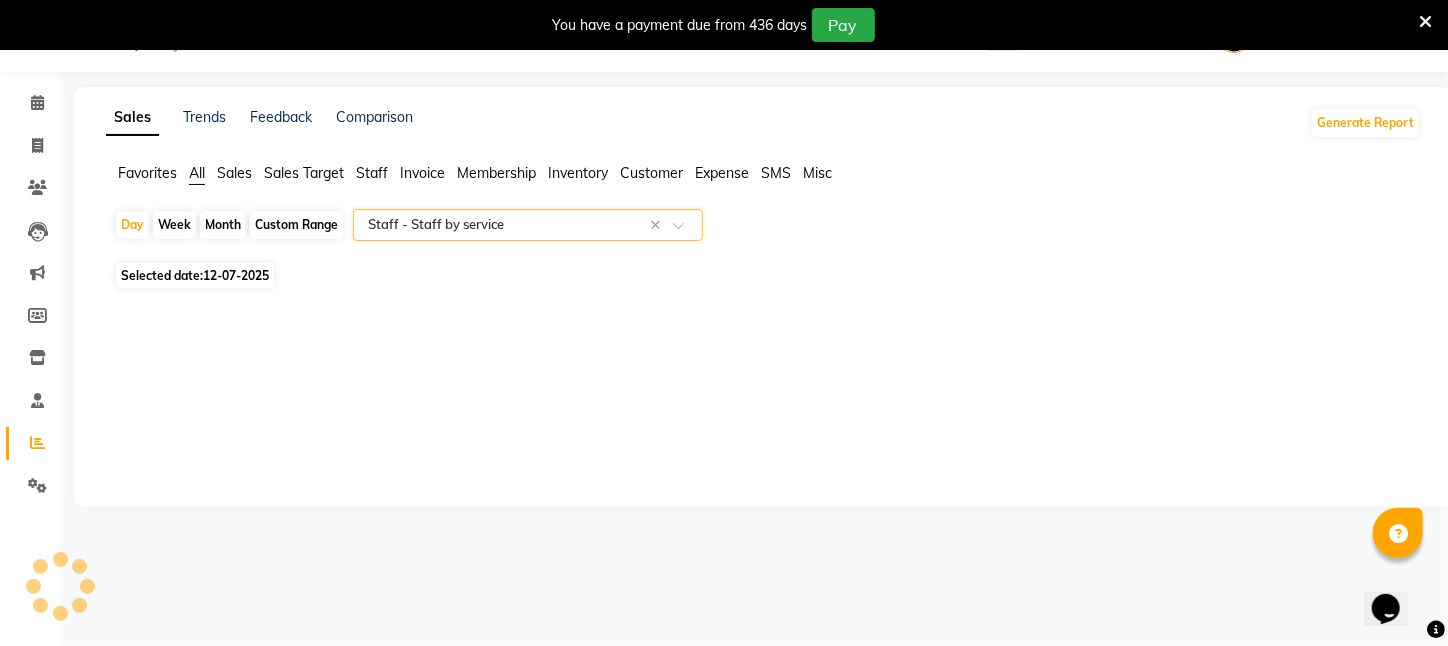 select on "filtered_report" 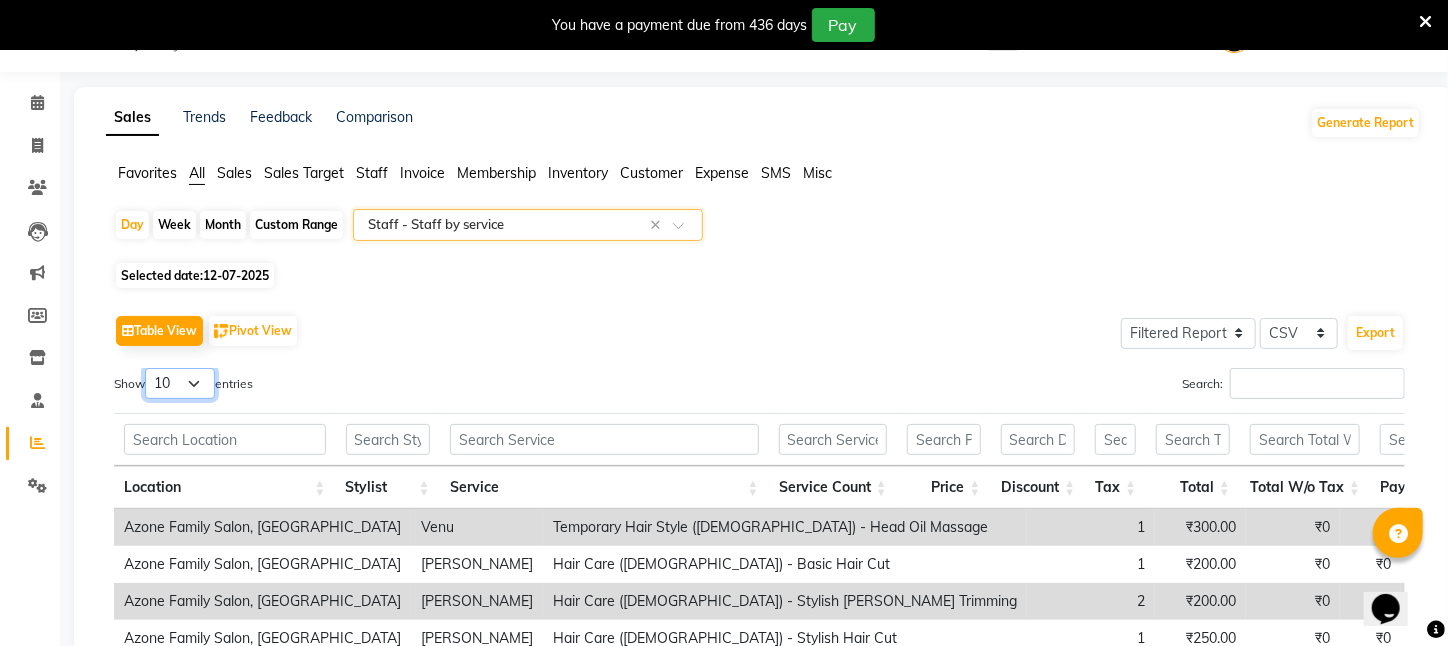 click on "10 25 50 100" at bounding box center [180, 383] 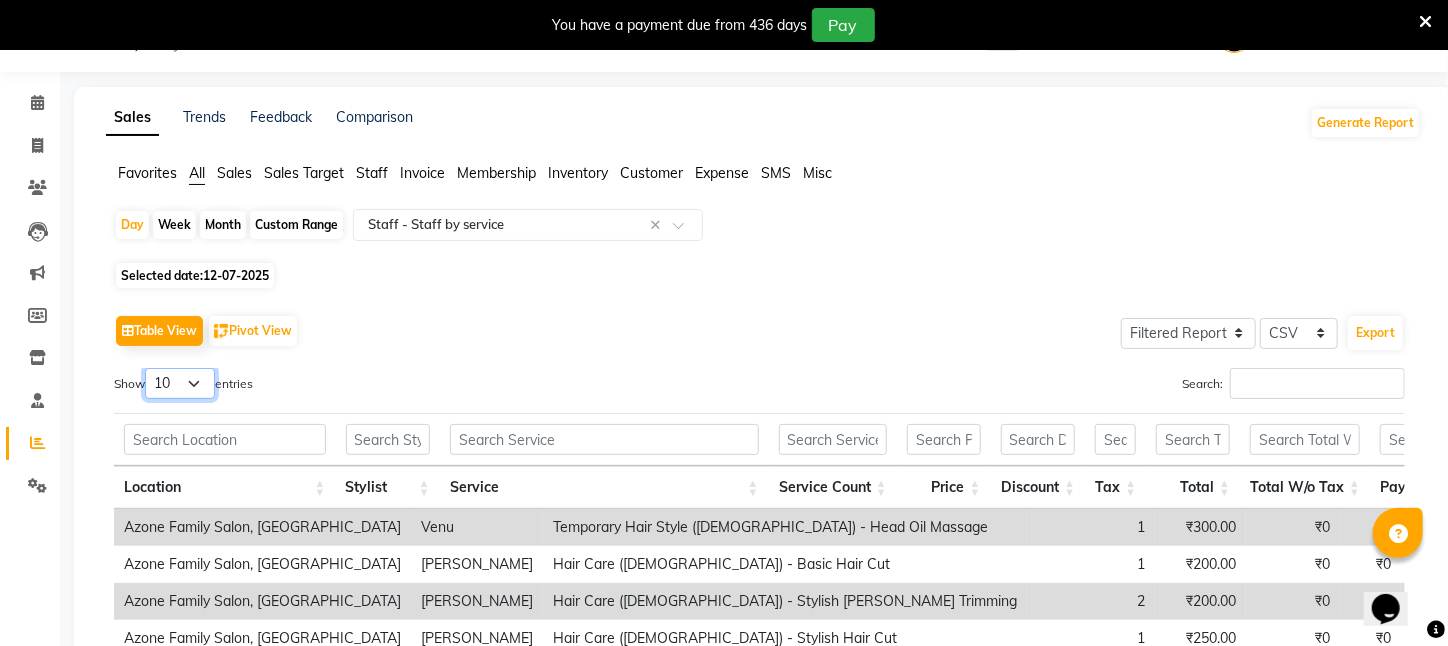 select on "100" 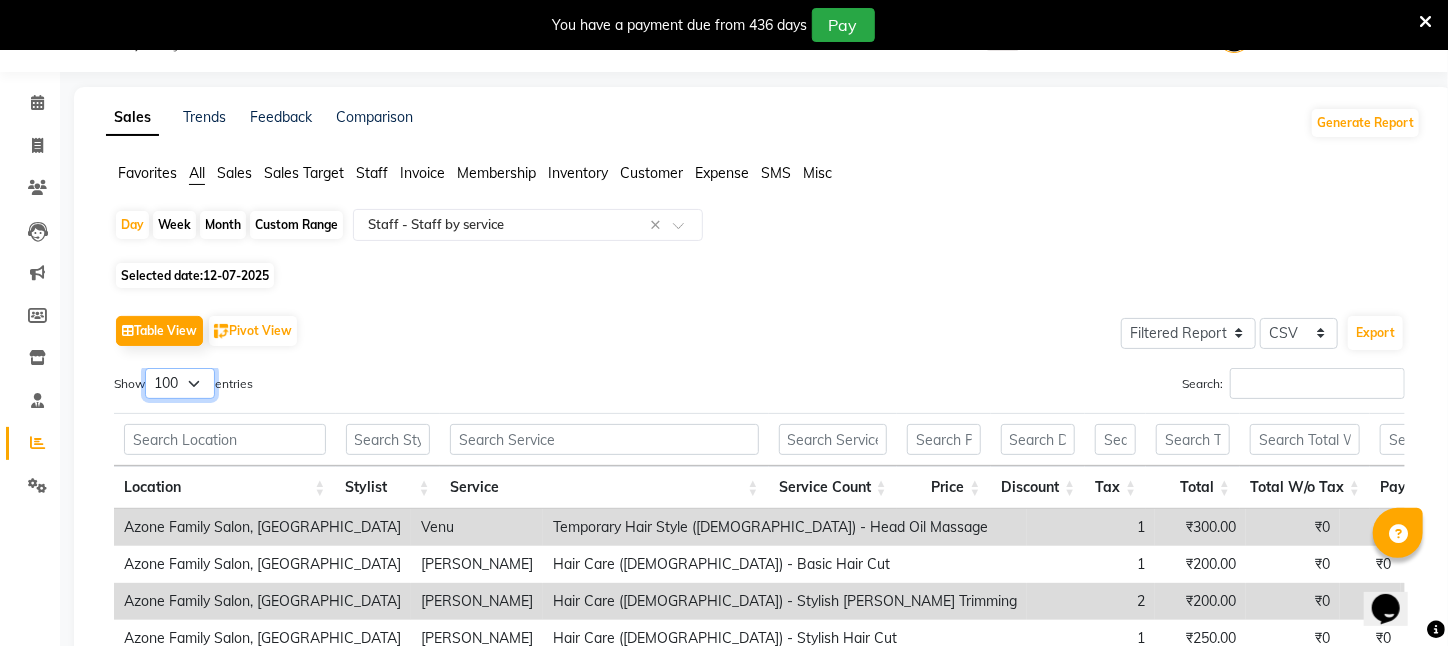 click on "10 25 50 100" at bounding box center [180, 383] 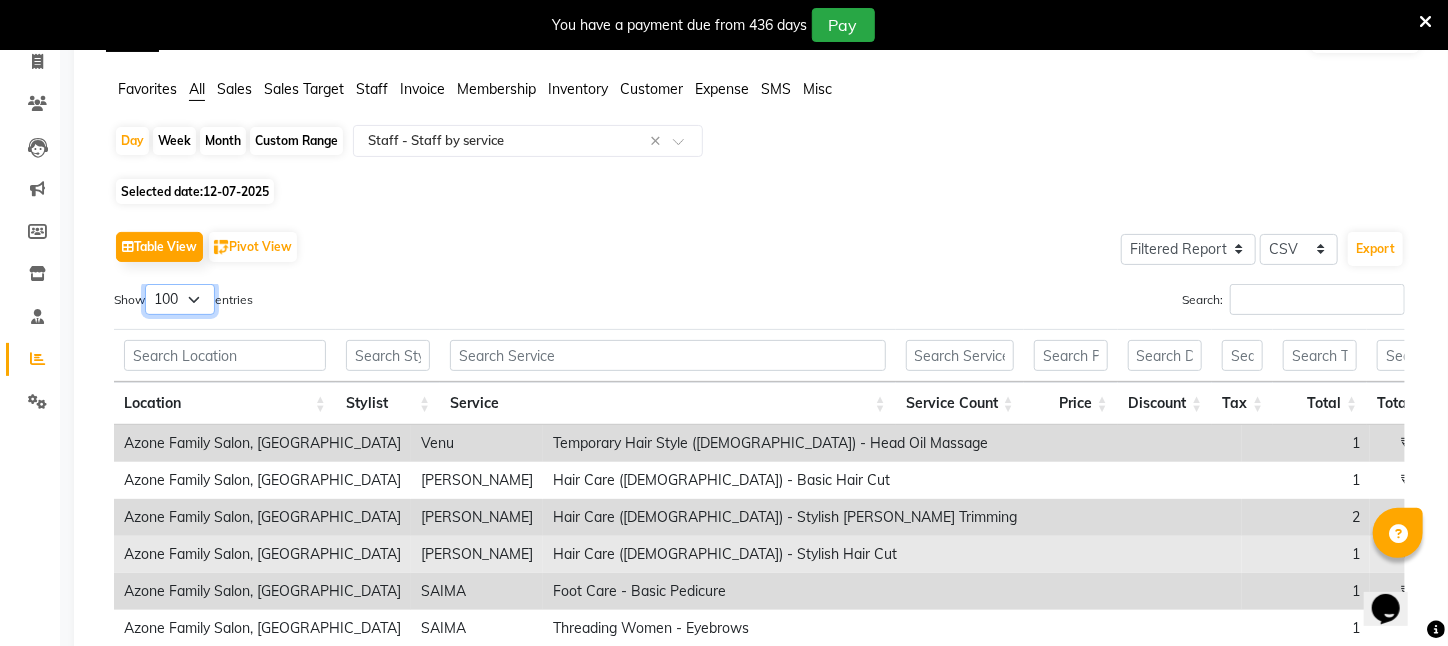scroll, scrollTop: 0, scrollLeft: 0, axis: both 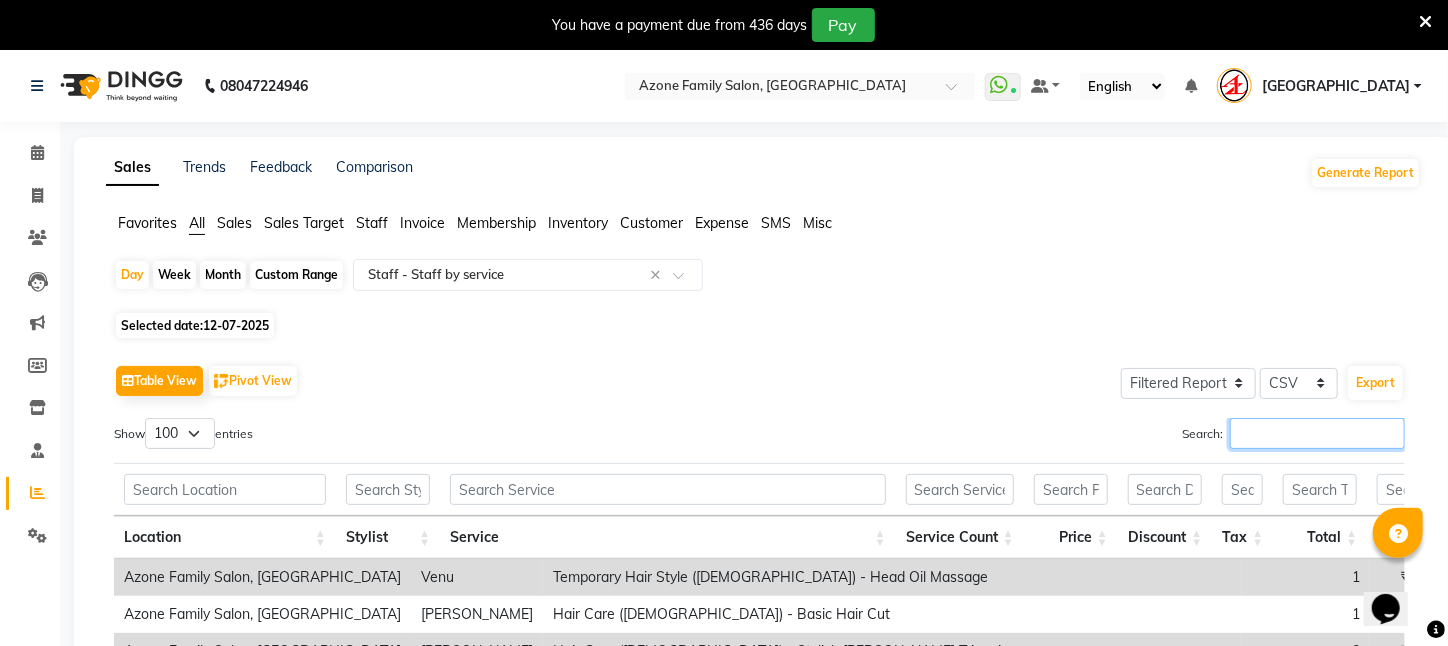 click on "Search:" at bounding box center [1317, 433] 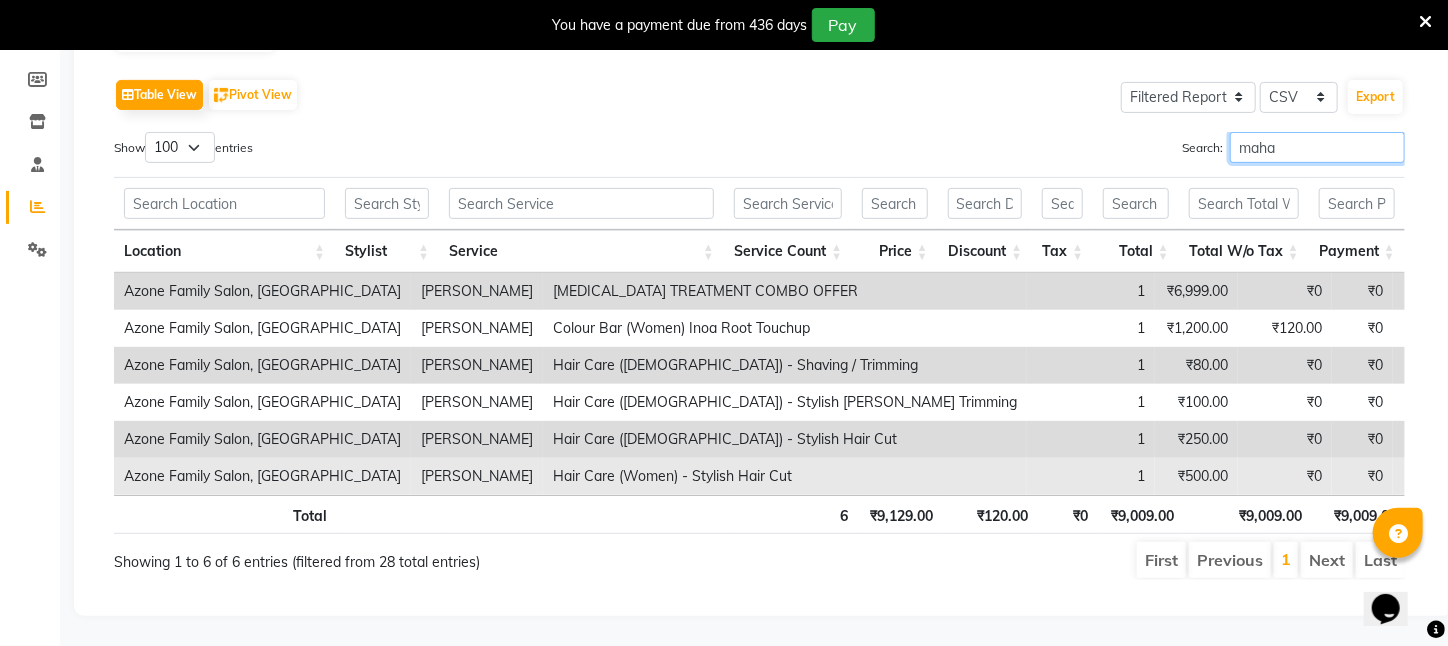 scroll, scrollTop: 0, scrollLeft: 0, axis: both 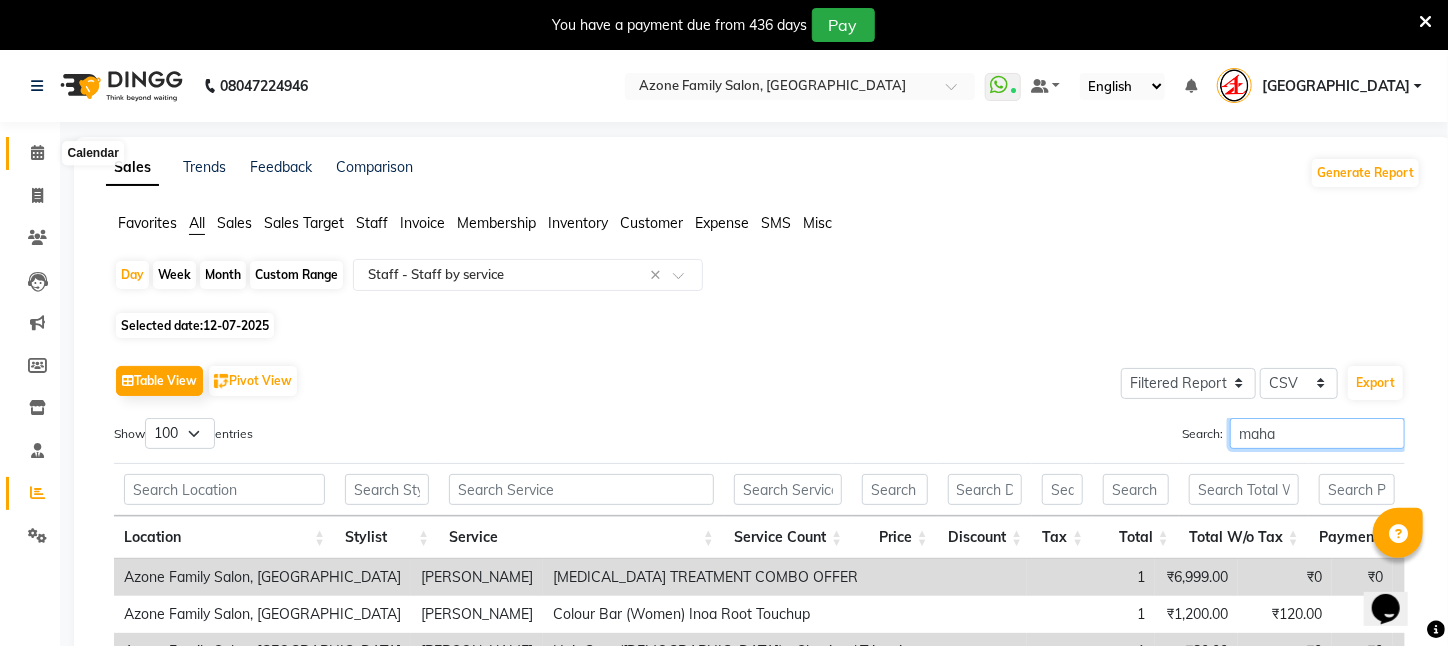 type on "maha" 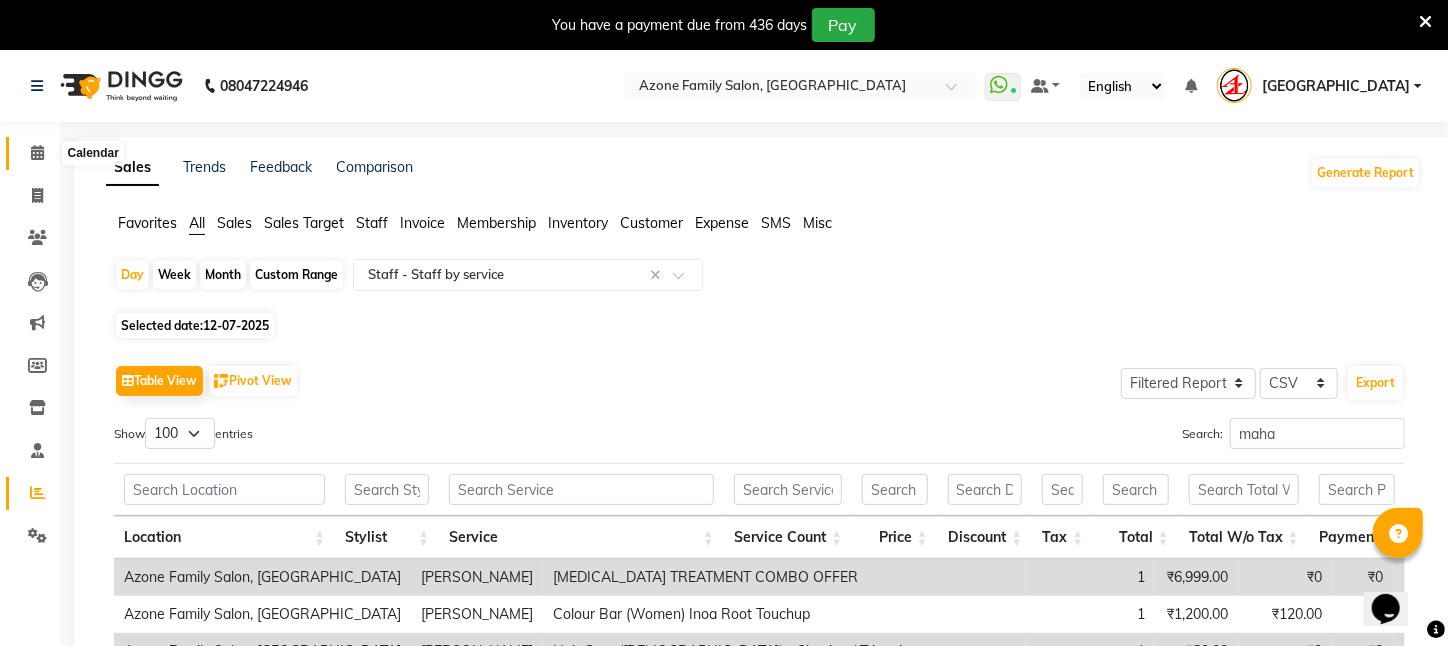 click 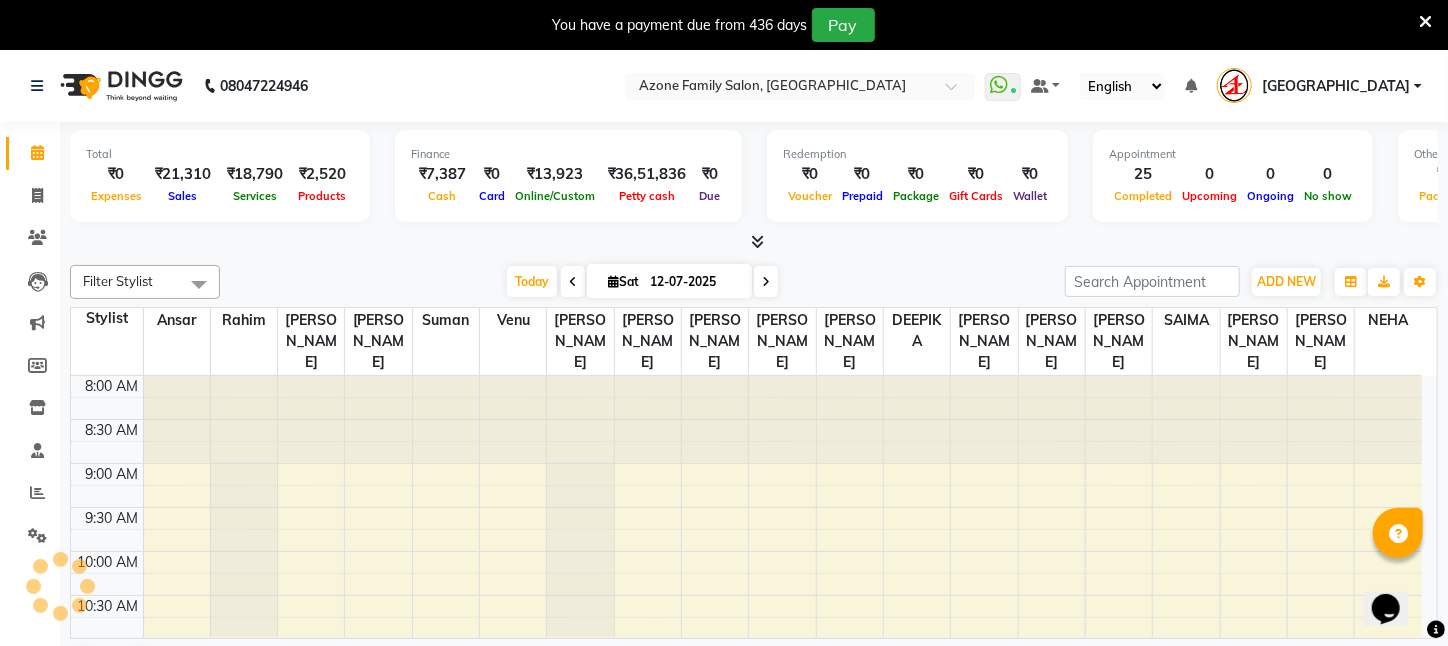 scroll, scrollTop: 0, scrollLeft: 0, axis: both 